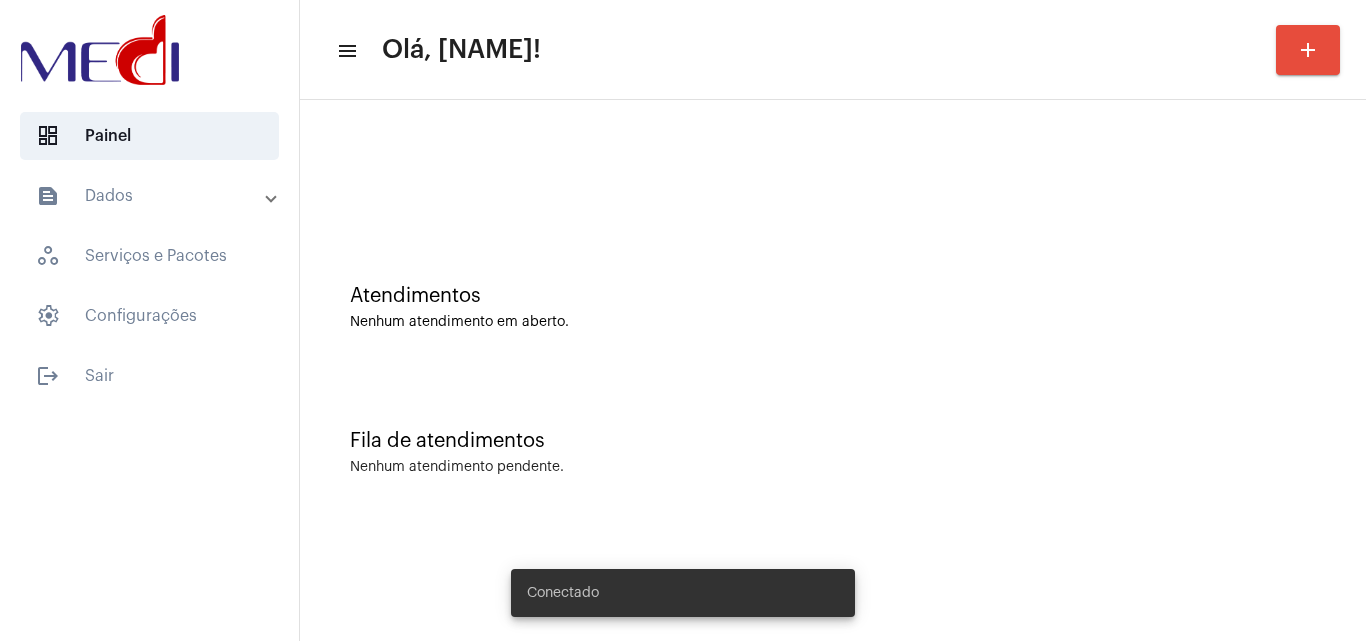 scroll, scrollTop: 0, scrollLeft: 0, axis: both 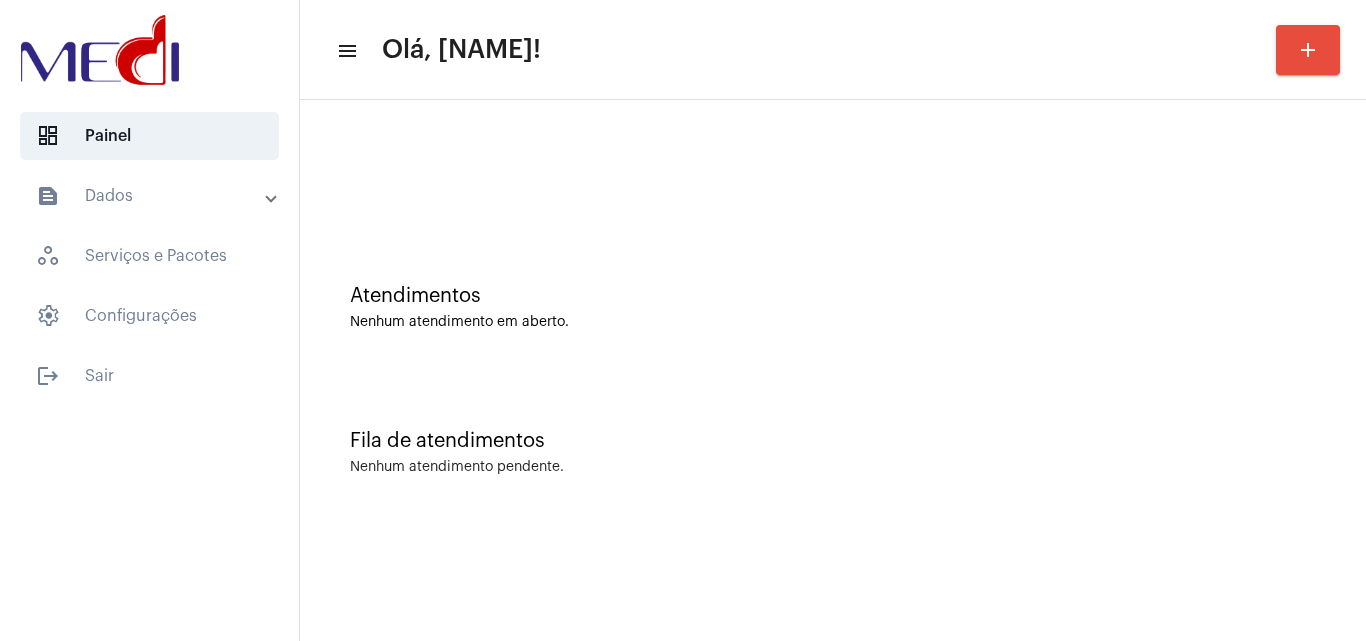 click on "Fila de atendimentos Nenhum atendimento pendente." 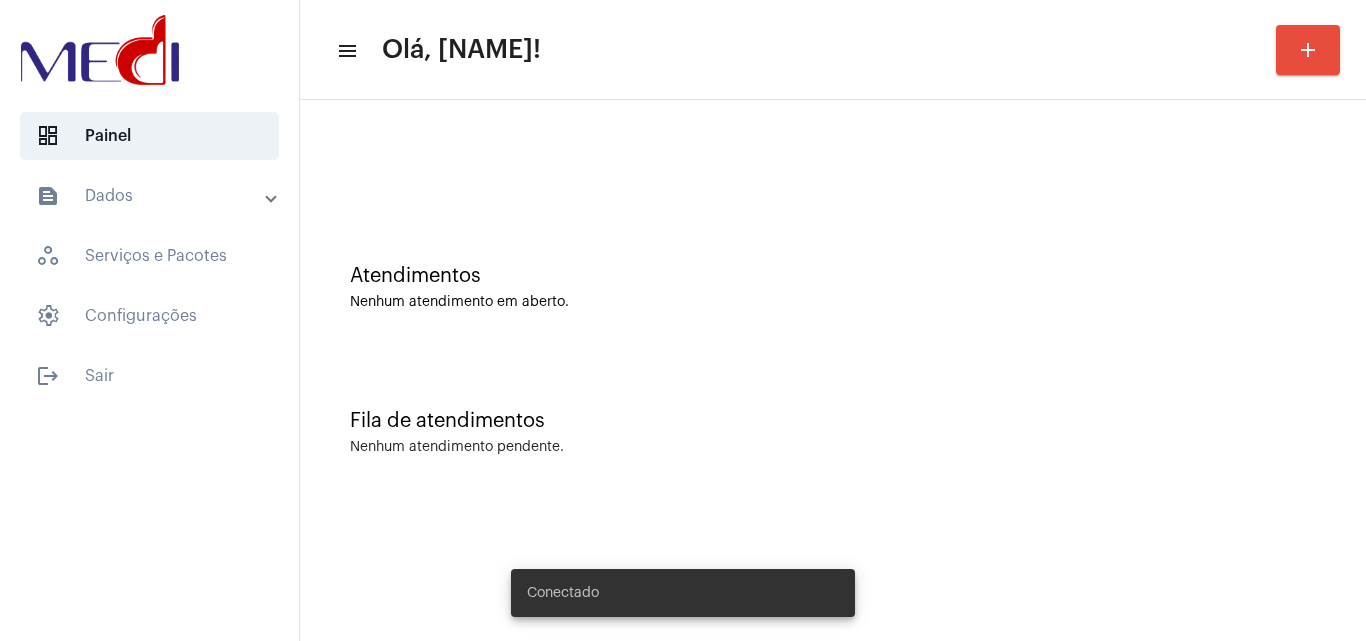 scroll, scrollTop: 0, scrollLeft: 0, axis: both 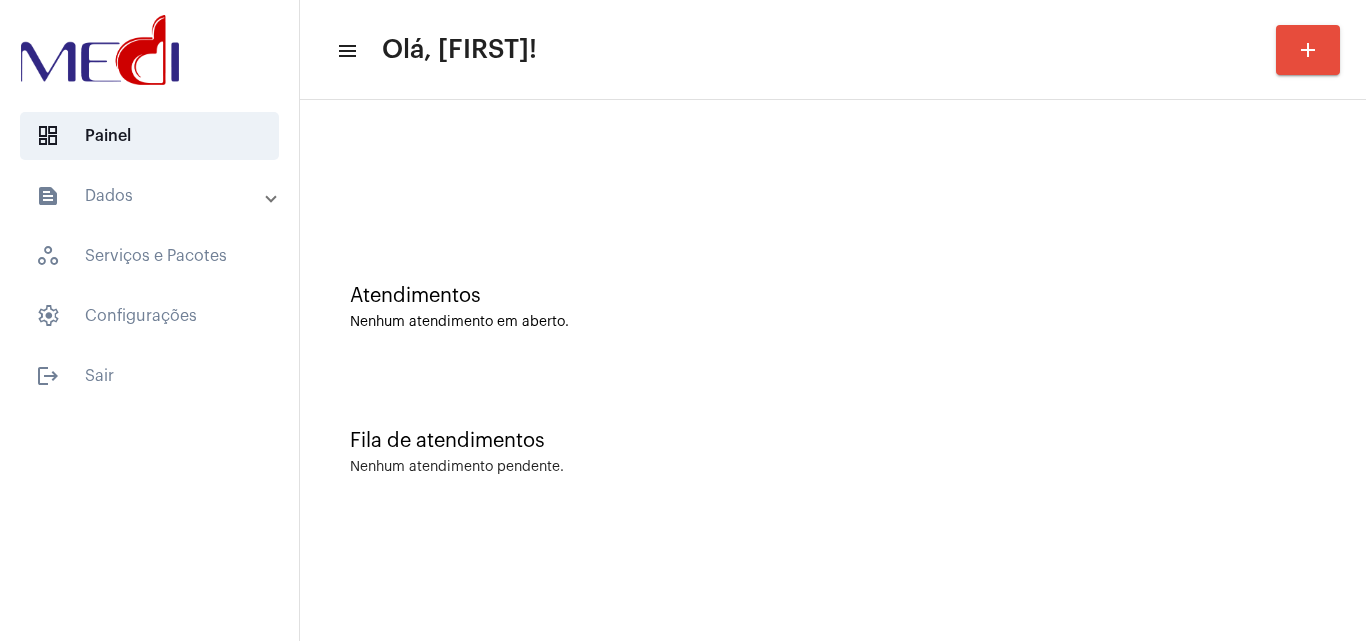 click on "Fila de atendimentos Nenhum atendimento pendente." 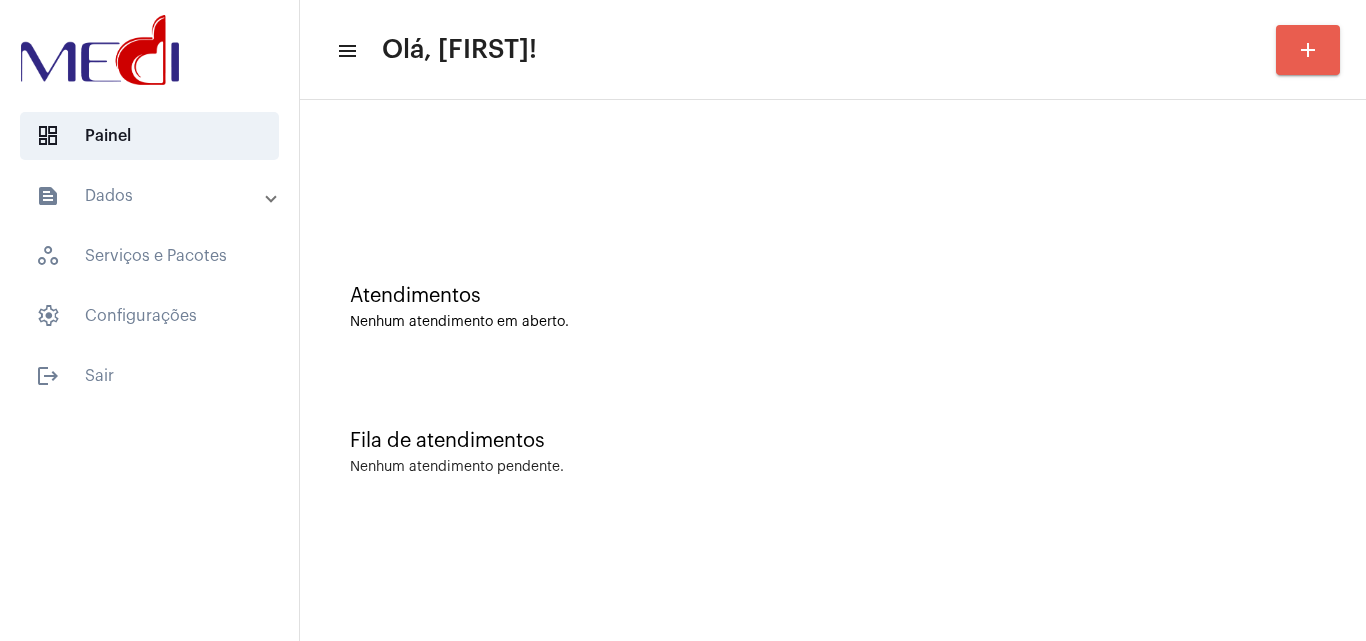 click on "add" 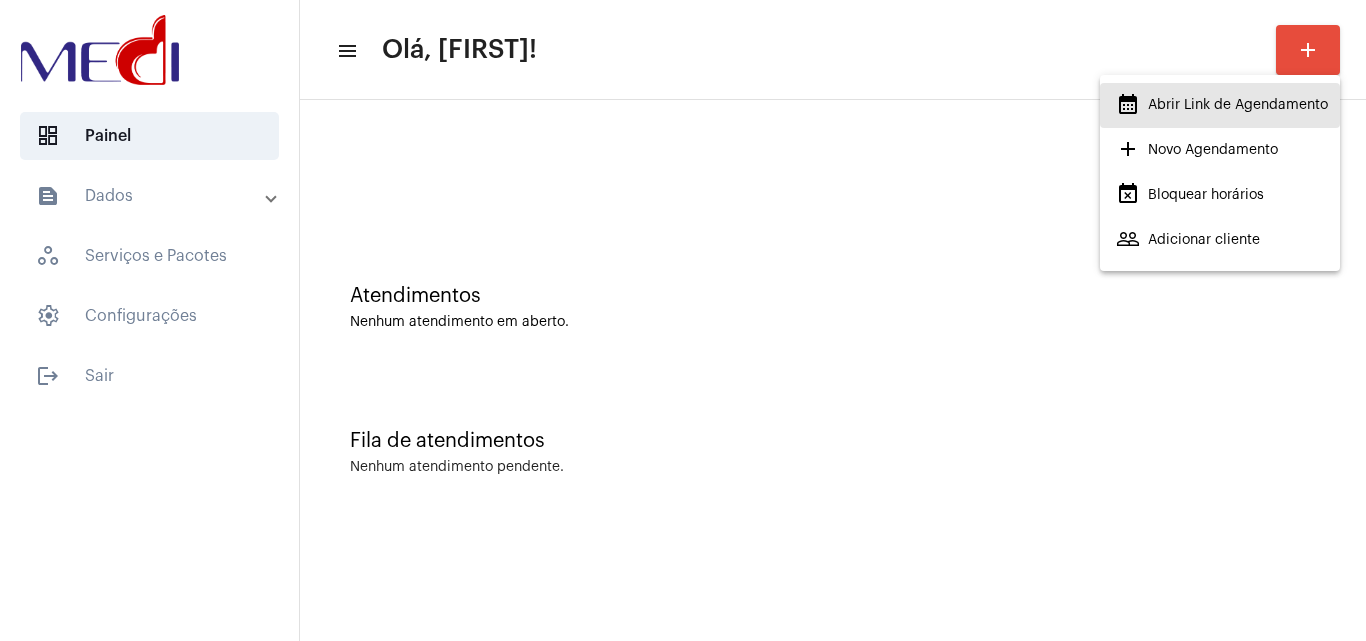 click on "calendar_month_outlined Abrir Link de Agendamento" at bounding box center (1222, 105) 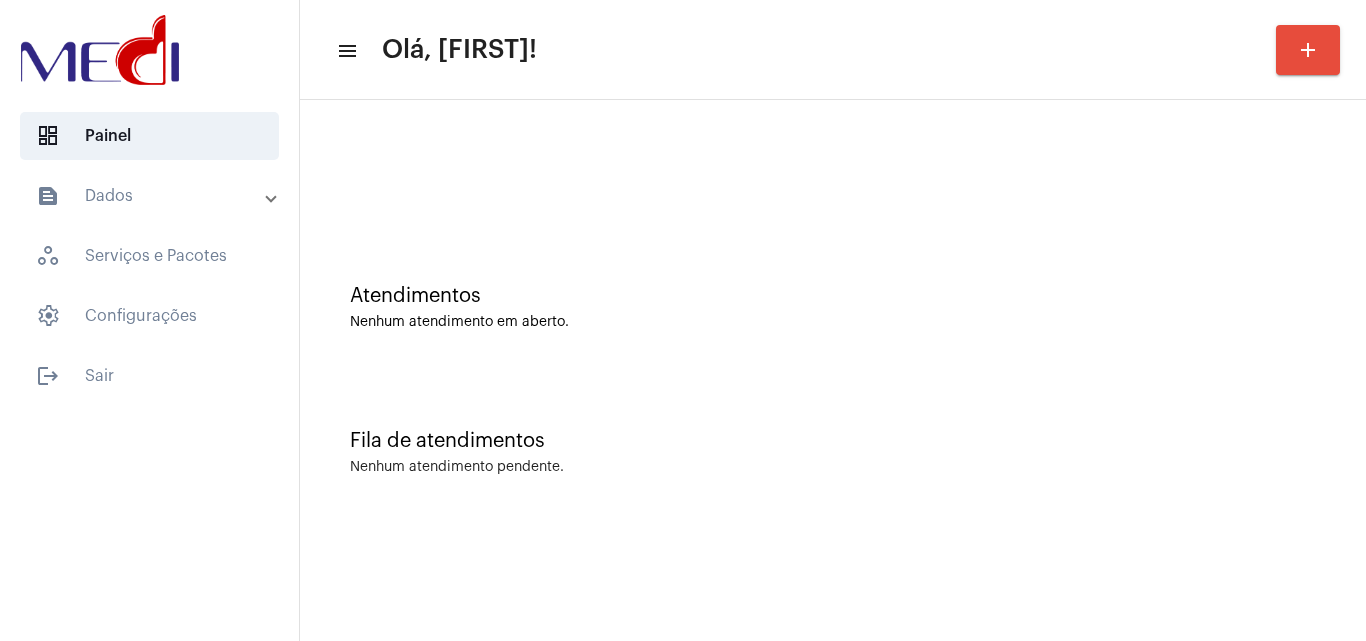 type 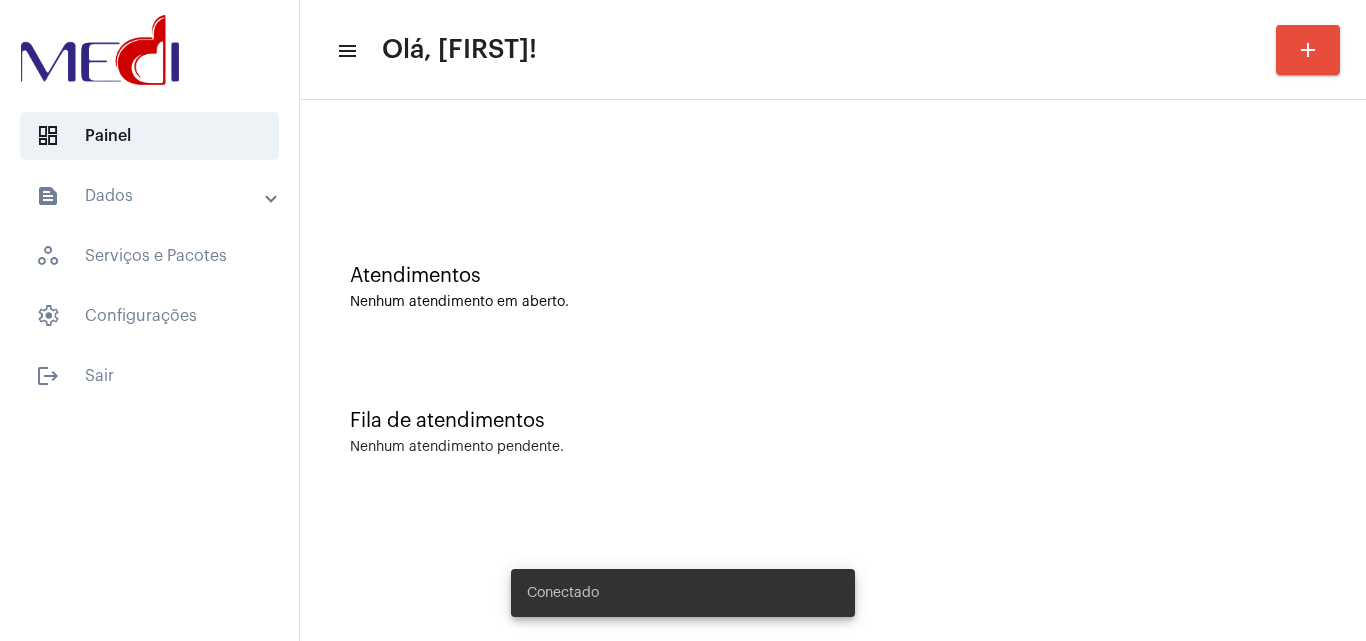 scroll, scrollTop: 0, scrollLeft: 0, axis: both 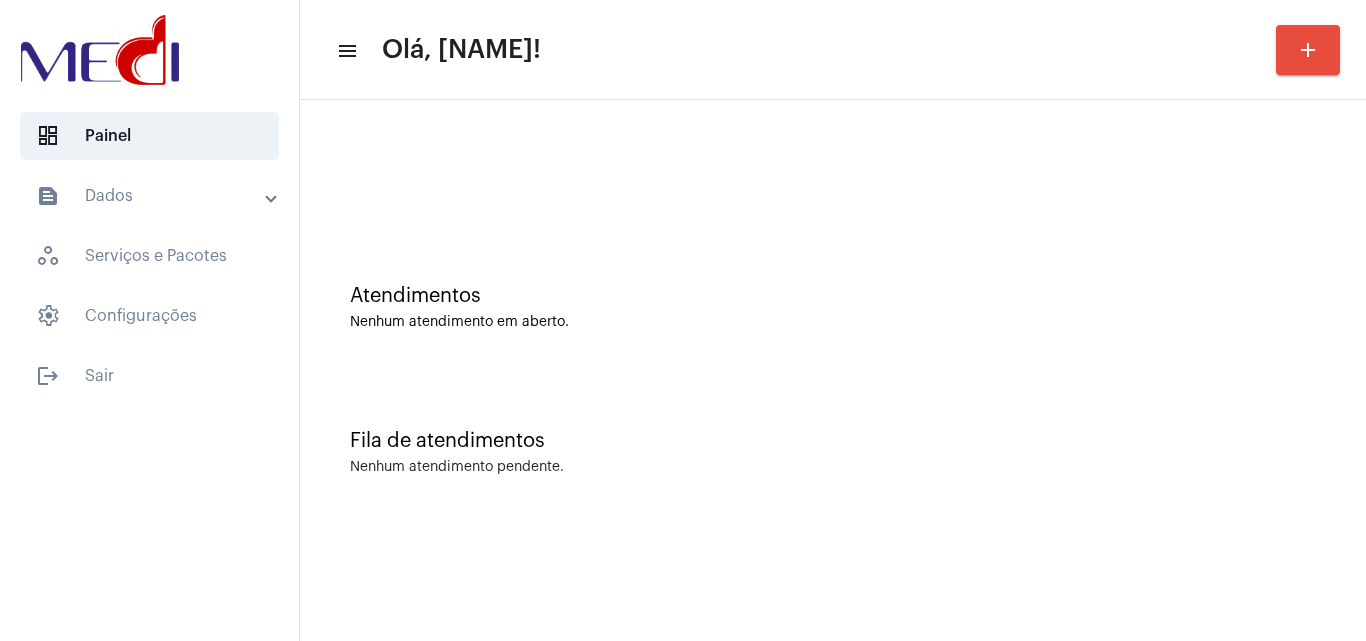 click on "Fila de atendimentos Nenhum atendimento pendente." 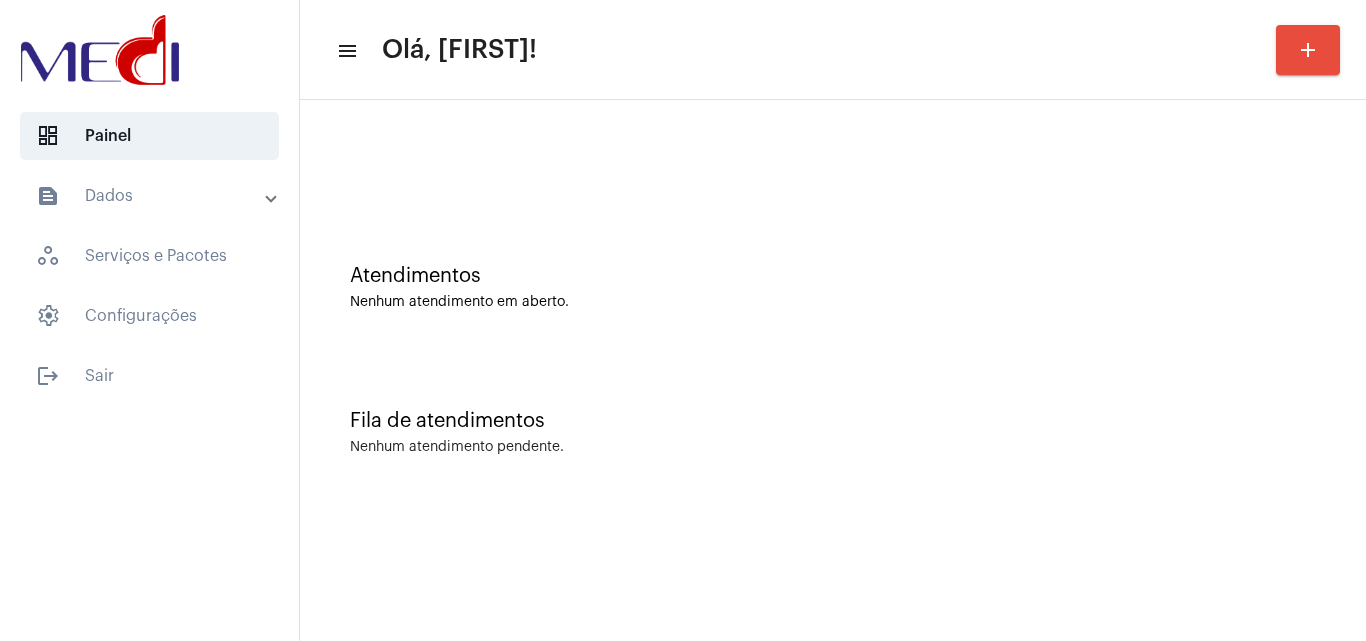 scroll, scrollTop: 0, scrollLeft: 0, axis: both 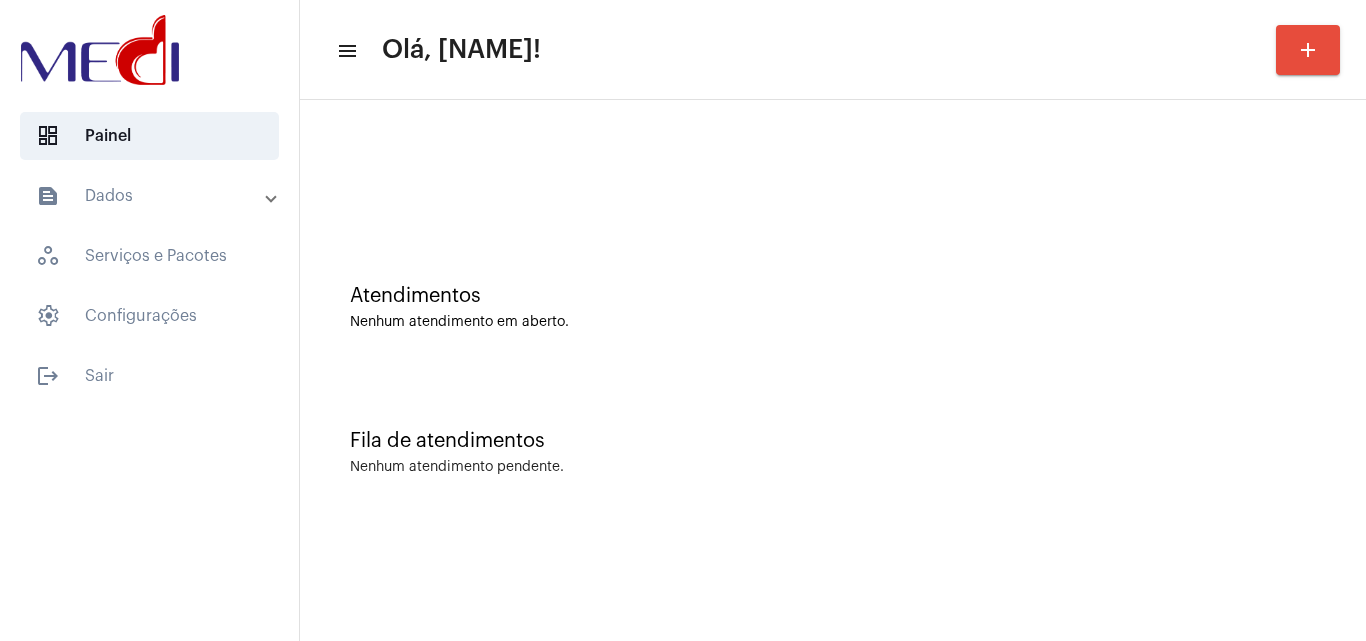 click on "Fila de atendimentos Nenhum atendimento pendente." 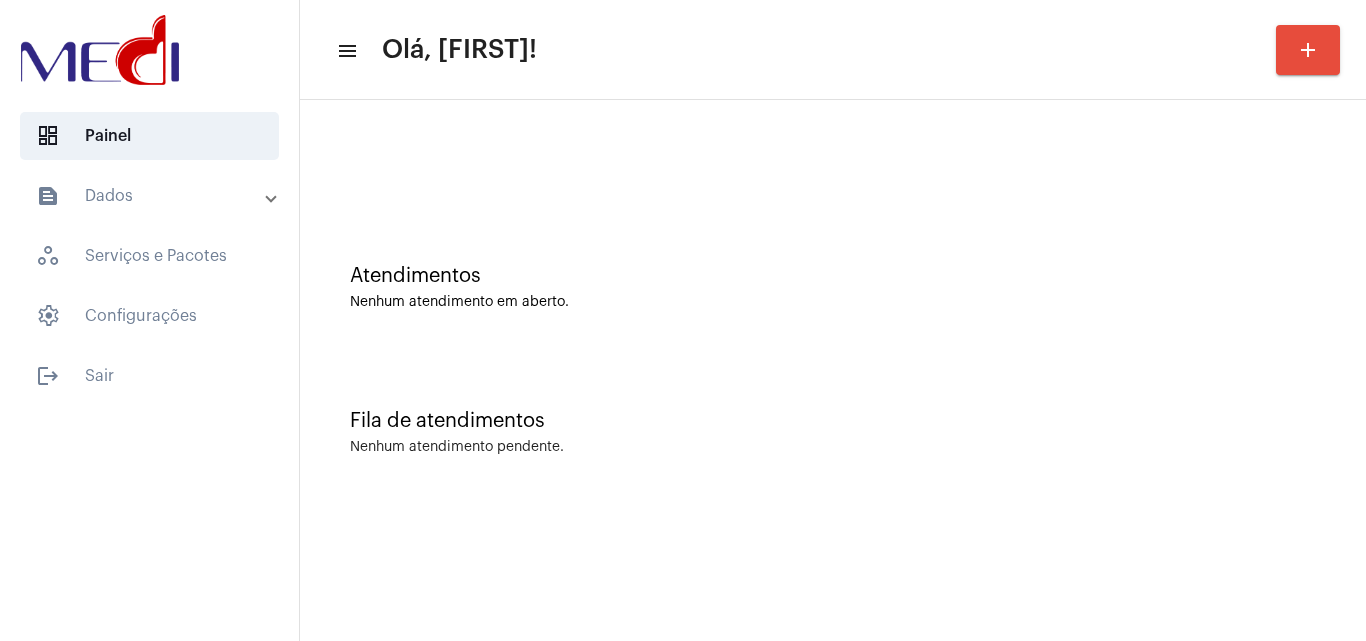 scroll, scrollTop: 0, scrollLeft: 0, axis: both 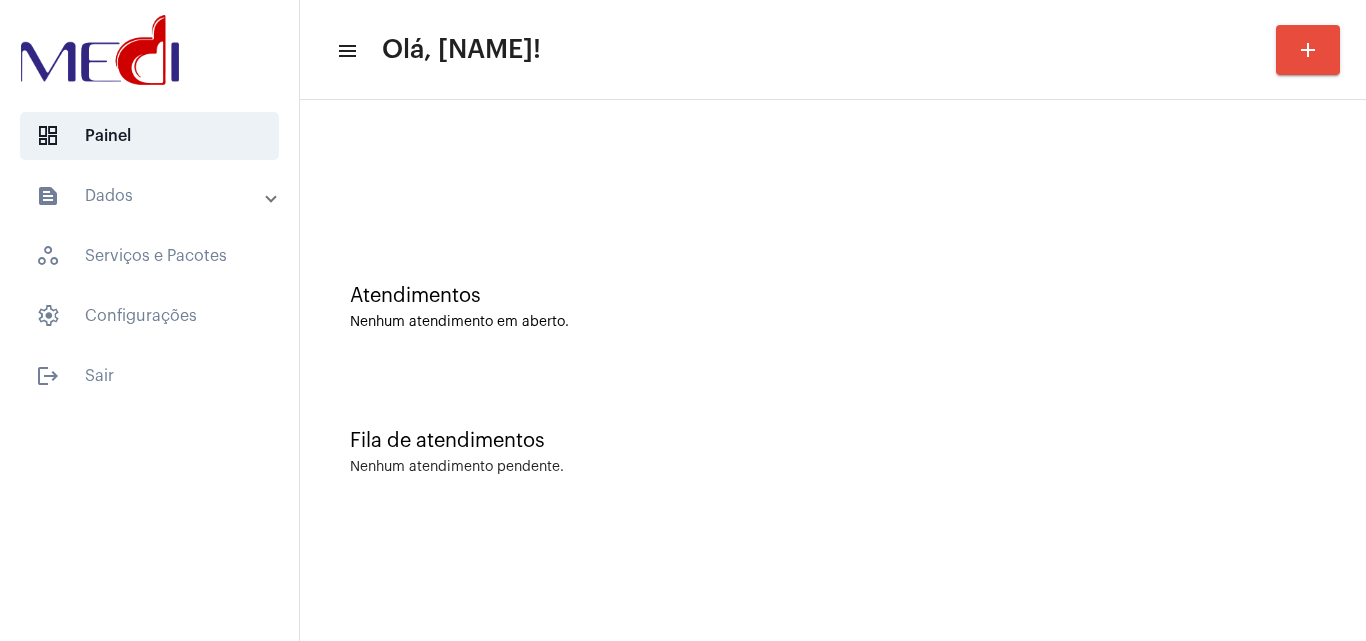 click on "Fila de atendimentos Nenhum atendimento pendente." 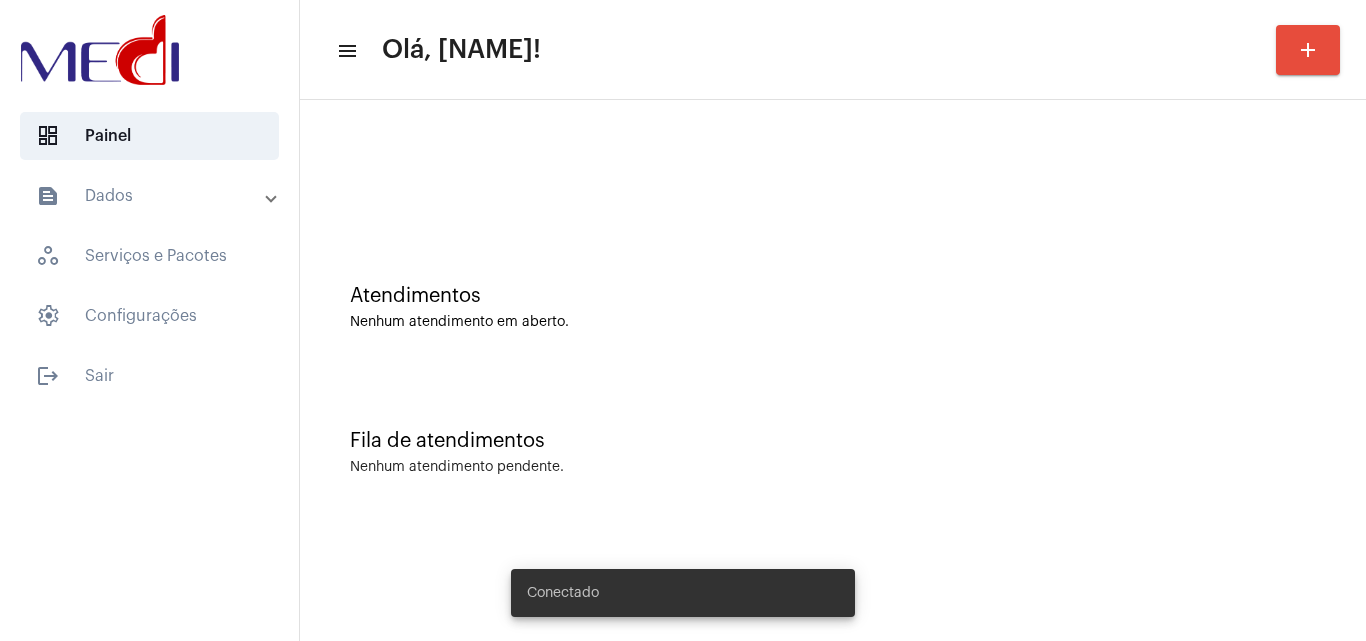 scroll, scrollTop: 0, scrollLeft: 0, axis: both 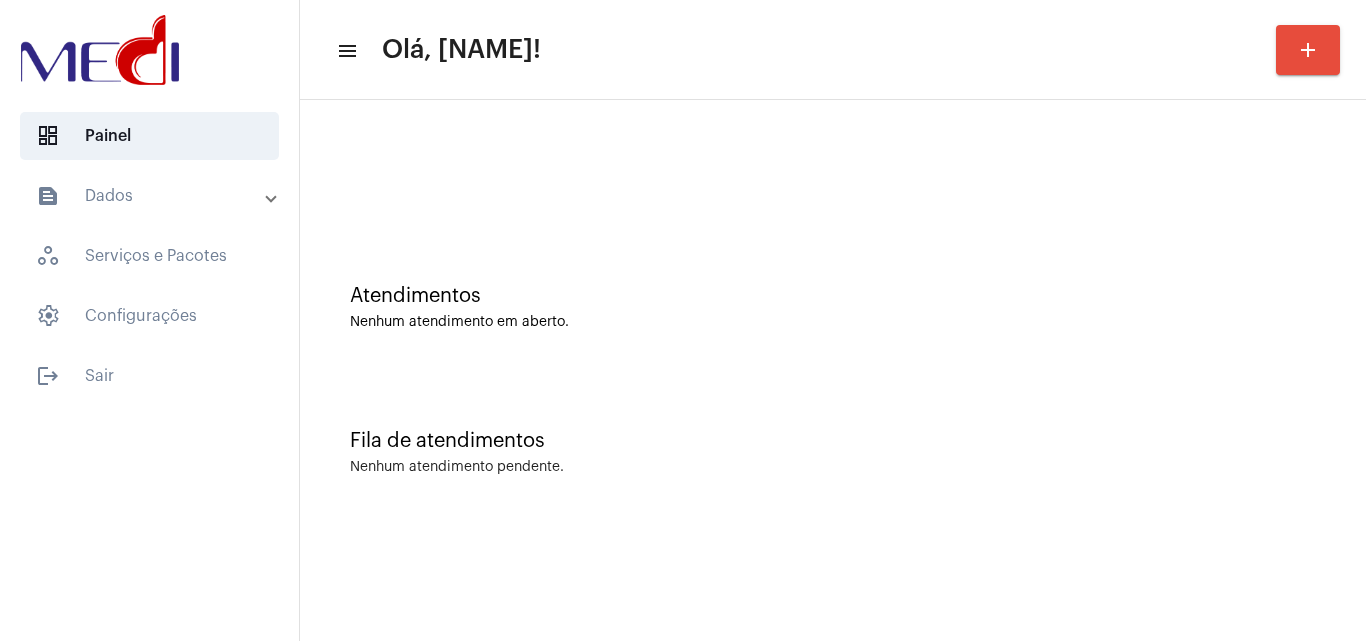 click on "Fila de atendimentos Nenhum atendimento pendente." 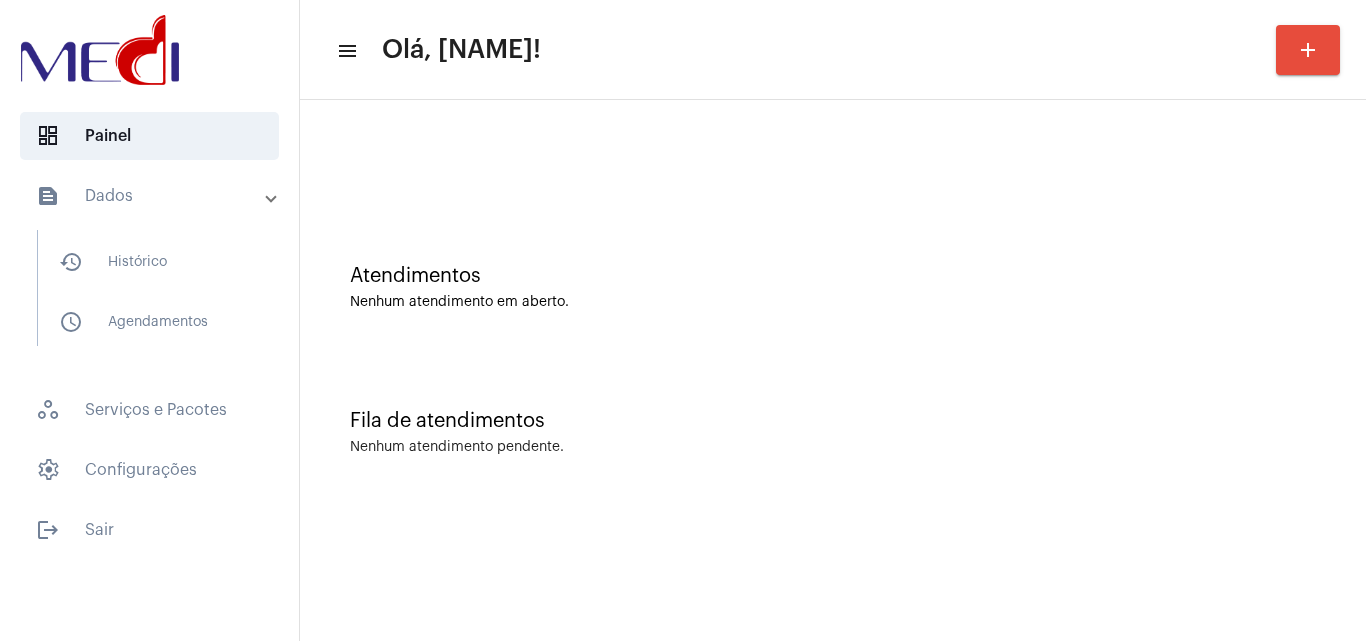 scroll, scrollTop: 0, scrollLeft: 0, axis: both 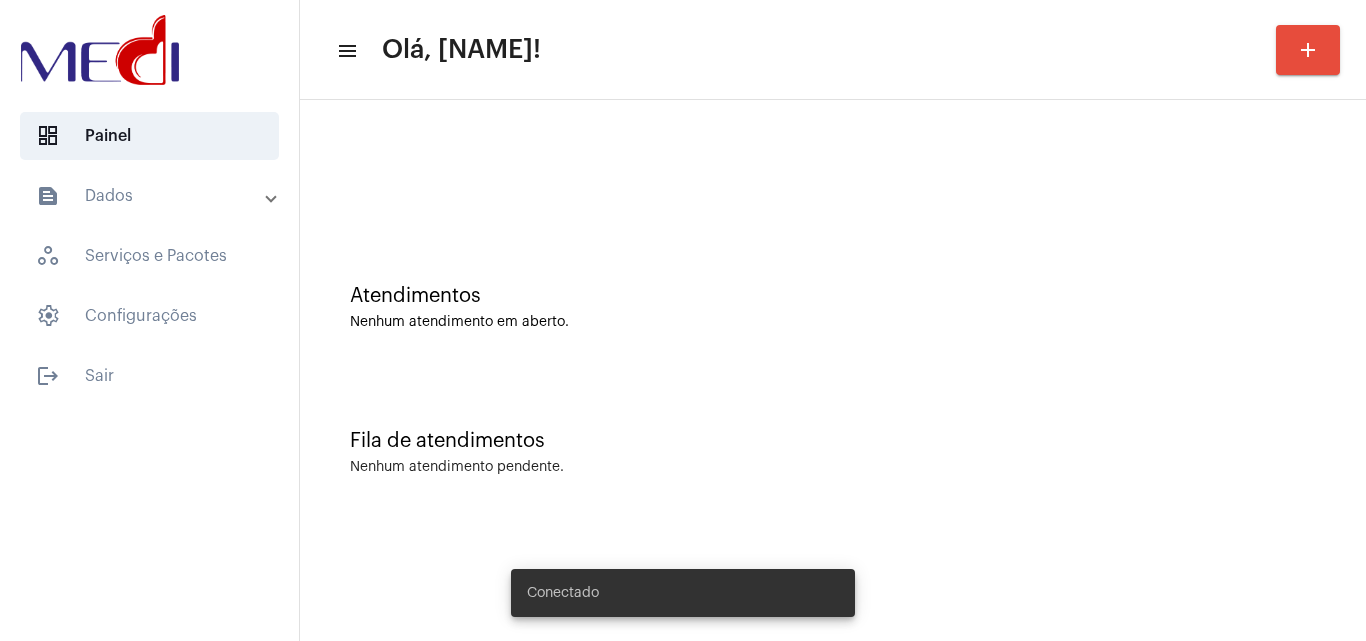 click on "Fila de atendimentos Nenhum atendimento pendente." 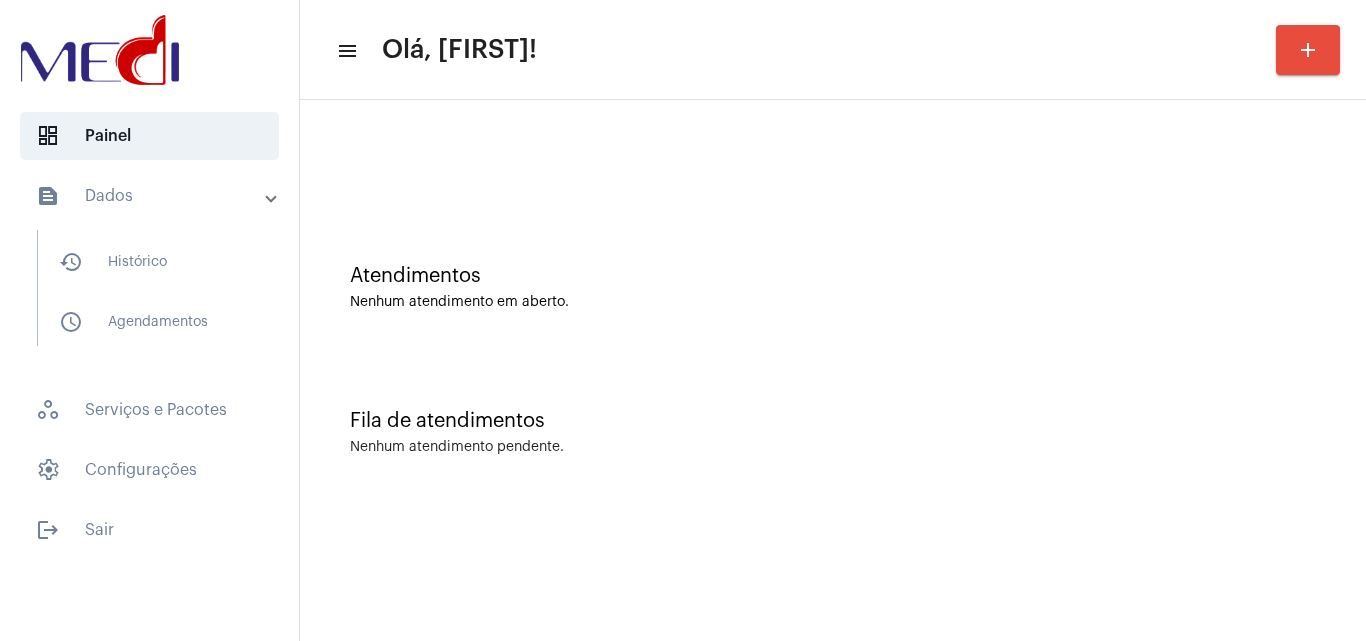 scroll, scrollTop: 0, scrollLeft: 0, axis: both 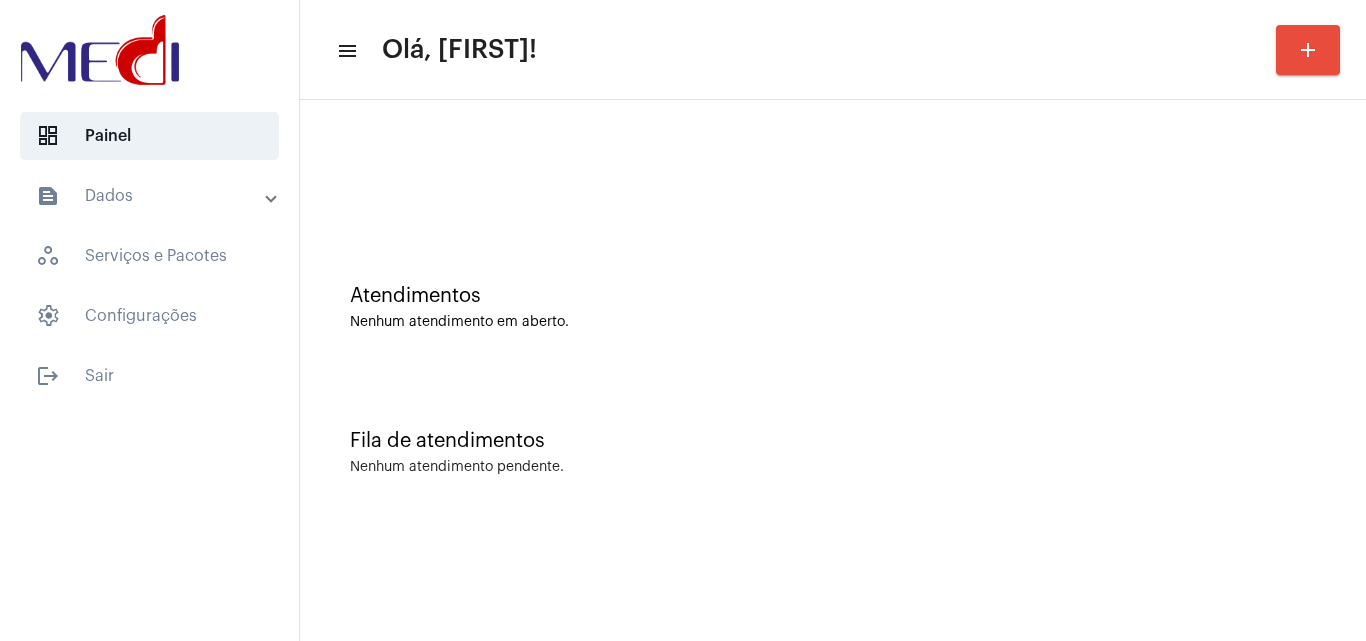 click on "menu Olá, [FIRST]! add Atendimentos Nenhum atendimento em aberto. Fila de atendimentos Nenhum atendimento pendente." 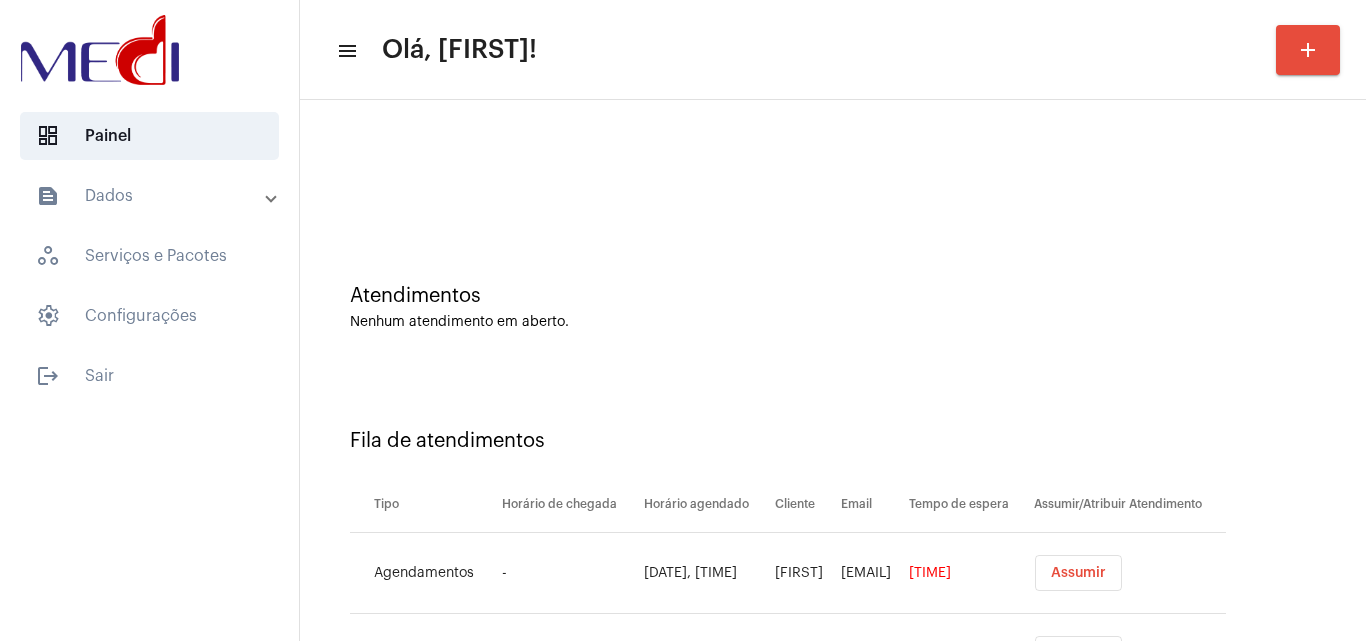 click on "Assumir" at bounding box center (1078, 573) 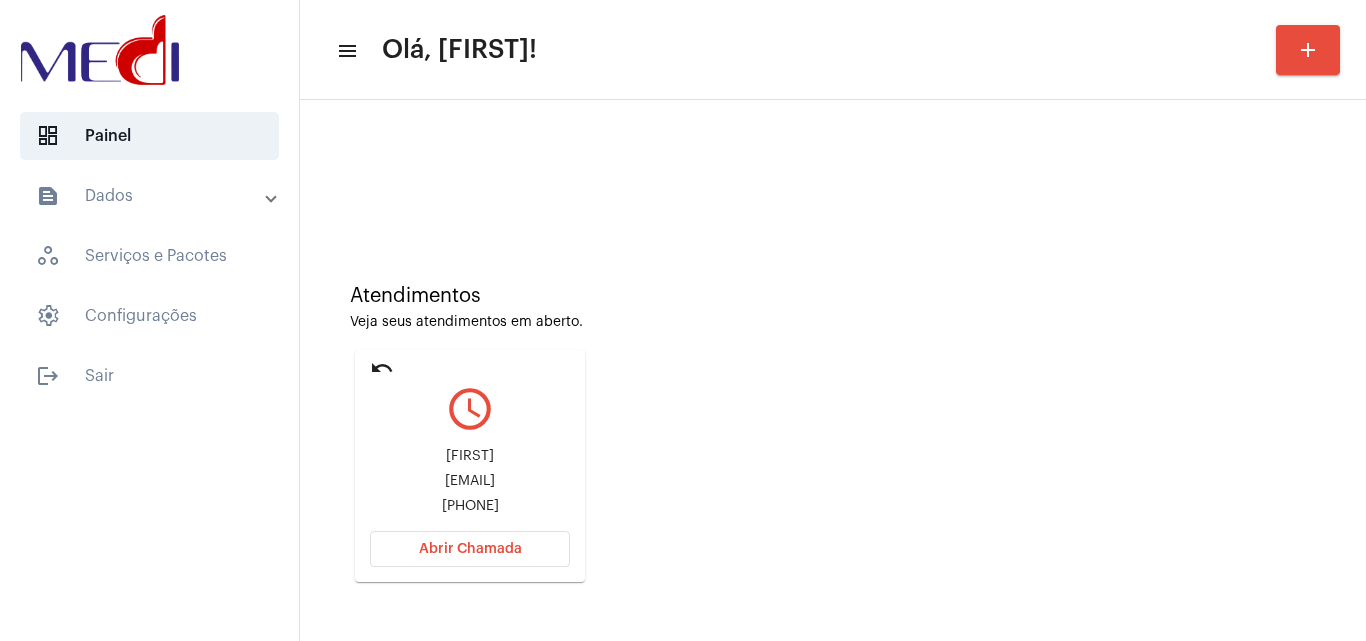 click on "aj.pantoja@hotmail.com" 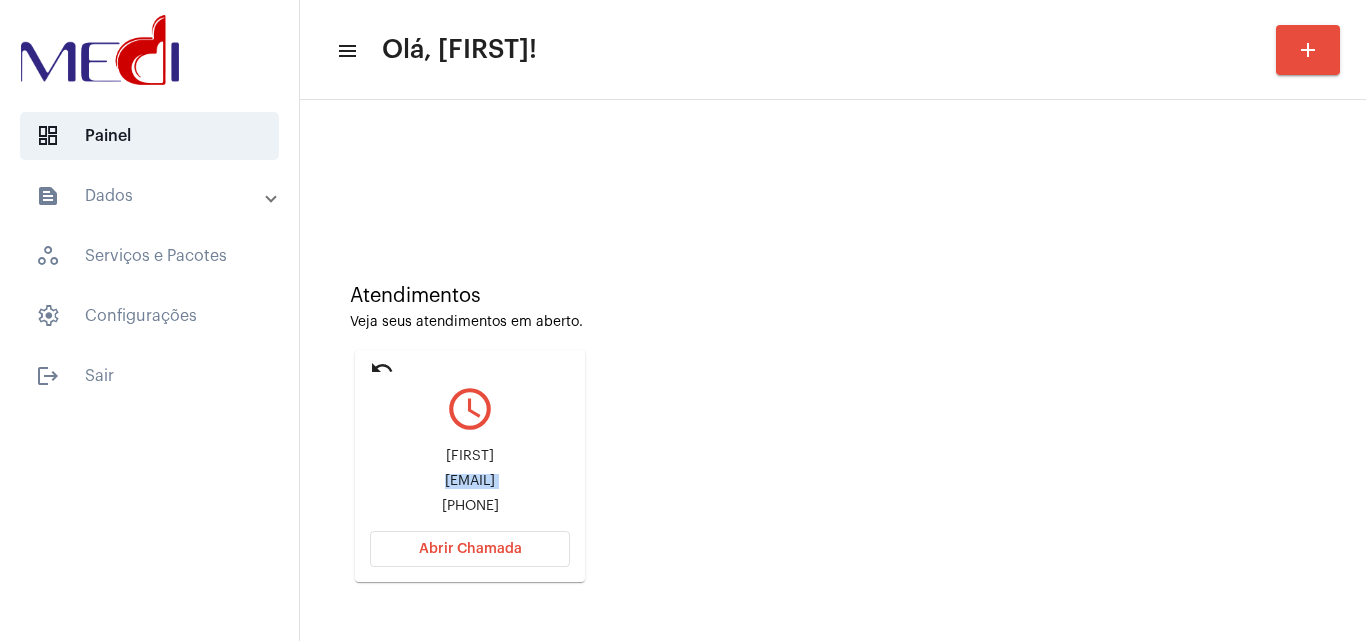 click on "aj.pantoja@hotmail.com" 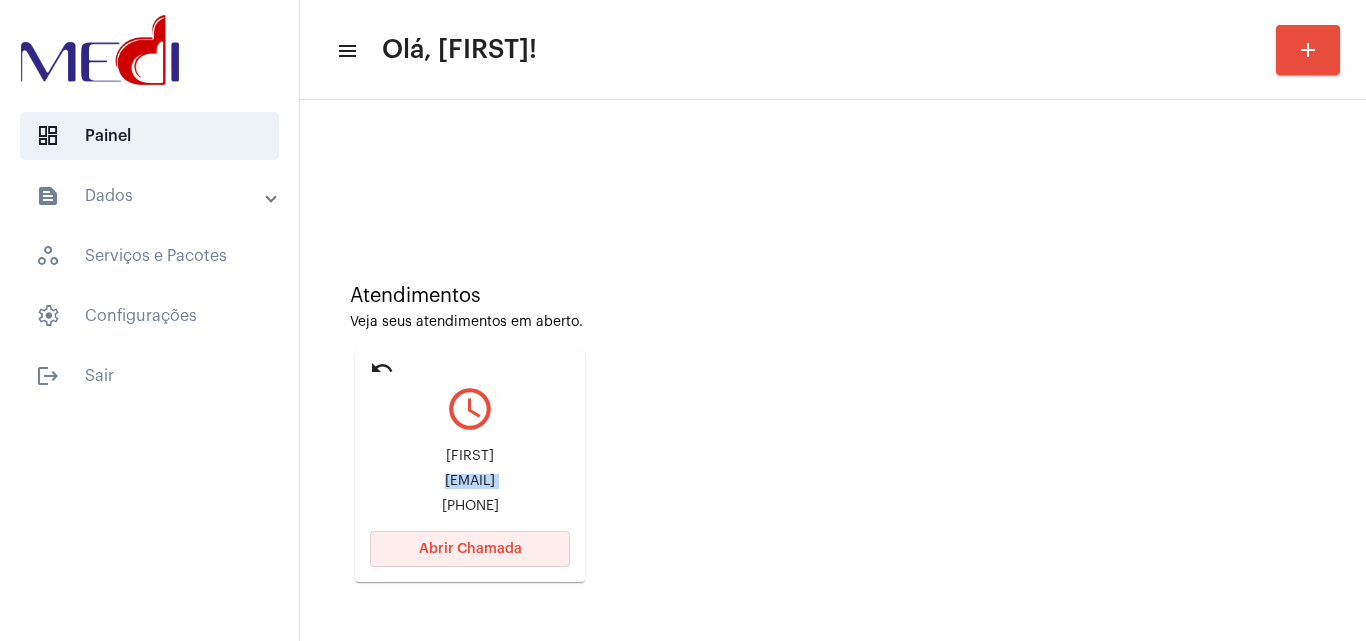 click on "Abrir Chamada" 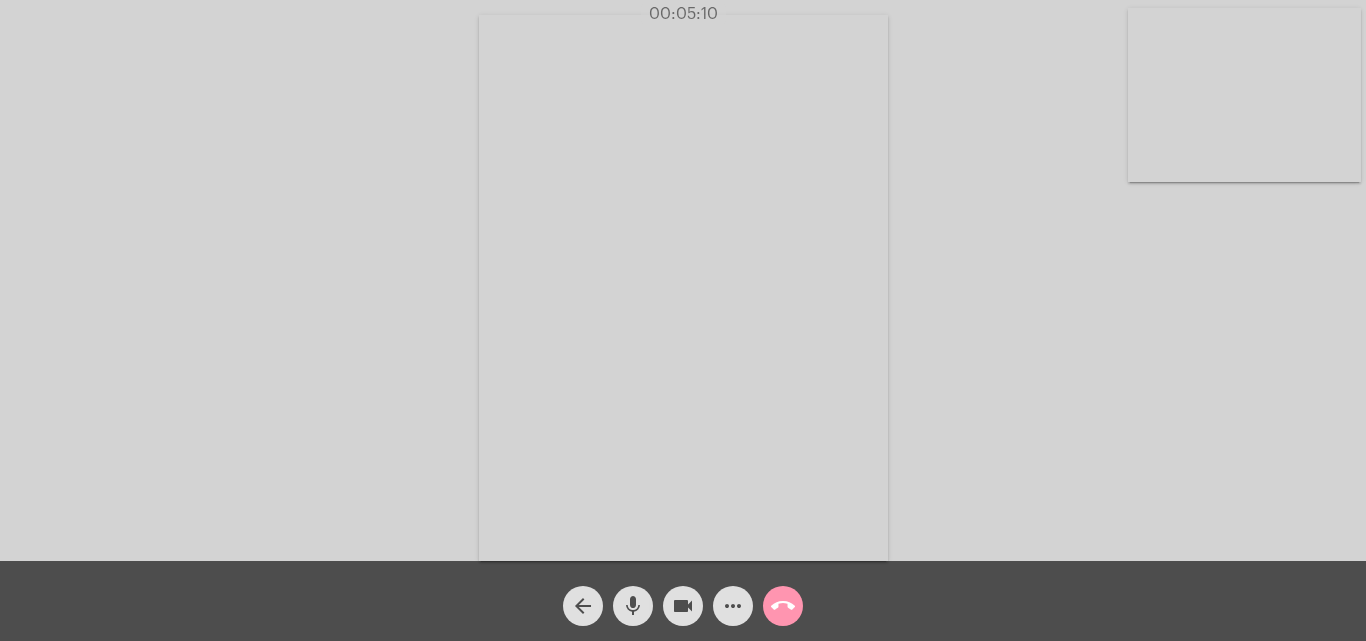 click on "call_end" 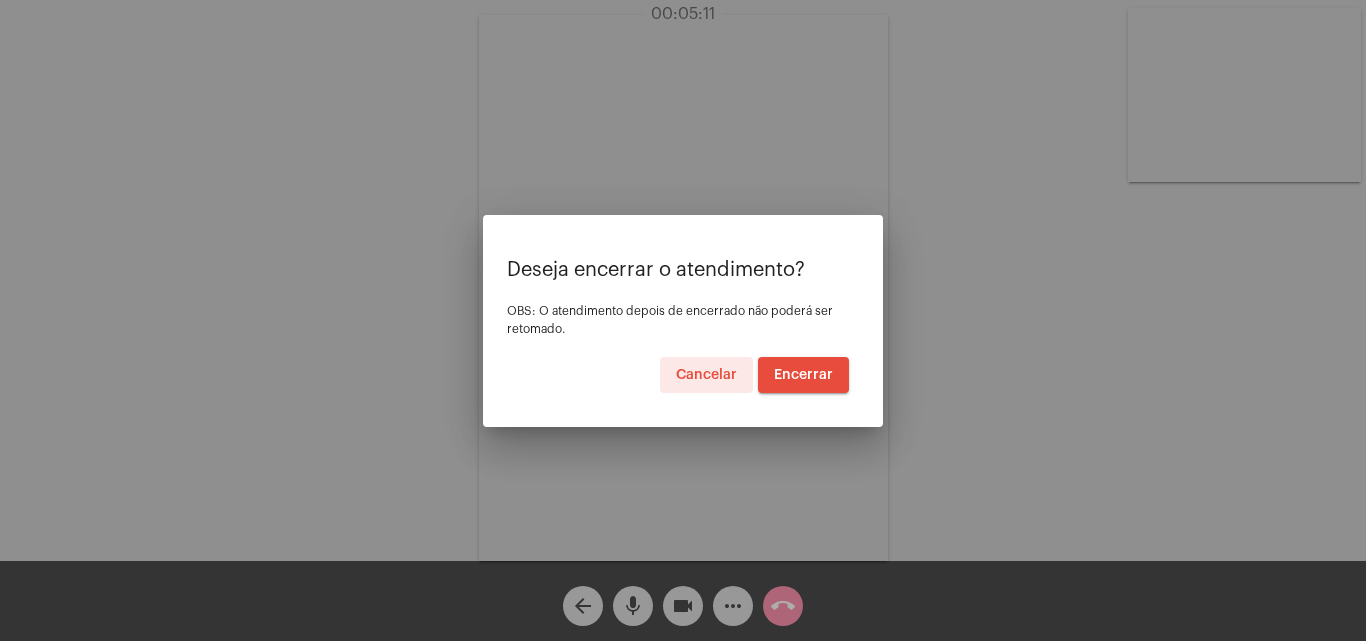click on "Encerrar" at bounding box center (803, 375) 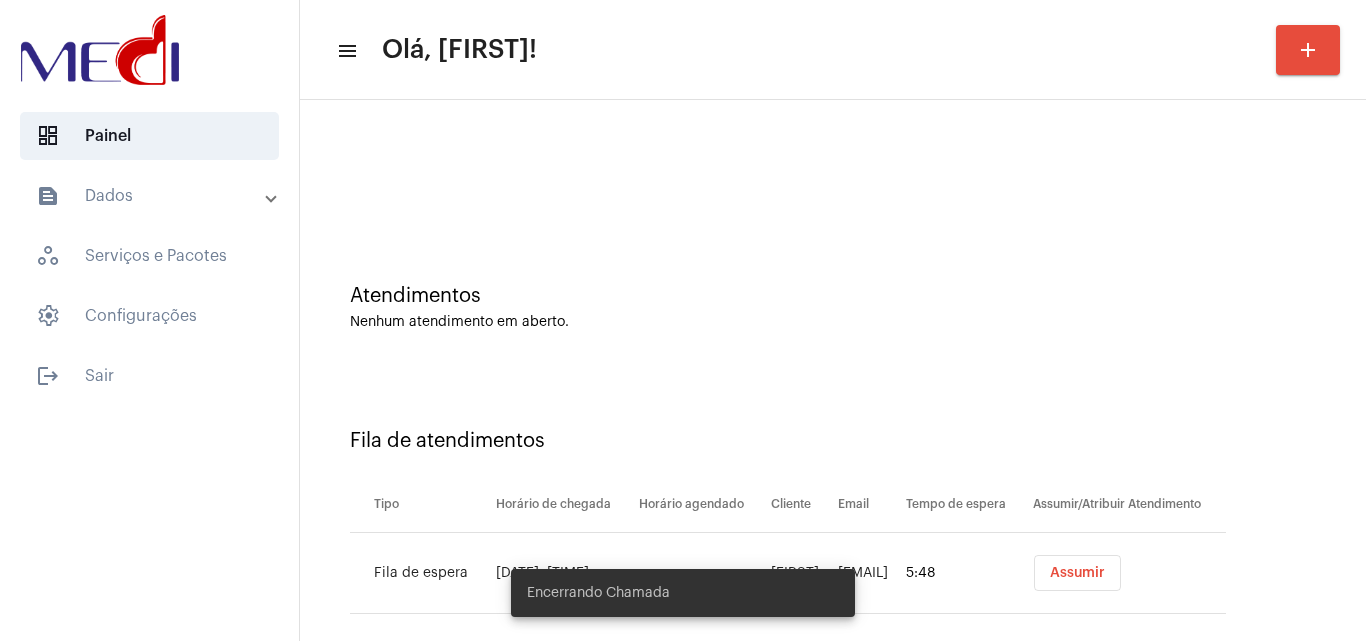 scroll, scrollTop: 27, scrollLeft: 0, axis: vertical 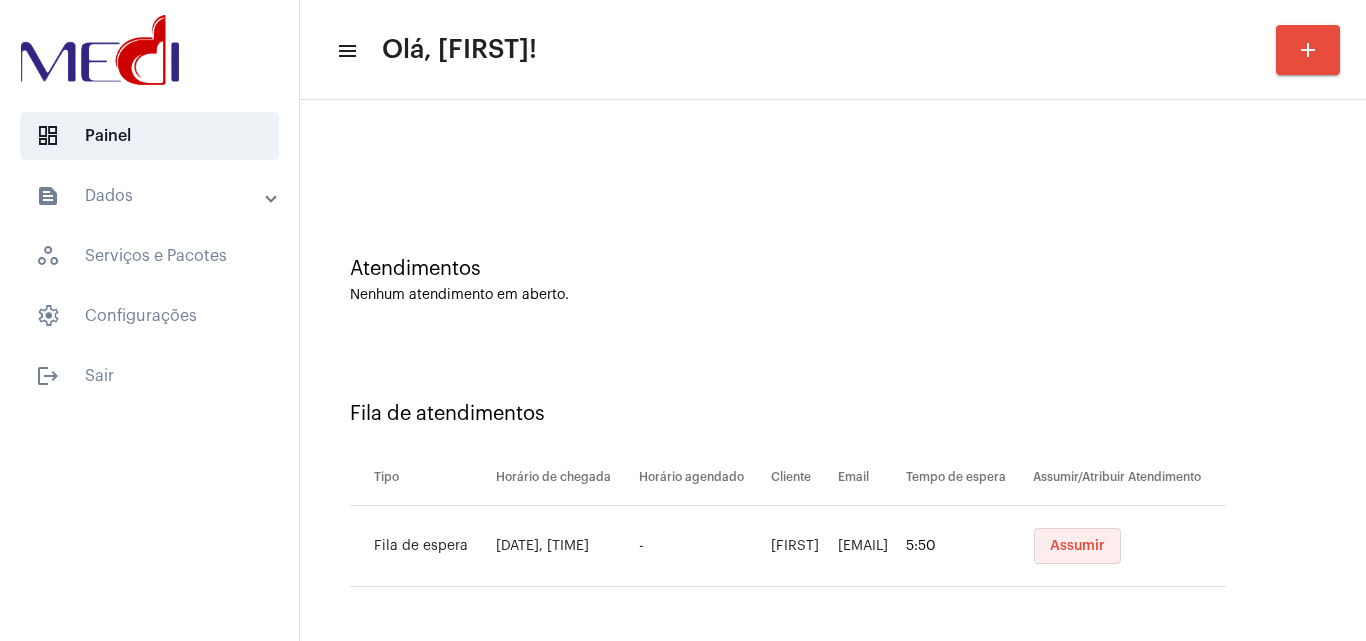 click on "Assumir" at bounding box center [1077, 546] 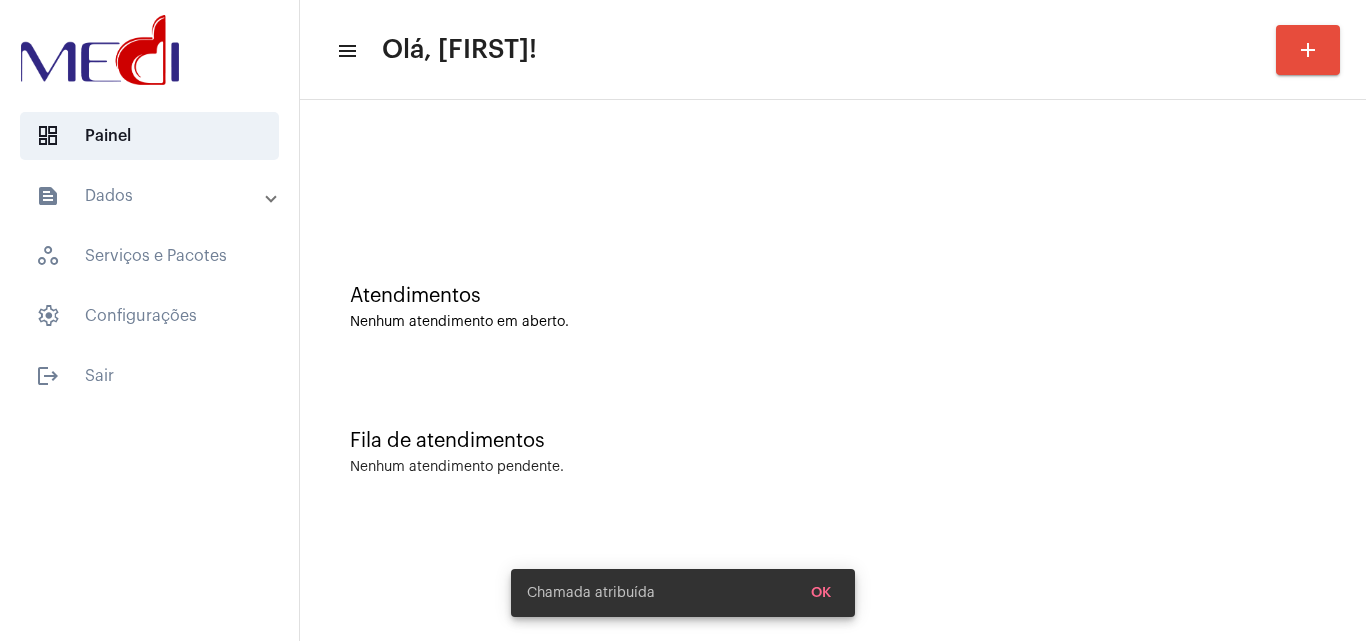 scroll, scrollTop: 0, scrollLeft: 0, axis: both 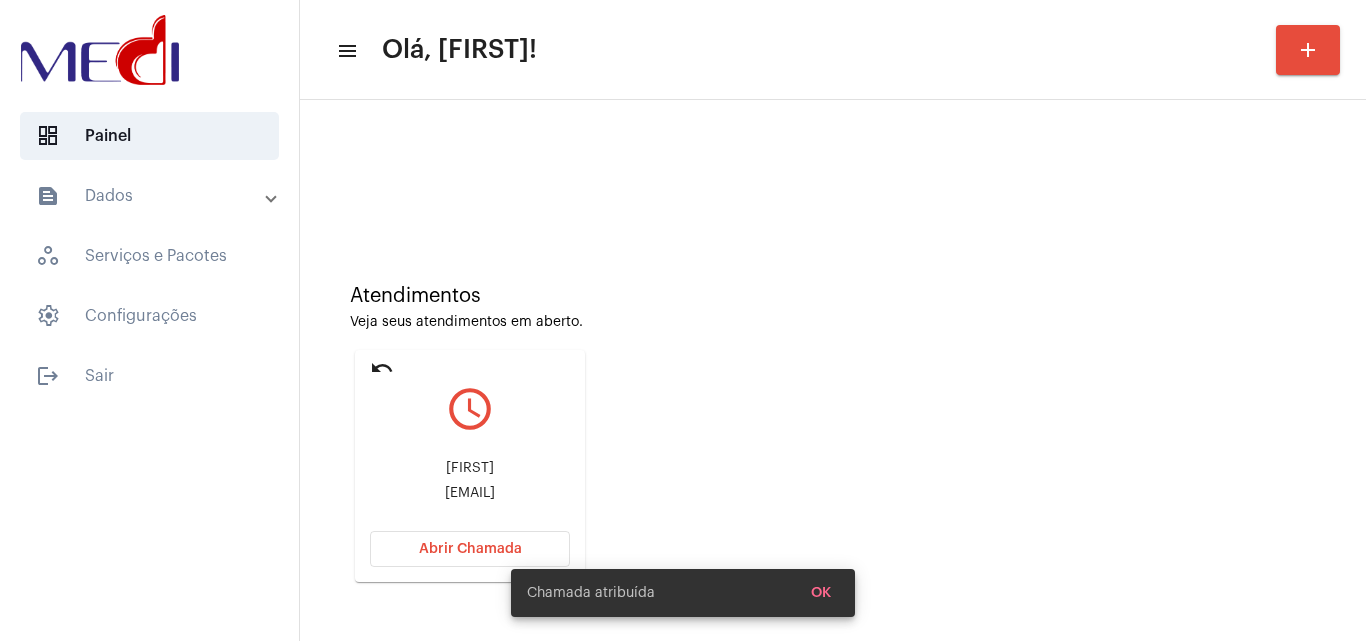 click on "Jessicasf@mesquitacorrea.adv.br" 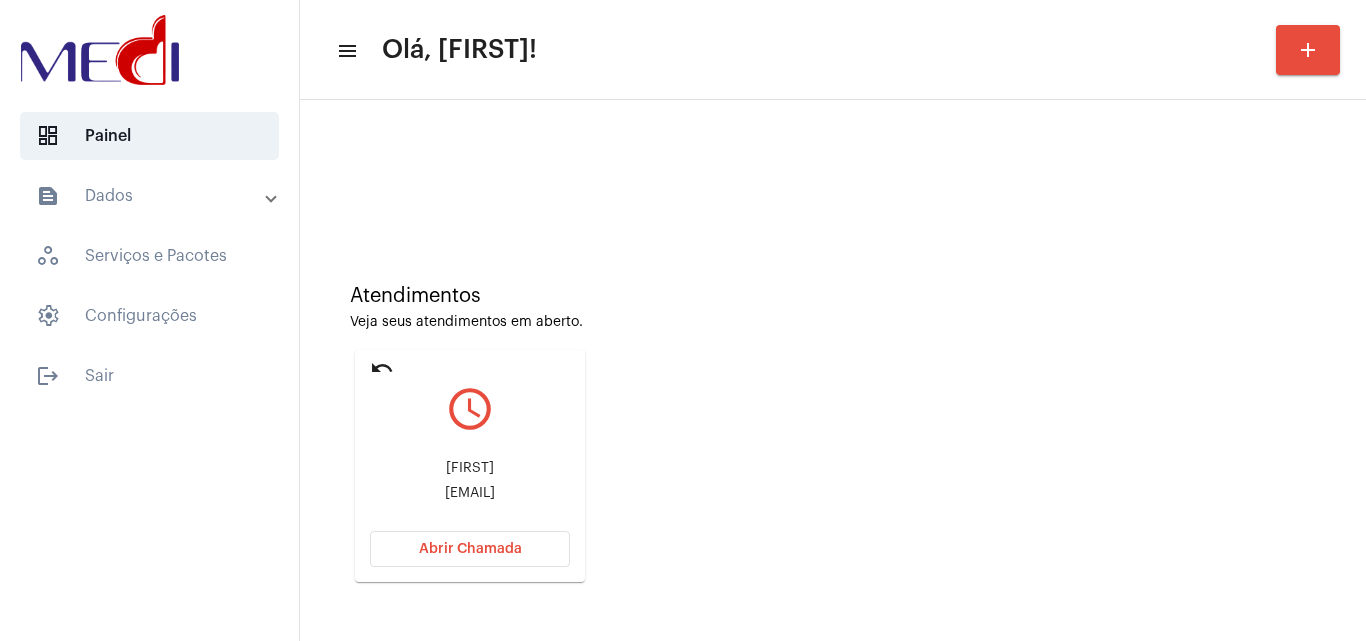 click on "Jessicasf@mesquitacorrea.adv.br" 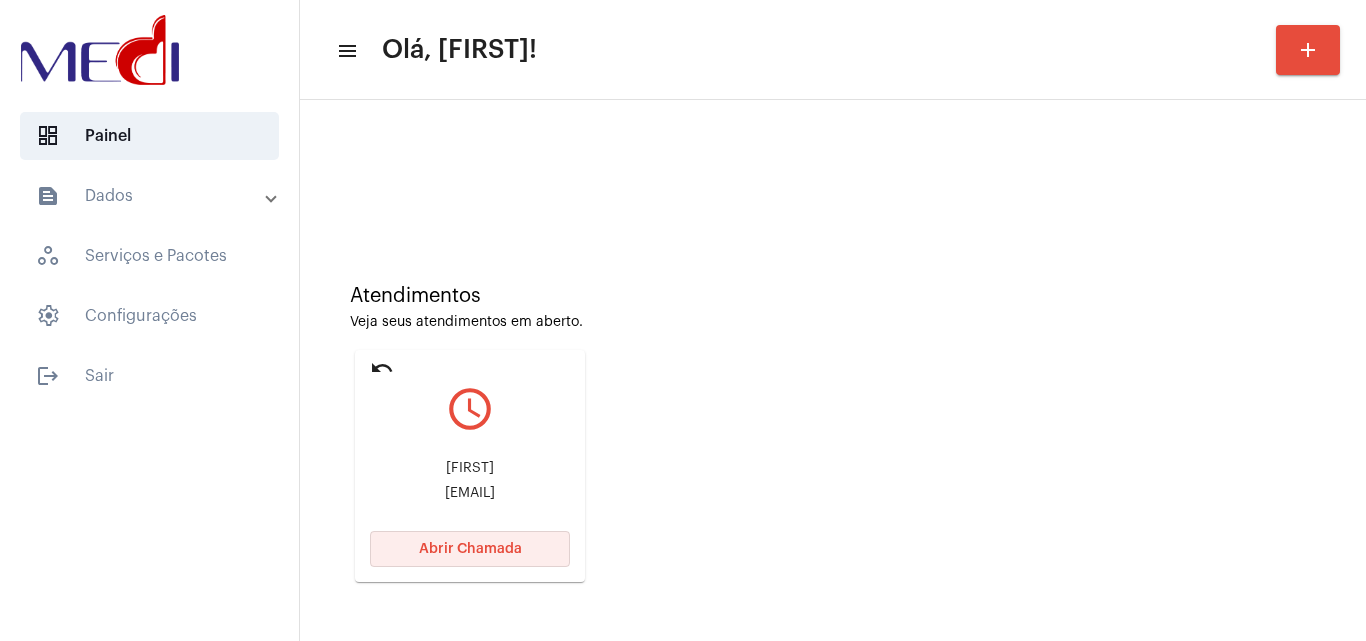 click on "Abrir Chamada" 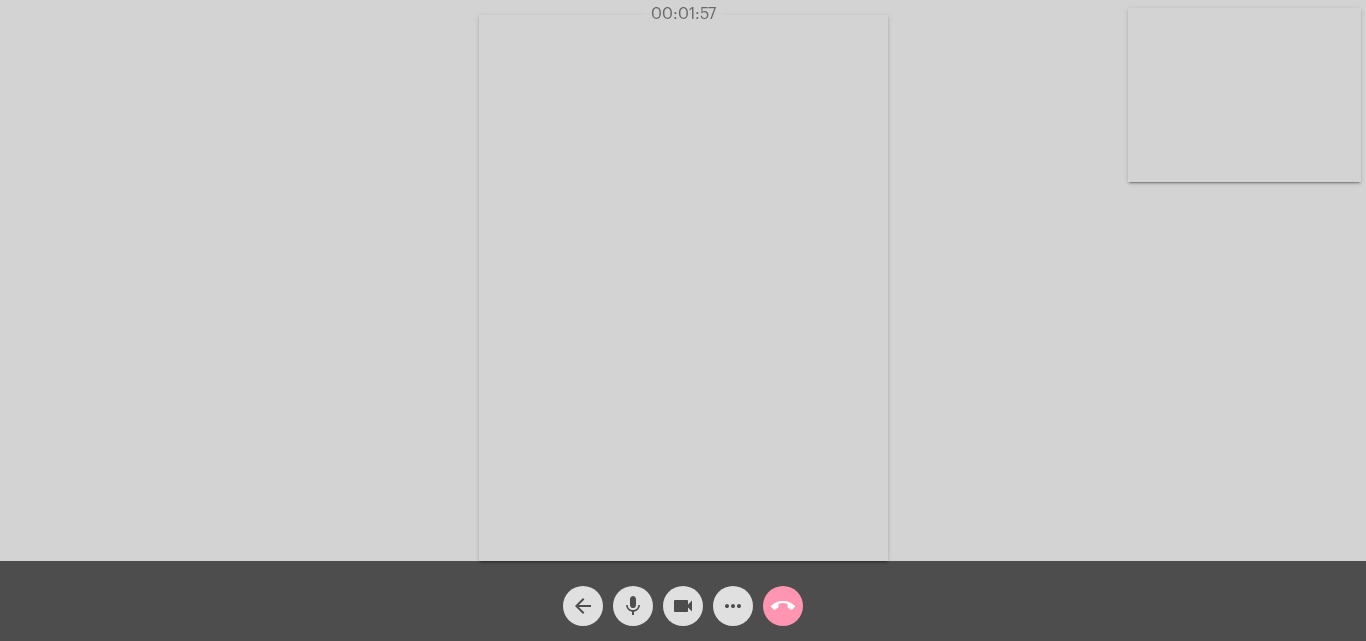 click on "arrow_back mic videocam more_horiz call_end" 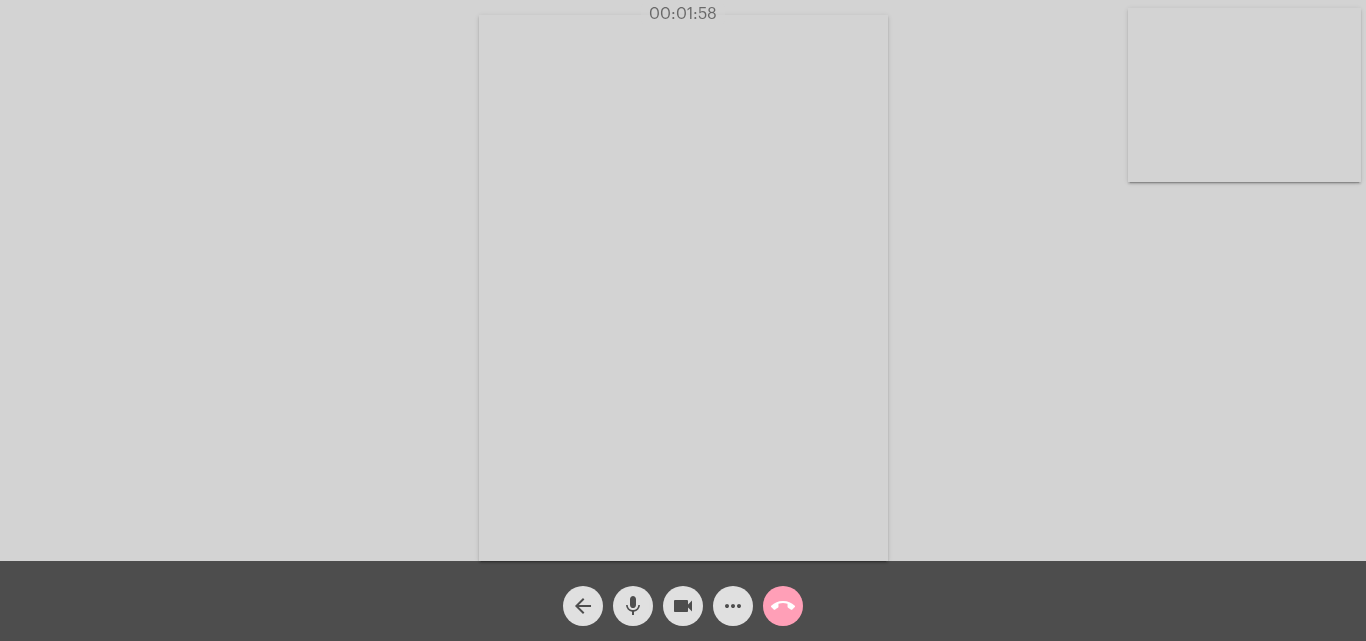 click on "call_end" 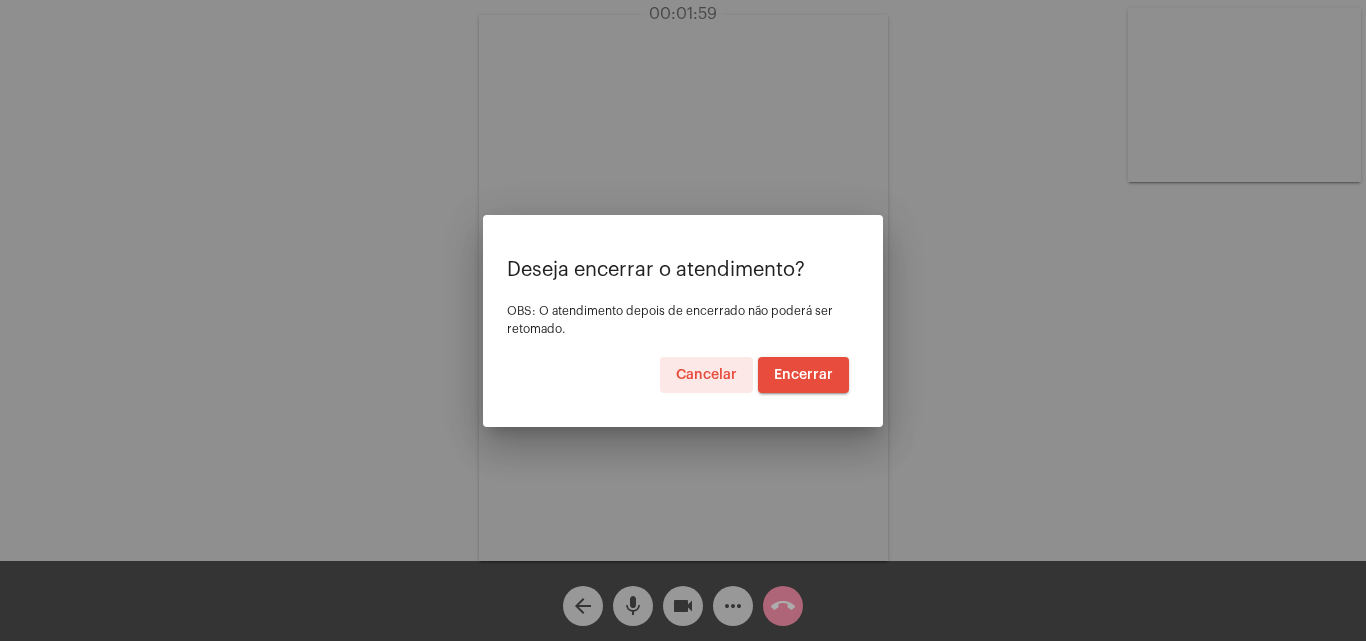 click on "Encerrar" at bounding box center (803, 375) 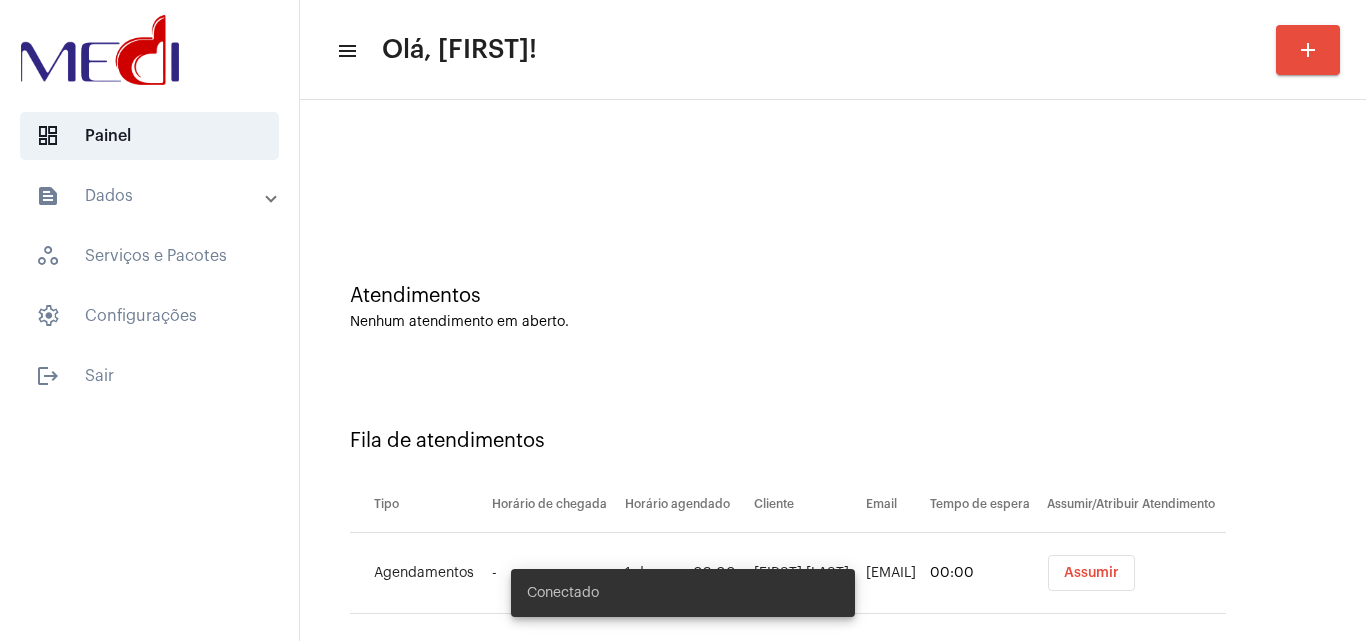 scroll, scrollTop: 0, scrollLeft: 0, axis: both 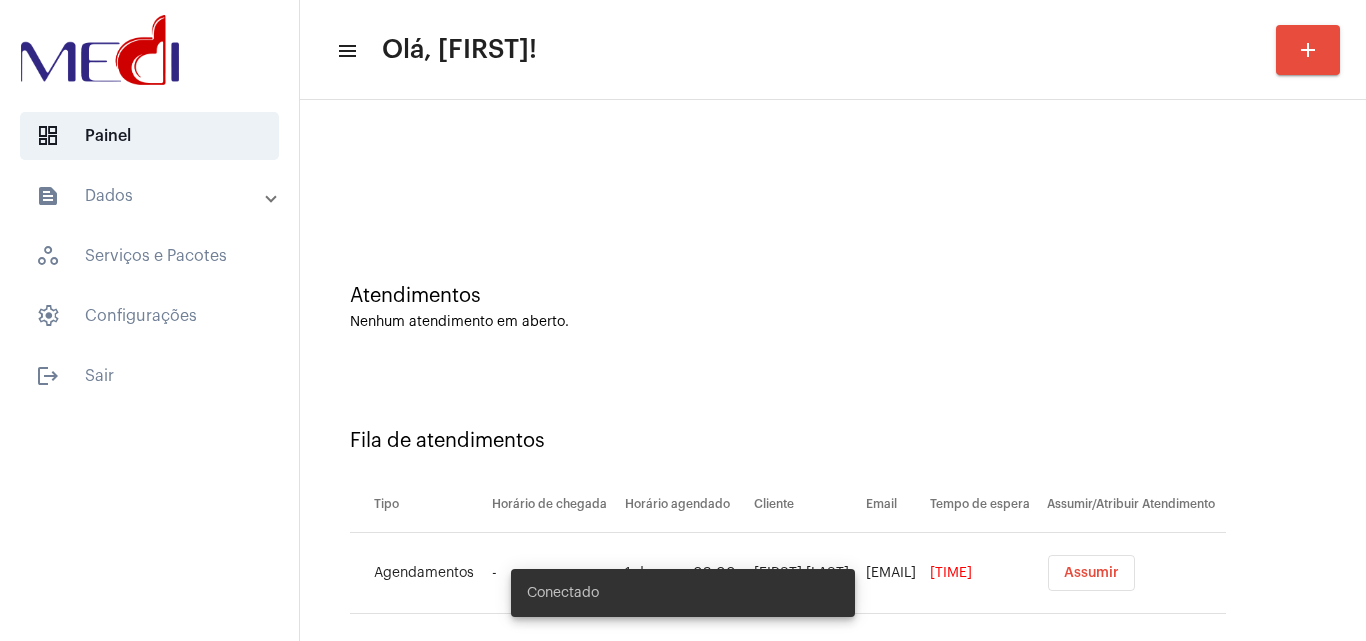 click on "Assumir" at bounding box center [1091, 573] 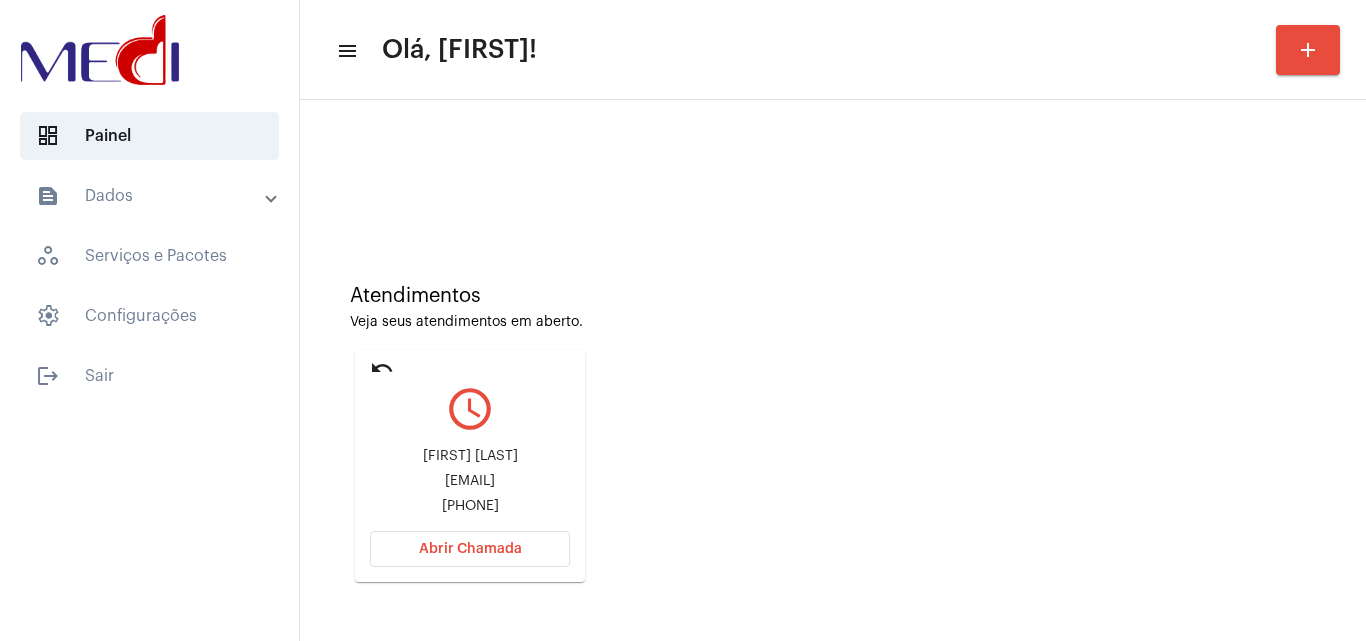 click on "[EMAIL]" 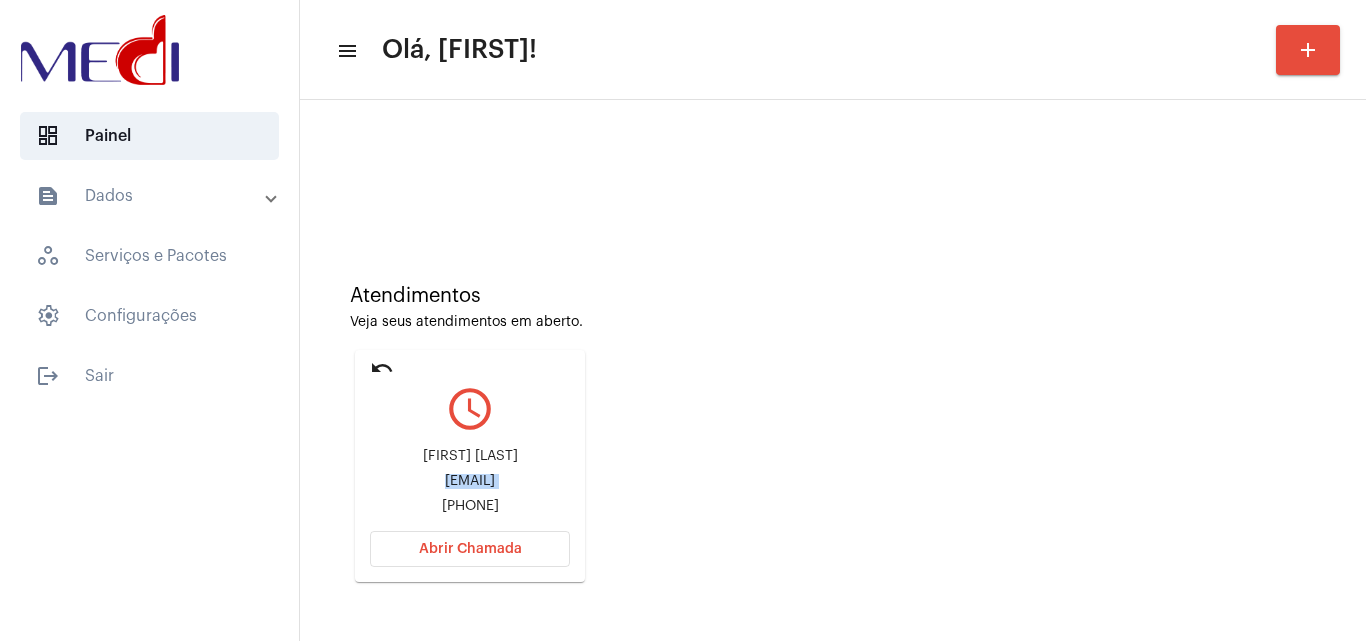 click on "[EMAIL]" 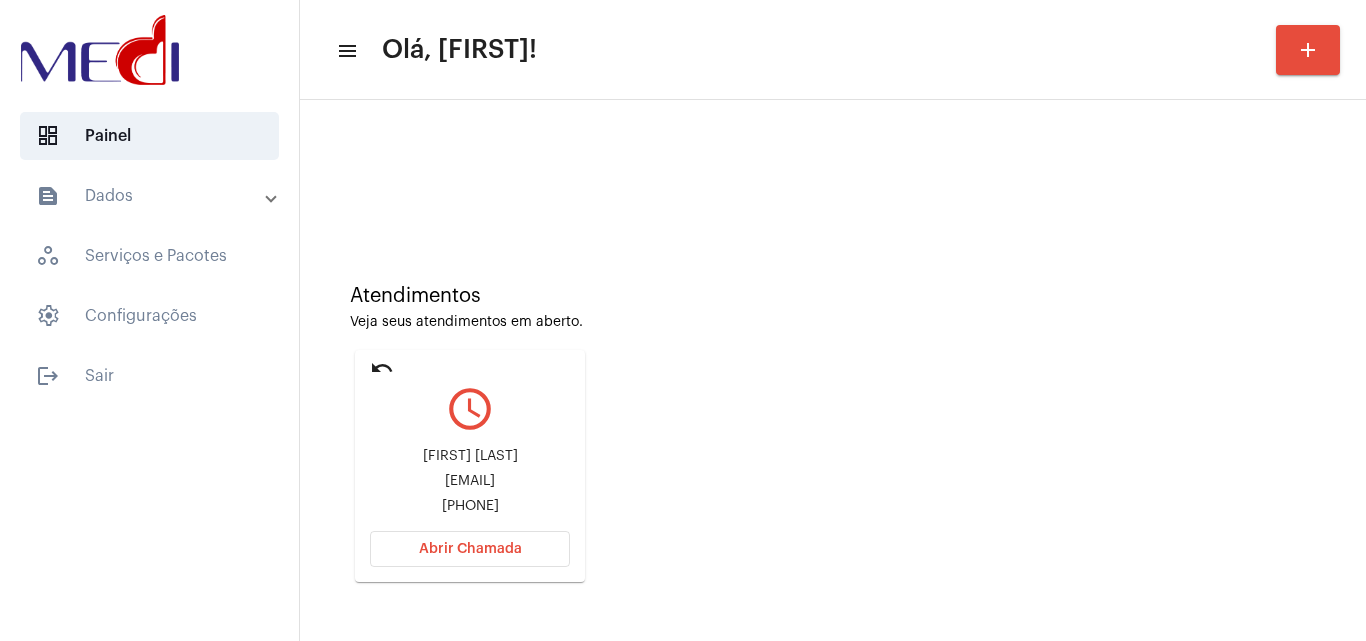 click on "Evanilde Gollo Cordazzo" 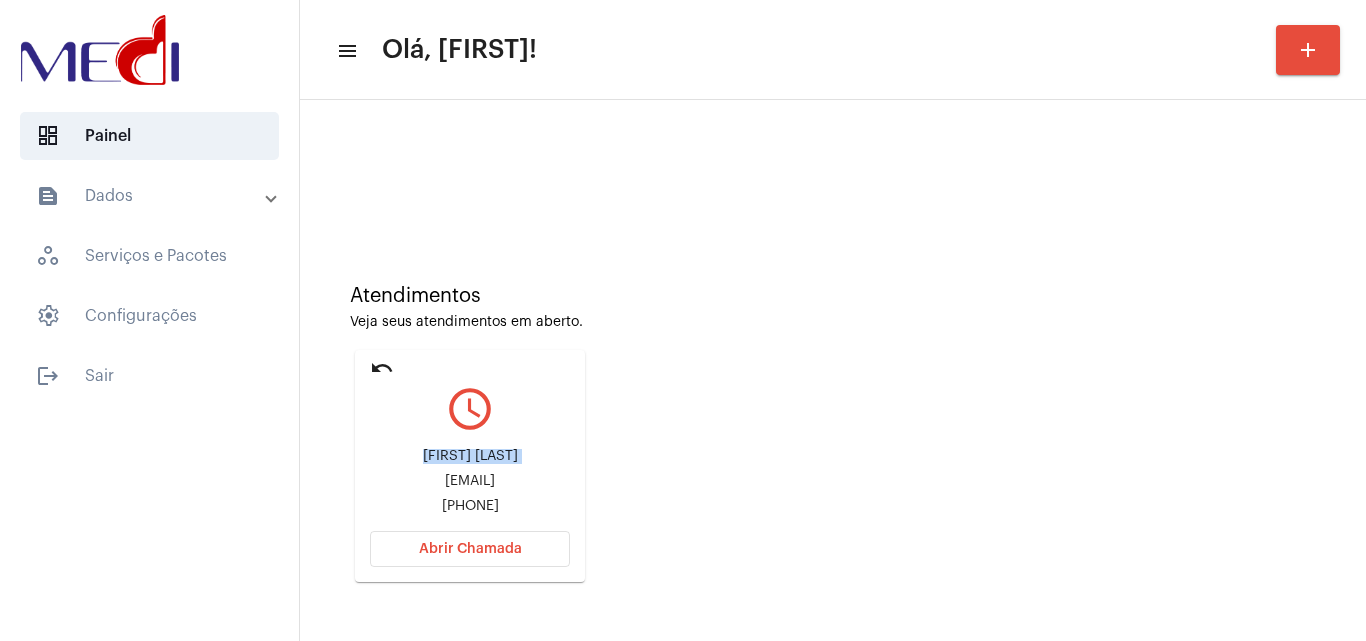 click on "Evanilde Gollo Cordazzo" 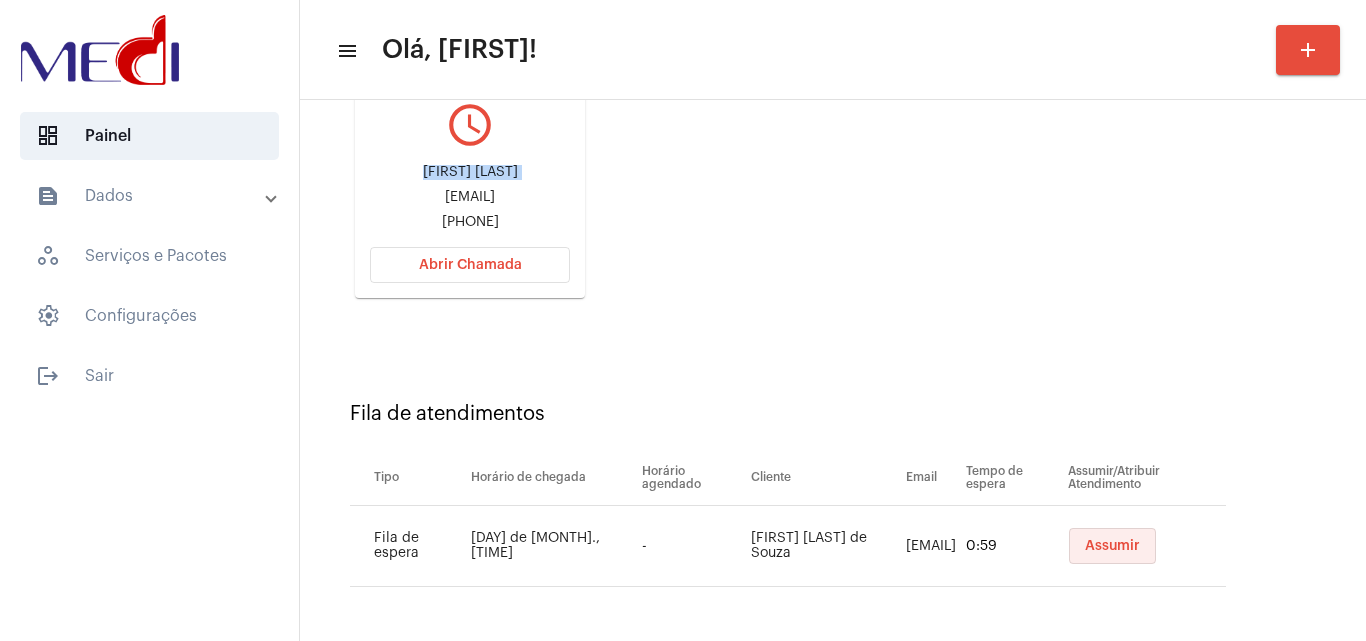 click on "Assumir" at bounding box center (1112, 546) 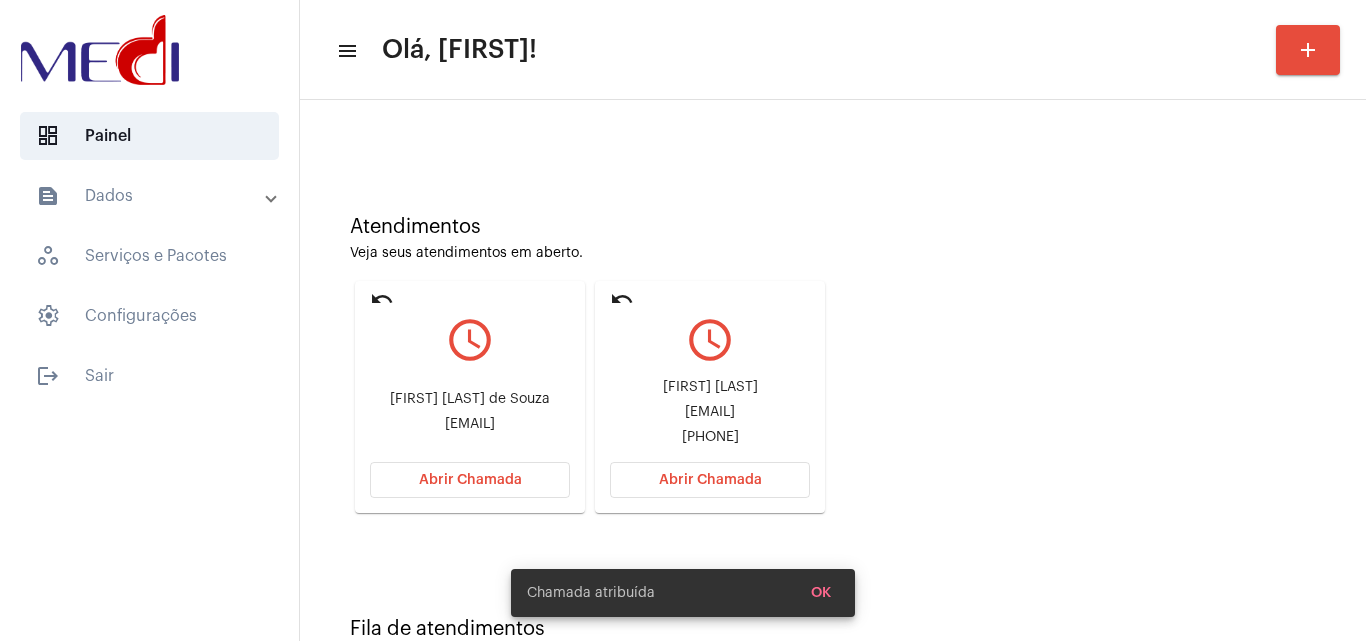 scroll, scrollTop: 141, scrollLeft: 0, axis: vertical 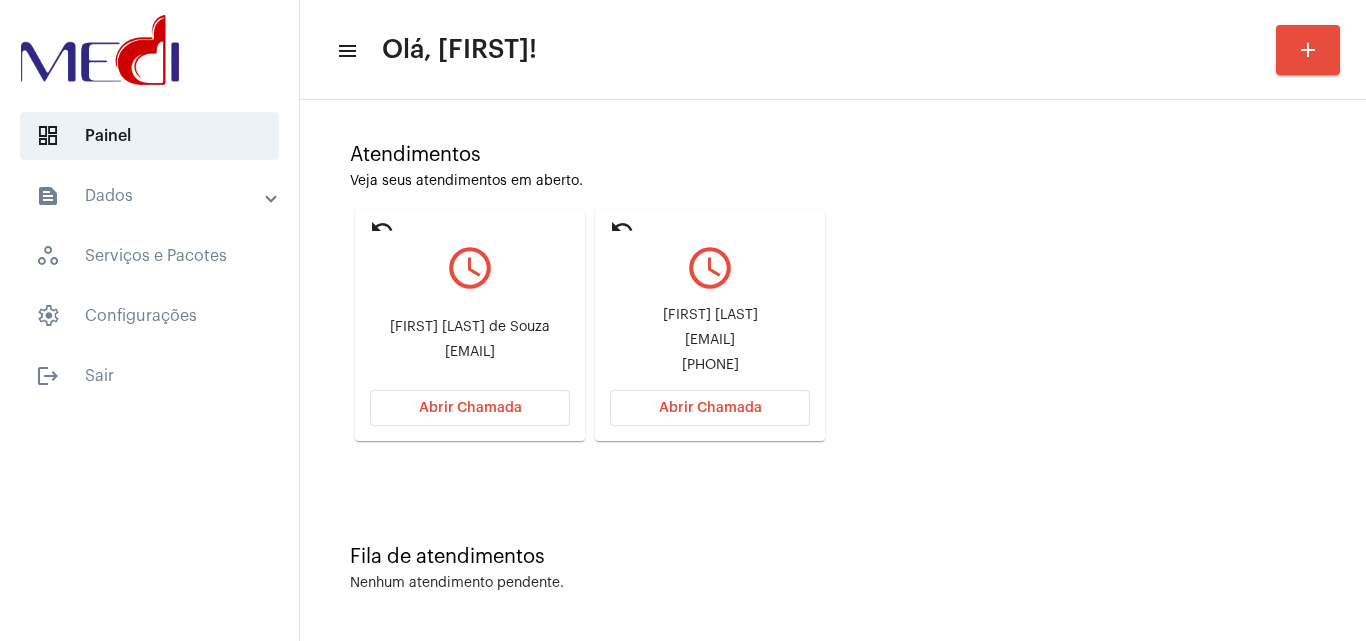 click on "willianpdsouza@gmail.com" 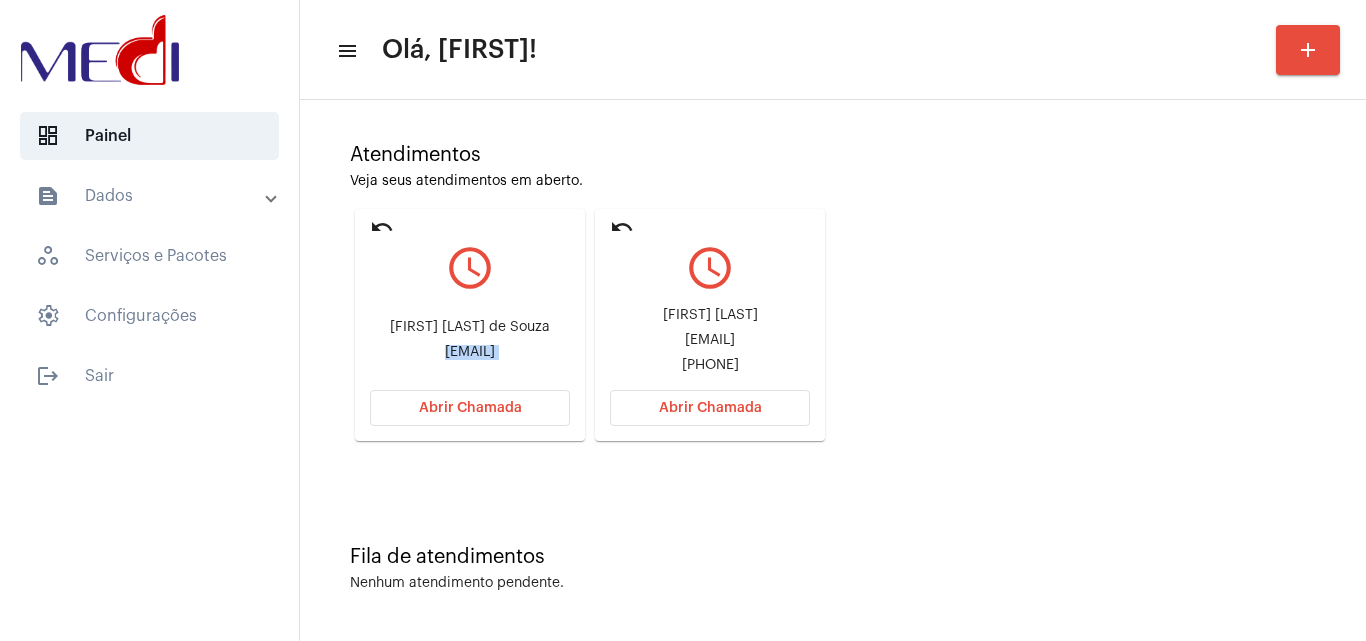click on "willianpdsouza@gmail.com" 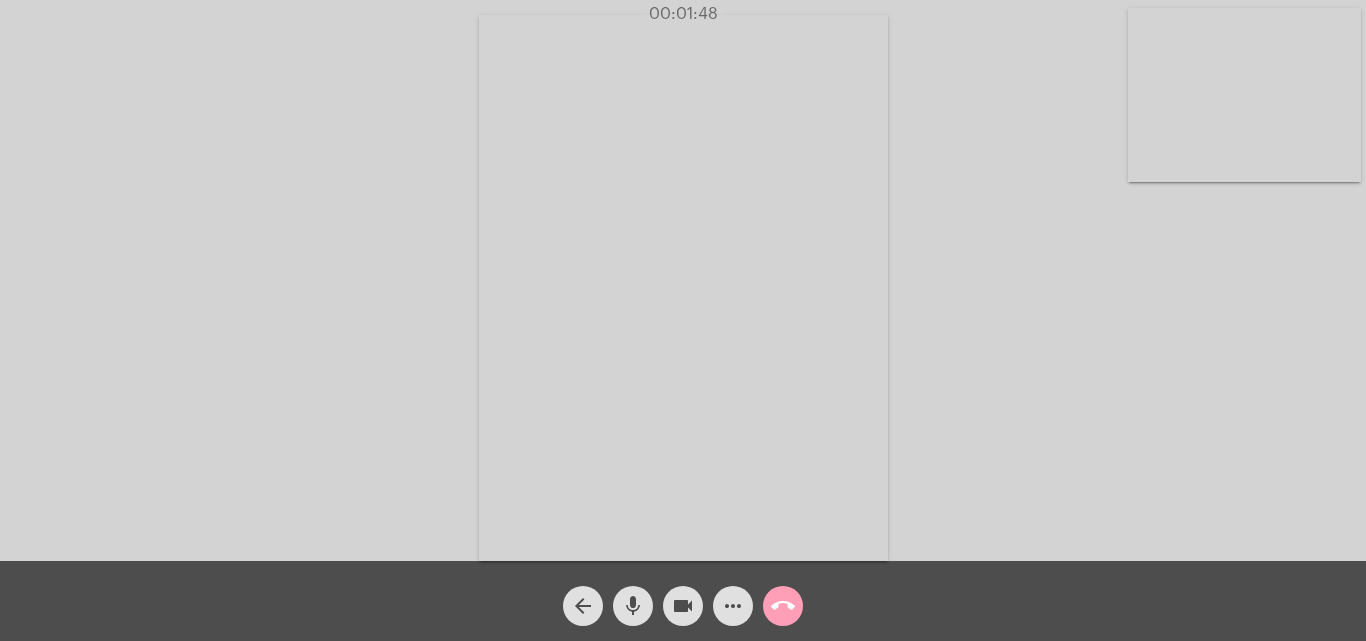 click on "call_end" 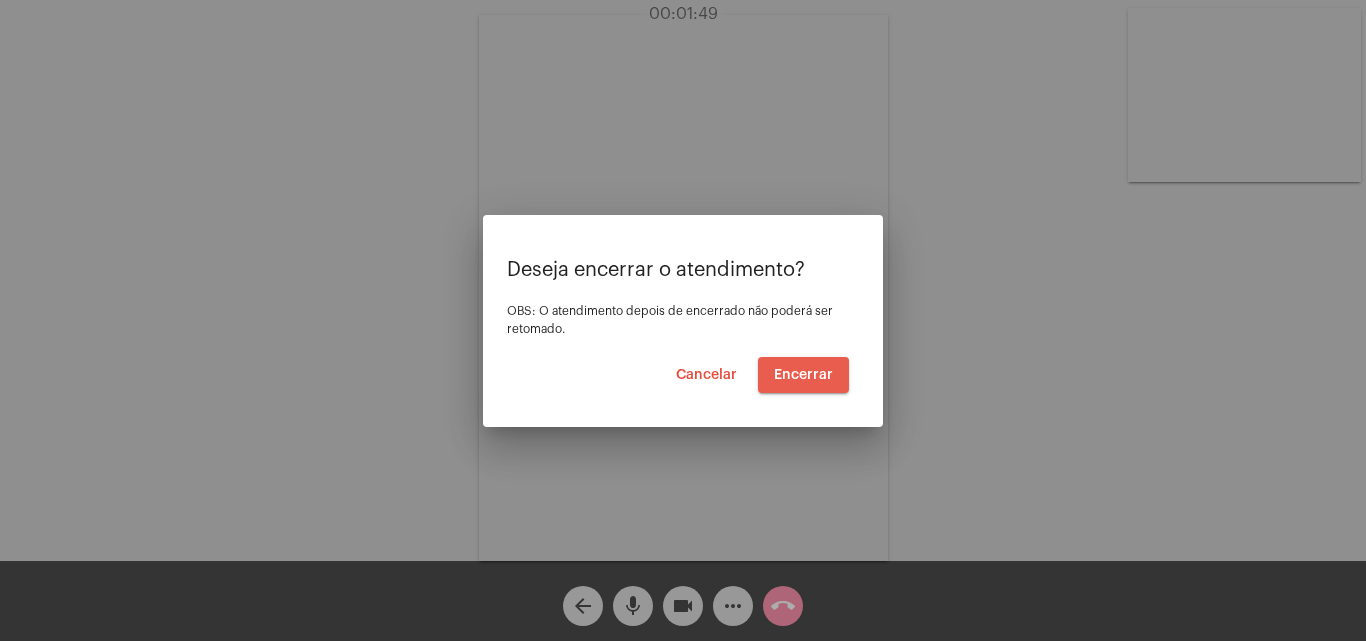 click on "Encerrar" at bounding box center (803, 375) 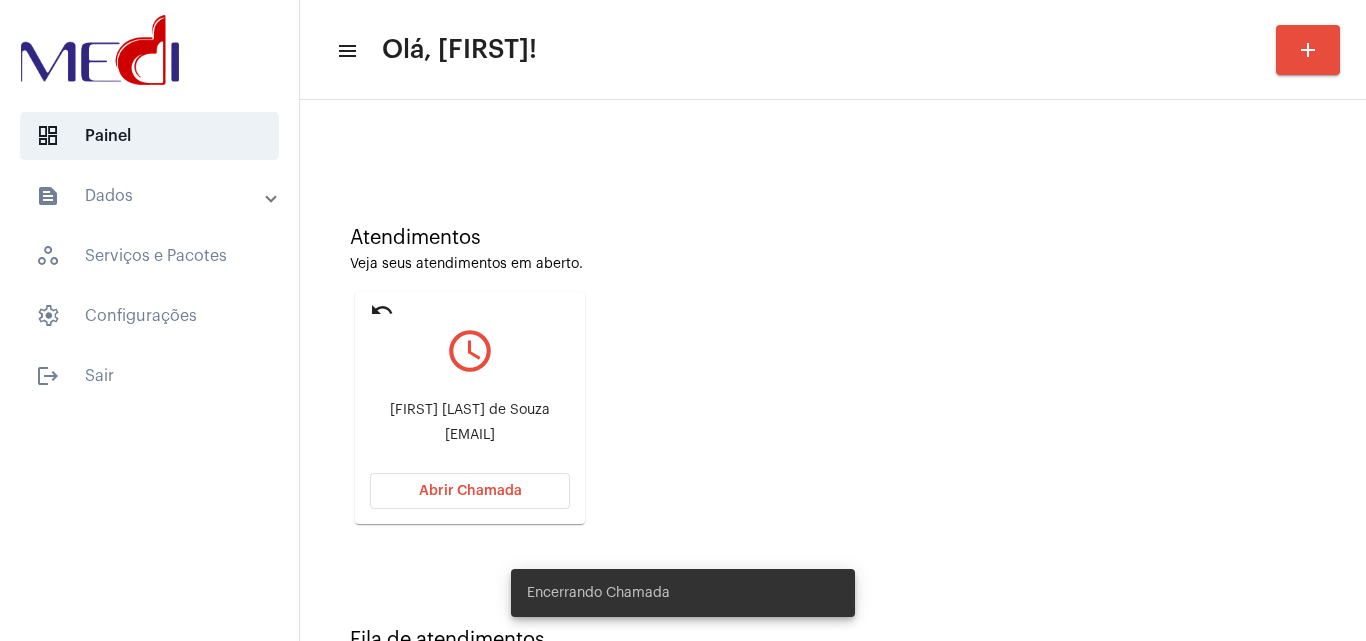 scroll, scrollTop: 141, scrollLeft: 0, axis: vertical 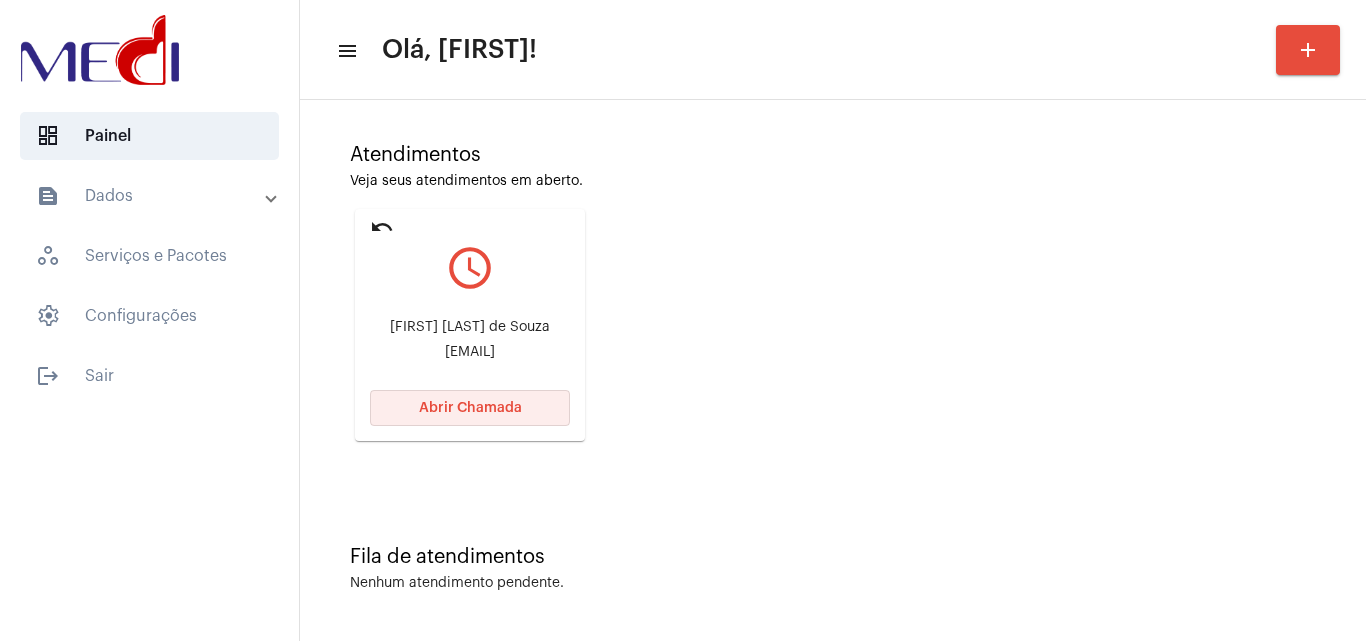 click on "Abrir Chamada" 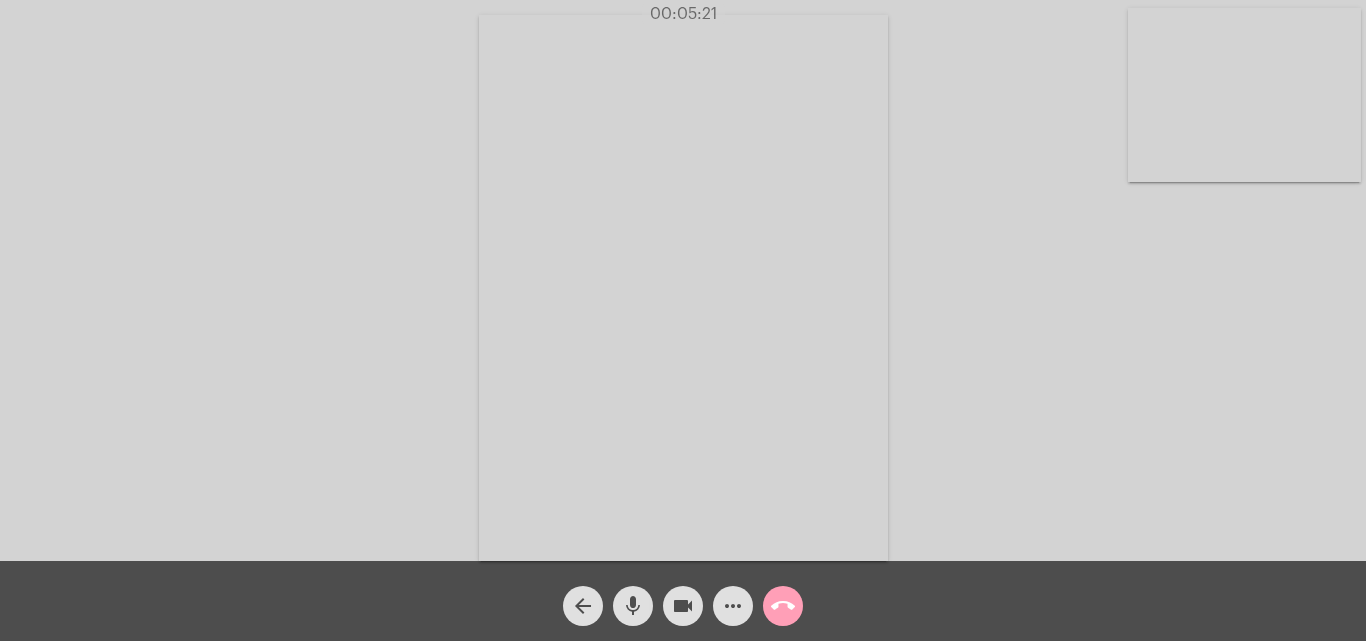 click on "call_end" 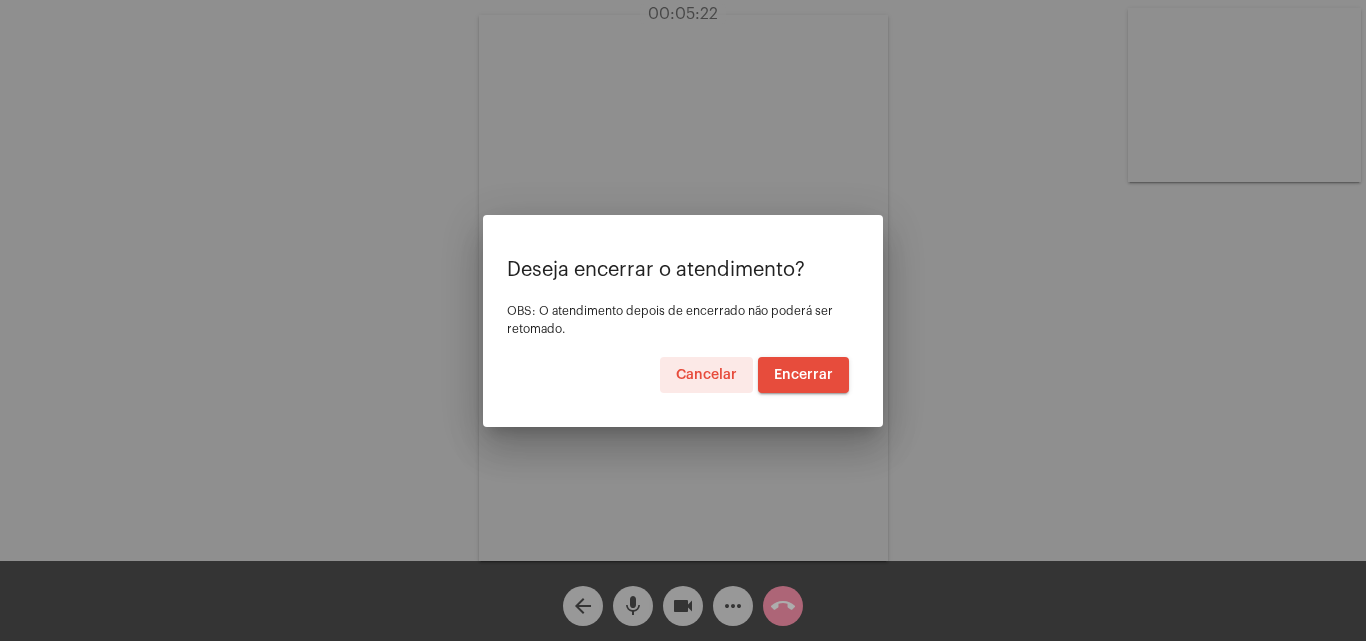 click on "Encerrar" at bounding box center (803, 375) 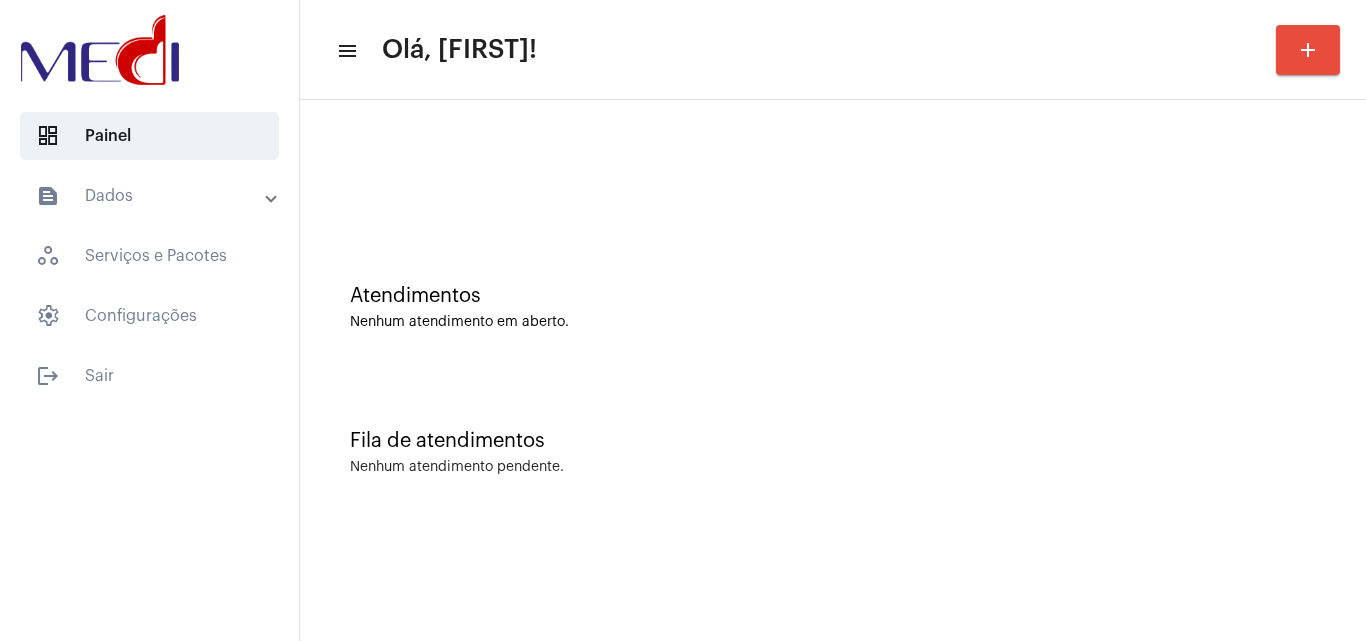 scroll, scrollTop: 0, scrollLeft: 0, axis: both 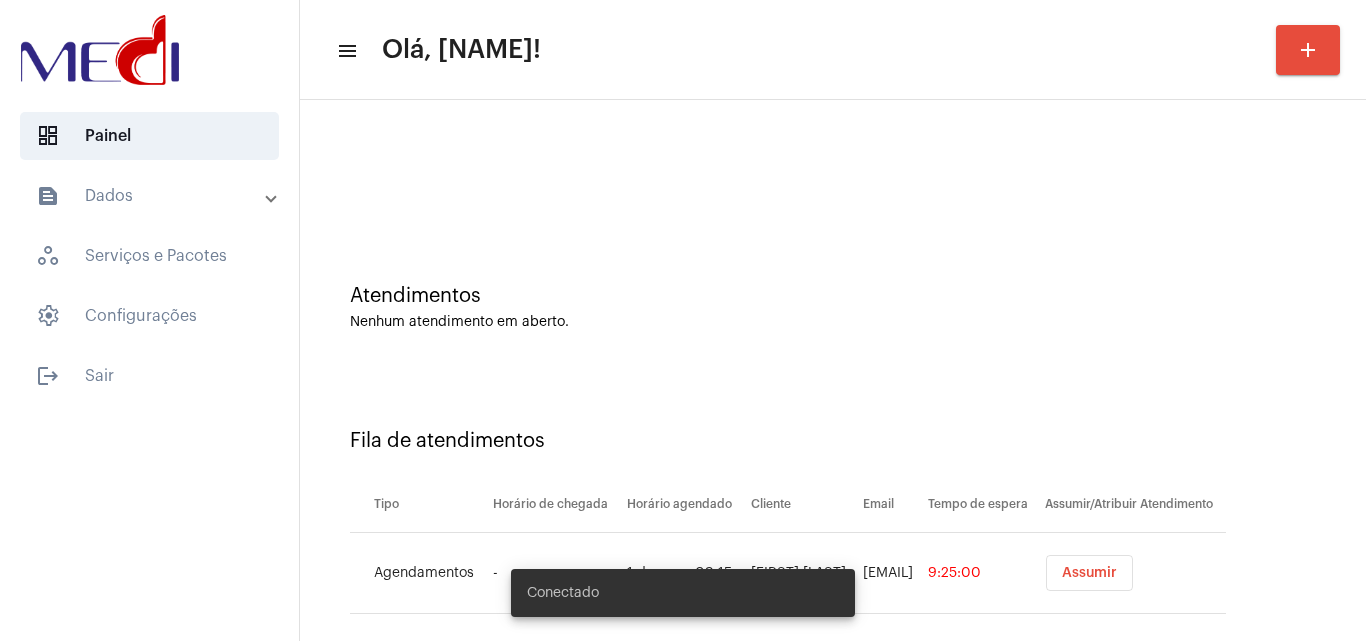 click on "Fila de atendimentos  Tipo   Horário de chegada   Horário agendado   Cliente   Email   Tempo de espera   Assumir/Atribuir Atendimento   Agendamentos   -   1 de ago., 09:15   [FIRST] [LAST]   [EMAIL]   9:25:00   Assumir" 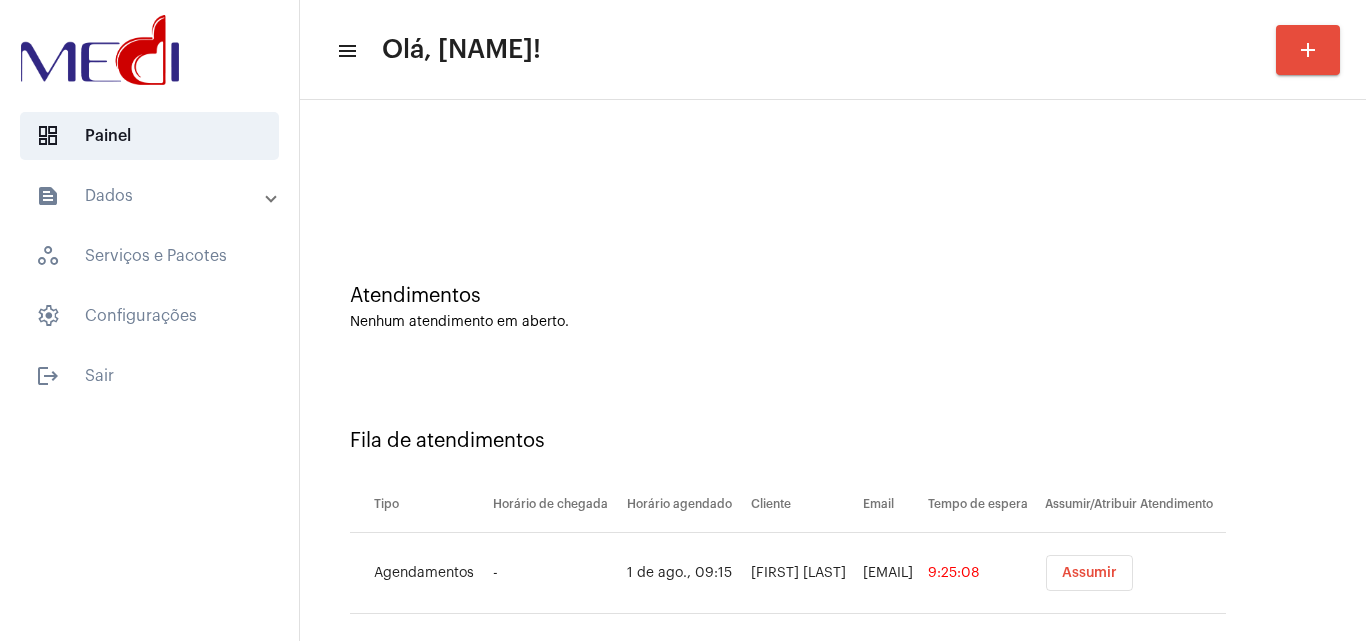 click on "Atendimentos Nenhum atendimento em aberto." 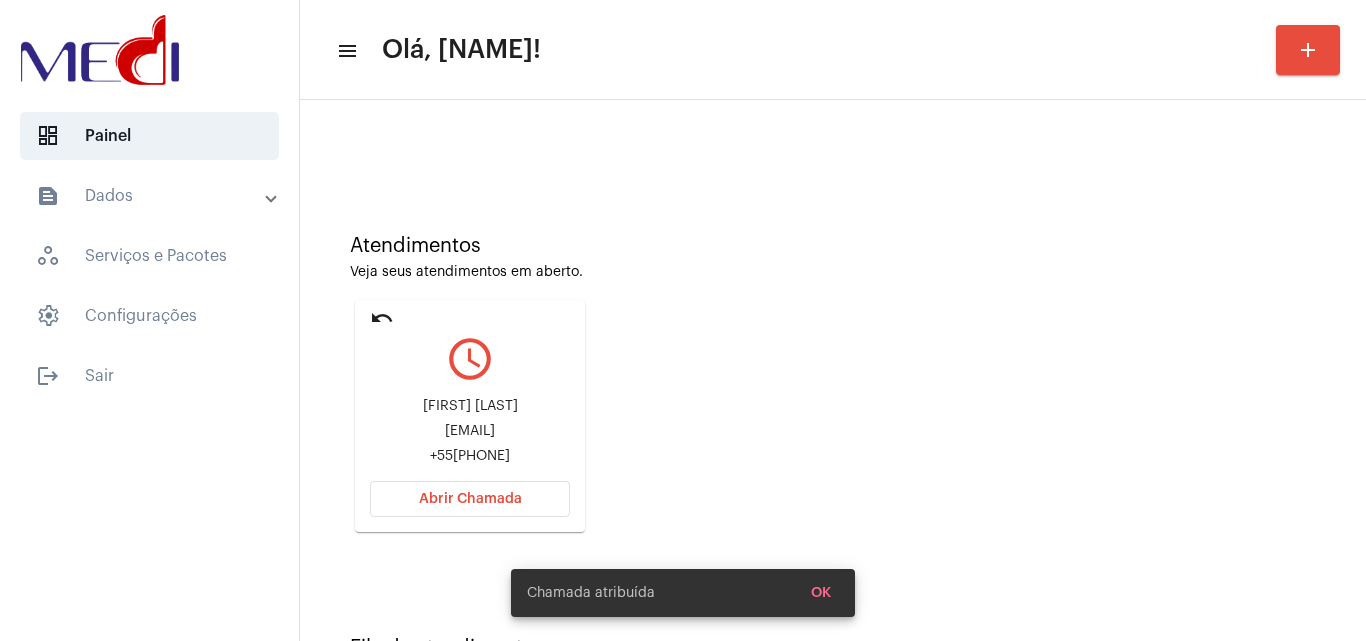 scroll, scrollTop: 100, scrollLeft: 0, axis: vertical 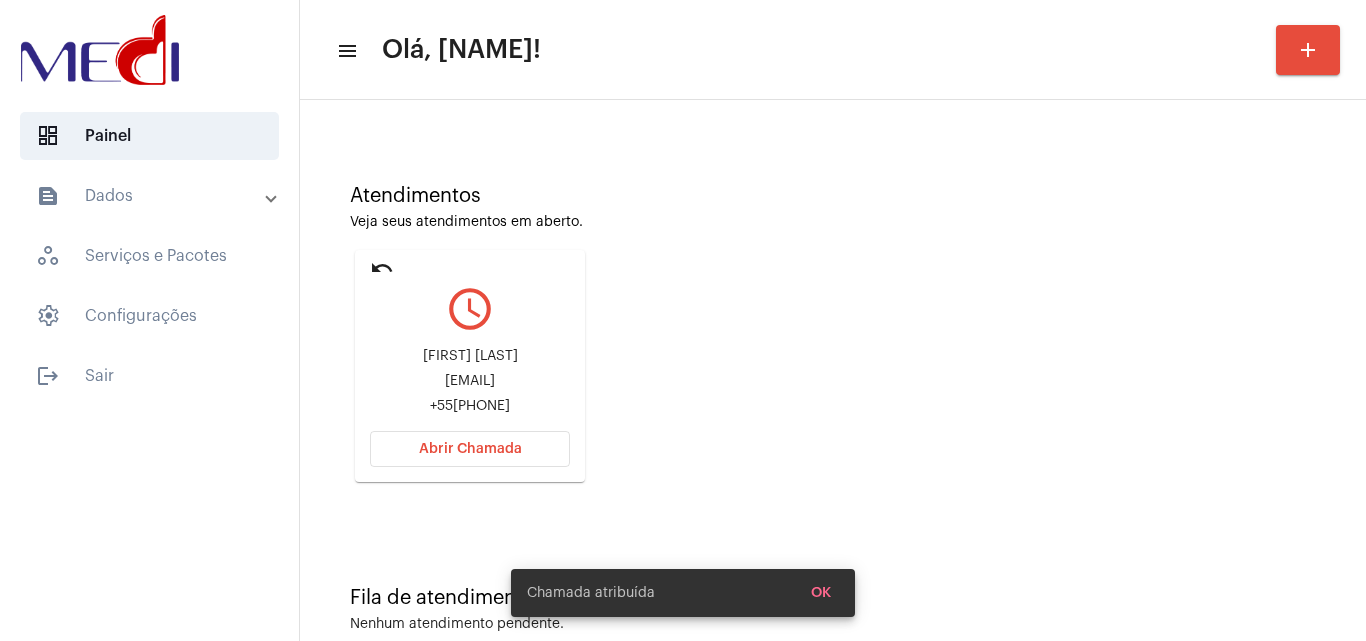click on "[EMAIL]" 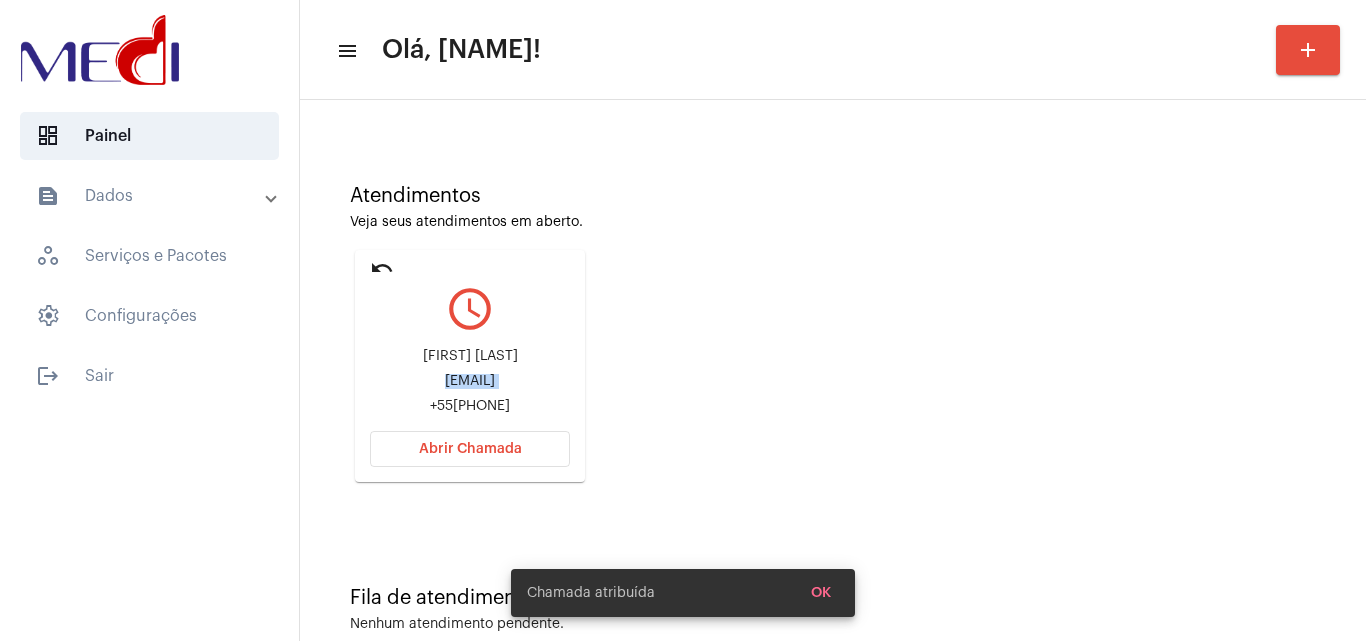 click on "[EMAIL]" 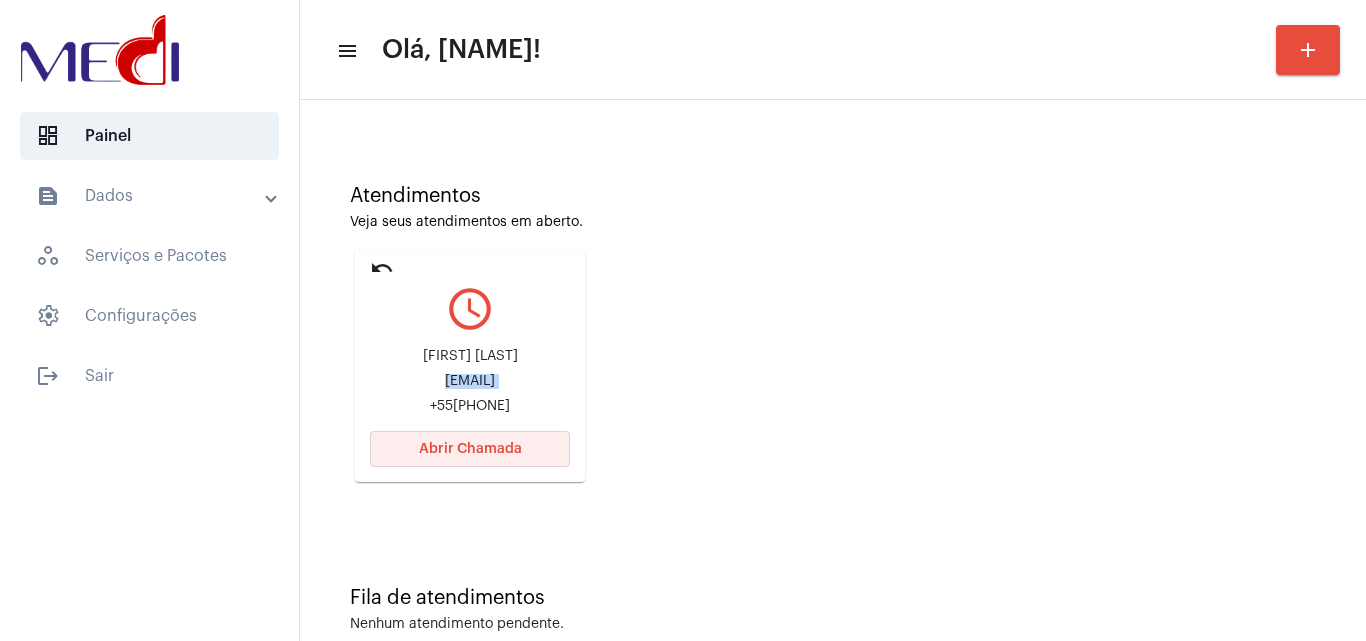 click on "Abrir Chamada" 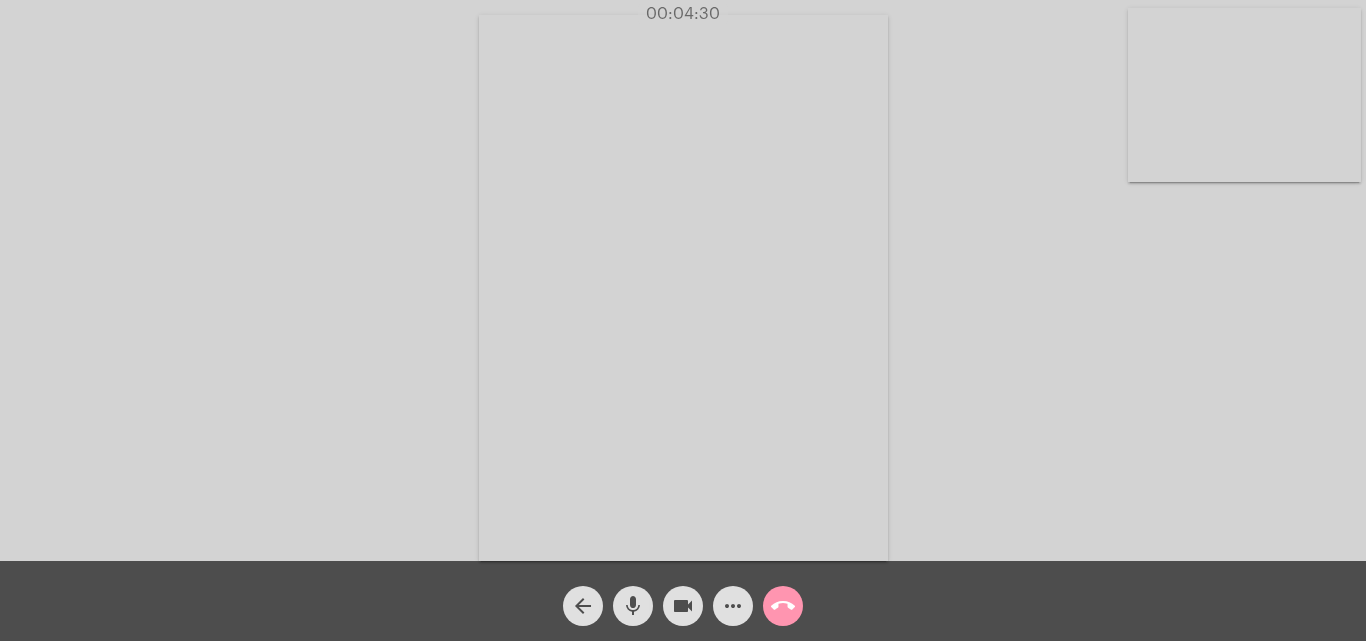 click on "call_end" 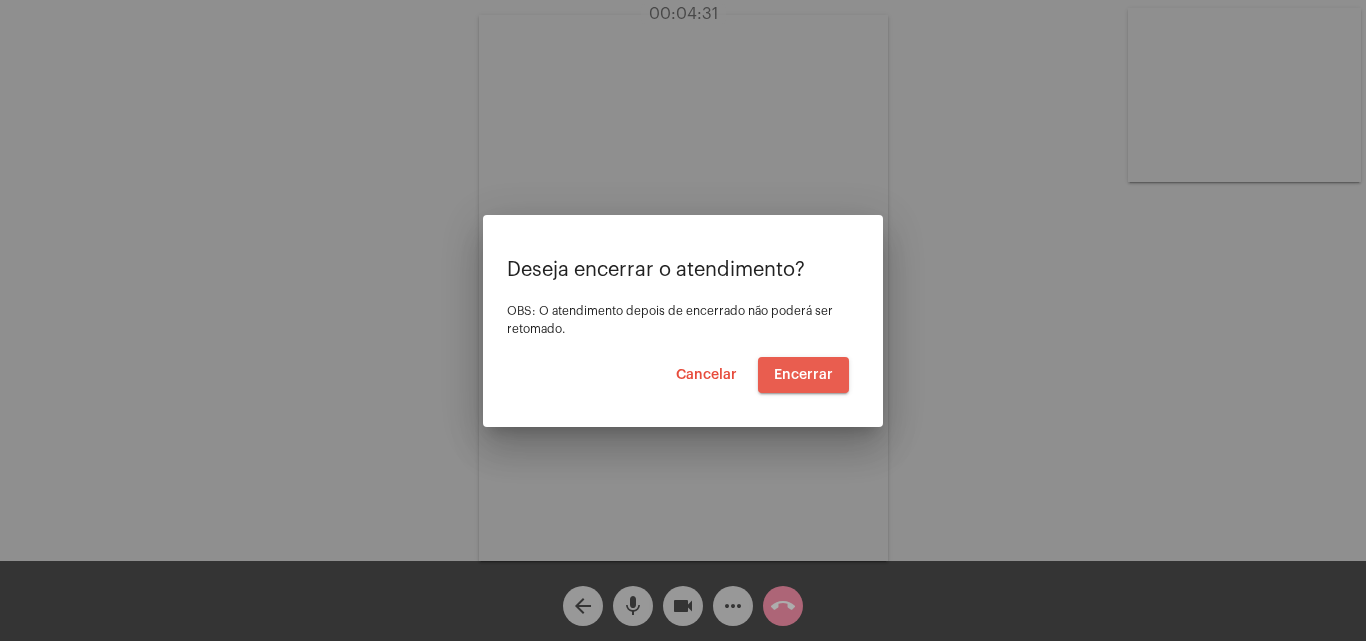 click on "Encerrar" at bounding box center [803, 375] 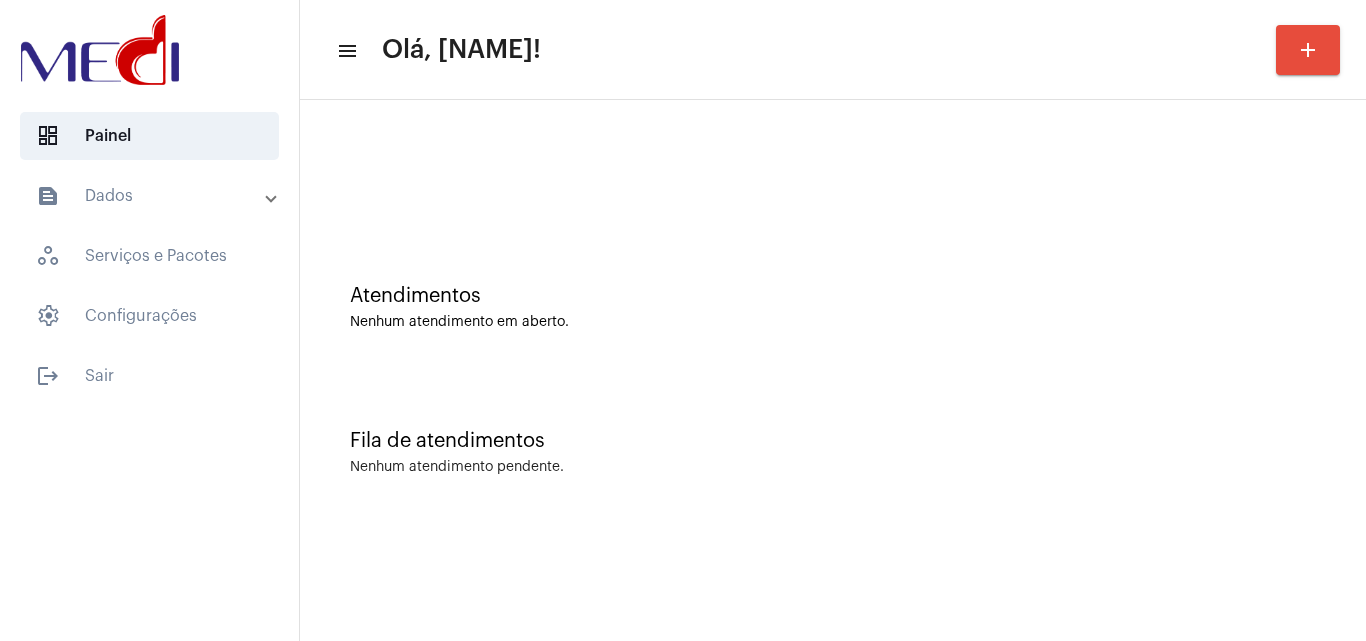 click on "Fila de atendimentos Nenhum atendimento pendente." 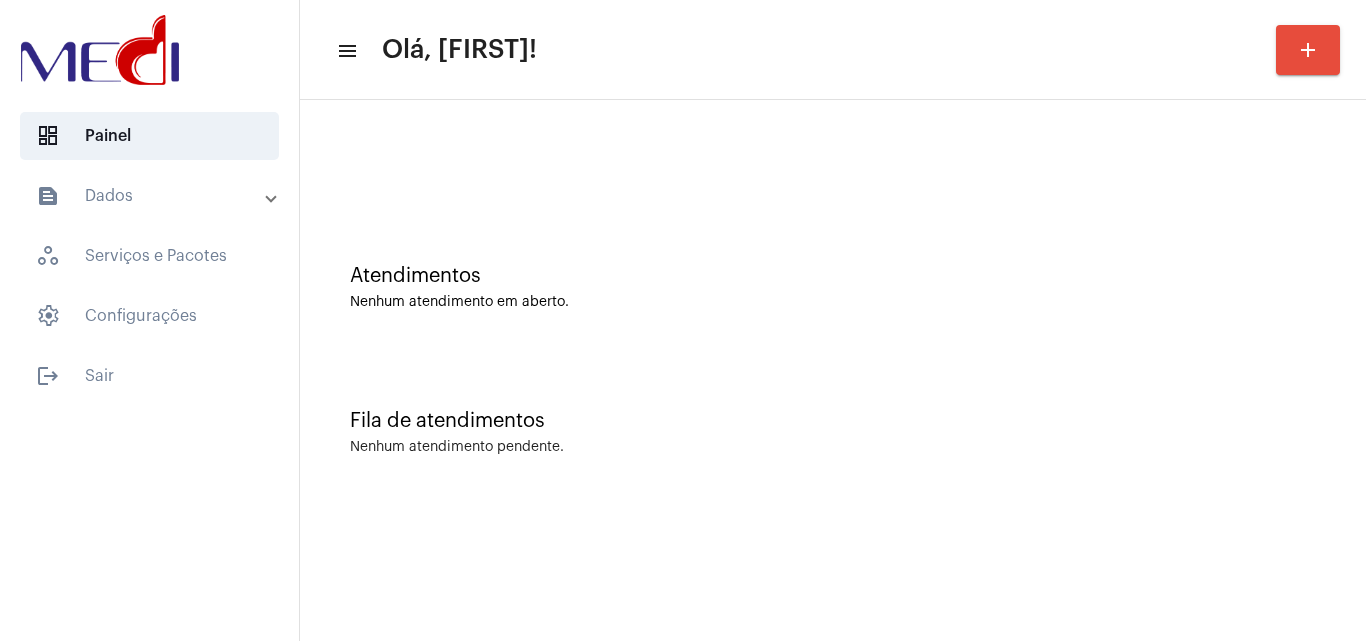 scroll, scrollTop: 0, scrollLeft: 0, axis: both 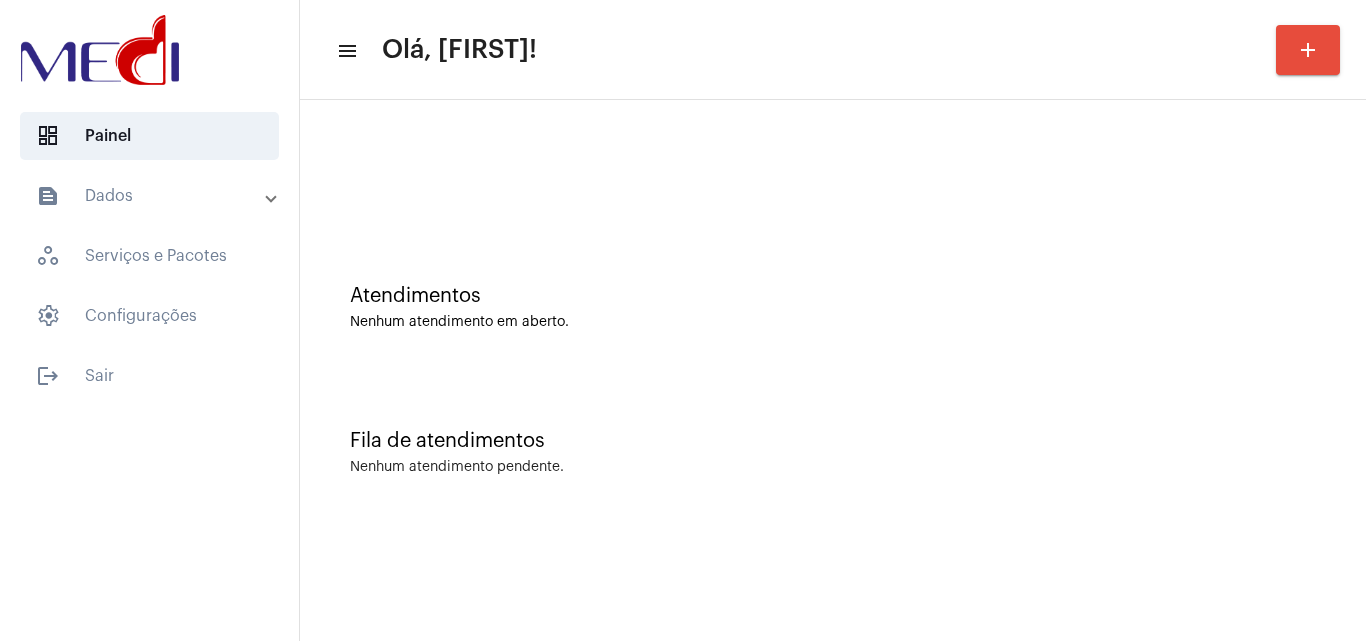 click on "Nenhum atendimento em aberto." 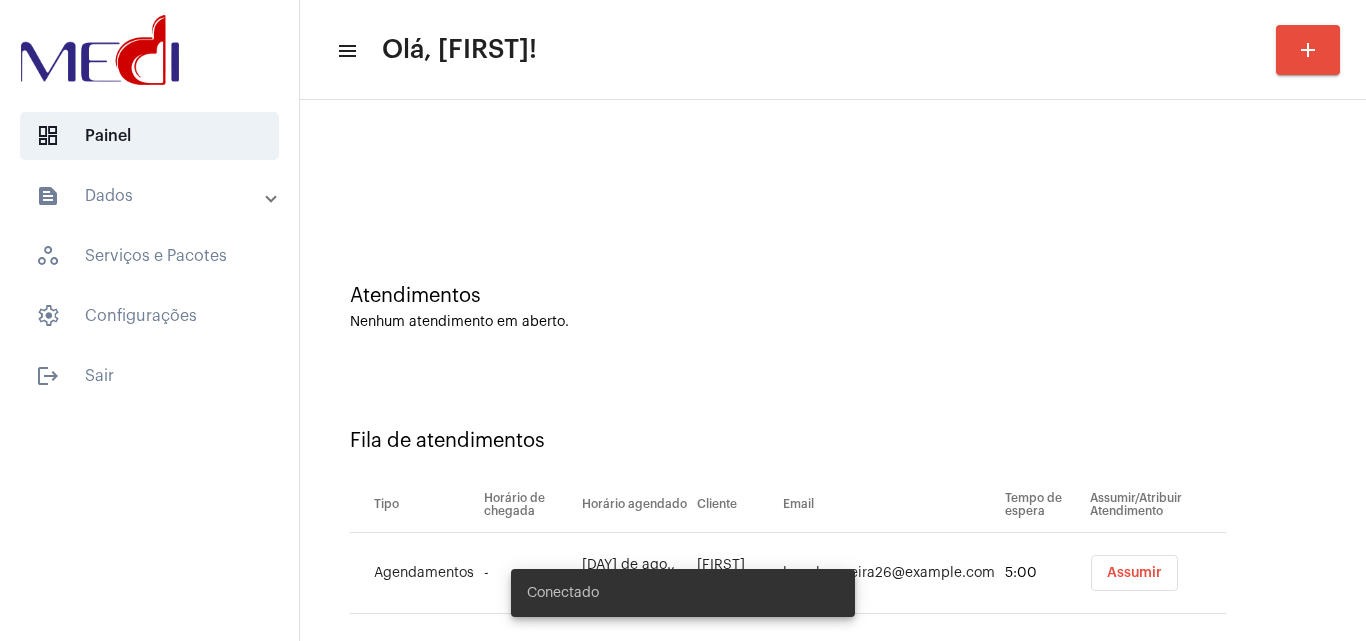 scroll, scrollTop: 0, scrollLeft: 0, axis: both 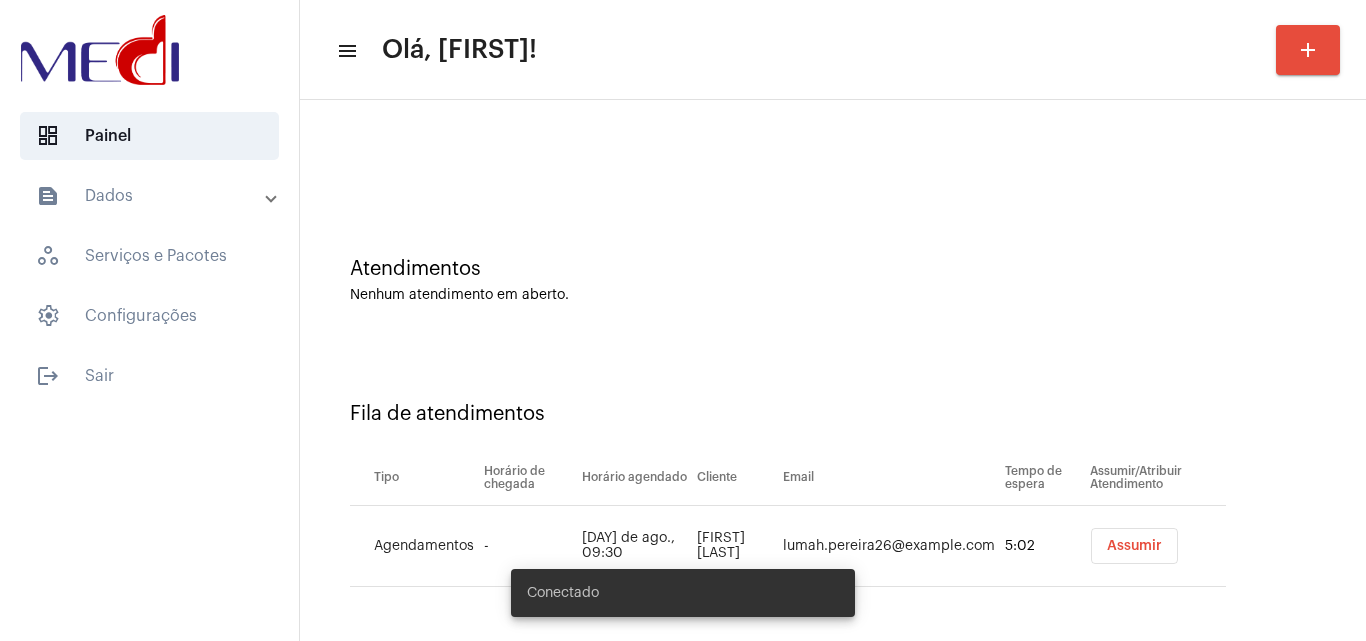 click on "Assumir" at bounding box center (1134, 546) 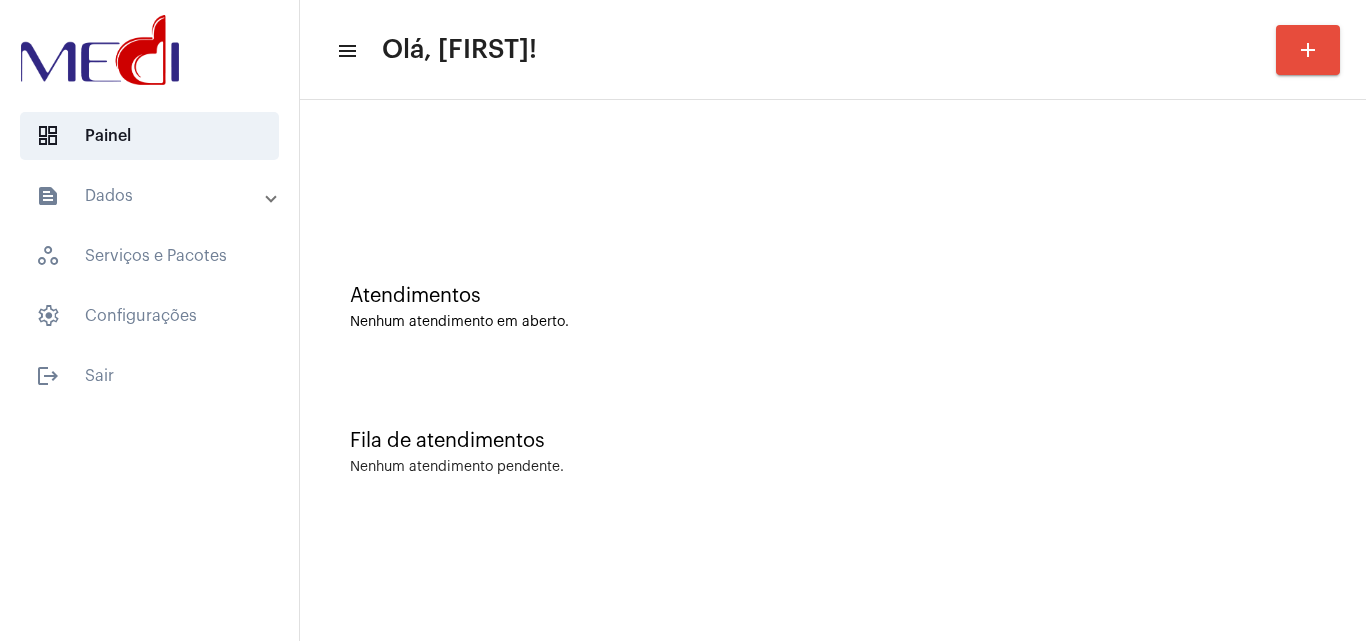 scroll, scrollTop: 0, scrollLeft: 0, axis: both 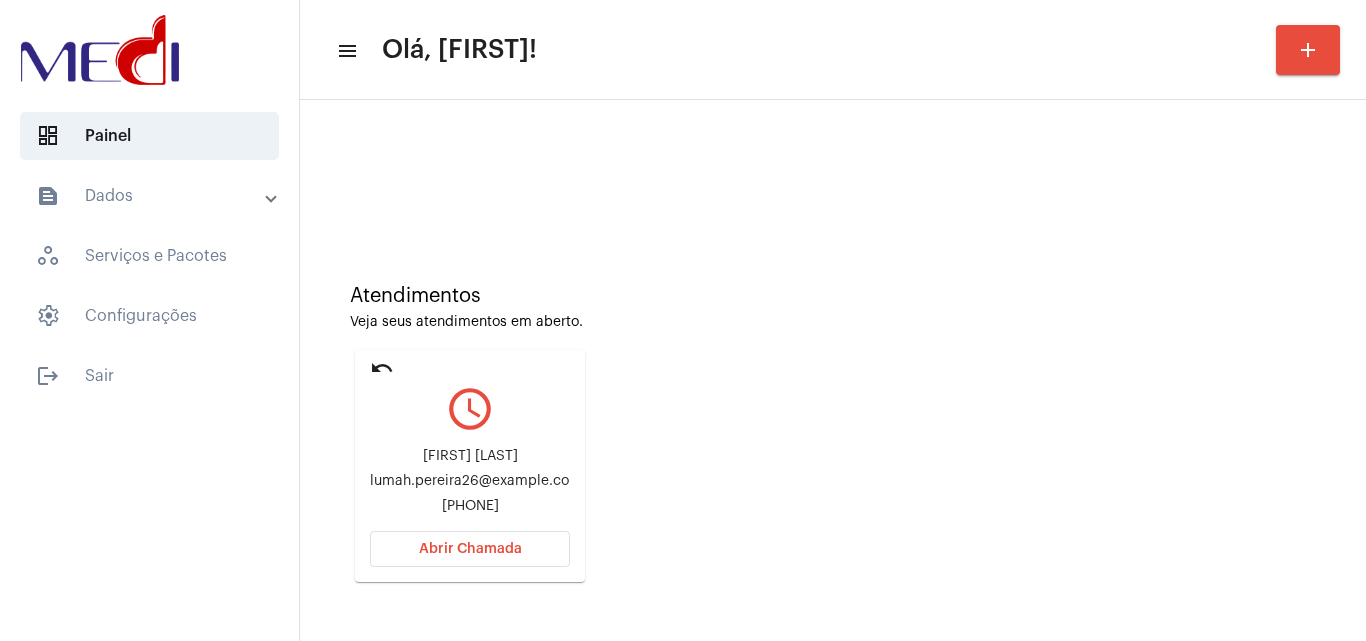 click on "Abrir Chamada" 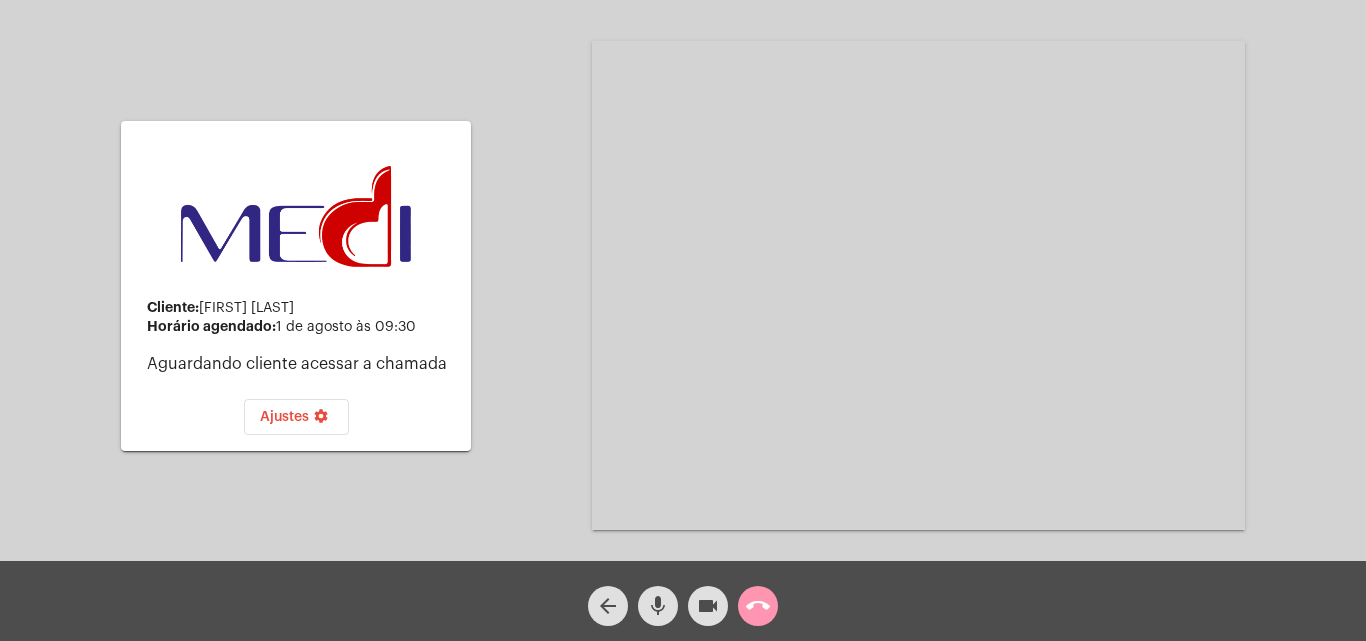 click on "Ajustes settings" 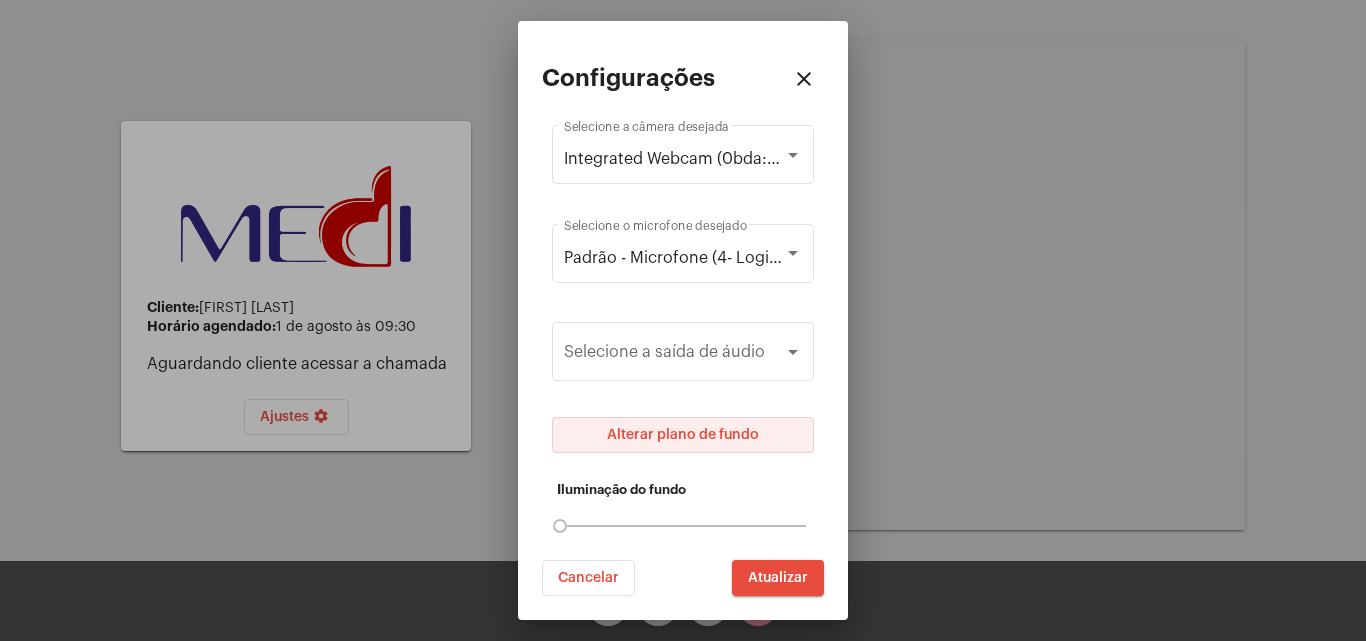 click on "Alterar plano de fundo" at bounding box center (683, 435) 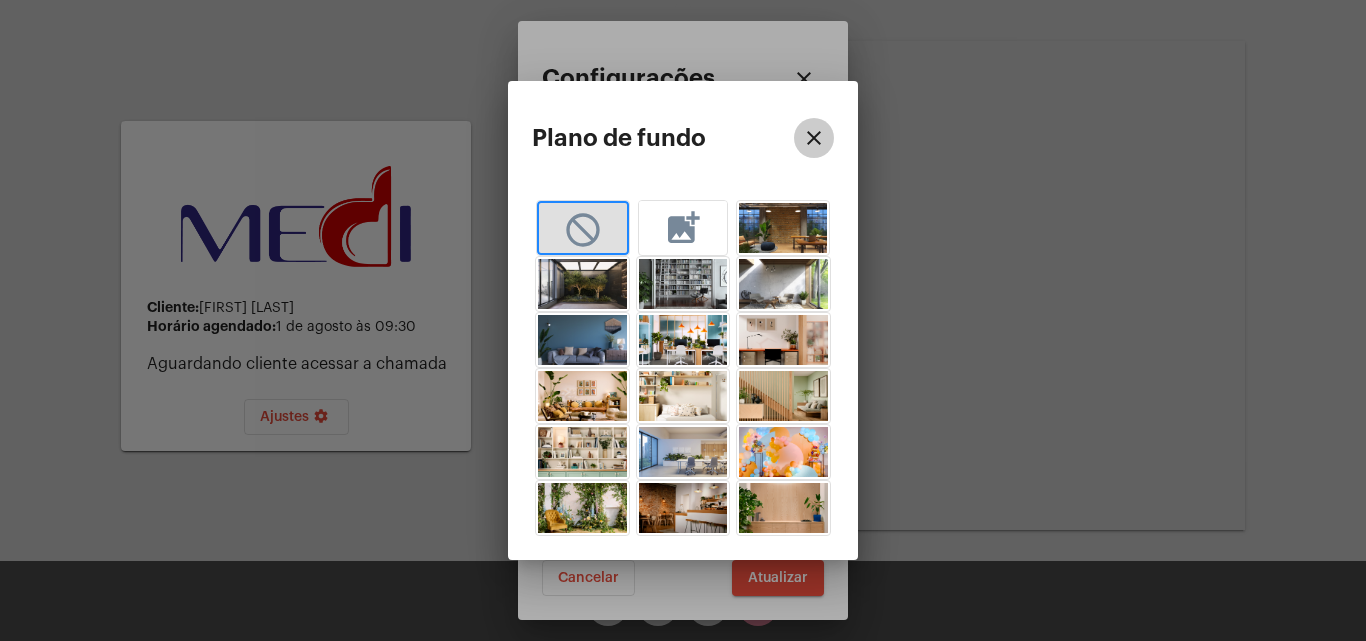 click on "close" at bounding box center (814, 138) 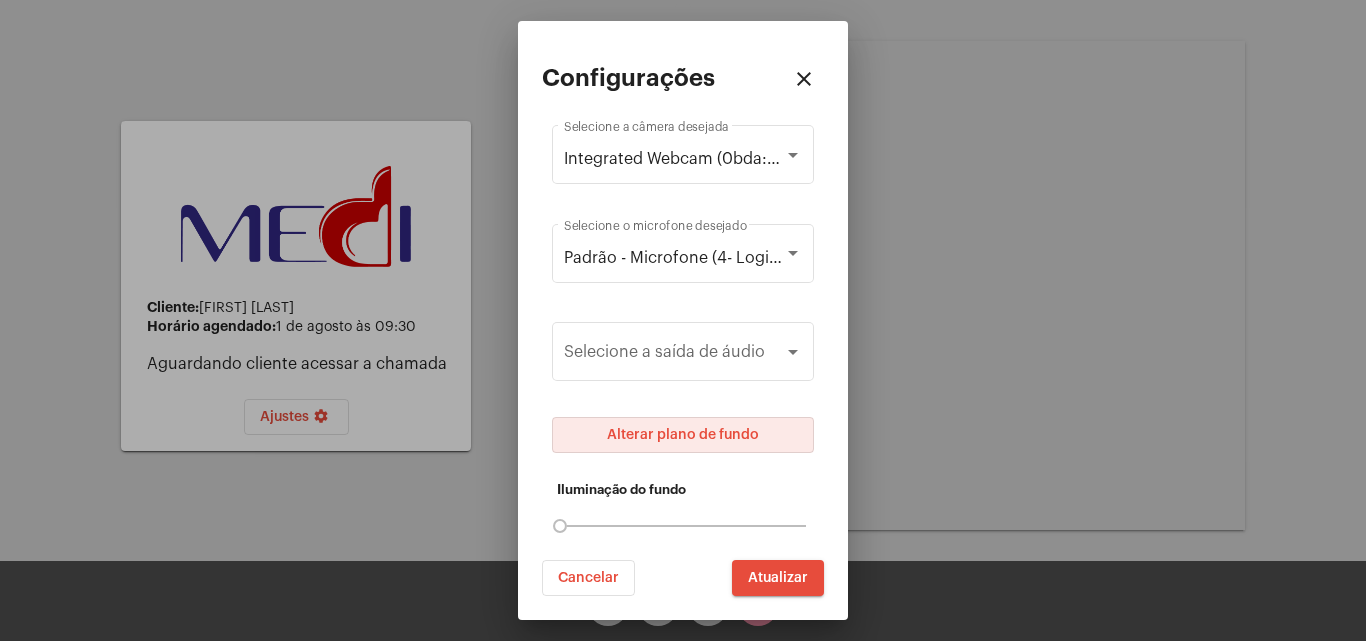 click on "close" at bounding box center [804, 79] 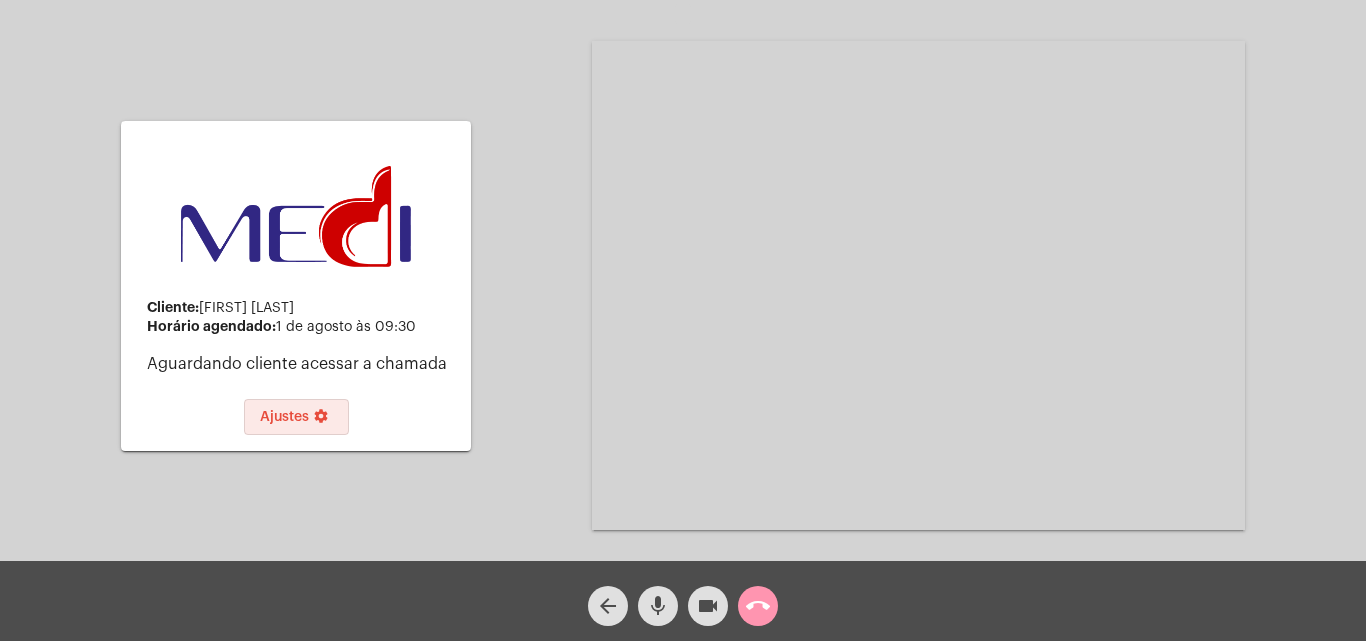 click on "call_end" 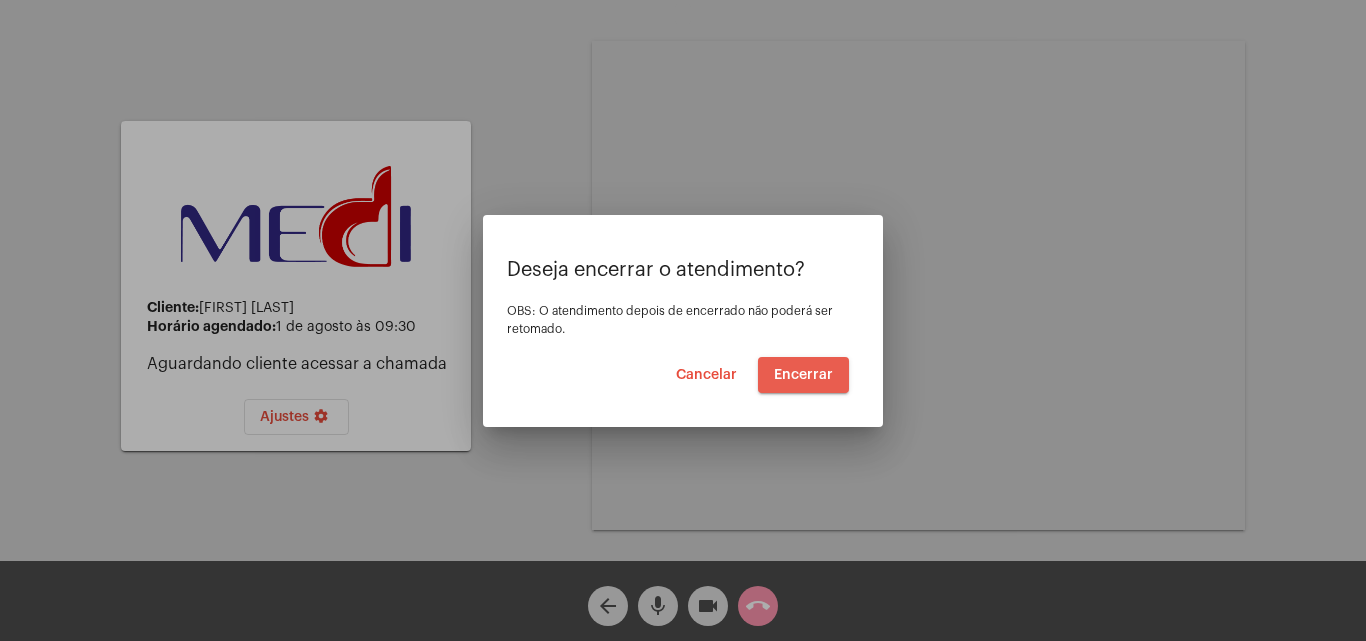 click on "Encerrar" at bounding box center [803, 375] 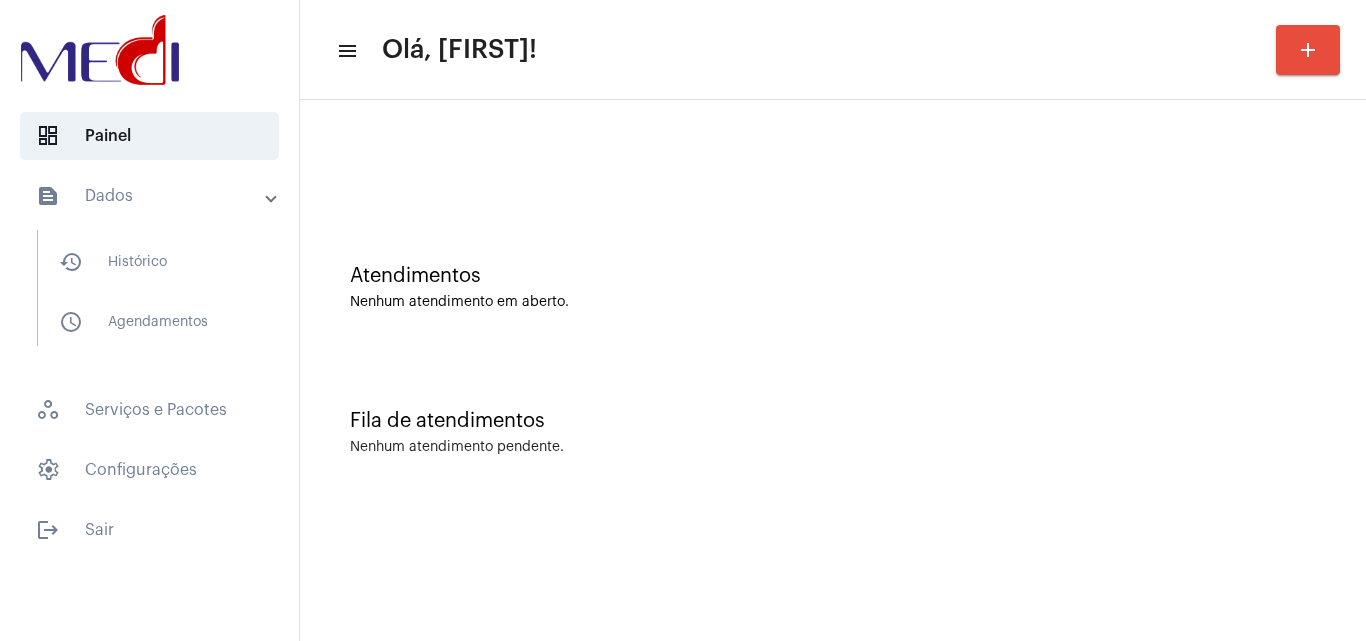 scroll, scrollTop: 0, scrollLeft: 0, axis: both 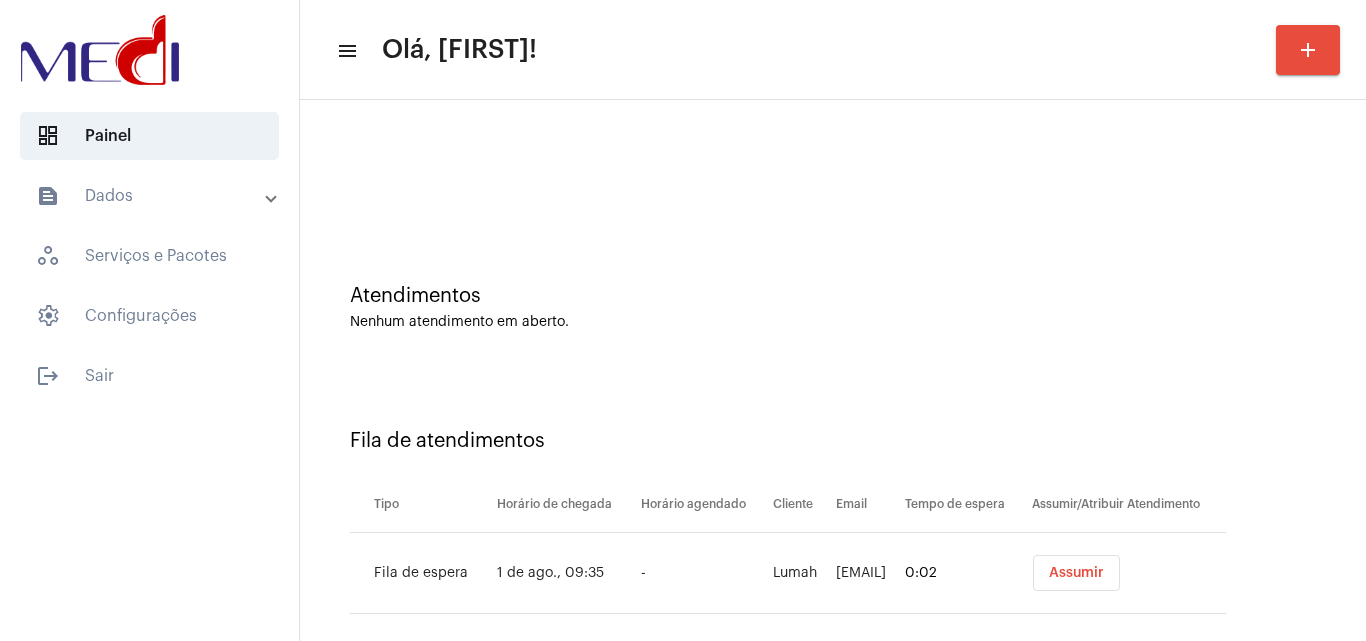 click on "Atendimentos Nenhum atendimento em aberto." 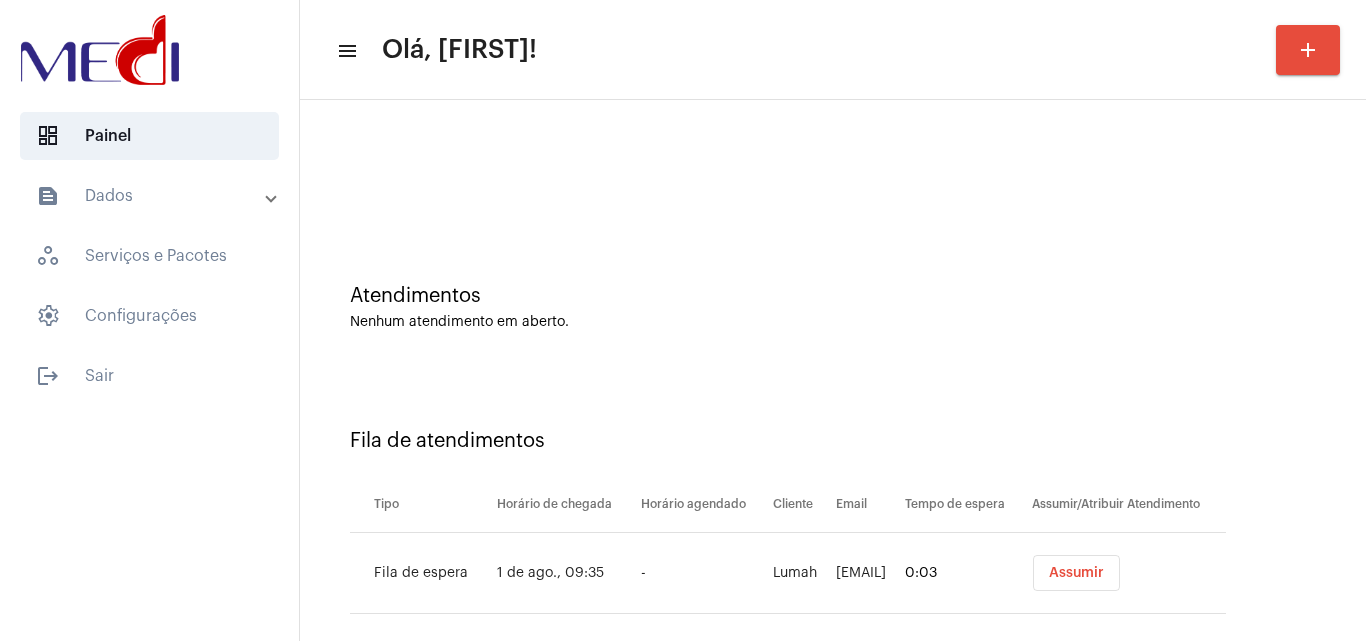 click on "Assumir" at bounding box center [1076, 573] 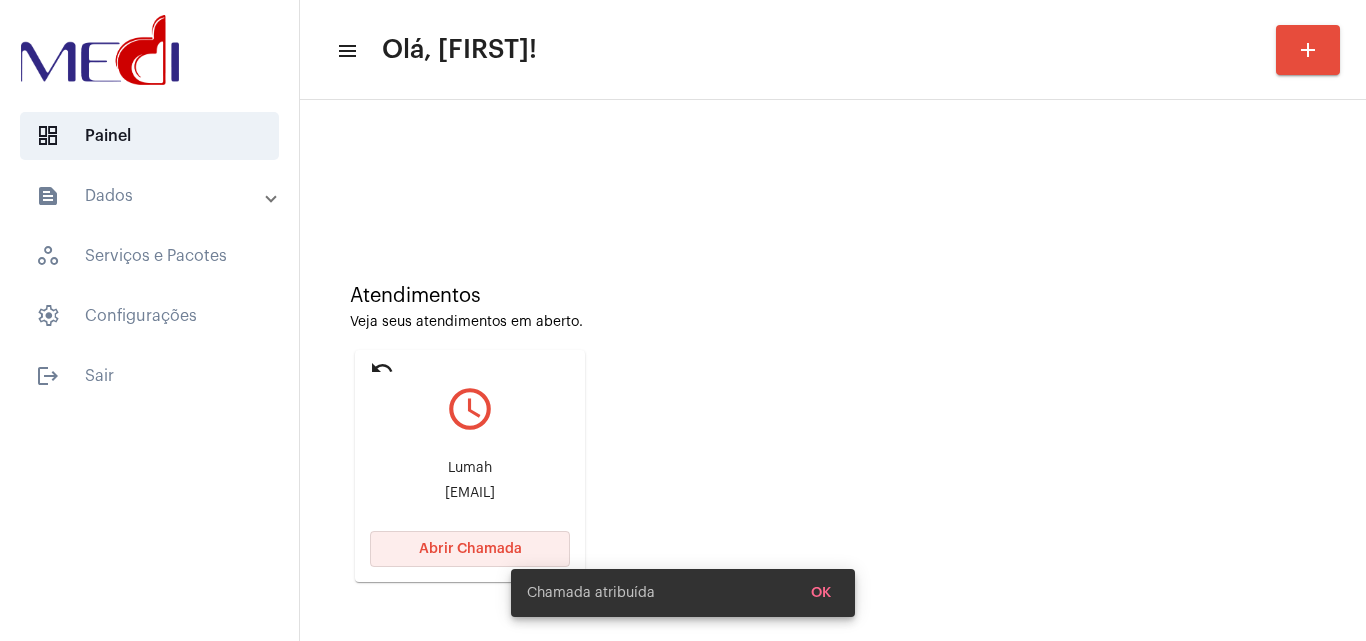 click on "Abrir Chamada" 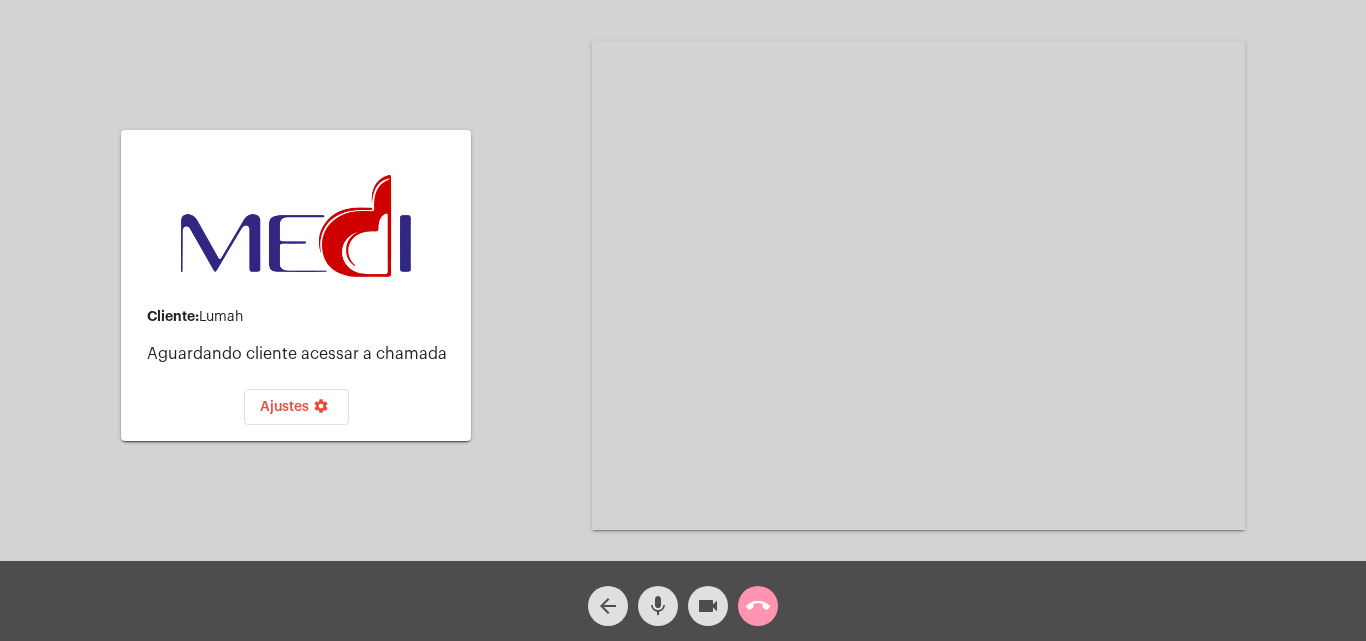 click on "call_end" 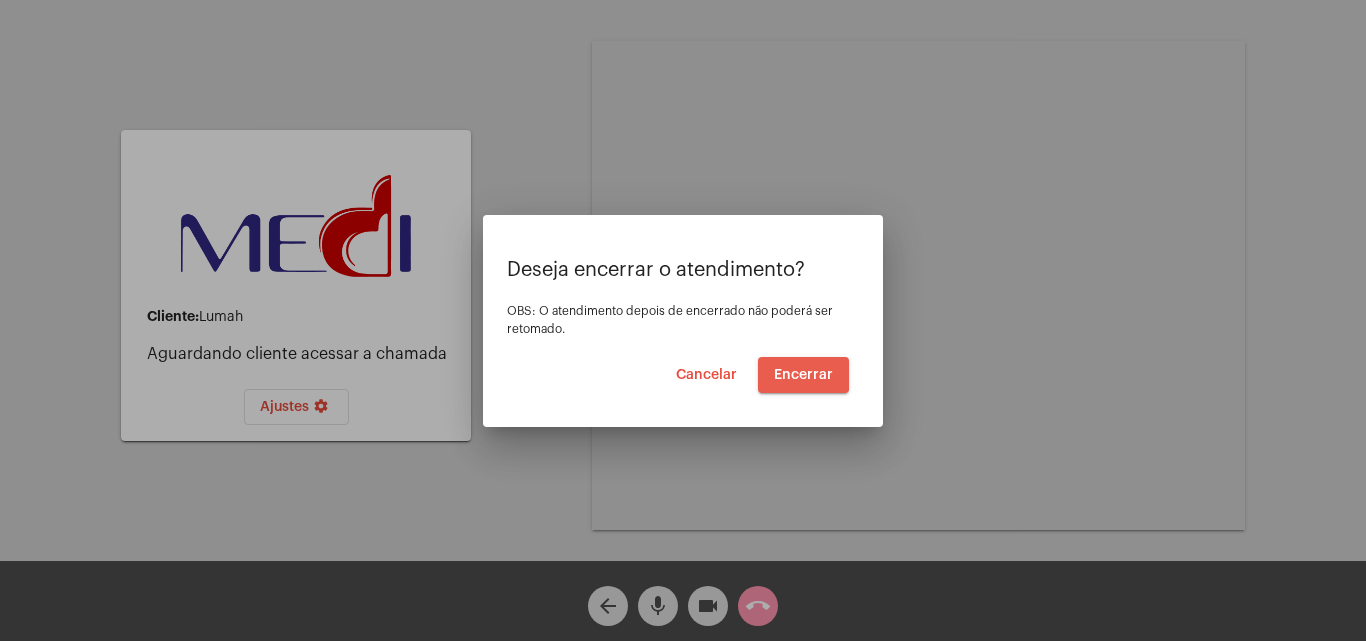 click on "Encerrar" at bounding box center [803, 375] 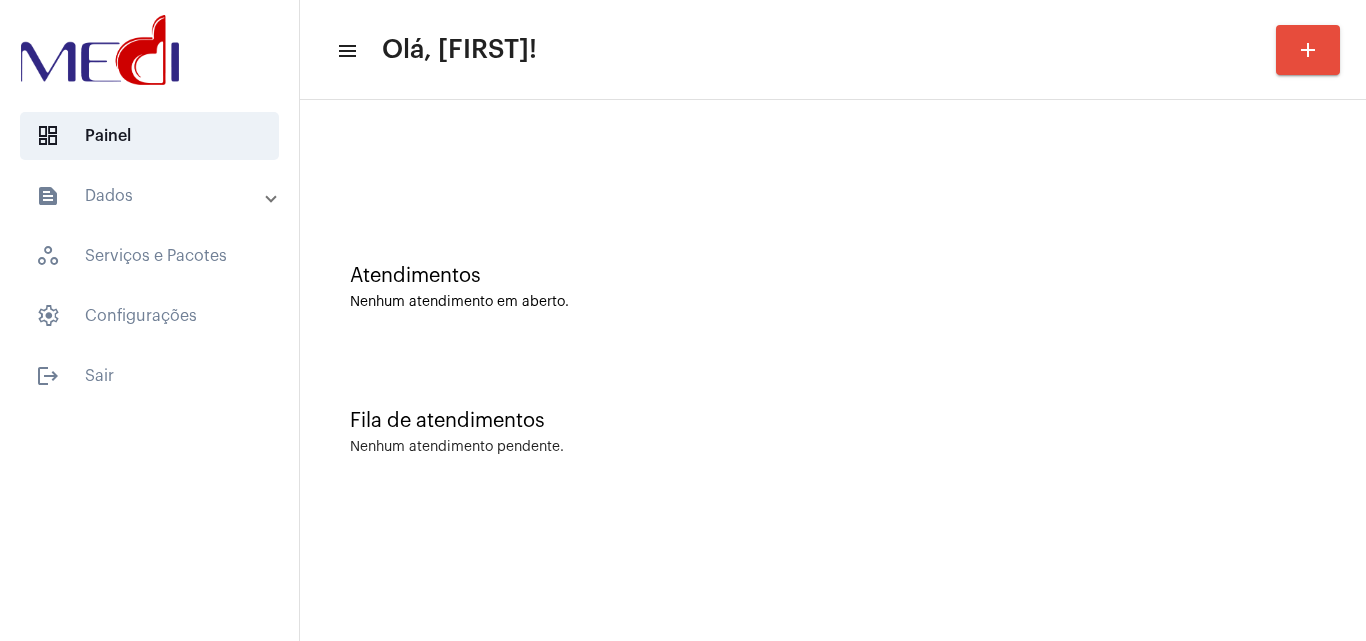 scroll, scrollTop: 0, scrollLeft: 0, axis: both 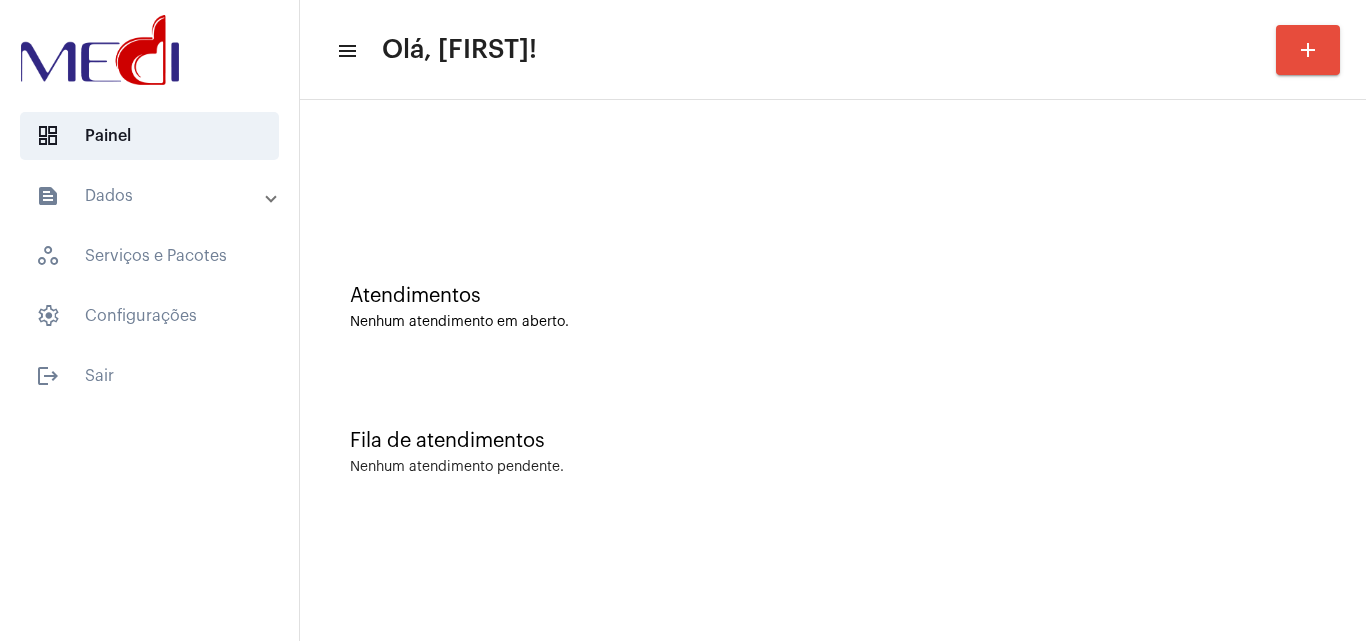 click on "menu Olá, [FIRST]! add Atendimentos Nenhum atendimento em aberto. Fila de atendimentos Nenhum atendimento pendente." 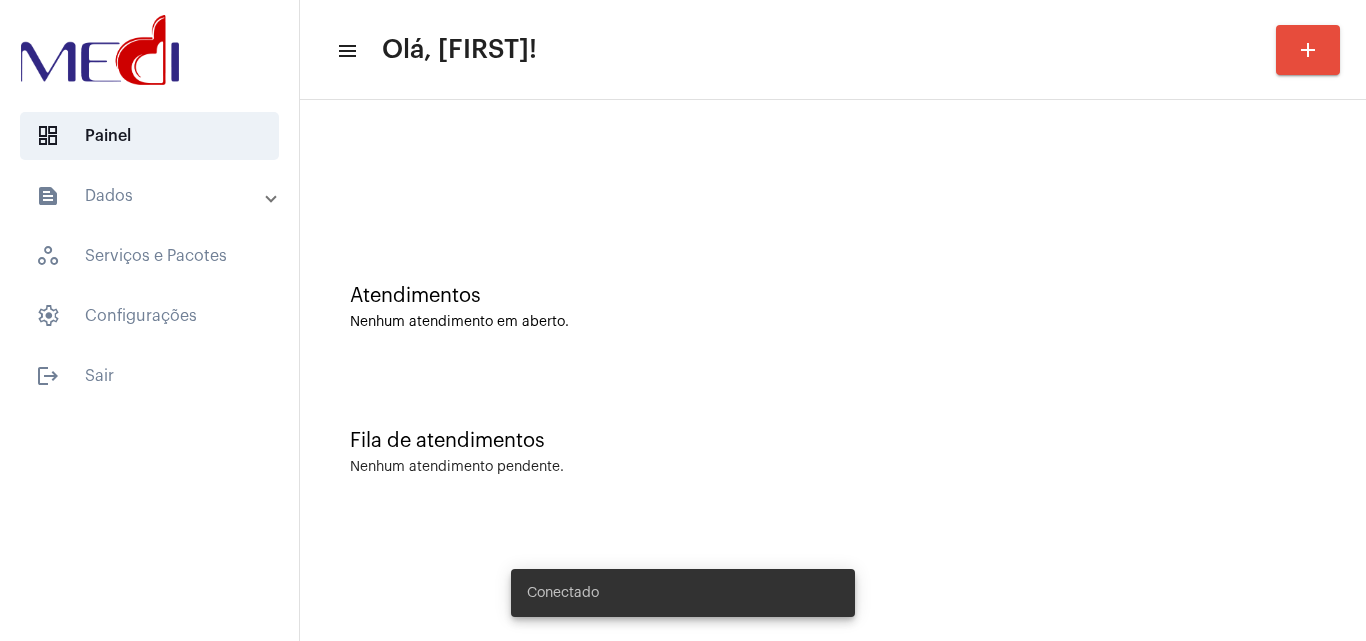 scroll, scrollTop: 0, scrollLeft: 0, axis: both 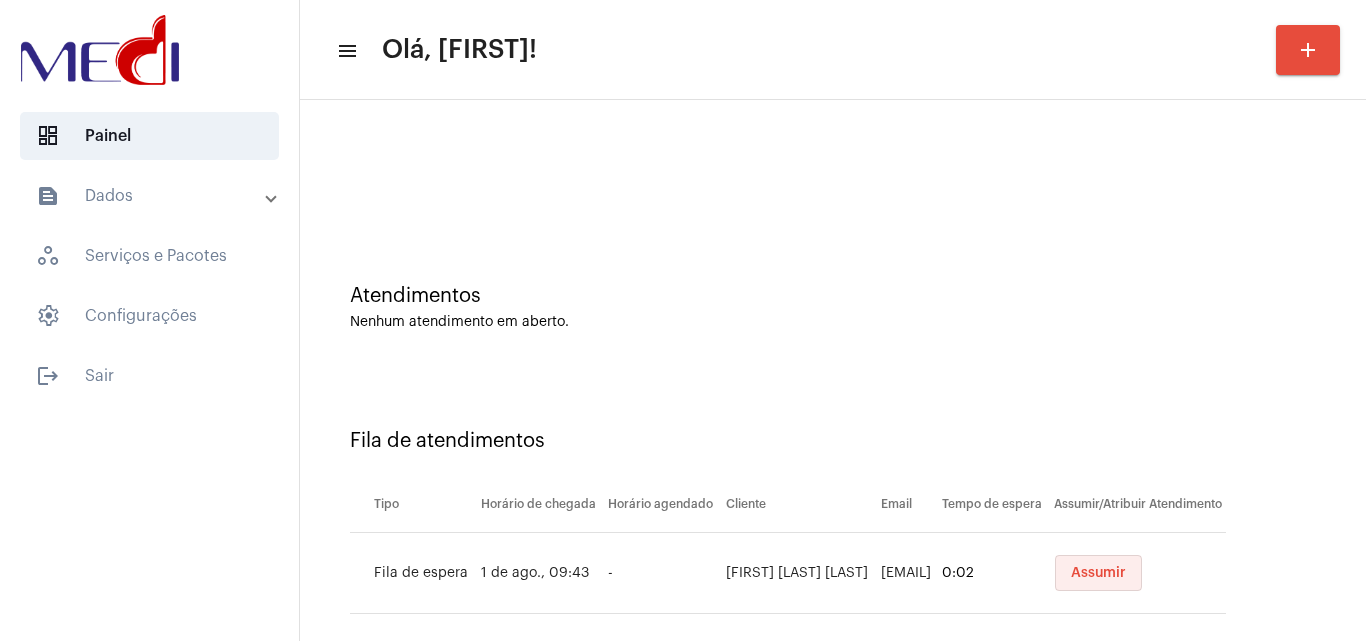 click on "Assumir" at bounding box center [1098, 573] 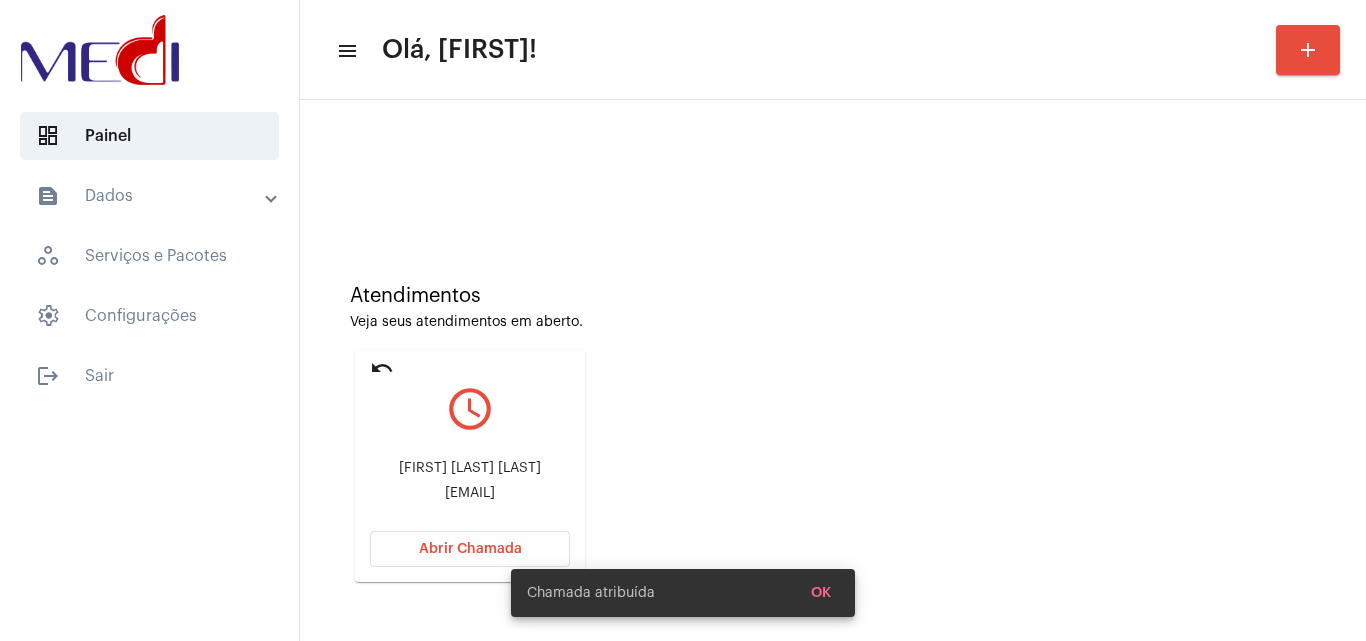 click on "pablo.costa28@hotmail.com" 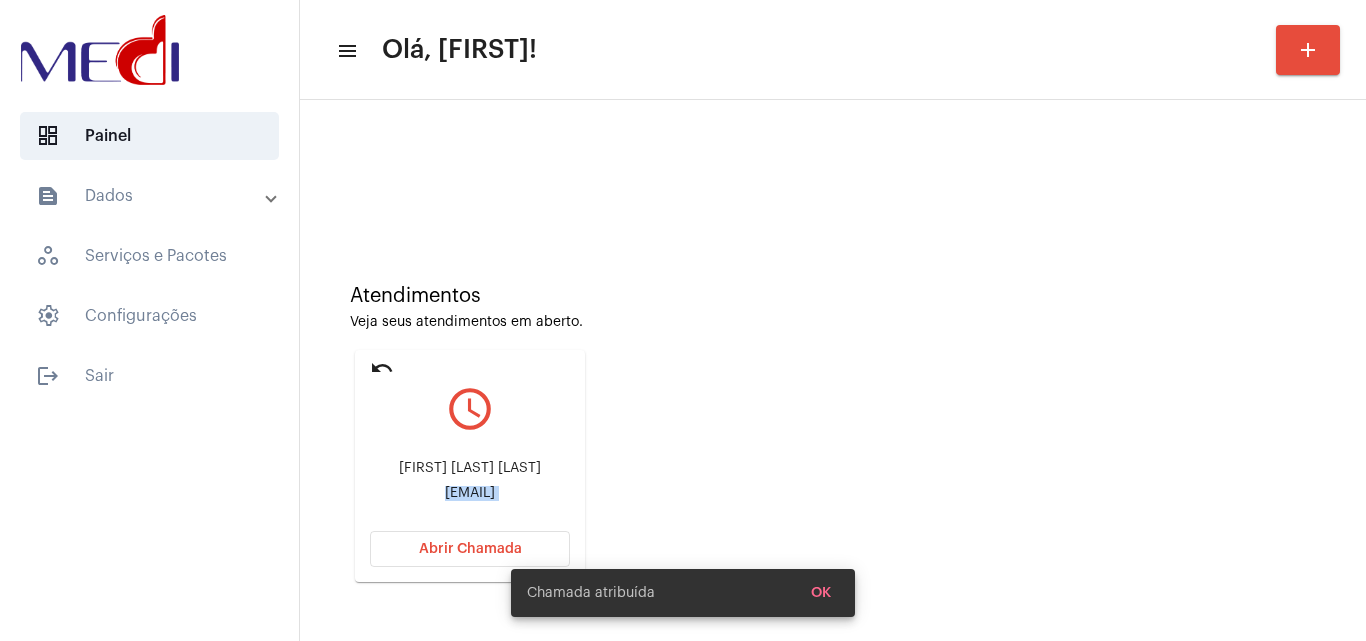 click on "pablo.costa28@hotmail.com" 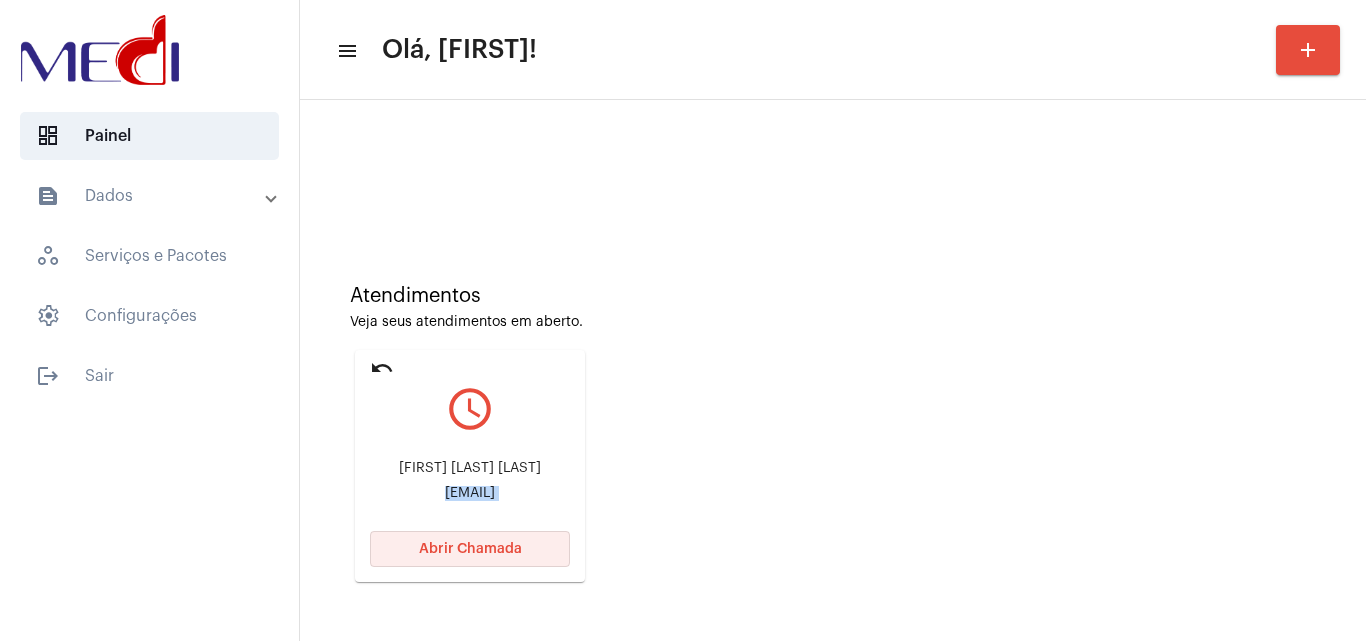 click on "Abrir Chamada" 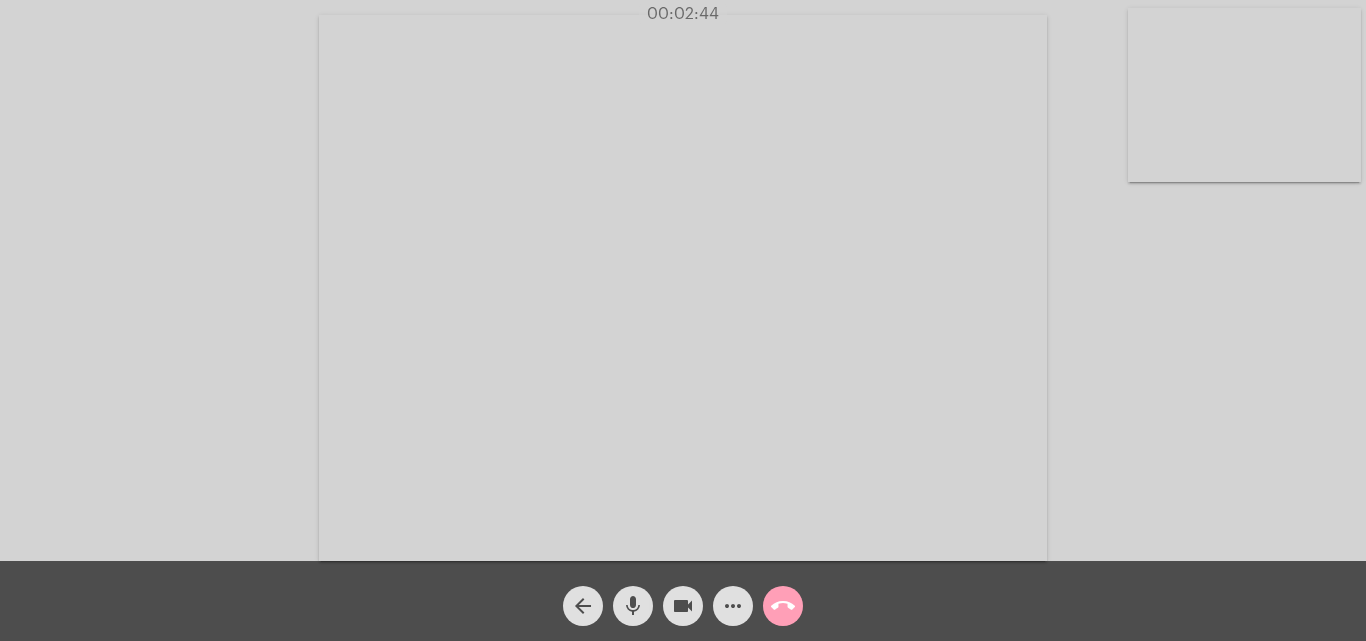 click on "call_end" 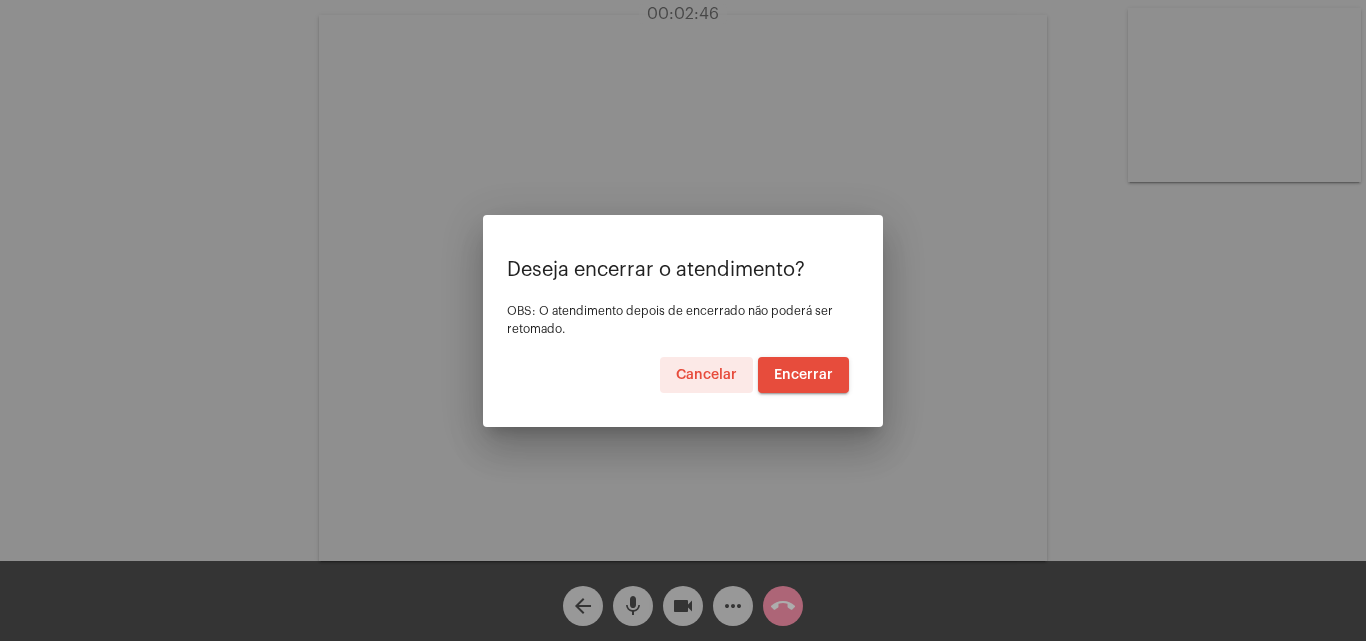 click on "Encerrar" at bounding box center [803, 375] 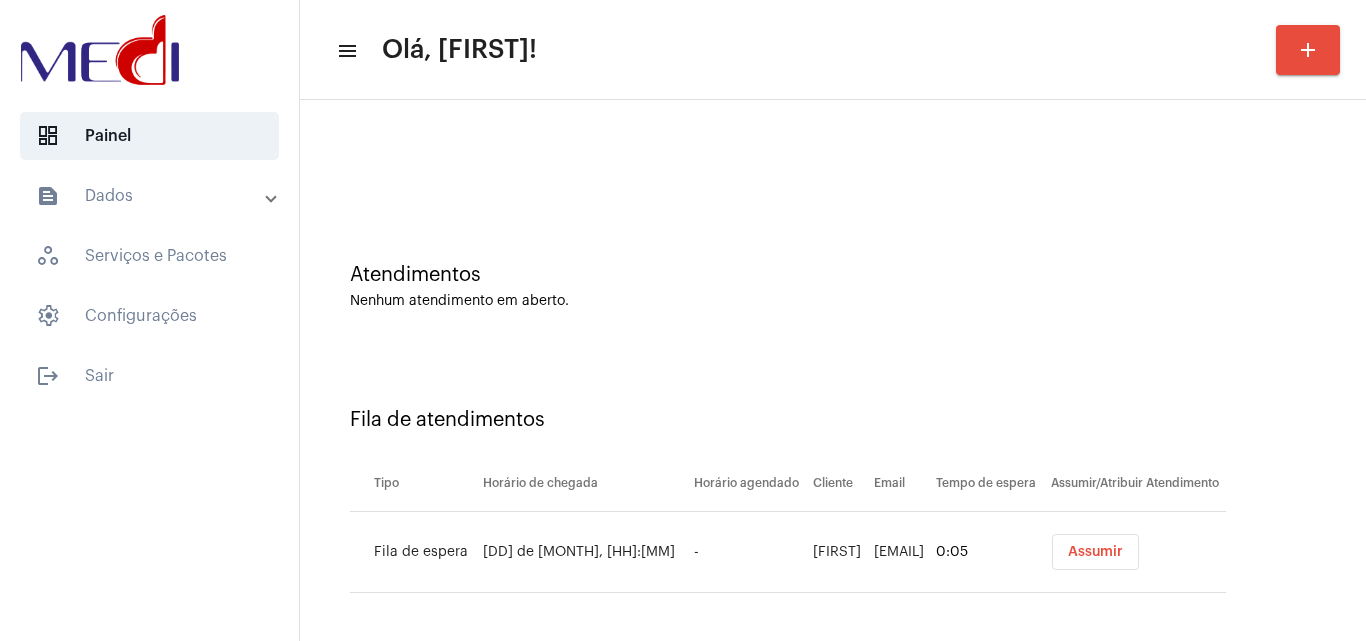 scroll, scrollTop: 27, scrollLeft: 0, axis: vertical 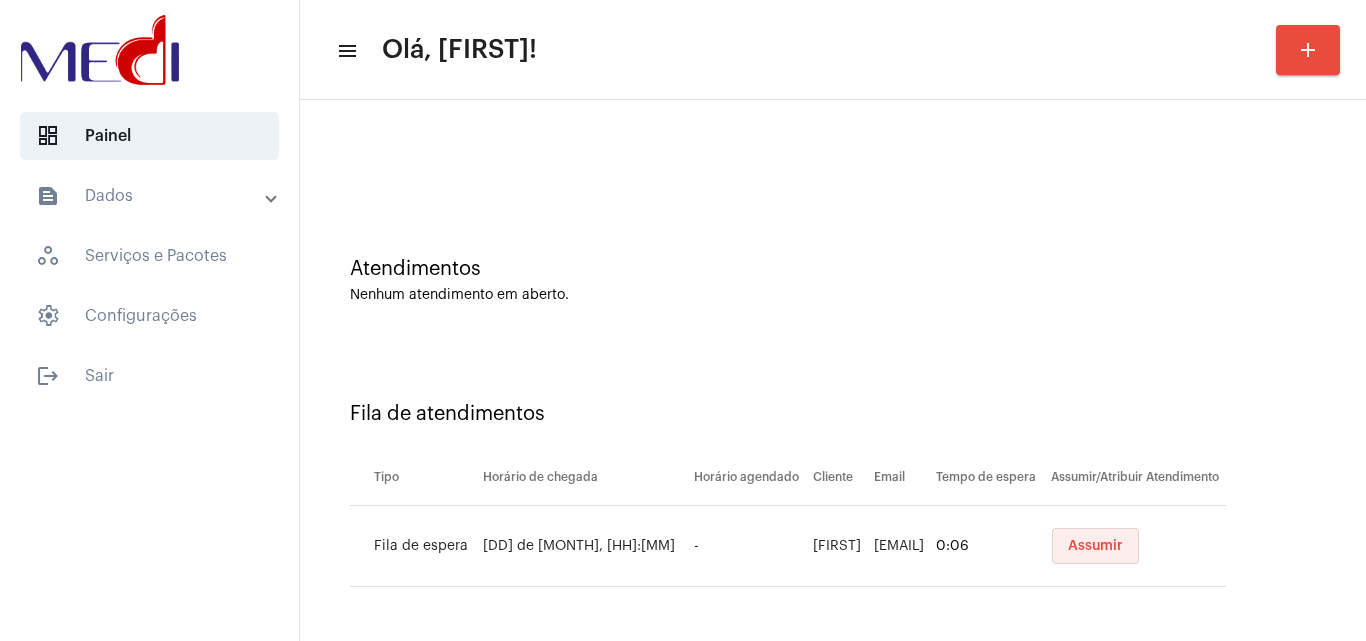 click on "Assumir" at bounding box center [1095, 546] 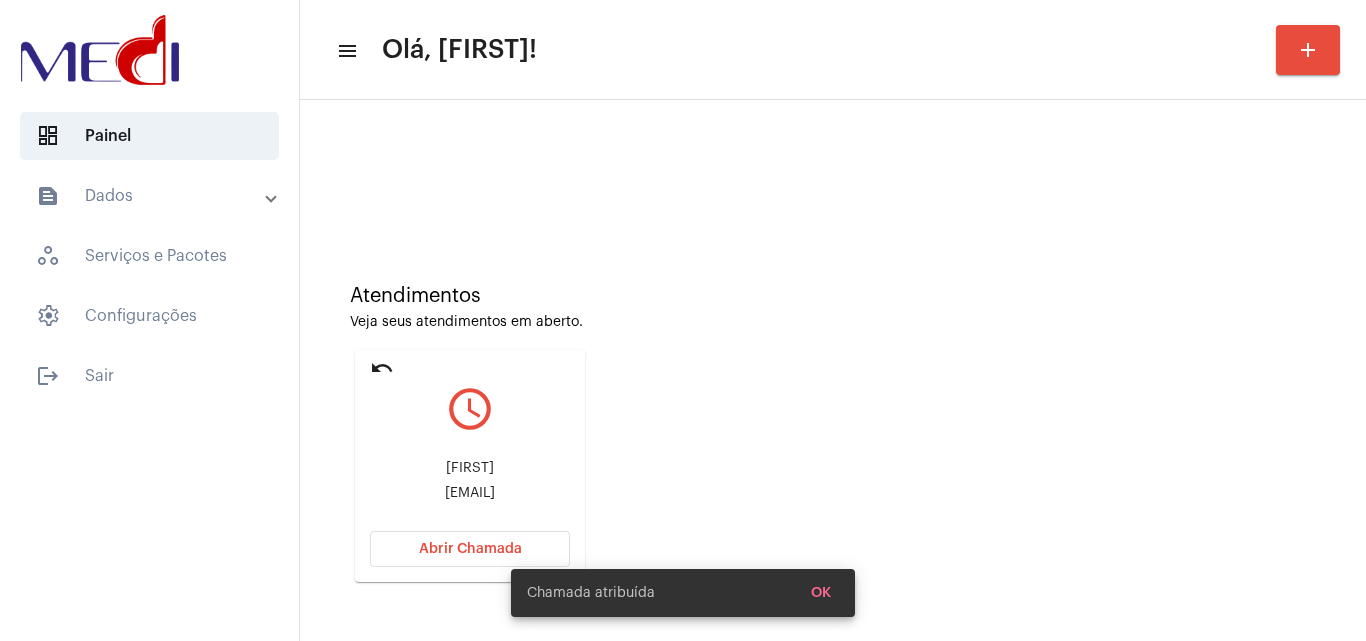 scroll, scrollTop: 141, scrollLeft: 0, axis: vertical 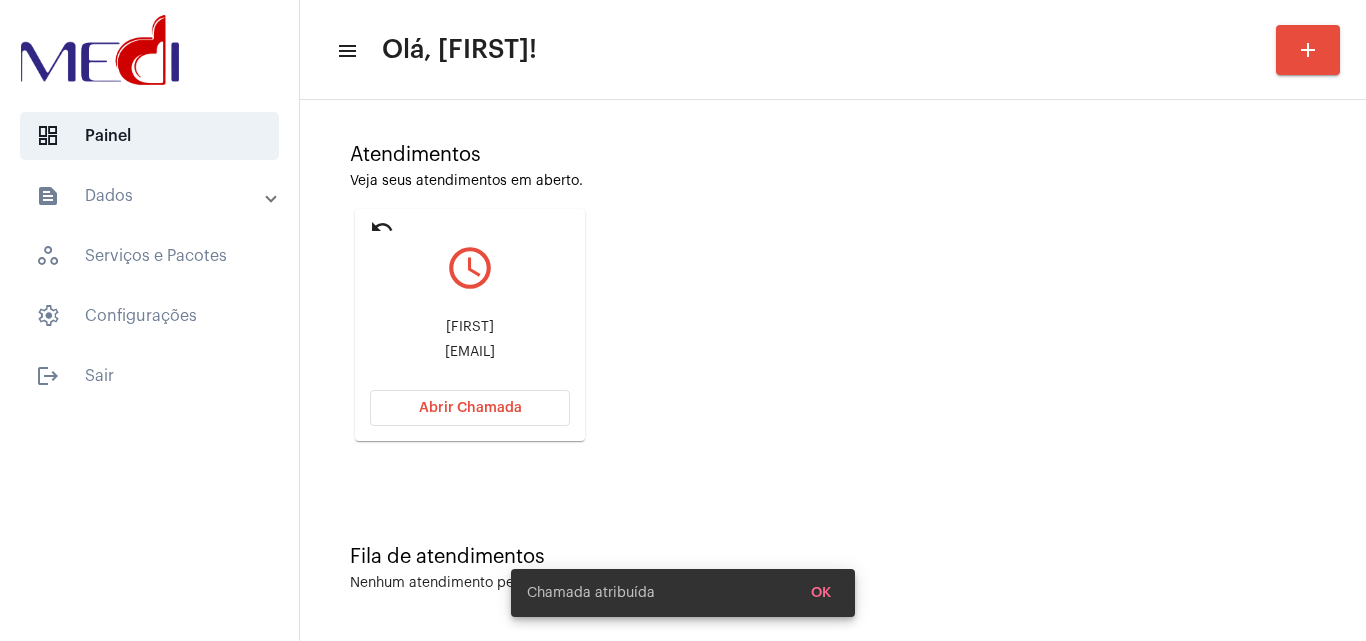 click on "Thamyfcarvalho@gmail.com" 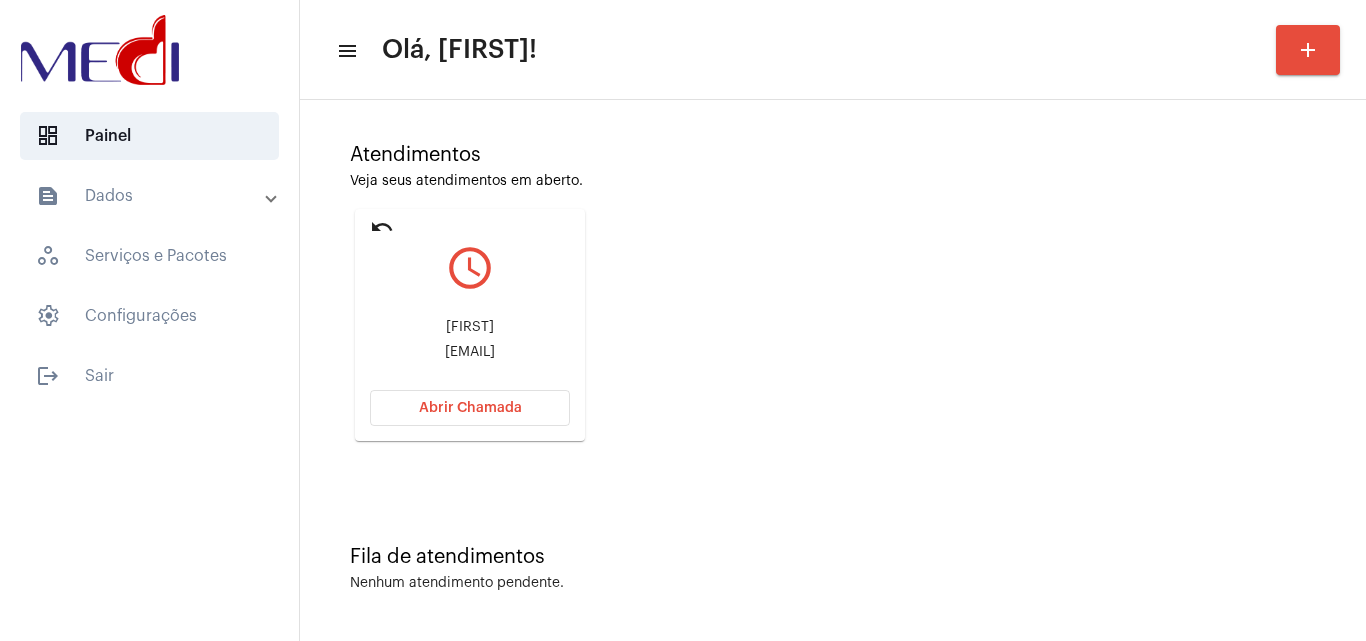 click on "Abrir Chamada" 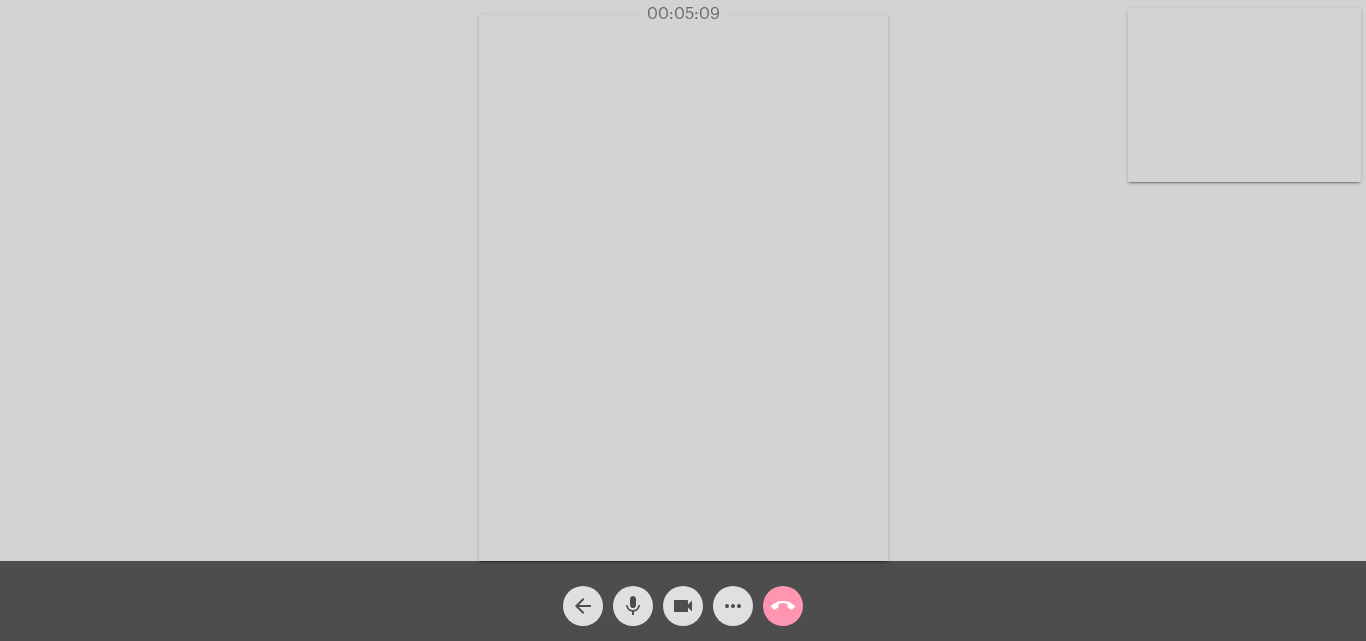 click on "call_end" 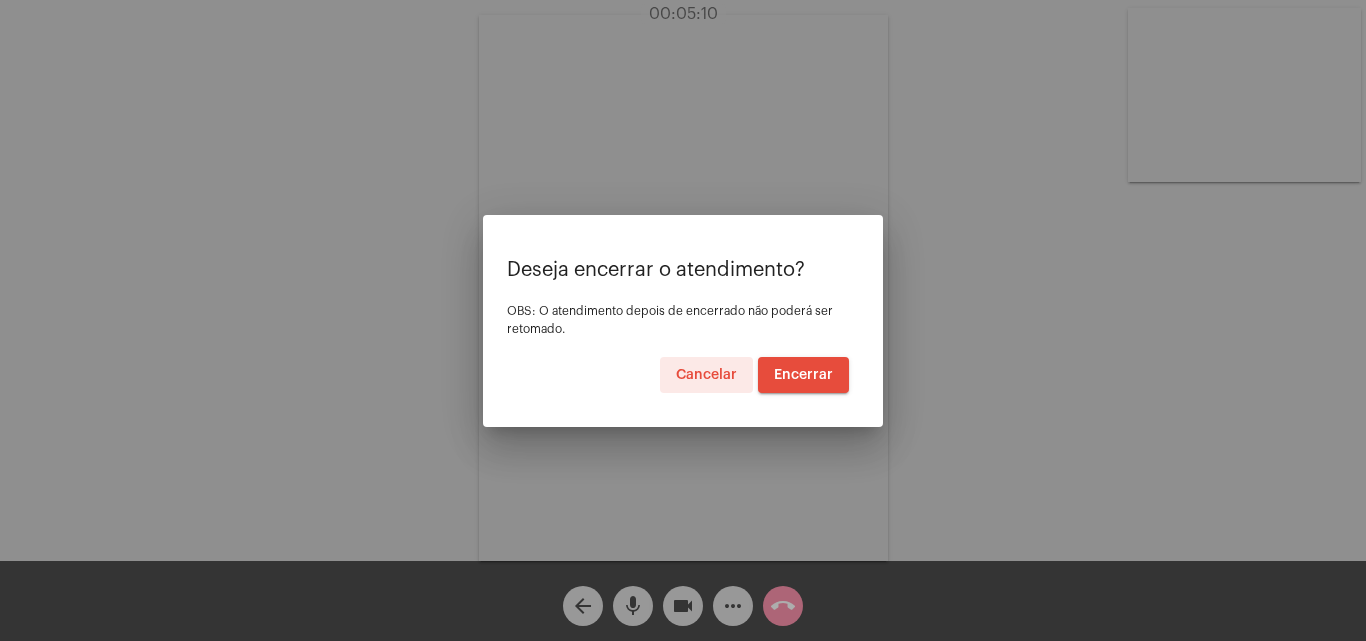 click on "Encerrar" at bounding box center (803, 375) 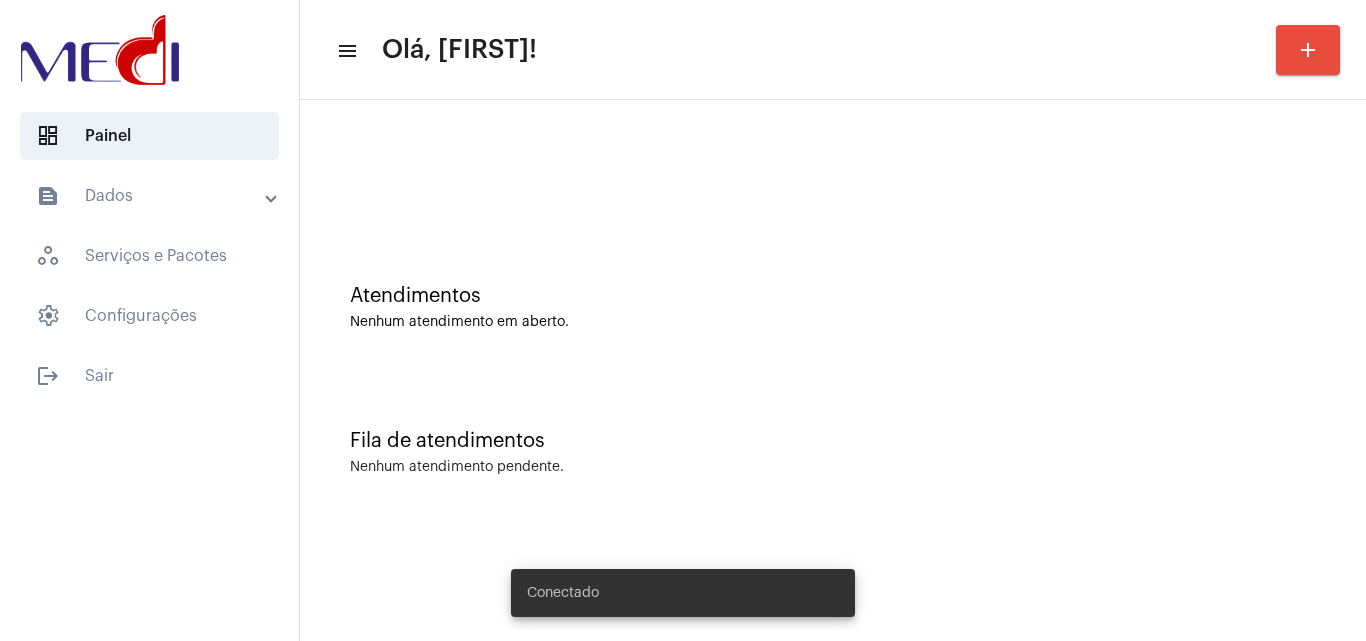 scroll, scrollTop: 0, scrollLeft: 0, axis: both 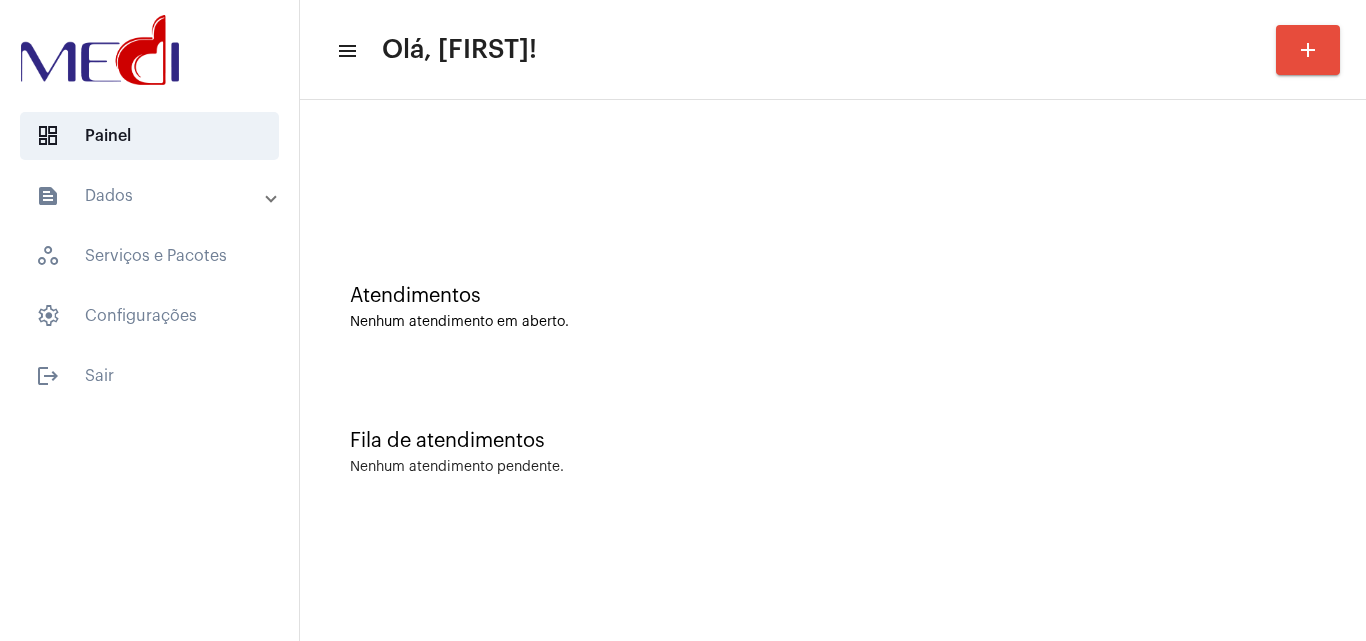 click on "Atendimentos Nenhum atendimento em aberto." 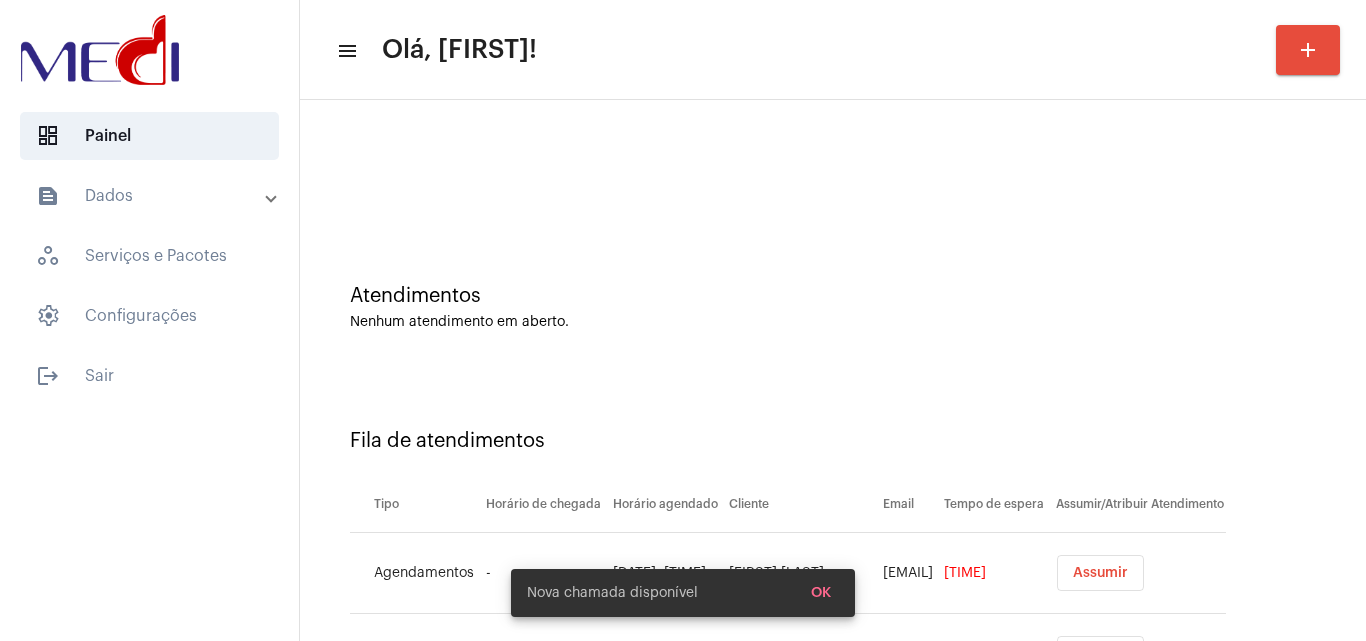 click on "Fila de atendimentos" 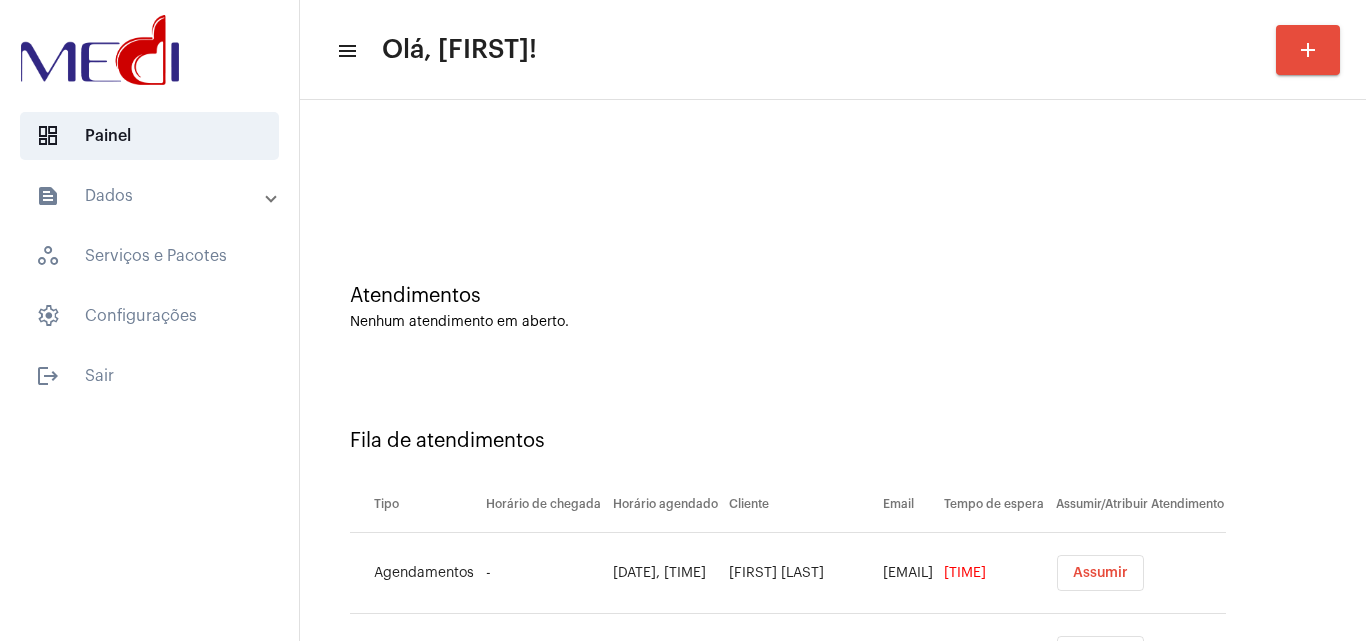 click on "Assumir" at bounding box center [1100, 573] 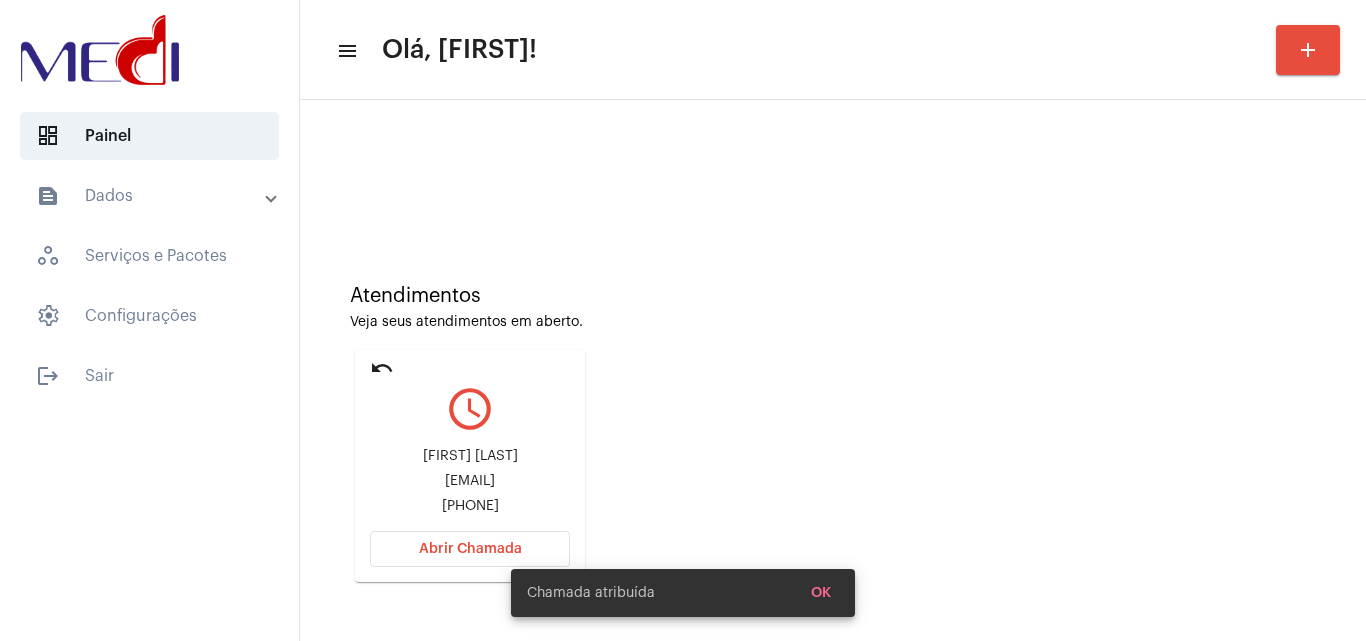 click on "kinho_reiter@hotmail.com" 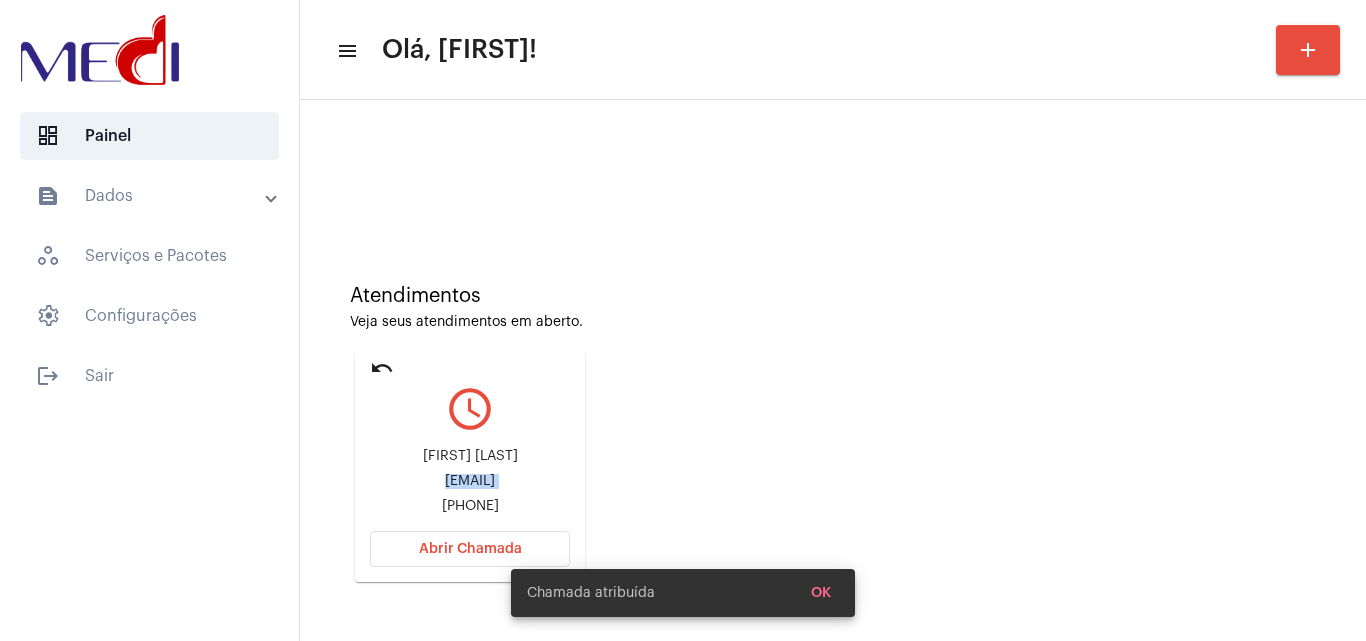 click on "kinho_reiter@hotmail.com" 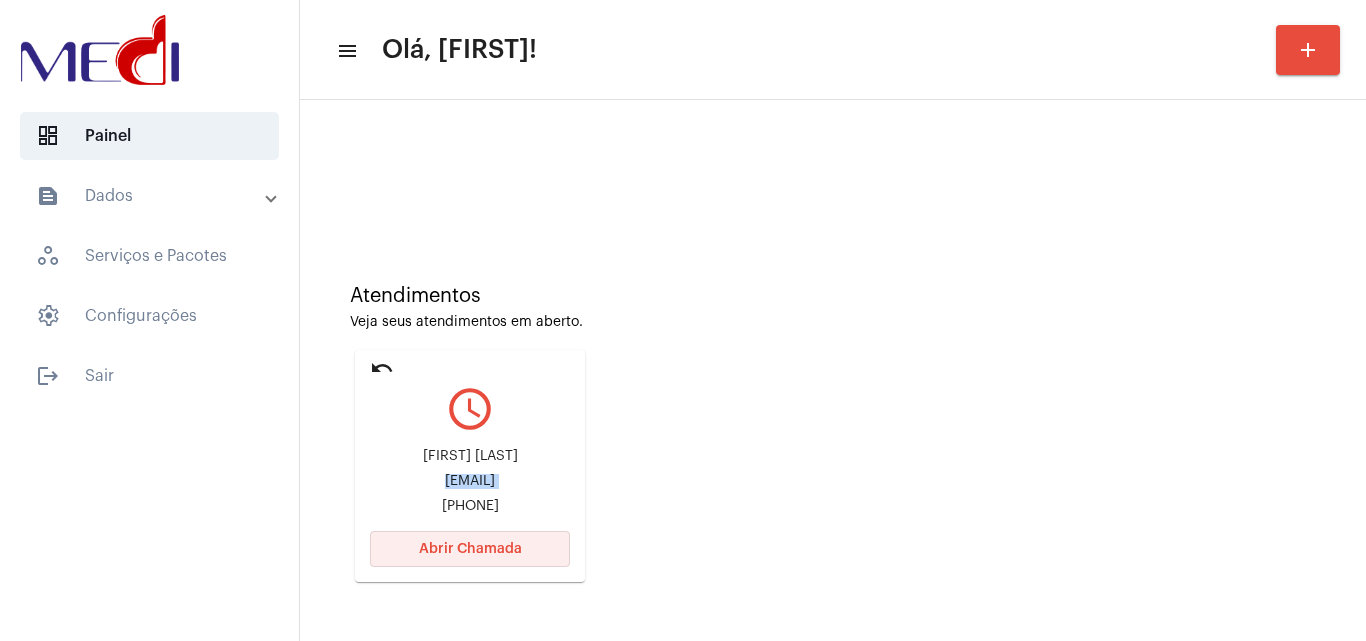 click on "Abrir Chamada" 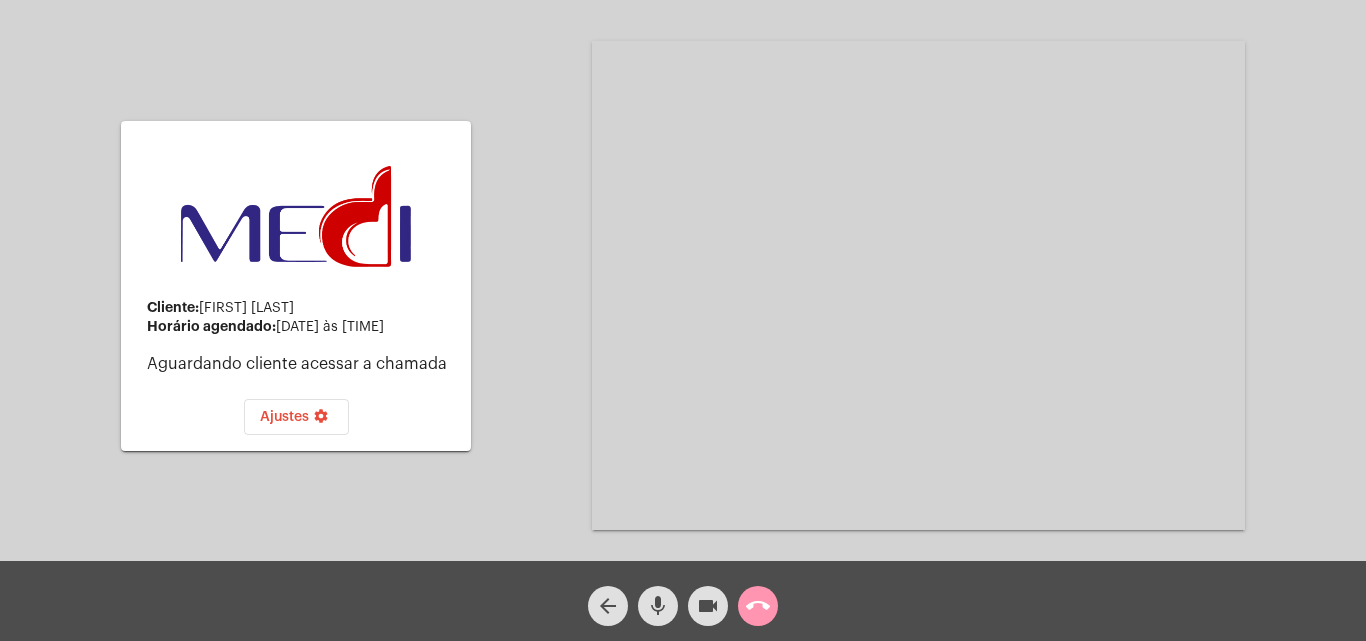 click on "call_end" 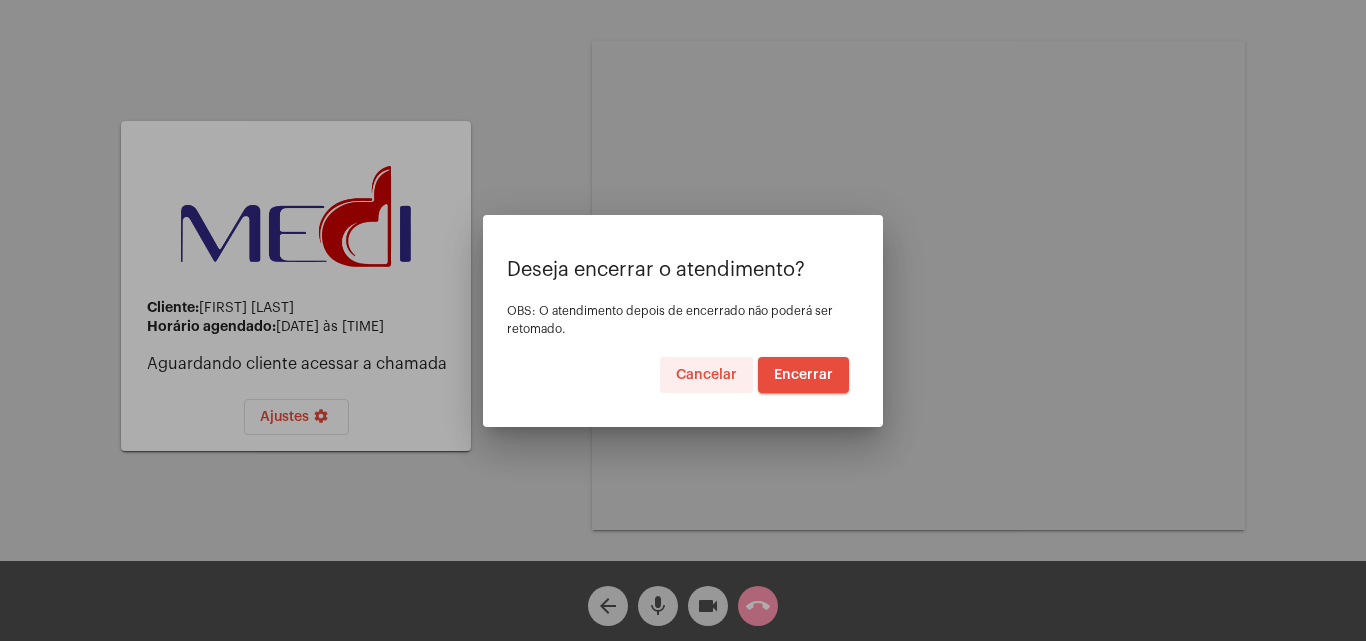click on "Cancelar" at bounding box center [706, 375] 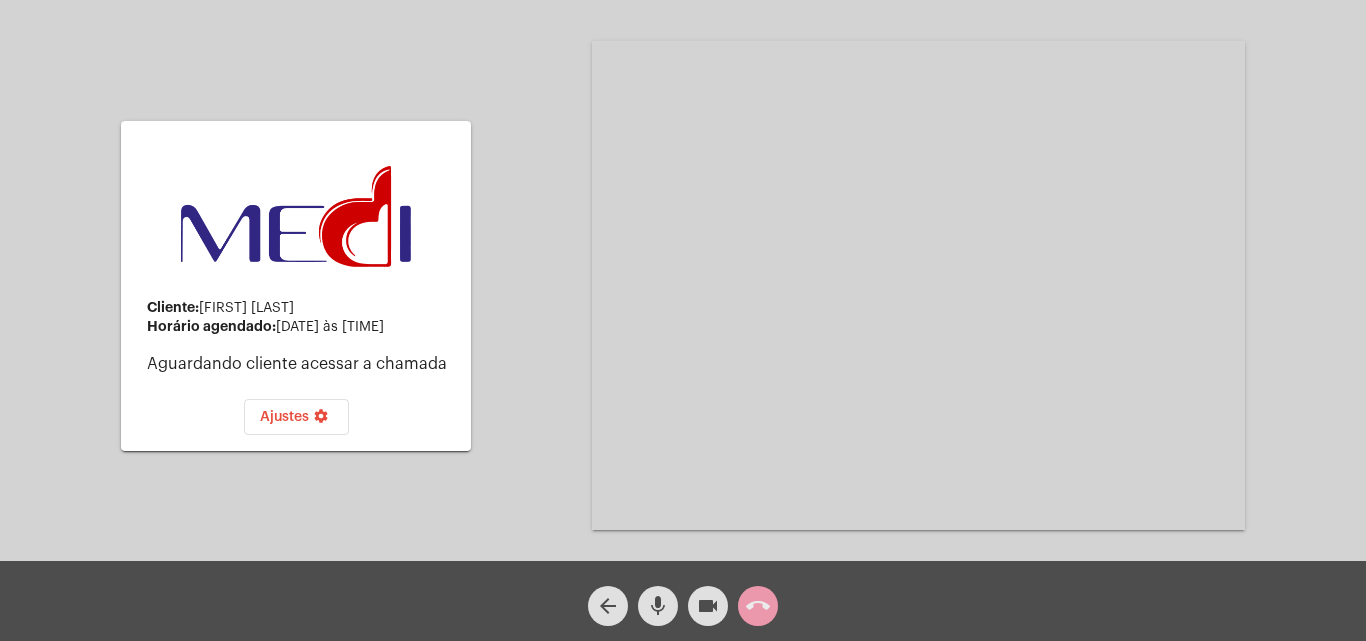 click on "call_end" 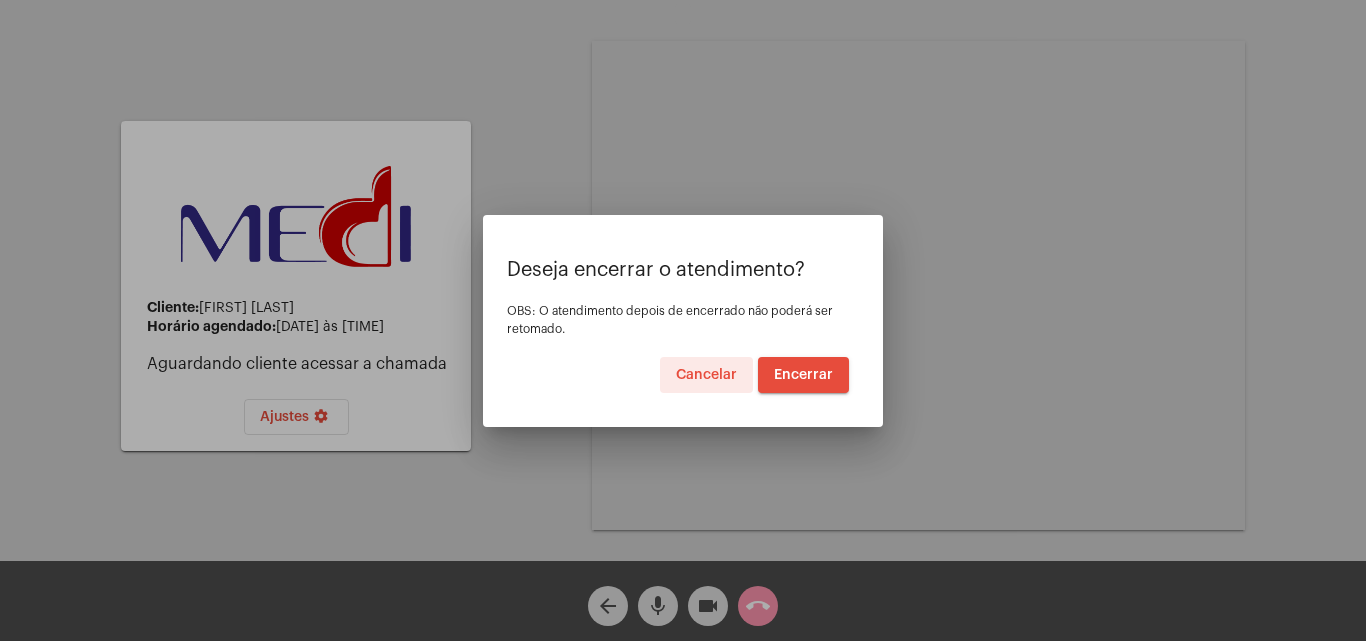 click on "Encerrar" at bounding box center (803, 375) 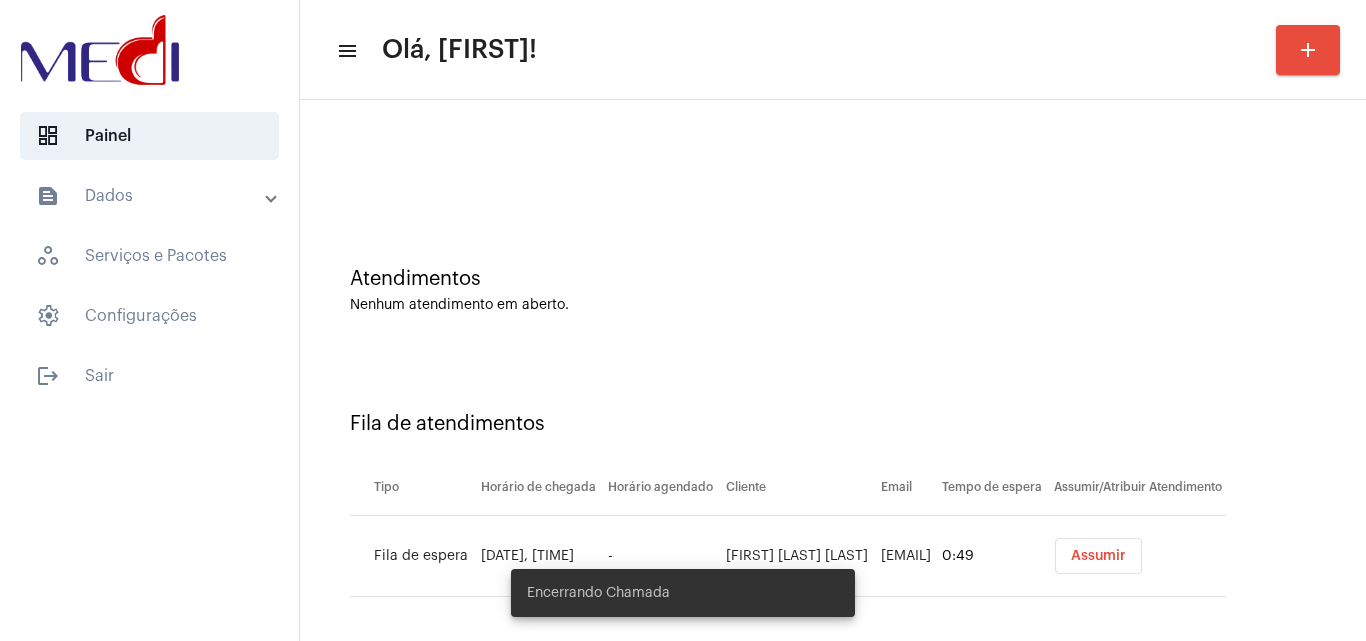 scroll, scrollTop: 27, scrollLeft: 0, axis: vertical 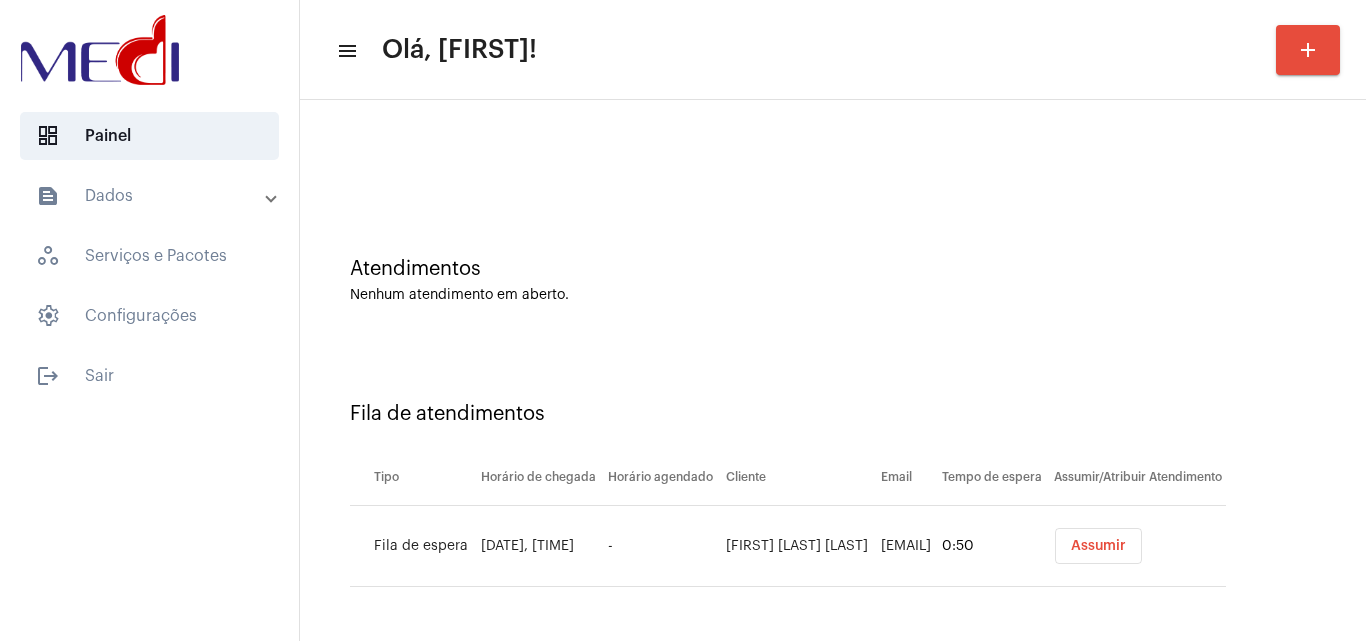 click on "Assumir" at bounding box center (1098, 546) 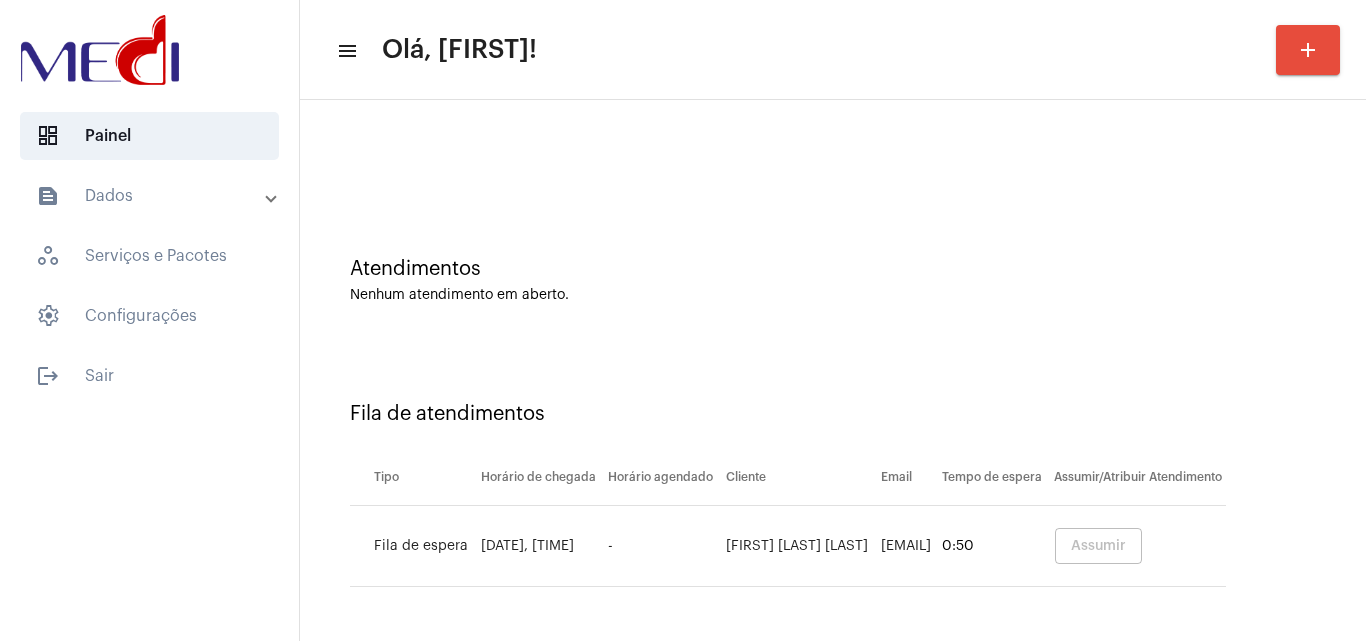scroll, scrollTop: 0, scrollLeft: 0, axis: both 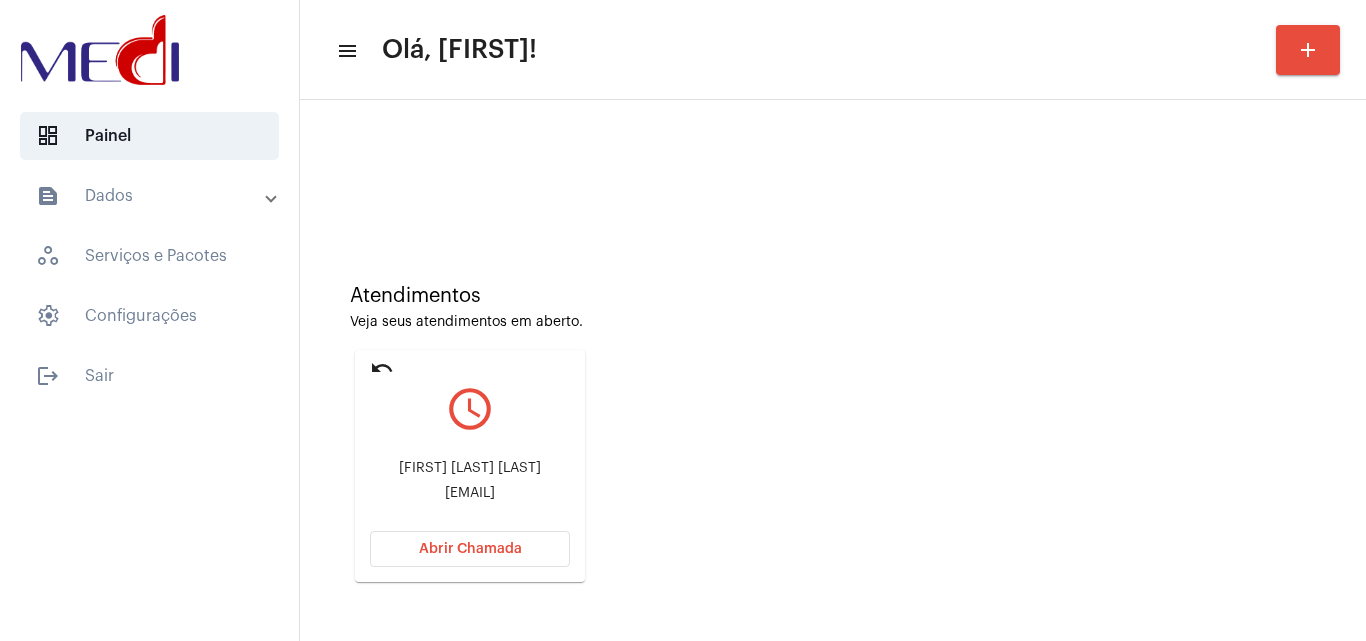 click on "Leonardowsd@gmail.com" 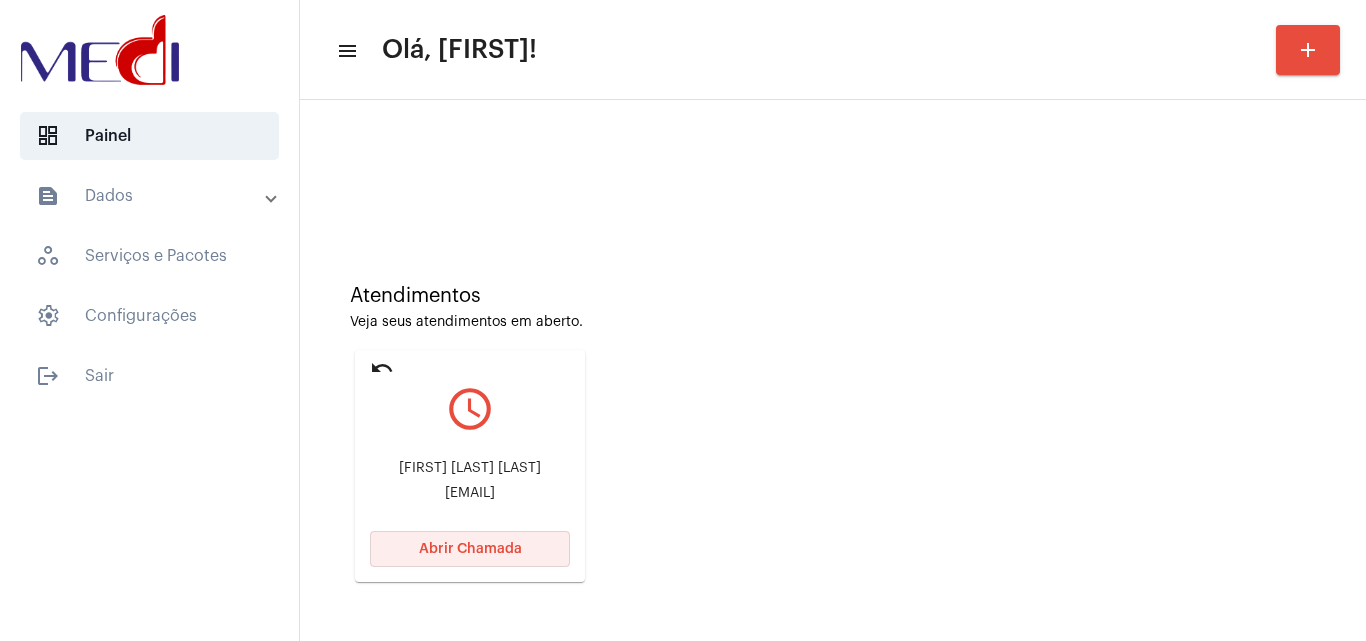 click on "Abrir Chamada" 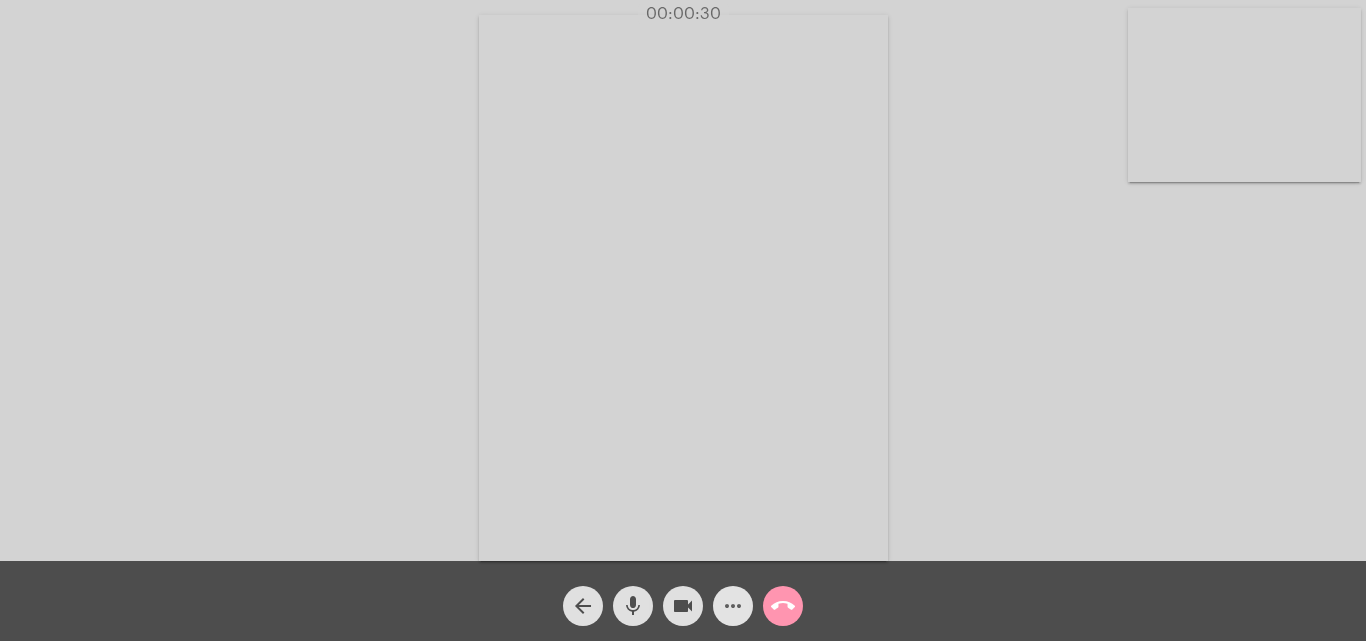click on "more_horiz" 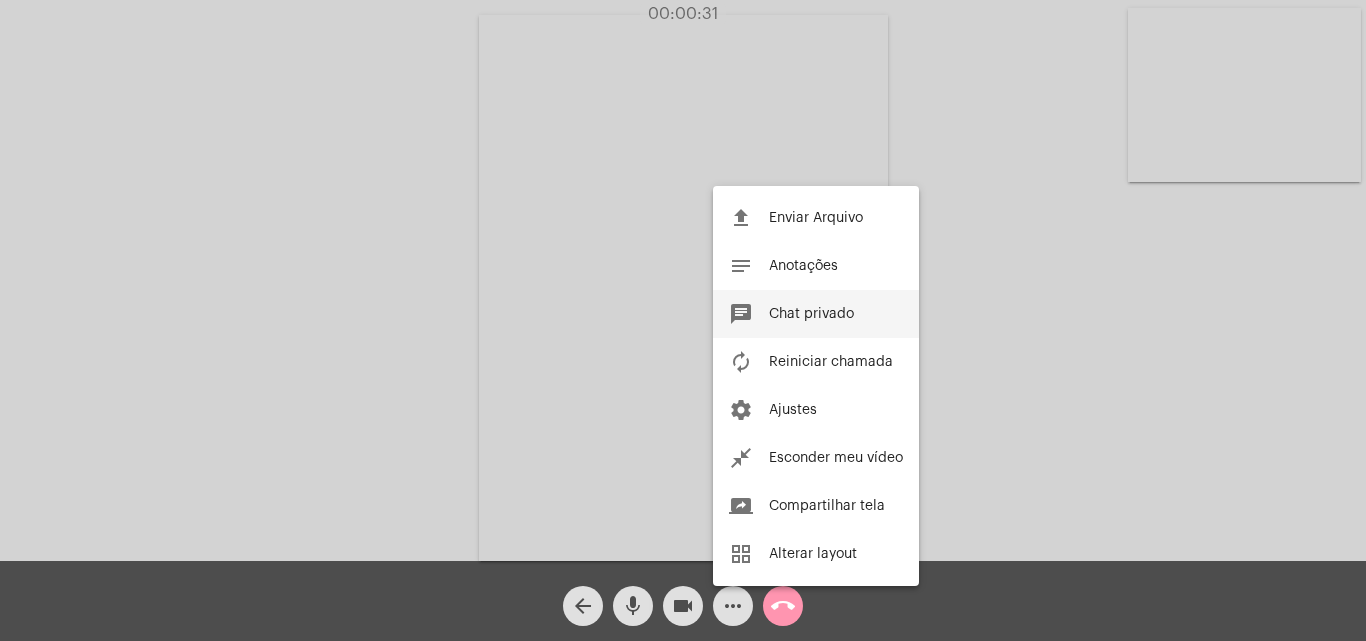 click on "chat Chat privado" at bounding box center [816, 314] 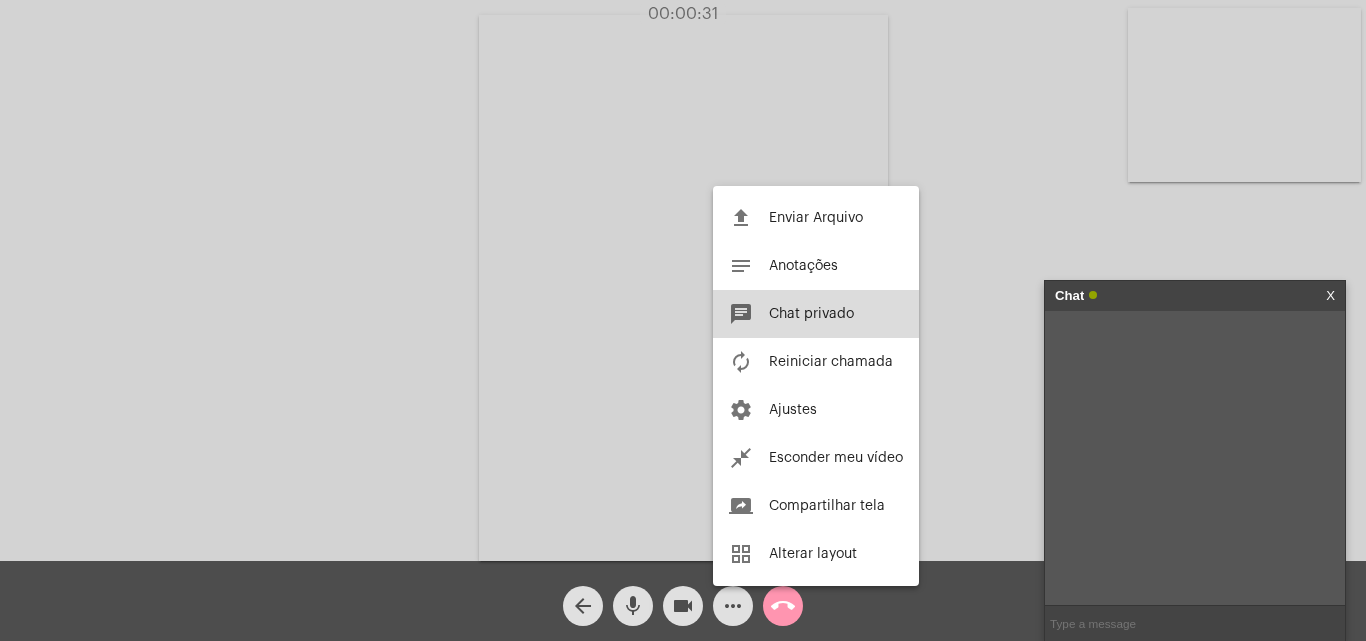 type 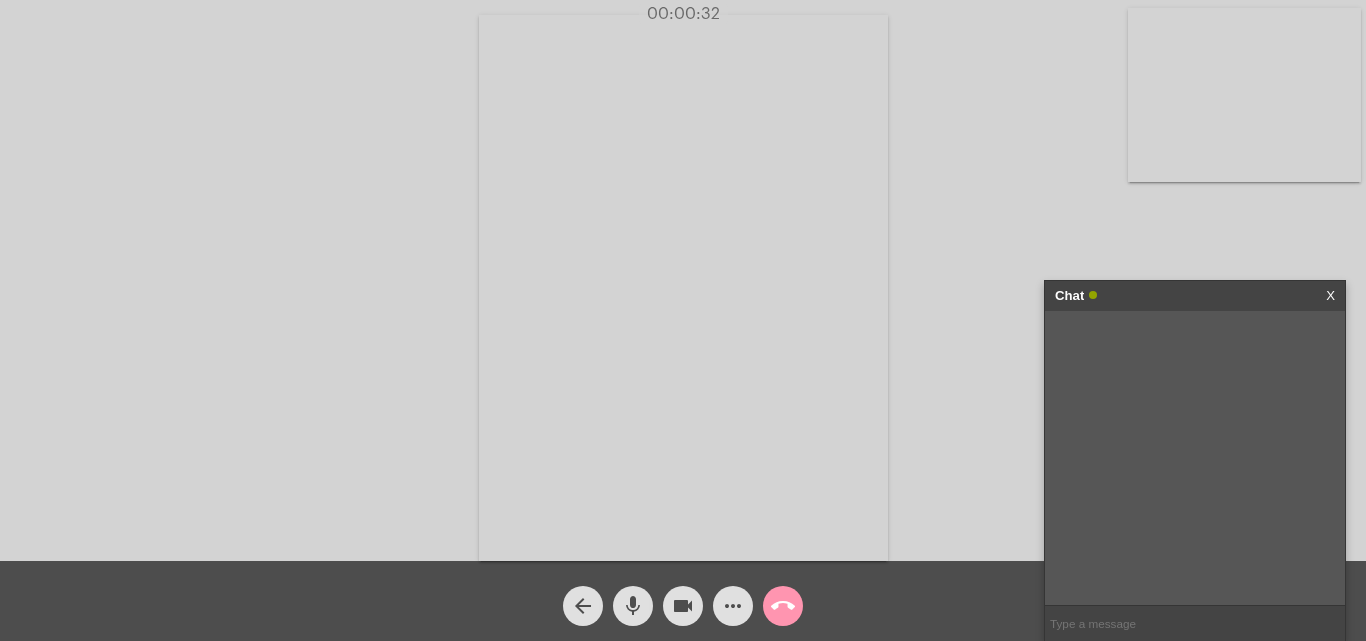 click at bounding box center (1195, 623) 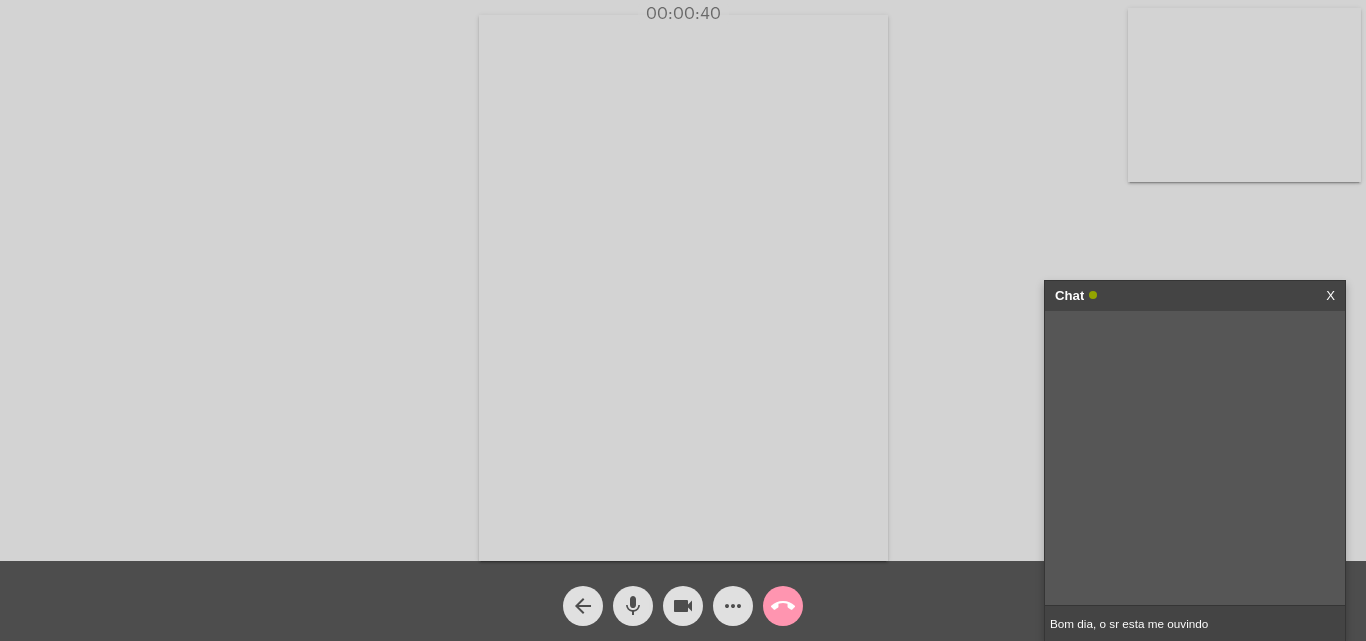 type on "Bom dia, o sr esta me ouvindo ?" 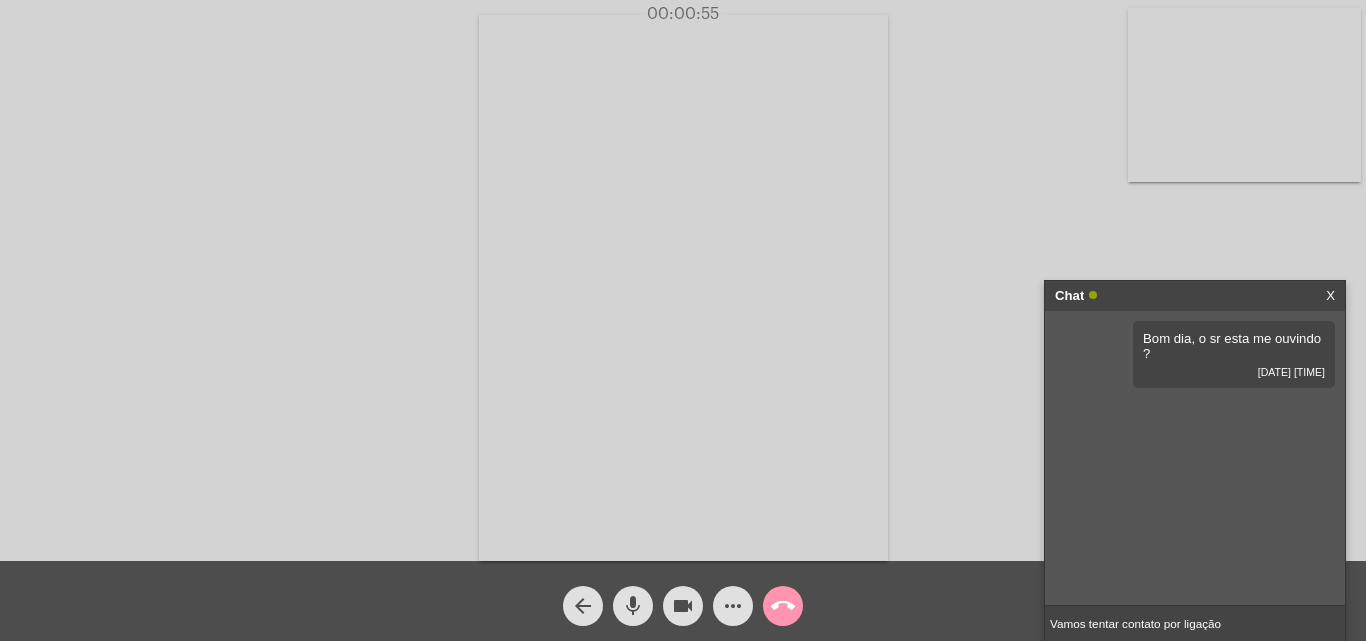 type on "Vamos tentar contato por ligação" 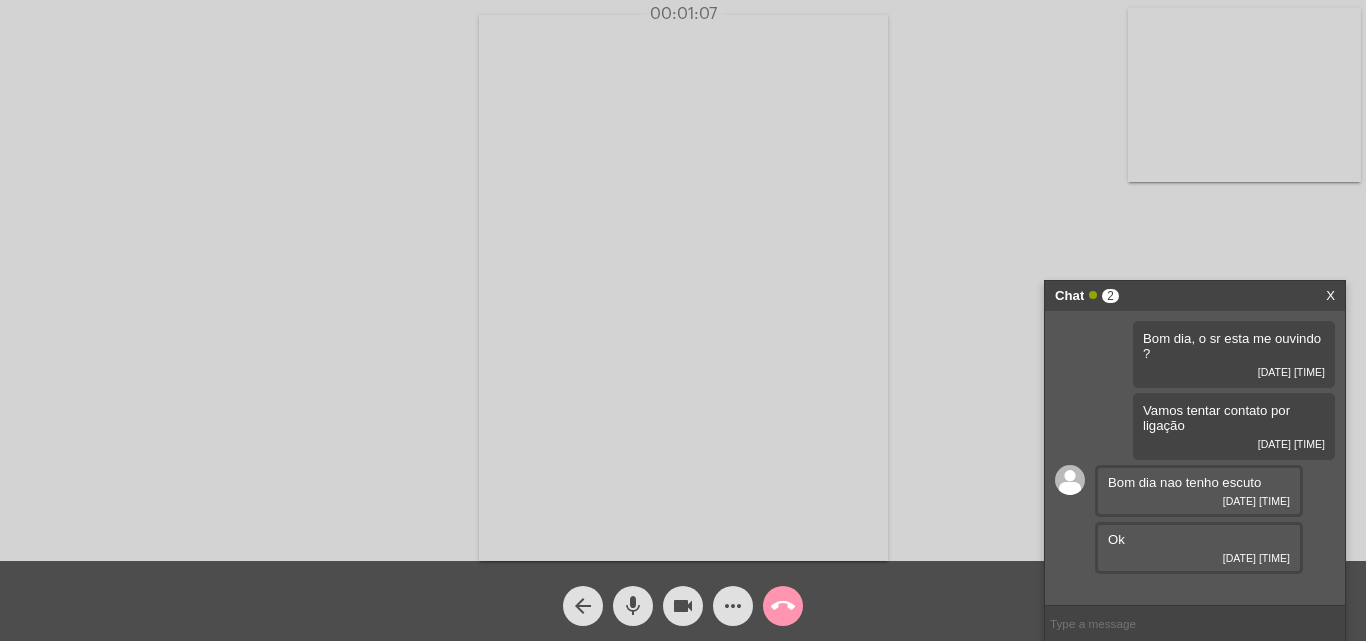 click at bounding box center (1195, 623) 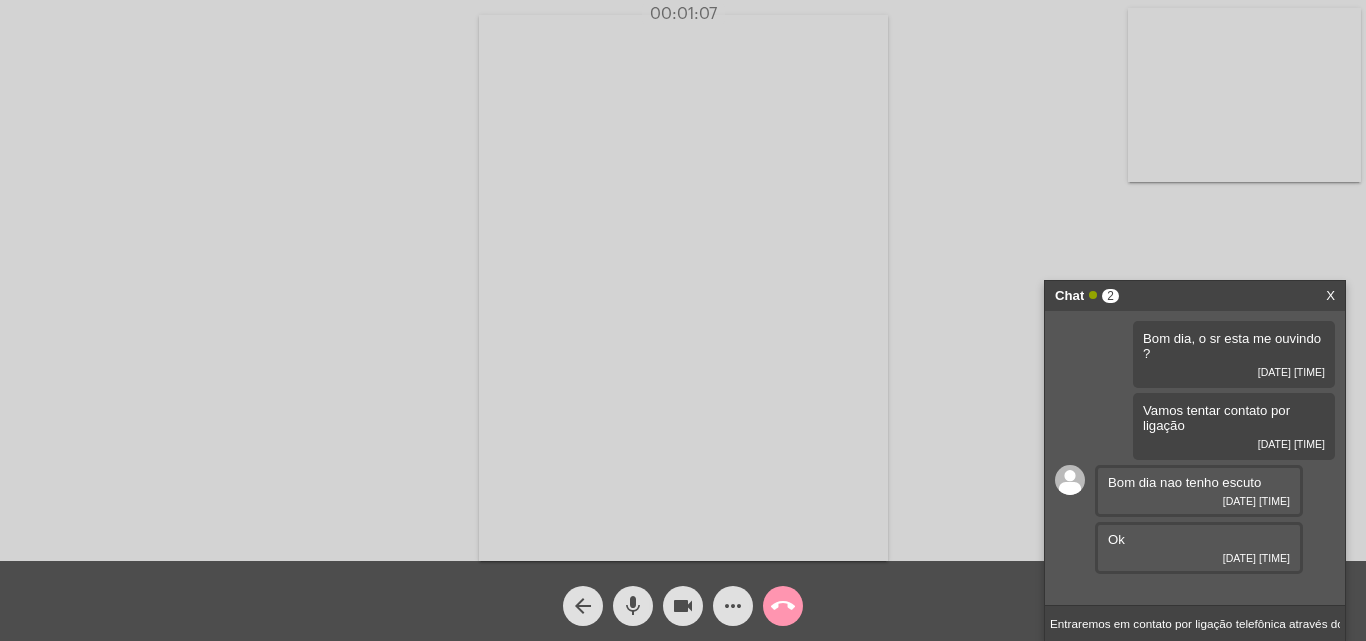 scroll, scrollTop: 0, scrollLeft: 133, axis: horizontal 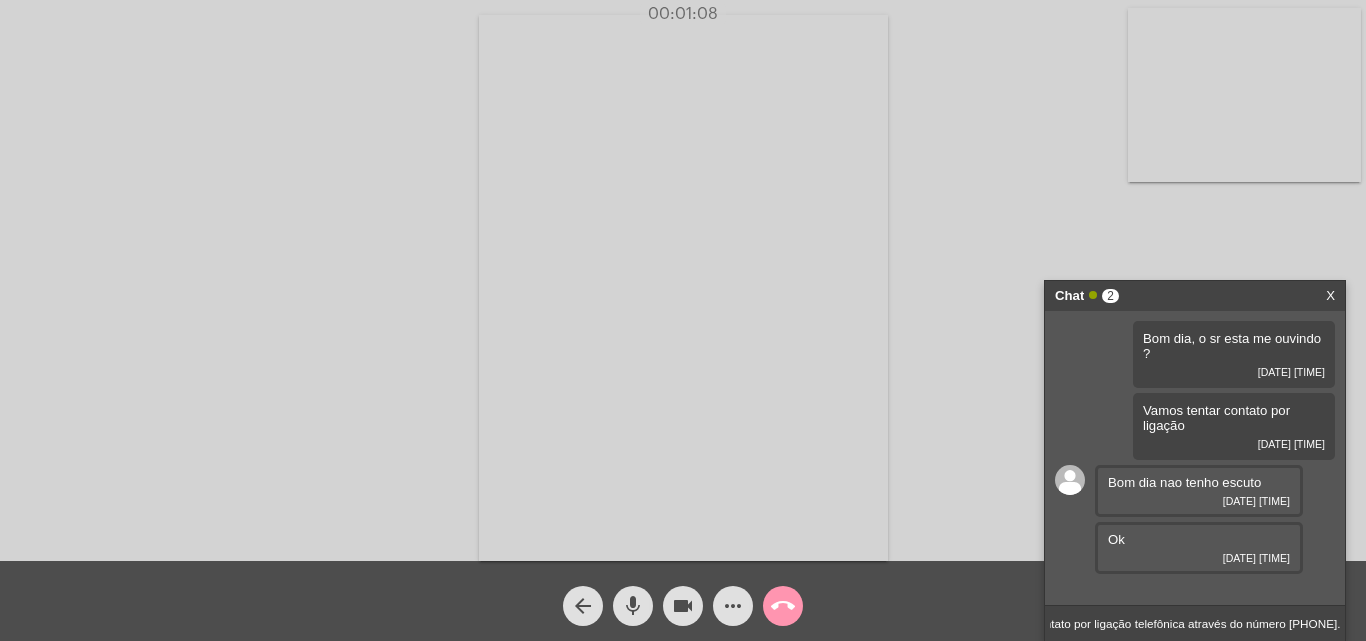 type 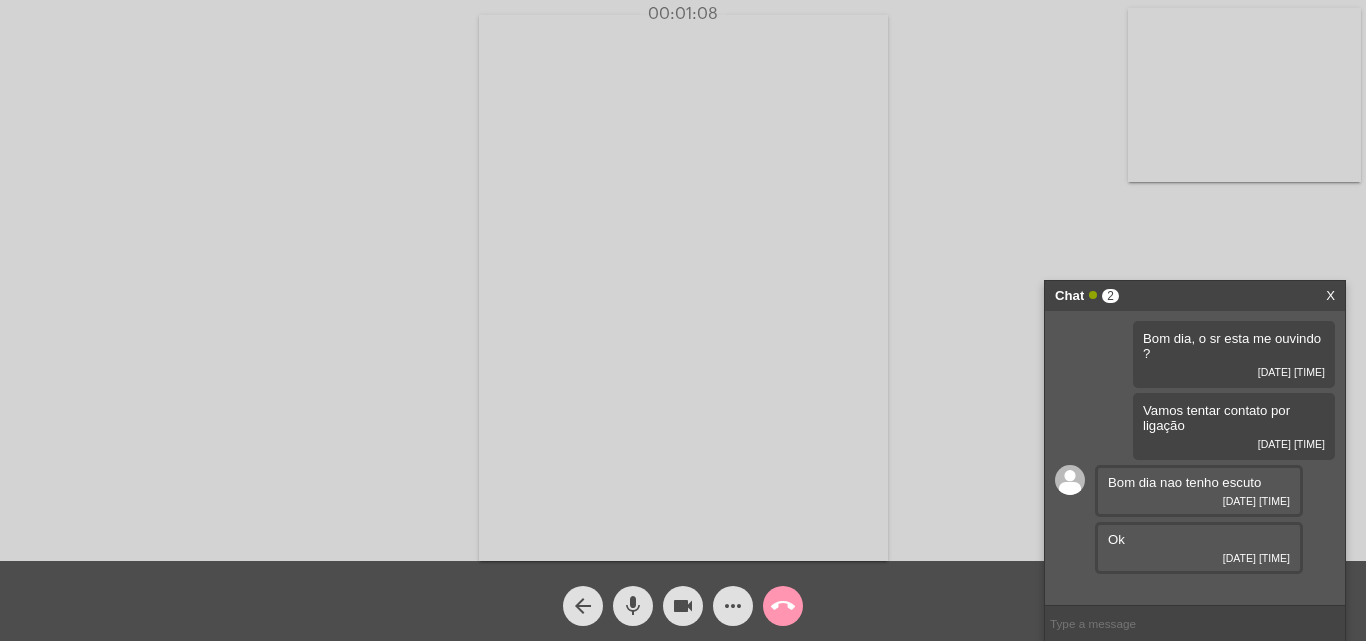scroll, scrollTop: 0, scrollLeft: 0, axis: both 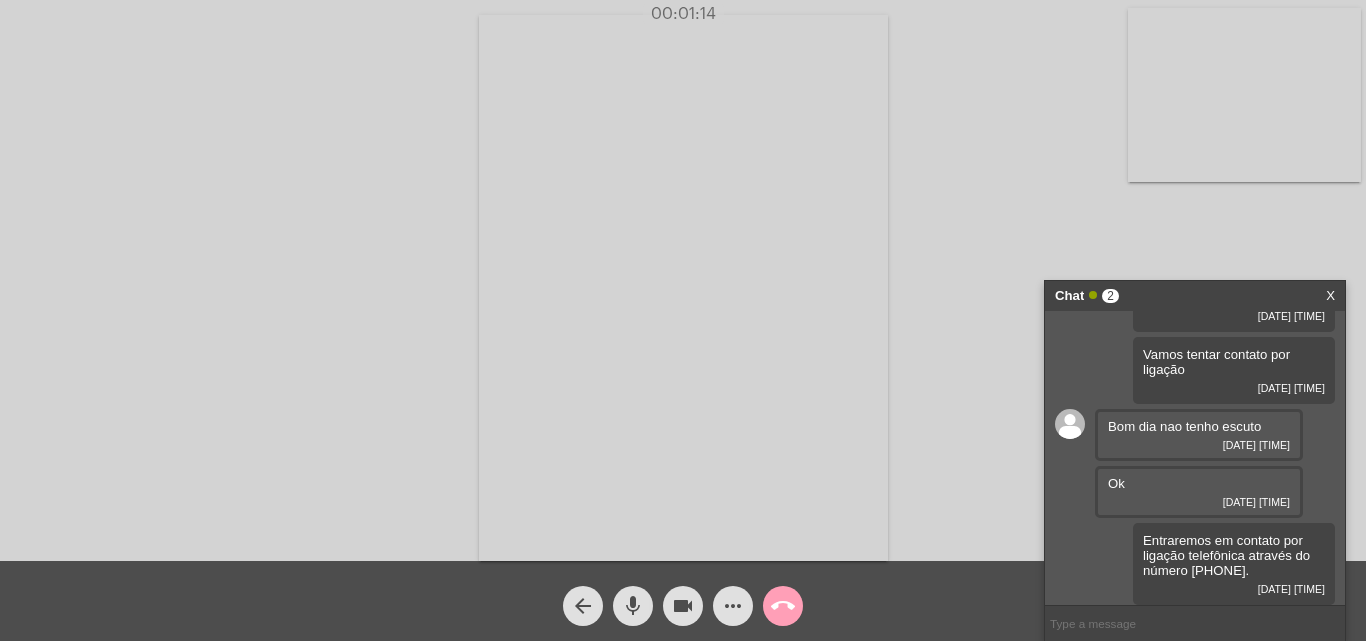 click on "call_end" 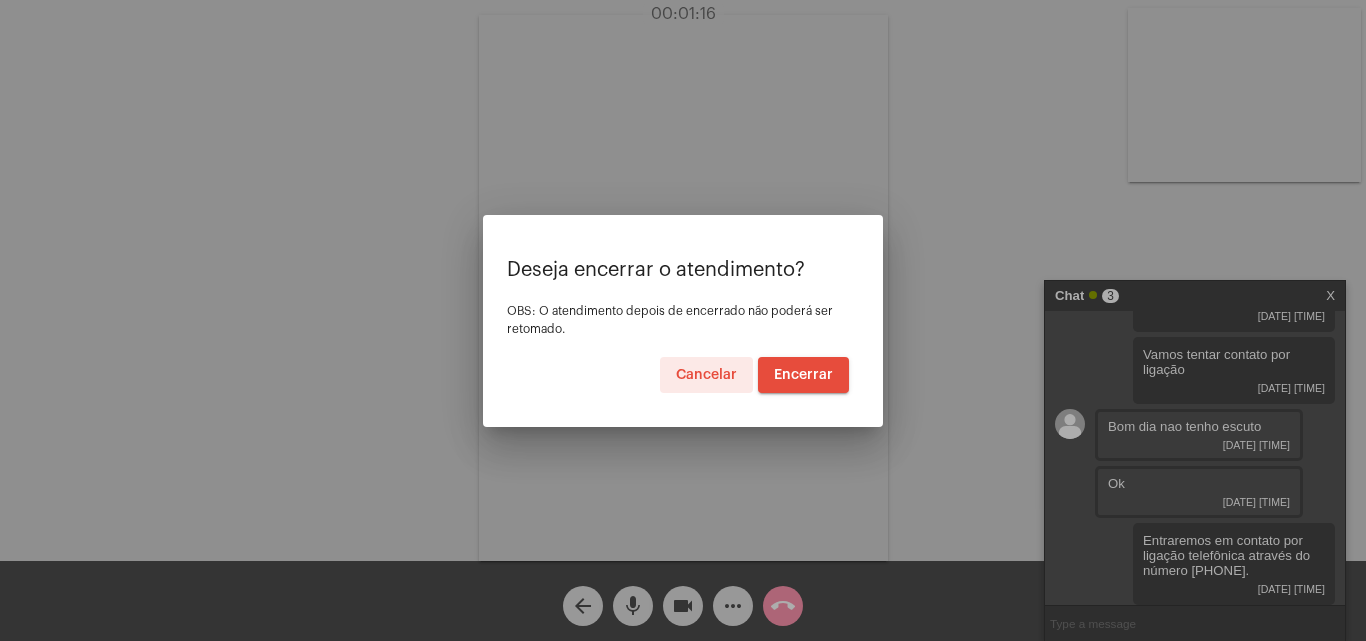 click on "Encerrar" at bounding box center (803, 375) 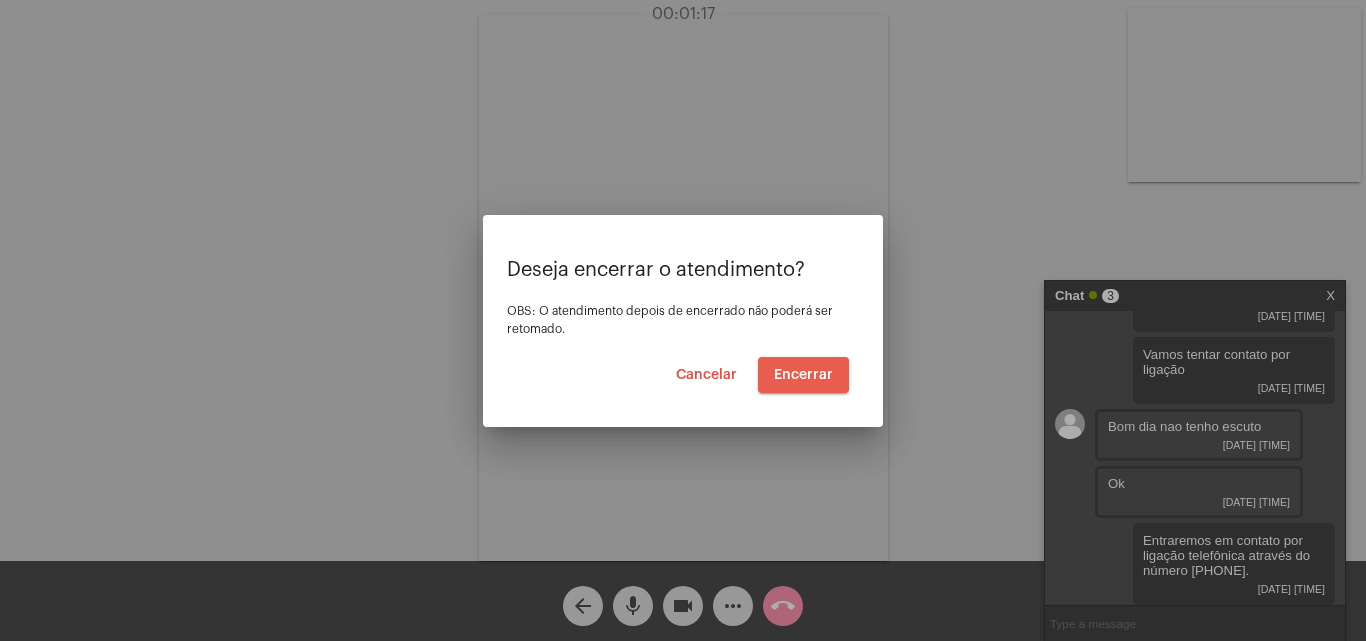 click on "Encerrar" at bounding box center [803, 375] 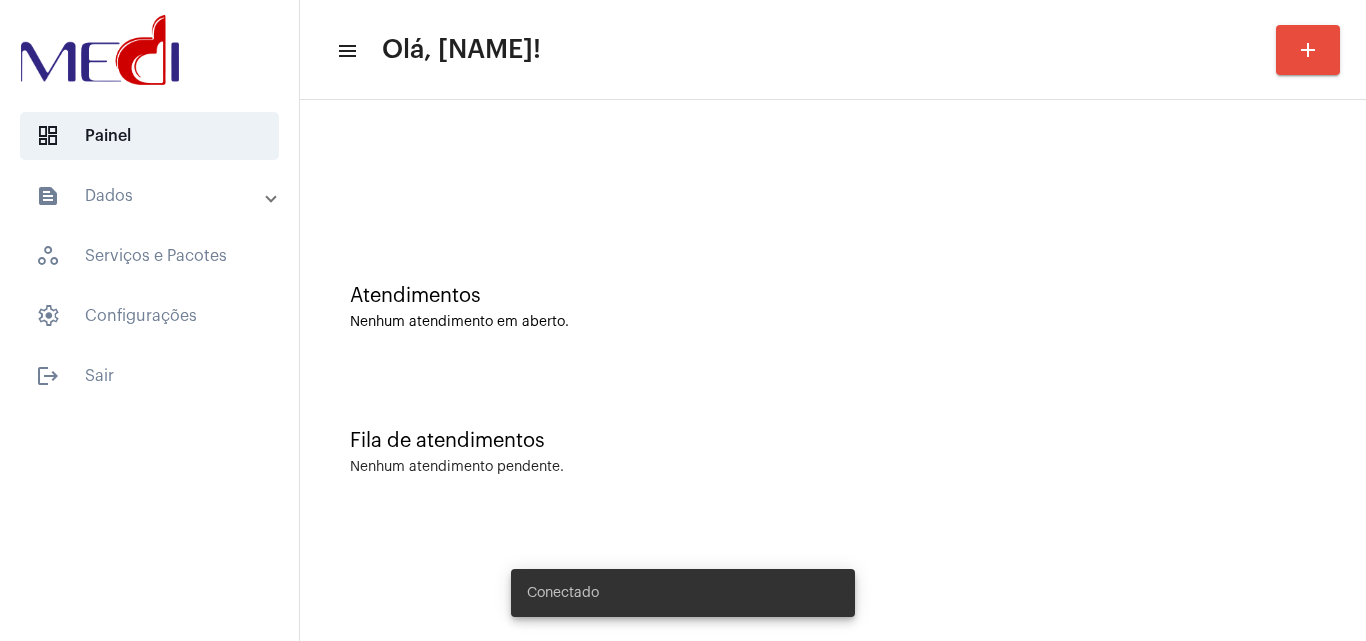 scroll, scrollTop: 0, scrollLeft: 0, axis: both 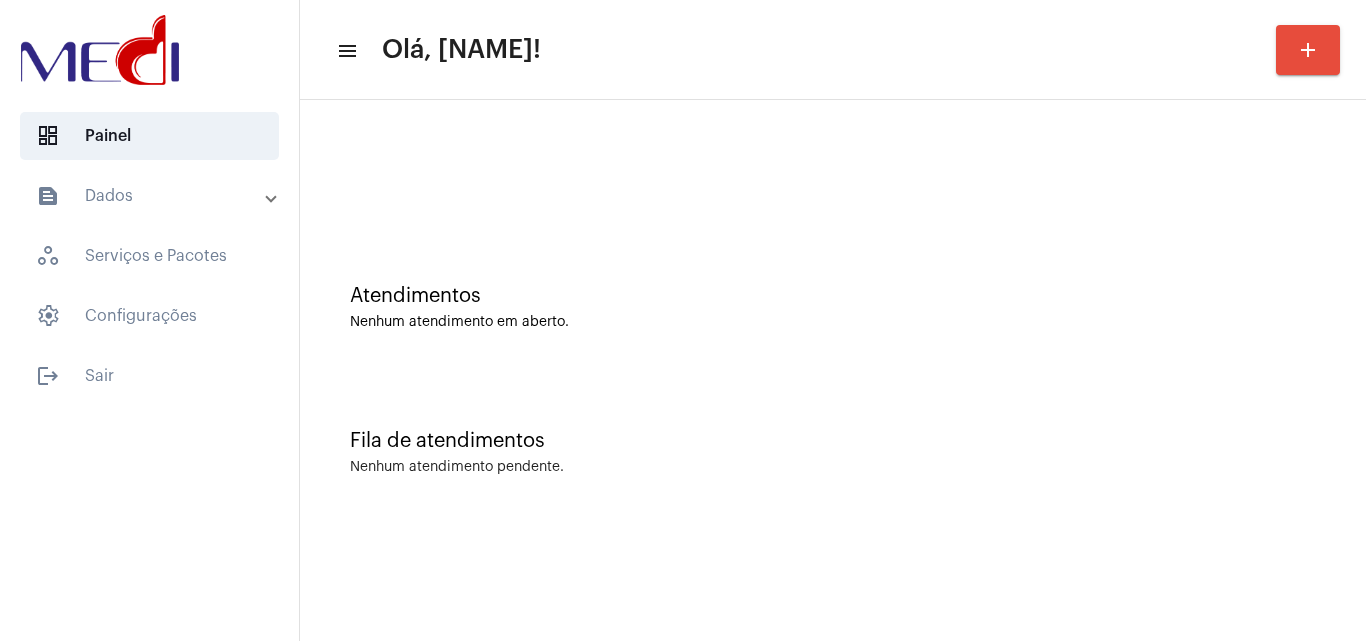 click on "menu Olá, Karen! add Atendimentos Nenhum atendimento em aberto. Fila de atendimentos Nenhum atendimento pendente." 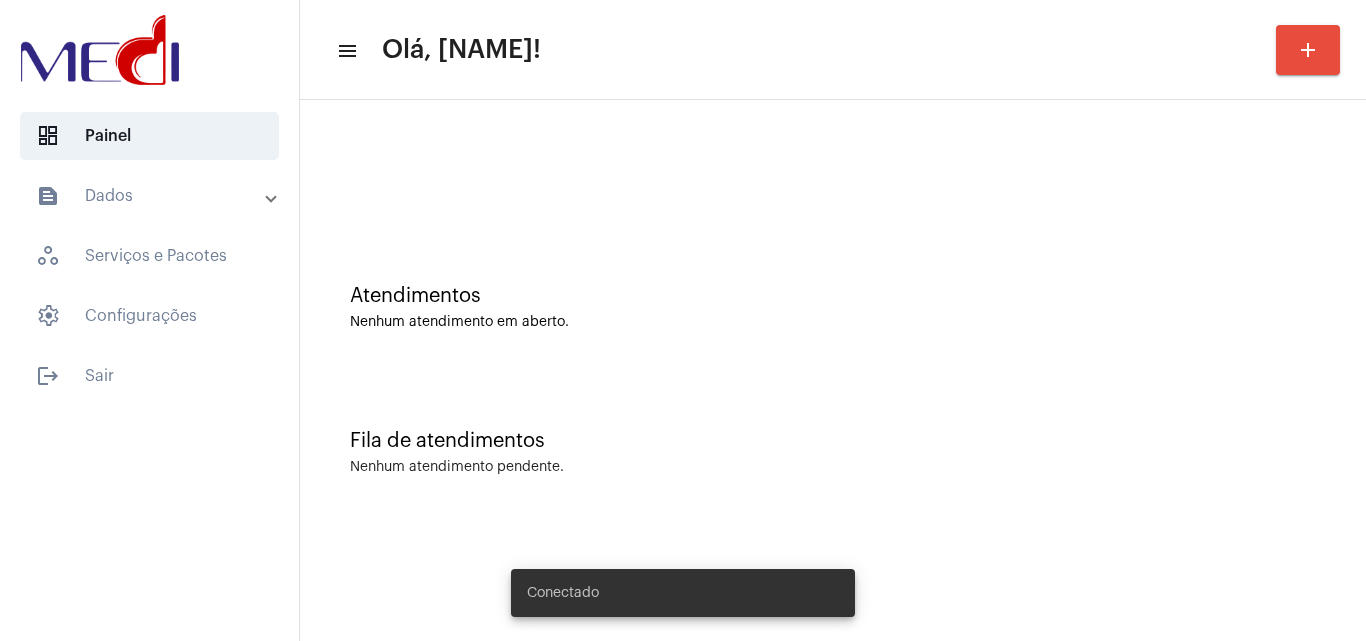scroll, scrollTop: 0, scrollLeft: 0, axis: both 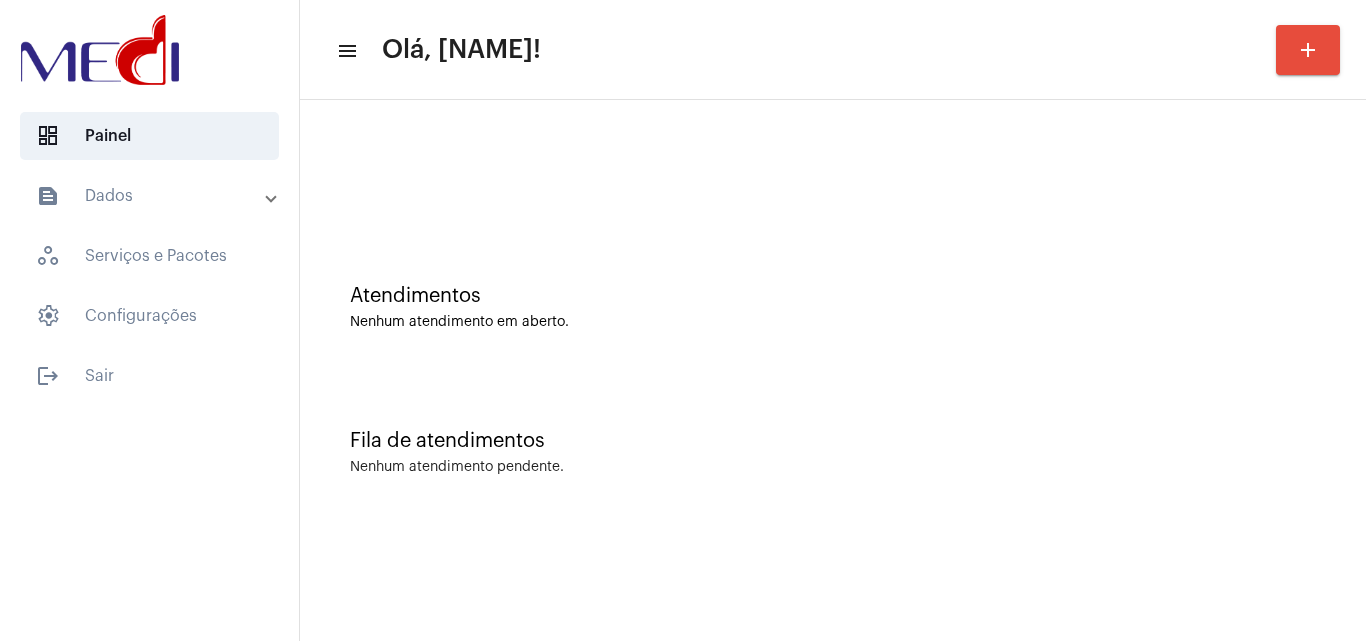 click on "Atendimentos Nenhum atendimento em aberto." 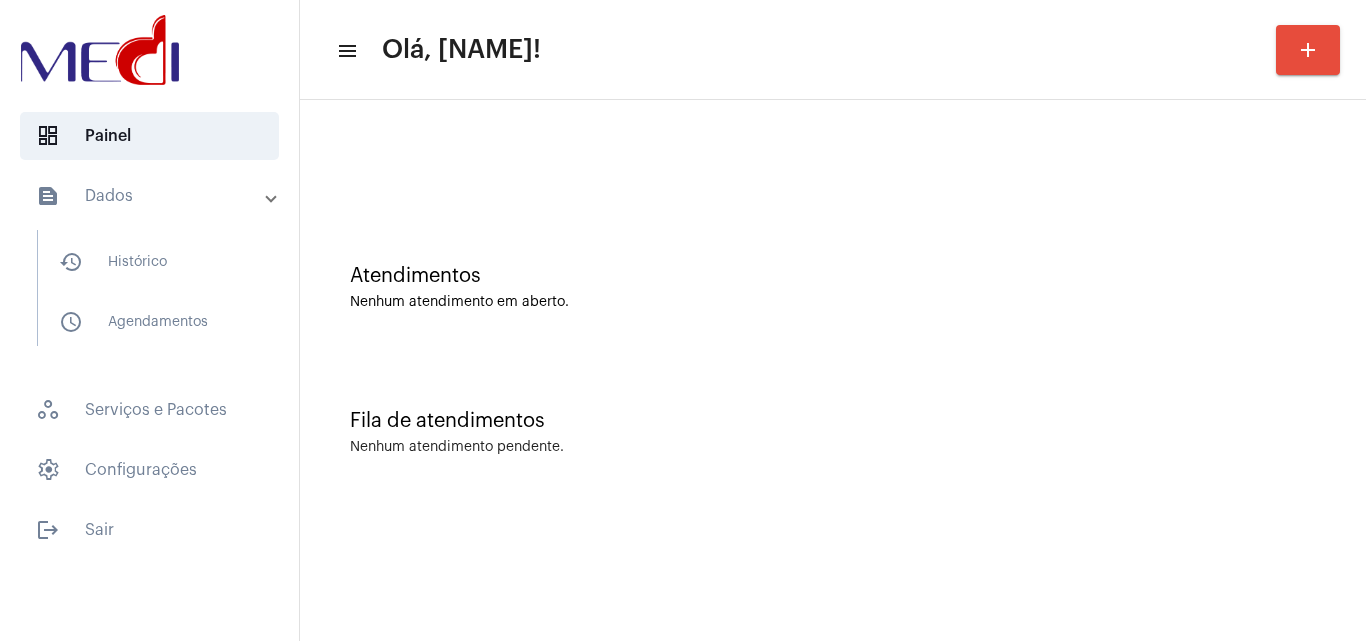 scroll, scrollTop: 0, scrollLeft: 0, axis: both 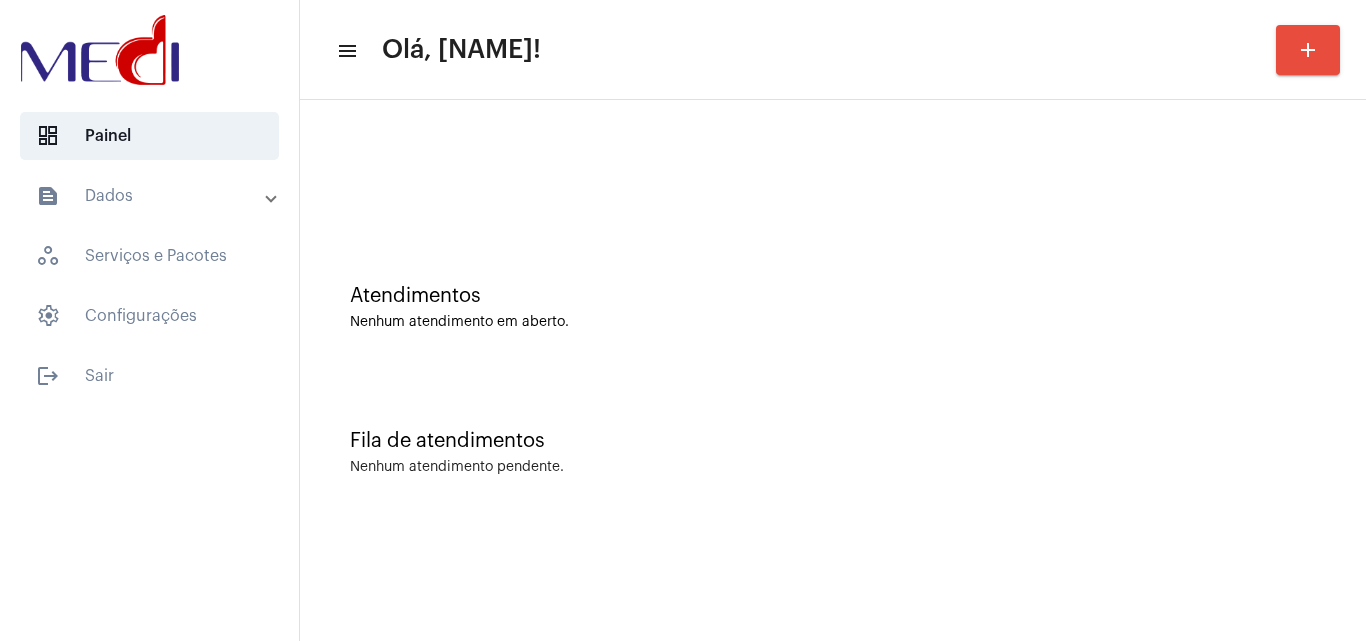click on "Fila de atendimentos Nenhum atendimento pendente." 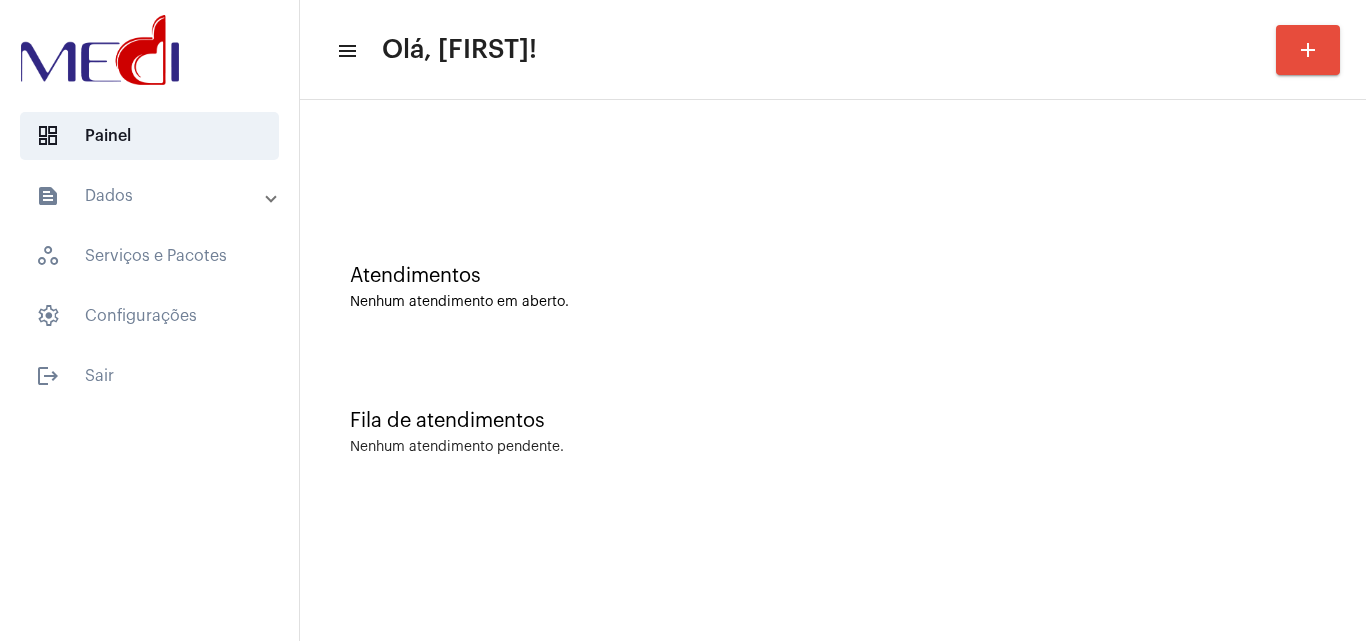 scroll, scrollTop: 0, scrollLeft: 0, axis: both 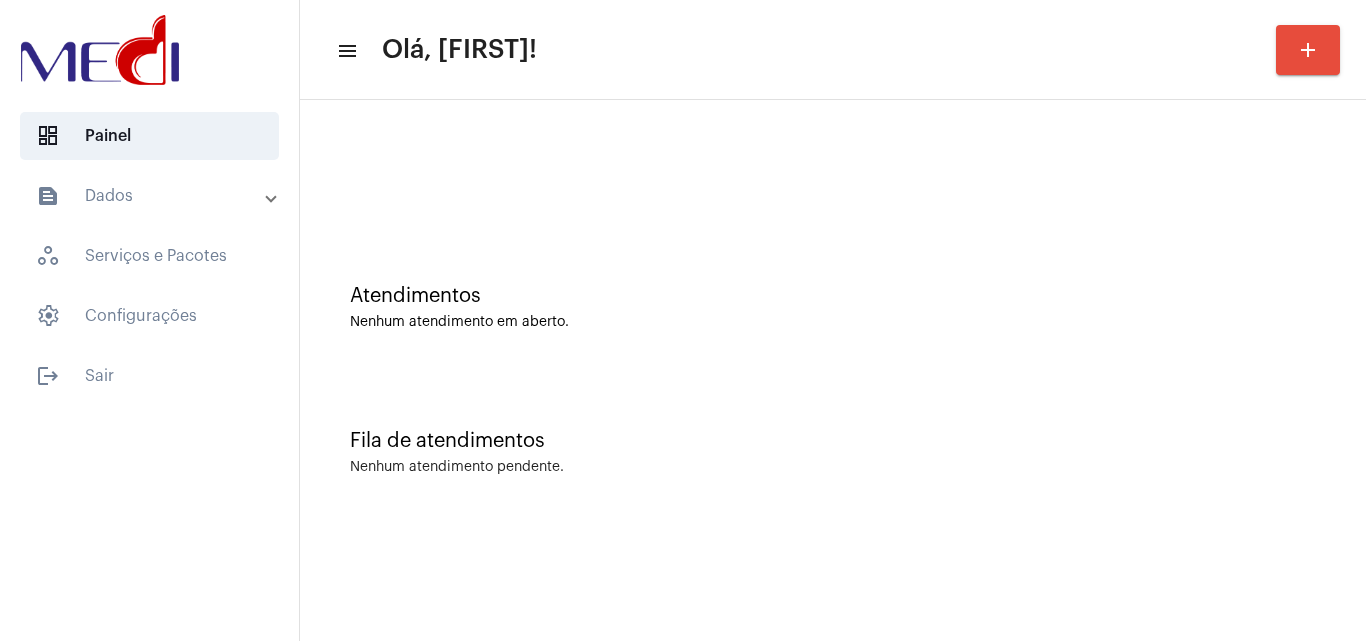 click on "Fila de atendimentos" 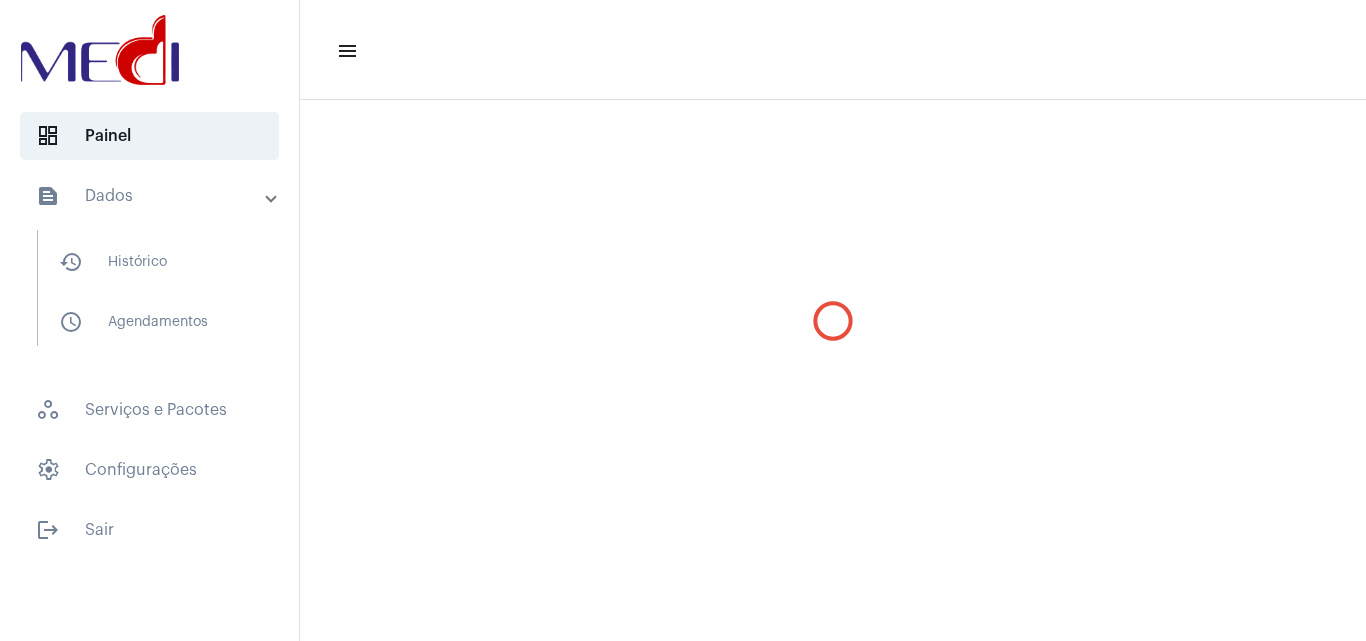 scroll, scrollTop: 0, scrollLeft: 0, axis: both 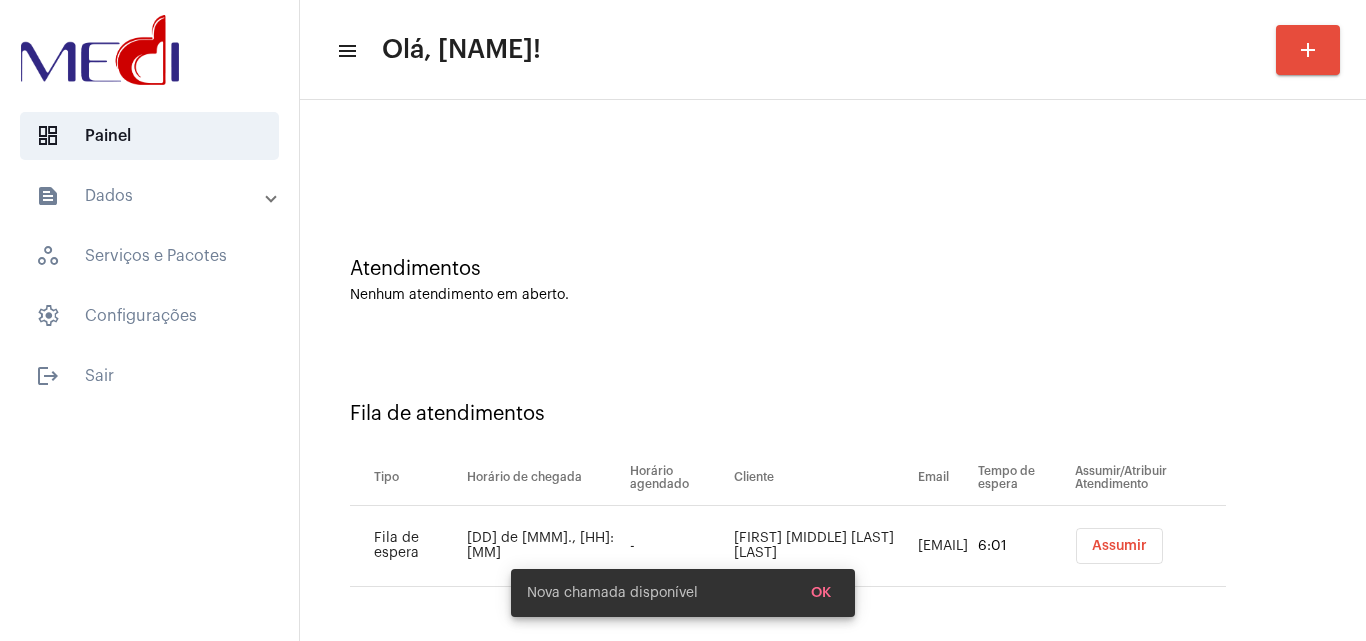 click on "Assumir" at bounding box center [1119, 546] 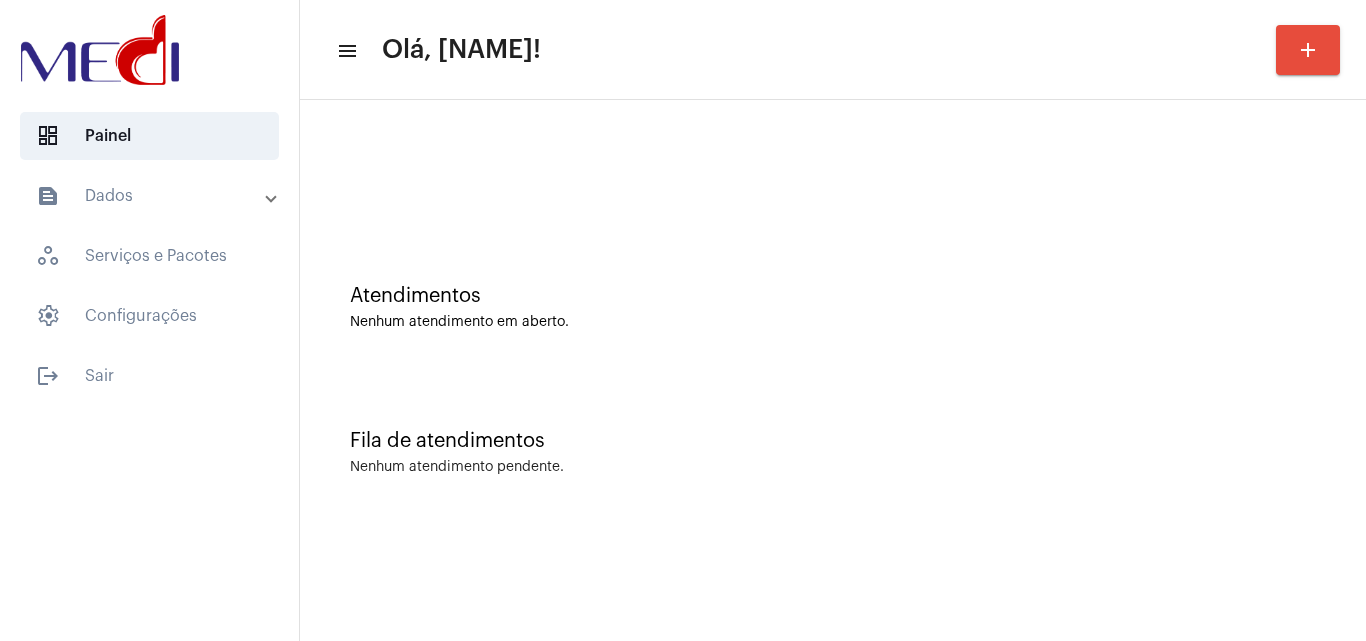 scroll, scrollTop: 0, scrollLeft: 0, axis: both 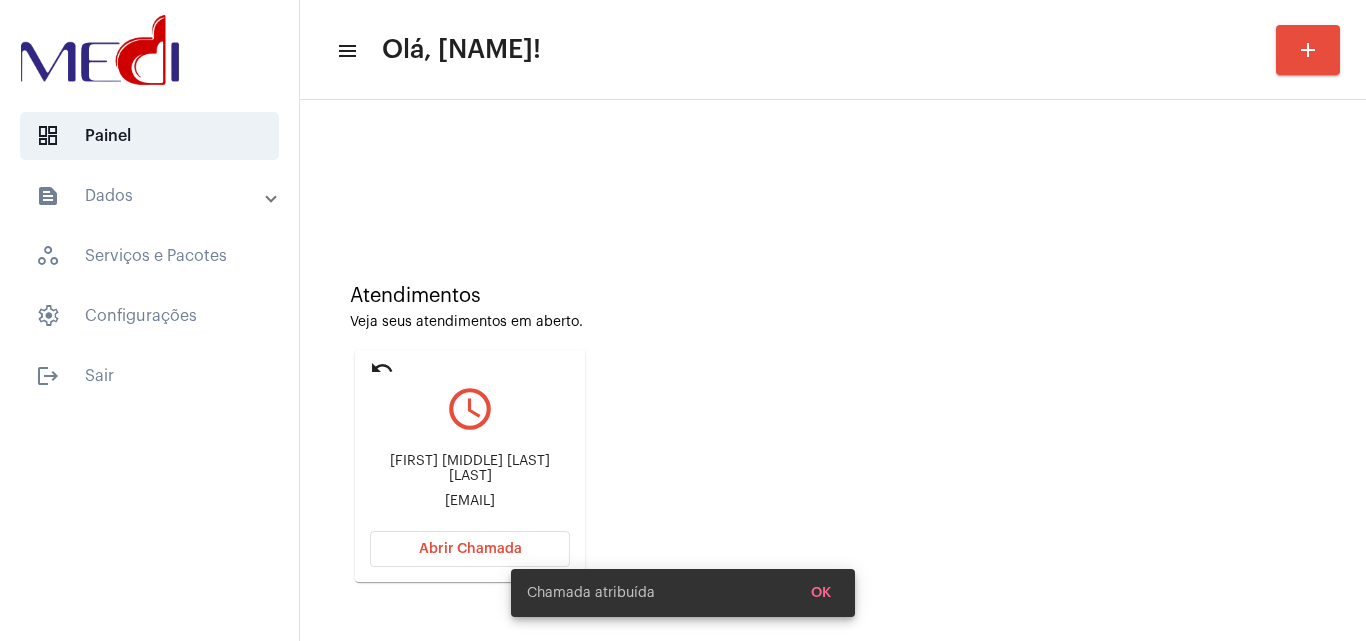 click on "viniciusmav.alves@gmail.com" 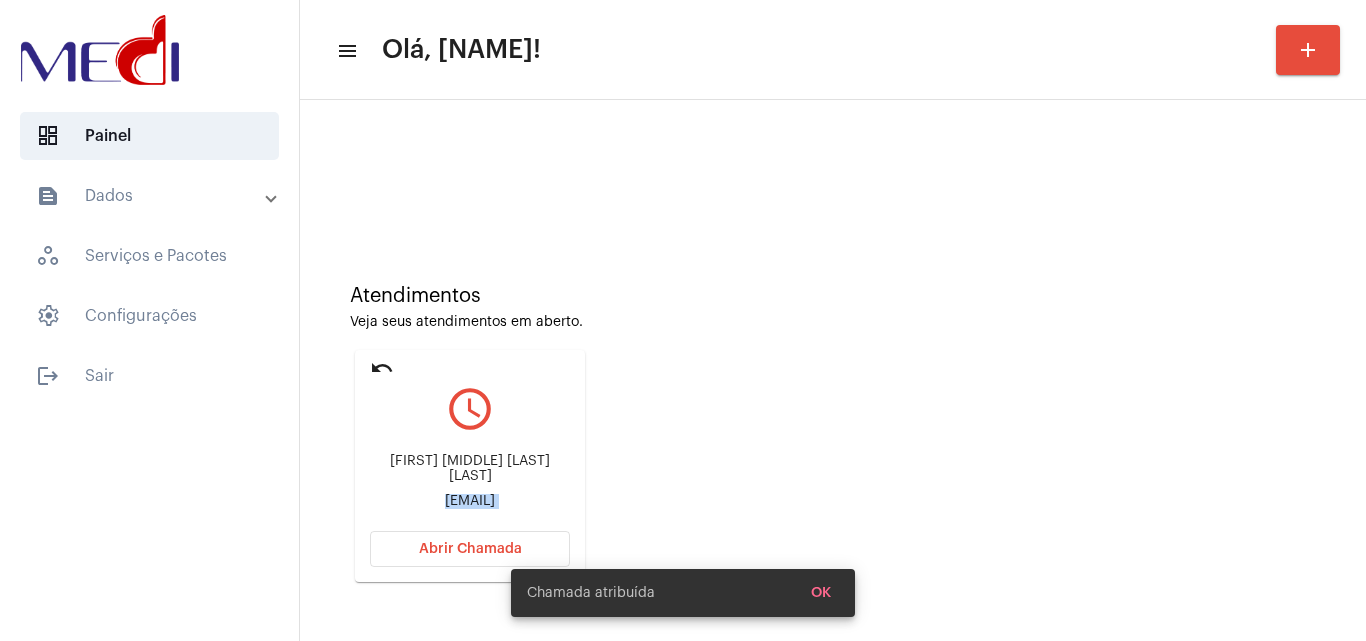 click on "viniciusmav.alves@gmail.com" 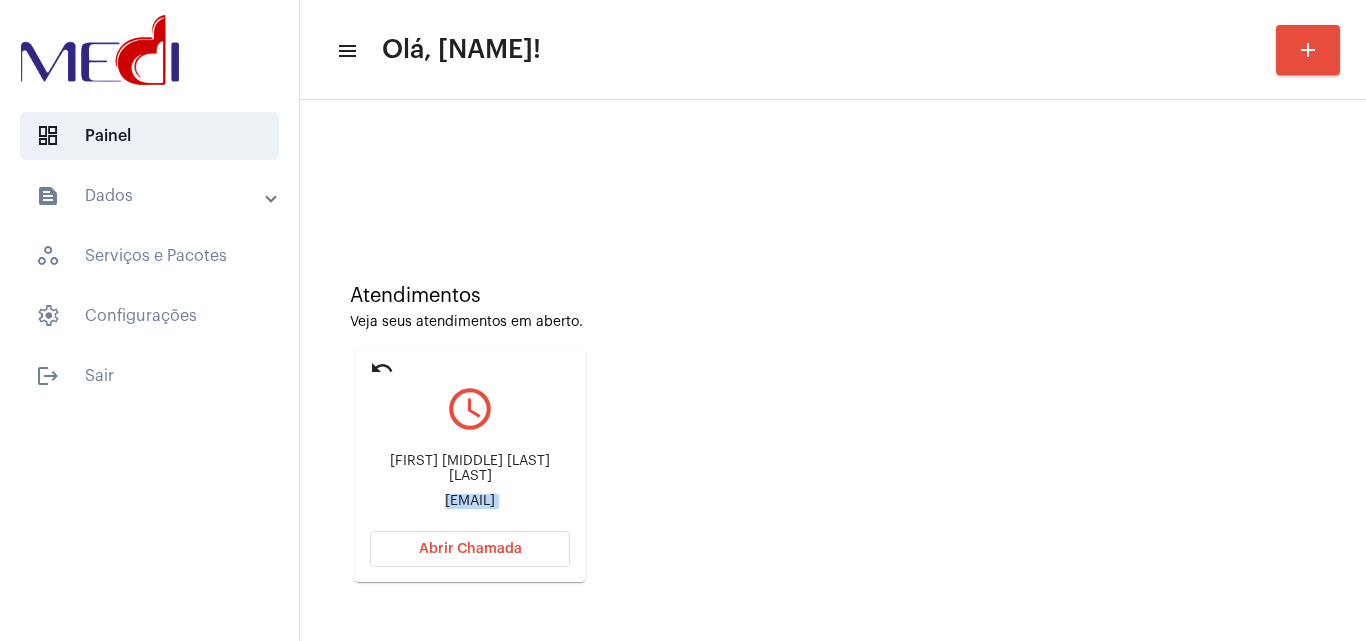 click on "Abrir Chamada" 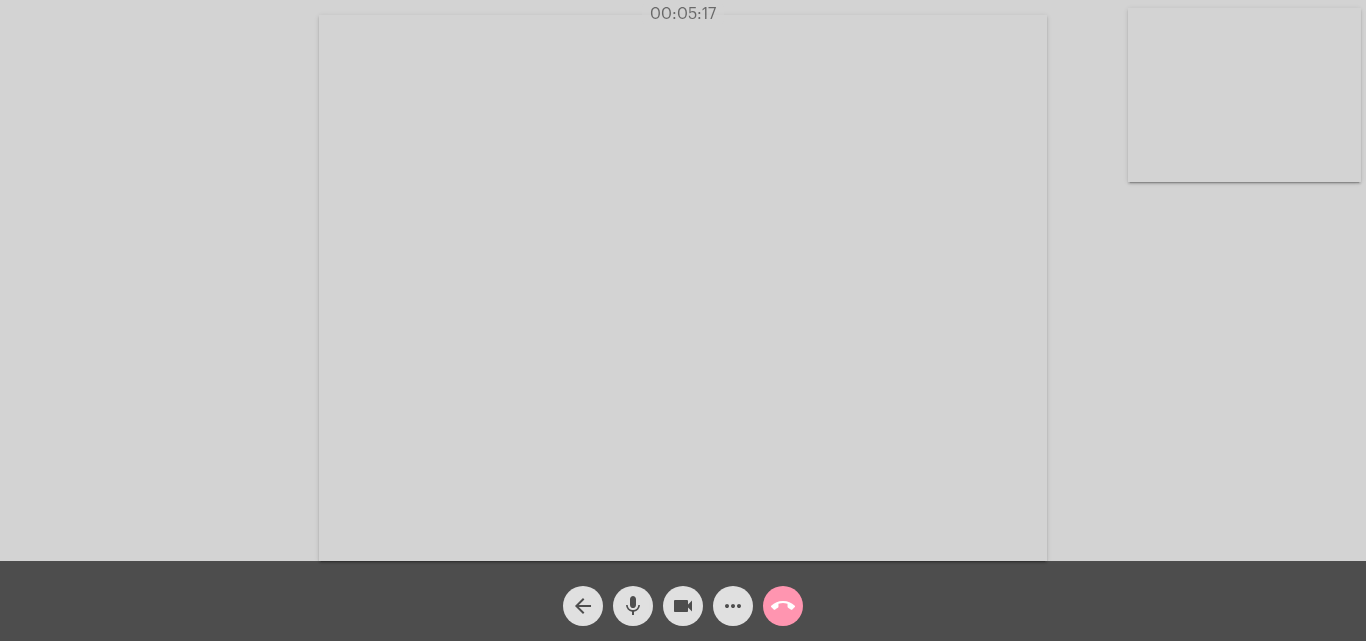 click on "call_end" 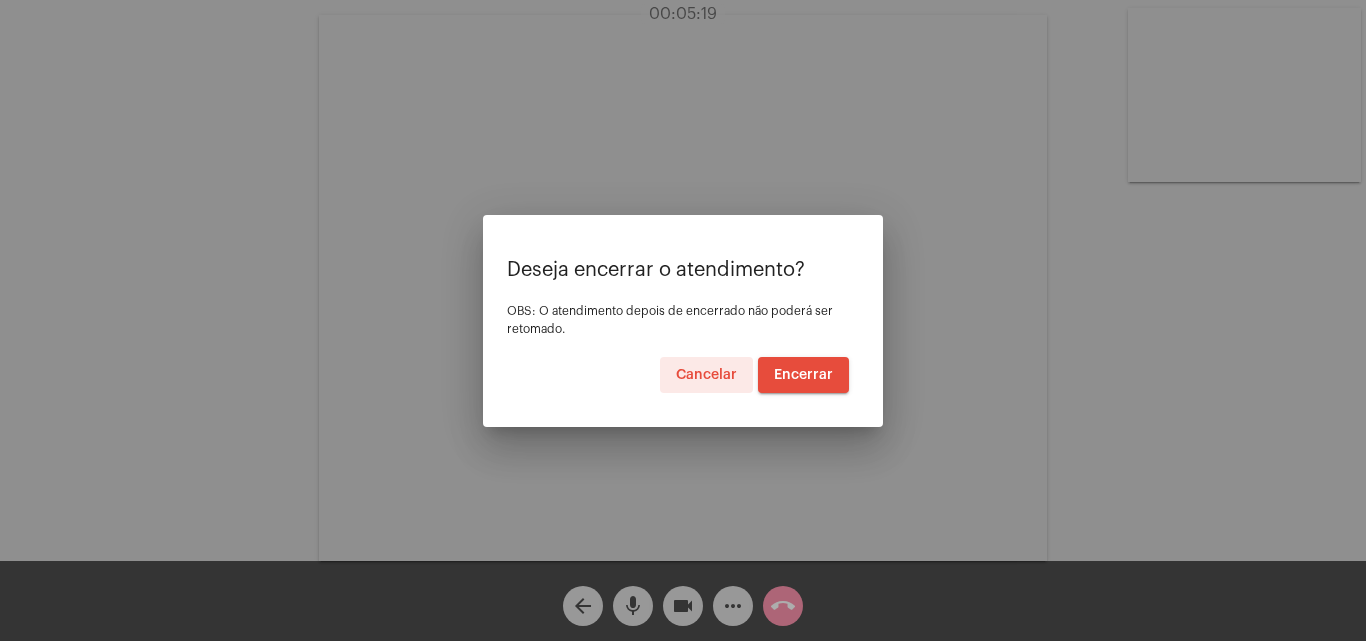 click on "Encerrar" at bounding box center [803, 375] 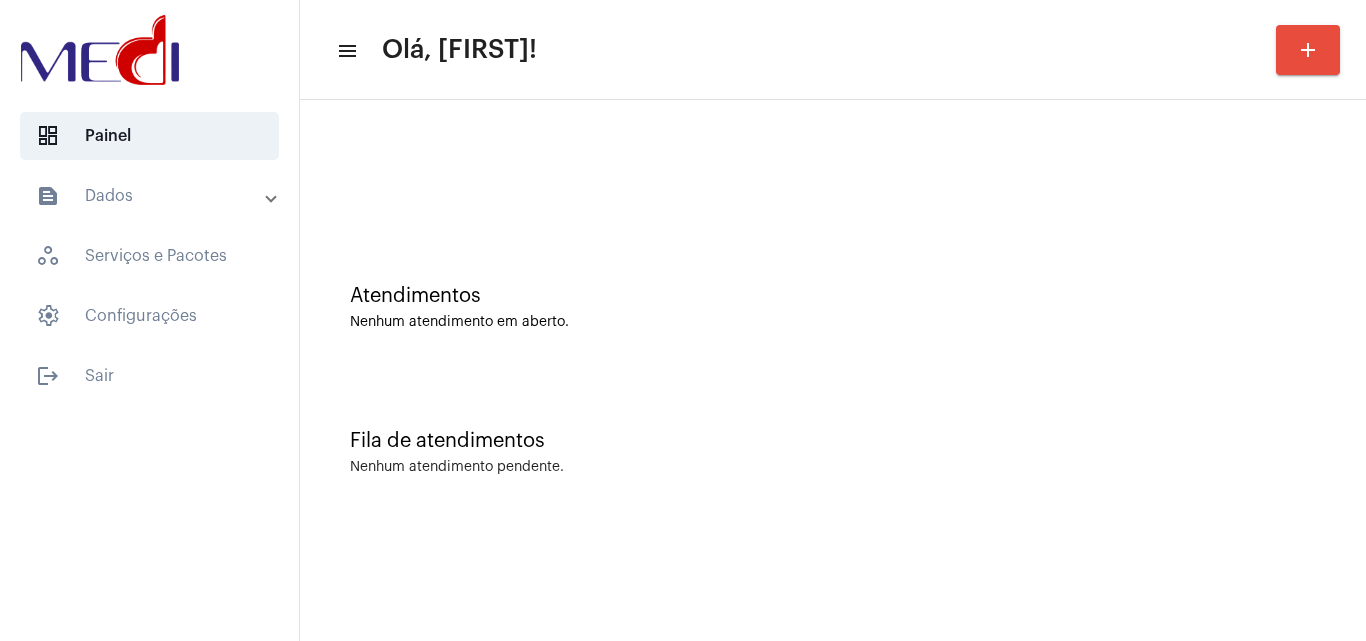 scroll, scrollTop: 0, scrollLeft: 0, axis: both 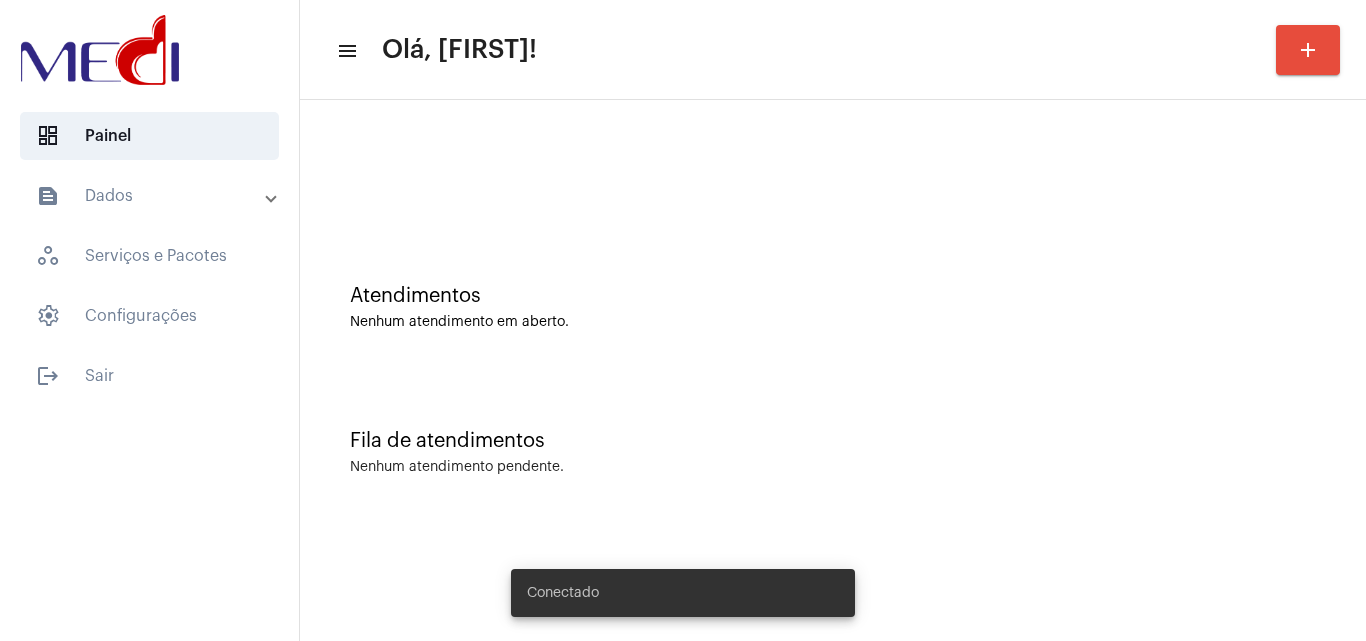click on "Nenhum atendimento pendente." 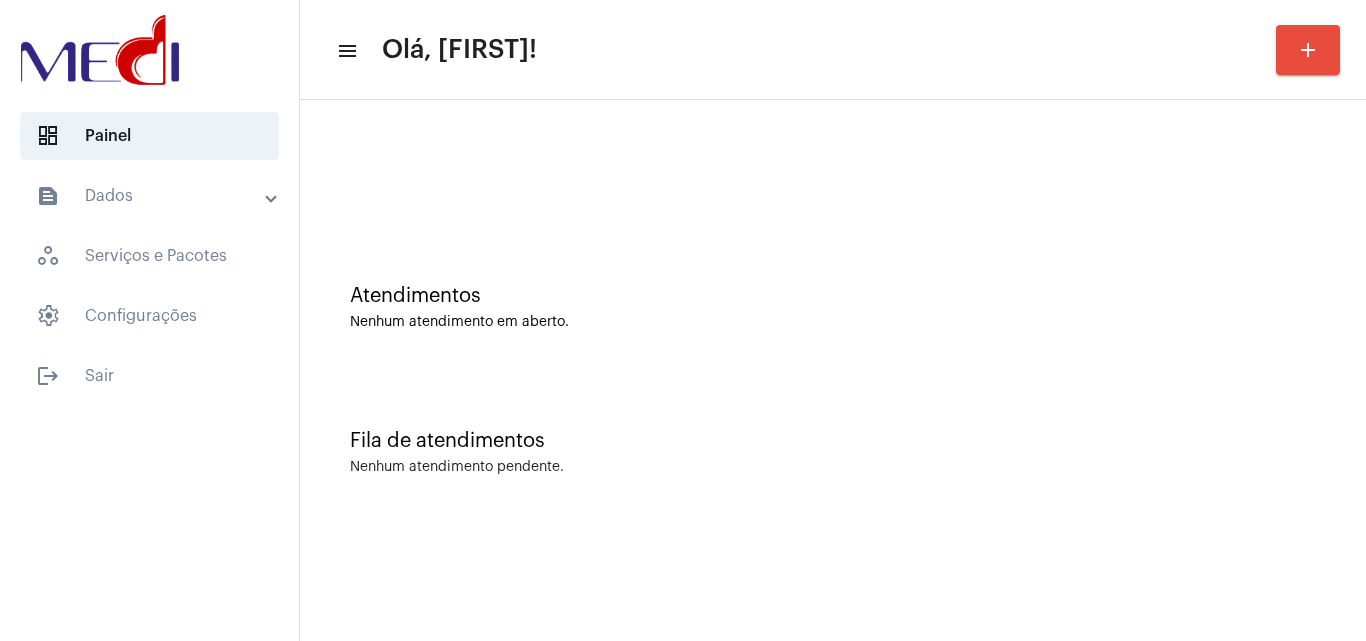 click on "Atendimentos Nenhum atendimento em aberto." 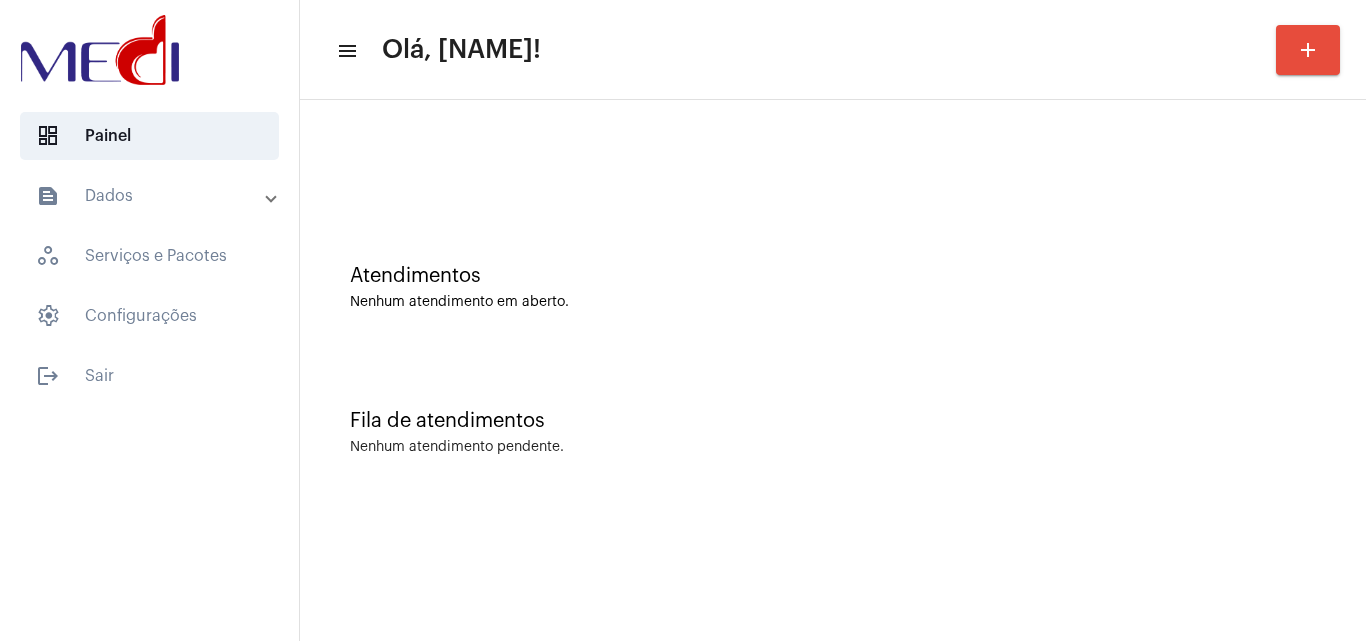 scroll, scrollTop: 0, scrollLeft: 0, axis: both 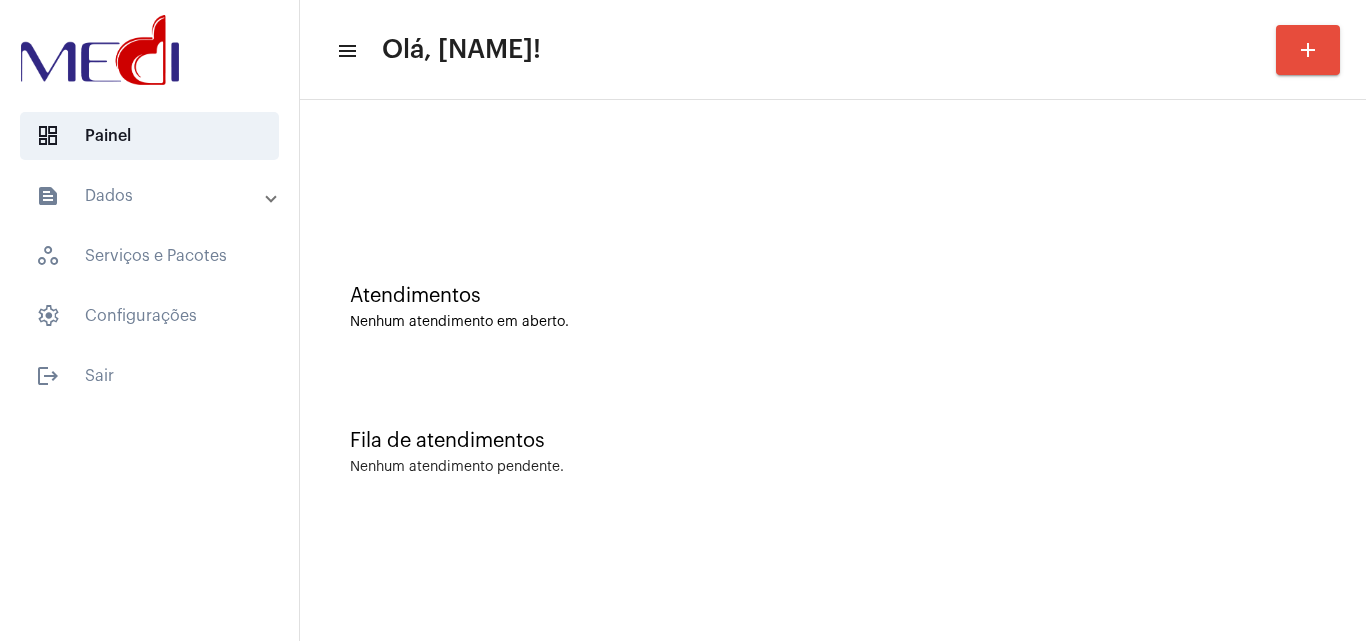 drag, startPoint x: 1341, startPoint y: 141, endPoint x: 1254, endPoint y: 193, distance: 101.35581 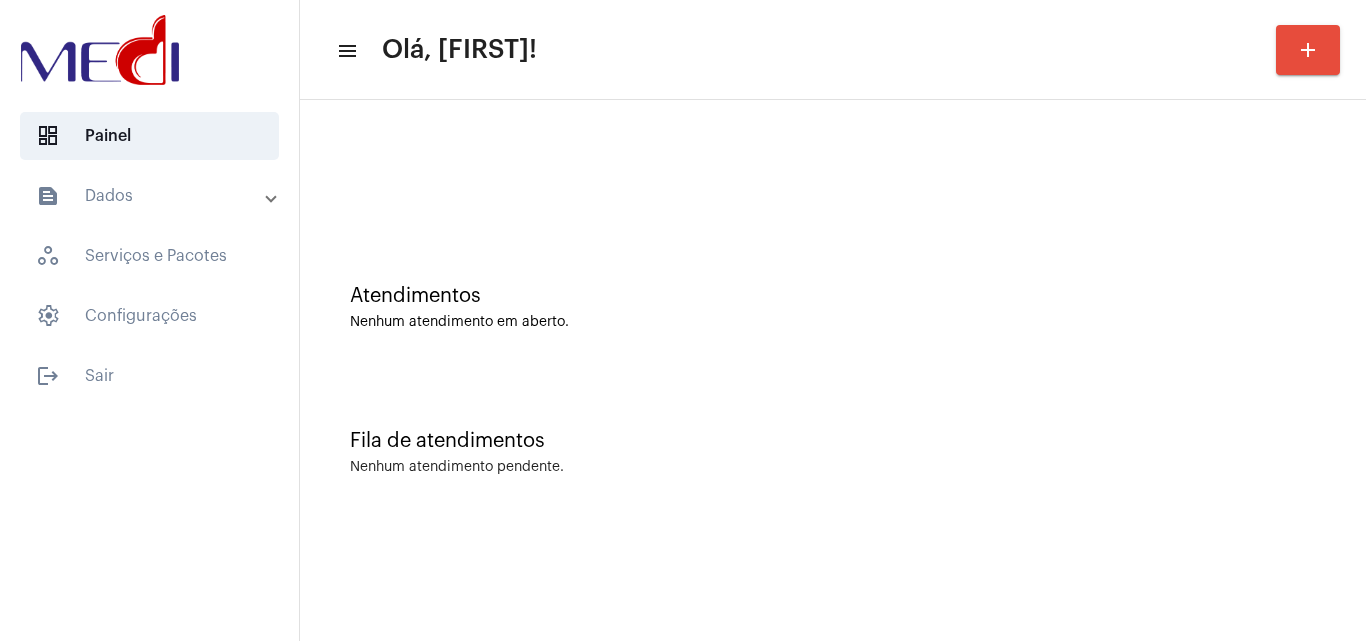 scroll, scrollTop: 0, scrollLeft: 0, axis: both 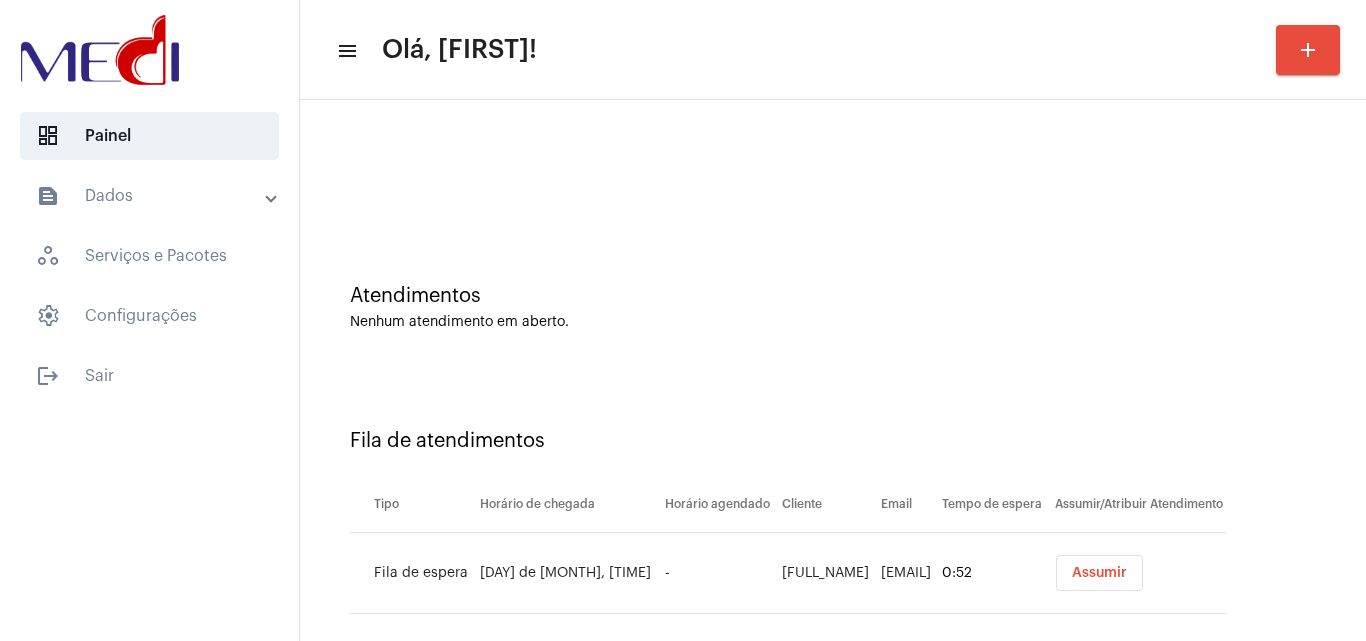 click on "Fila de atendimentos Tipo Horário de chegada Horário agendado Cliente Email Tempo de espera Assumir/Atribuir Atendimento Fila de espera [DAY] de [MONTH], [TIME] - [FULL_NAME] [EMAIL] [TIME] Assumir" 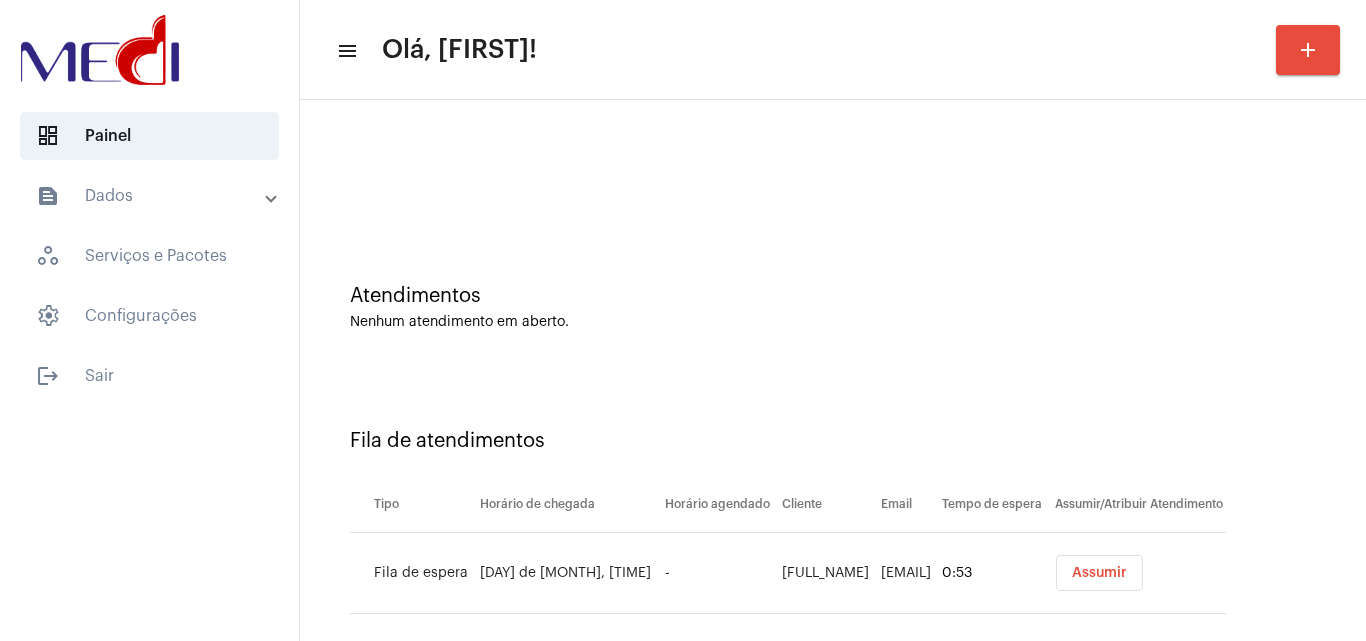 click on "Assumir" at bounding box center (1099, 573) 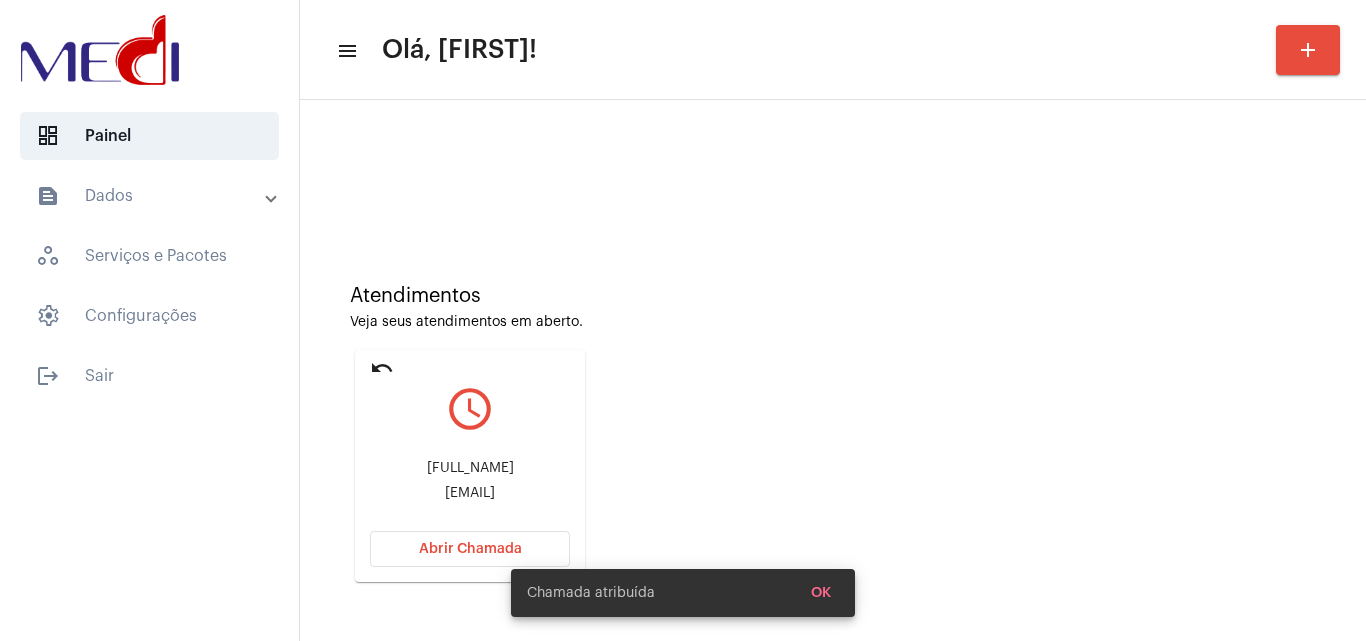 click on "vanea.maria@edu.ipatinga.mg.gov.brr" 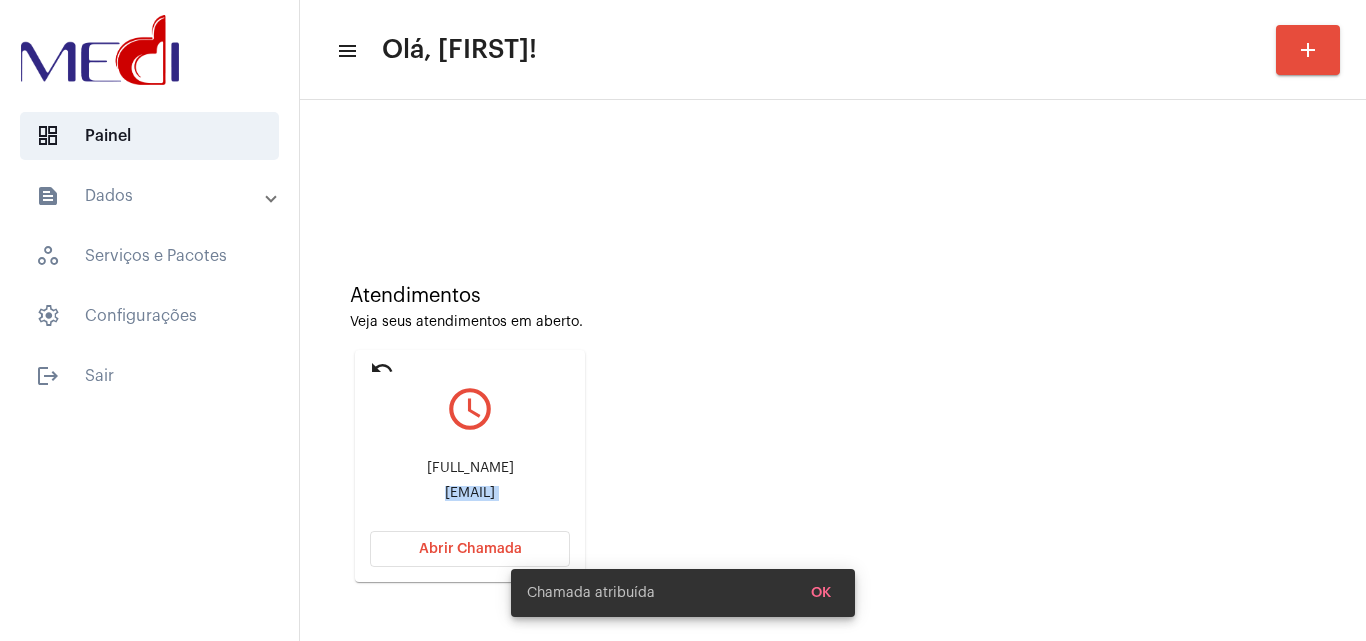 click on "vanea.maria@edu.ipatinga.mg.gov.brr" 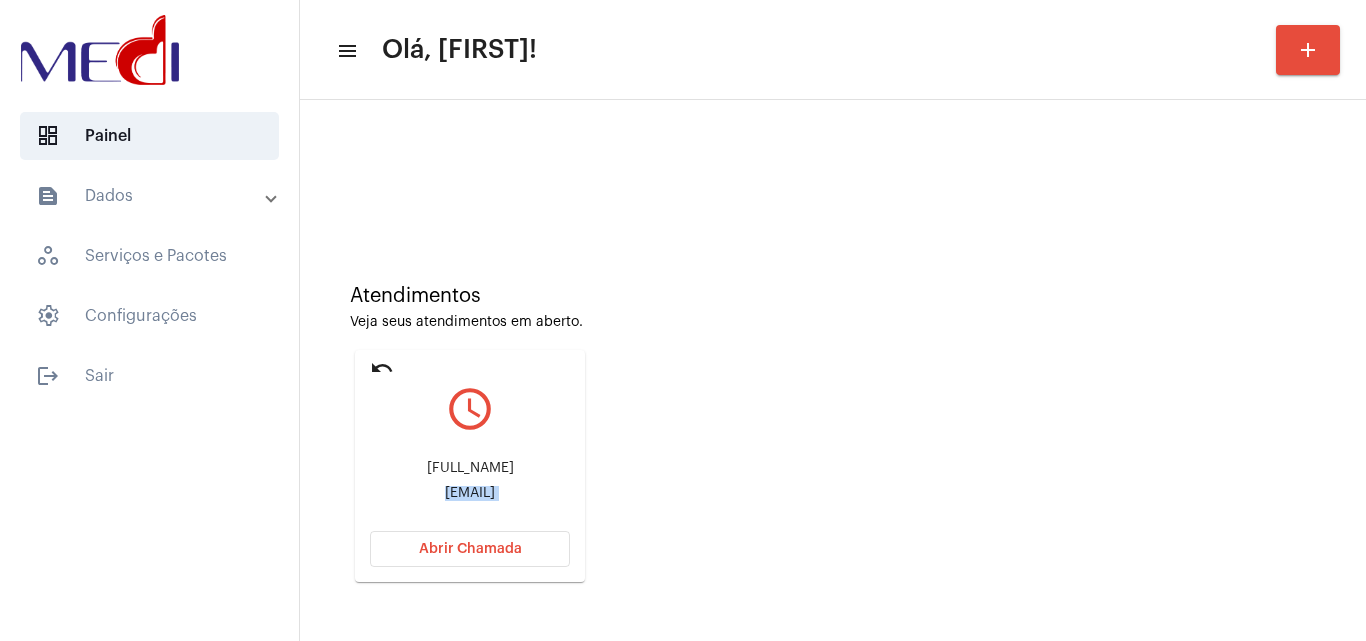 click on "Abrir Chamada" 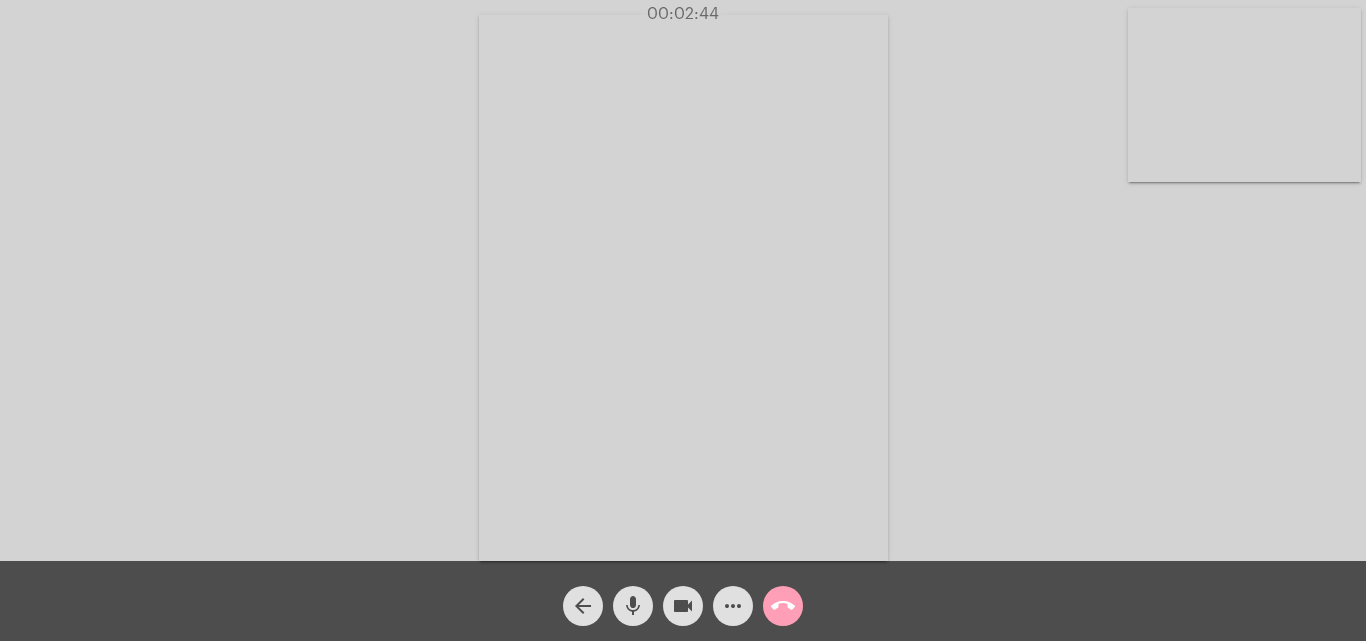 click on "call_end" 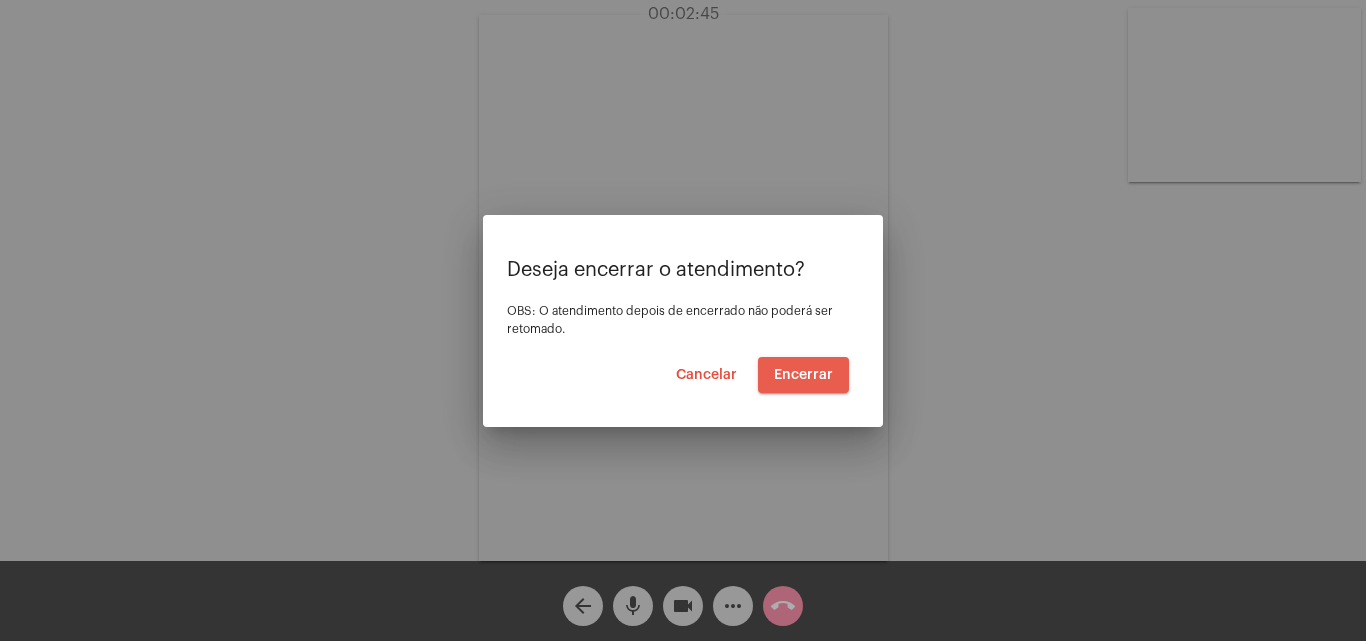 click on "Encerrar" at bounding box center (803, 375) 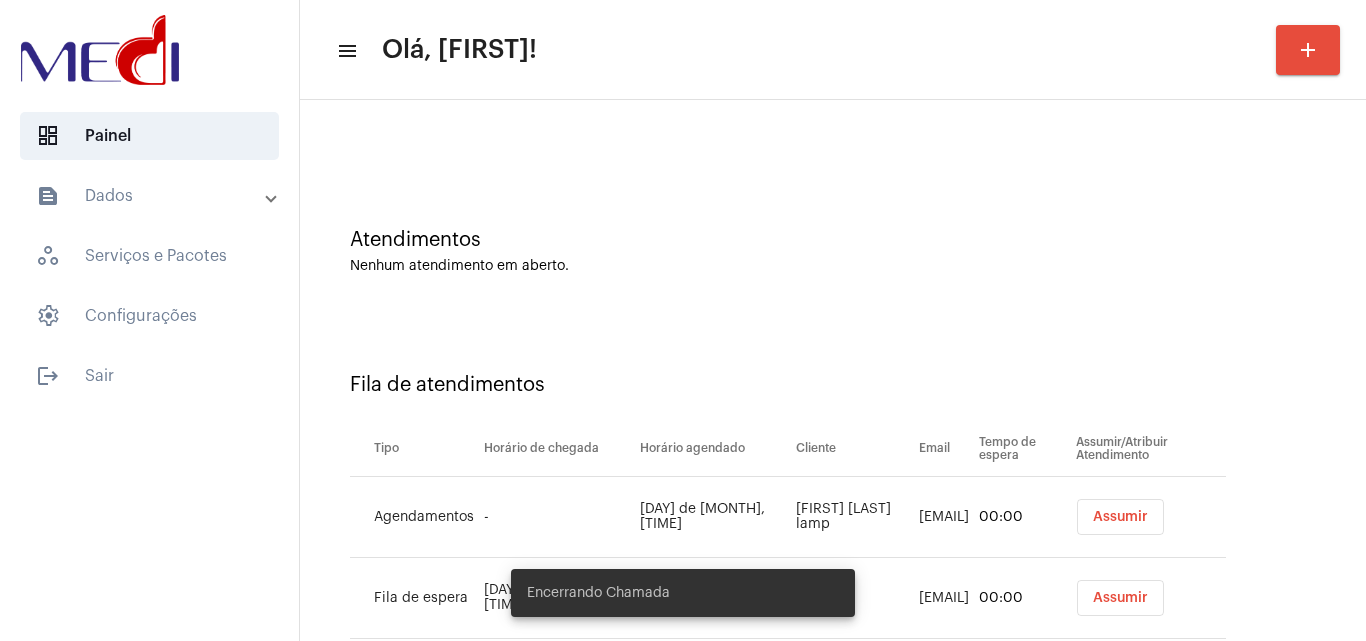 scroll, scrollTop: 108, scrollLeft: 0, axis: vertical 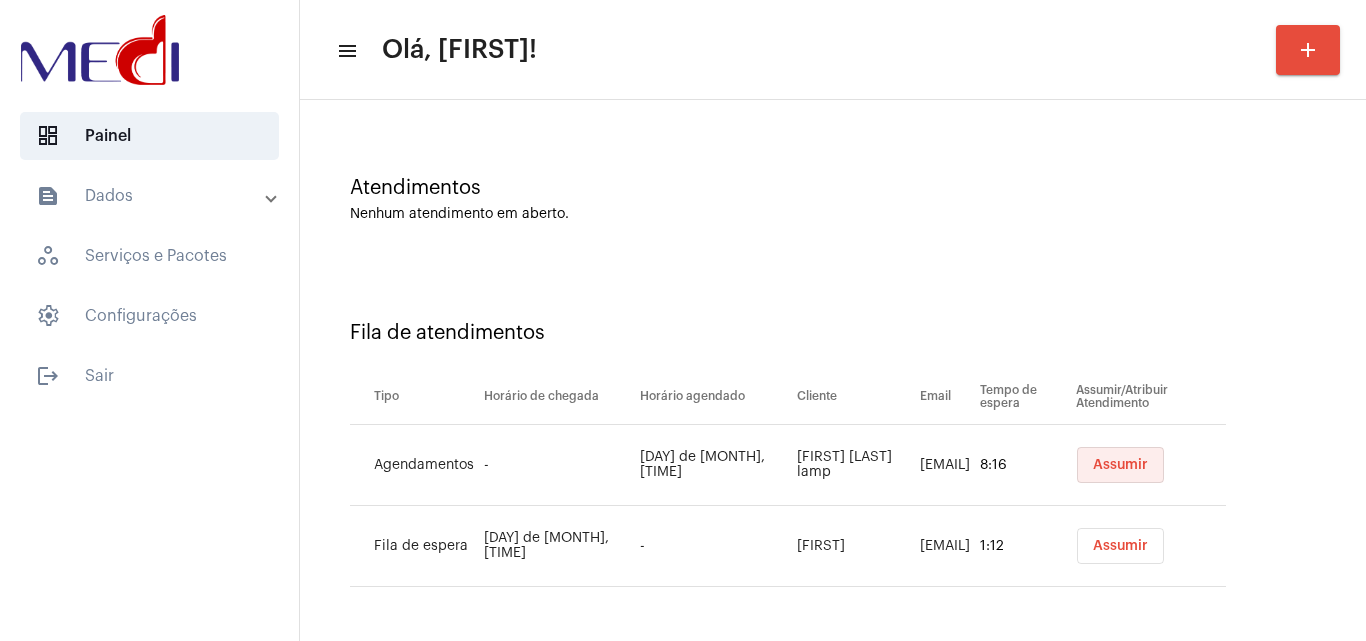 click on "Assumir" at bounding box center [1120, 465] 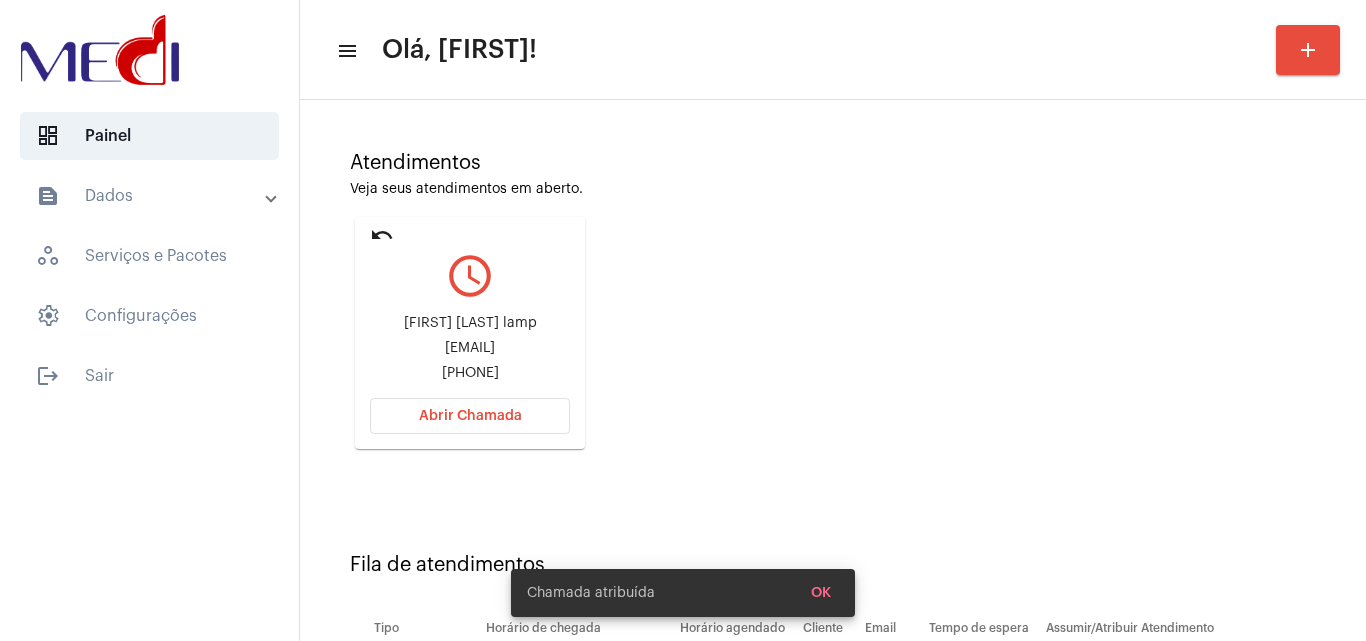 scroll, scrollTop: 284, scrollLeft: 0, axis: vertical 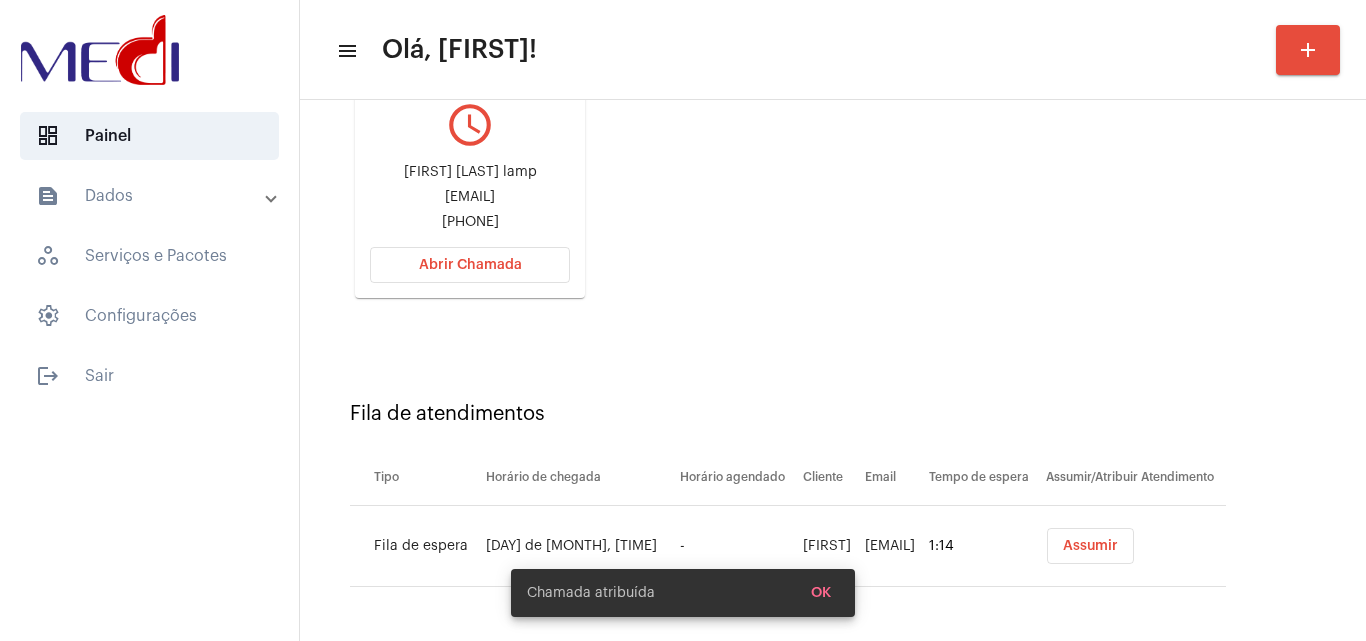 click on "Assumir" at bounding box center (1090, 546) 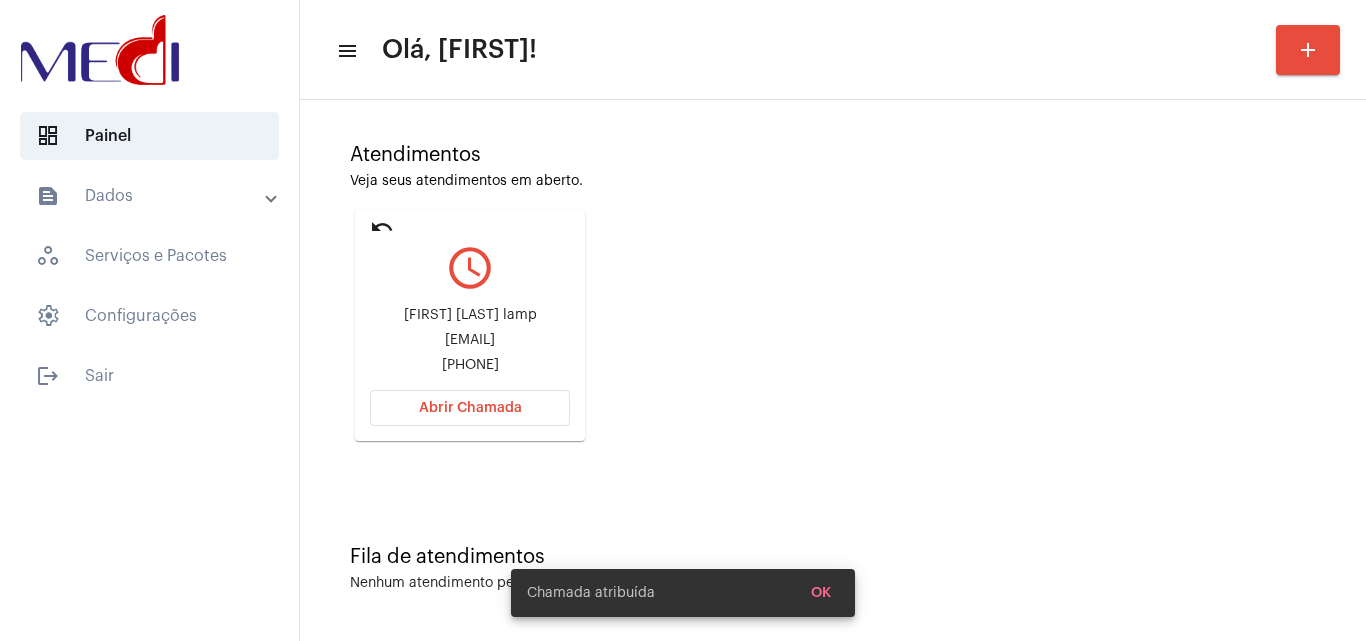 scroll, scrollTop: 0, scrollLeft: 0, axis: both 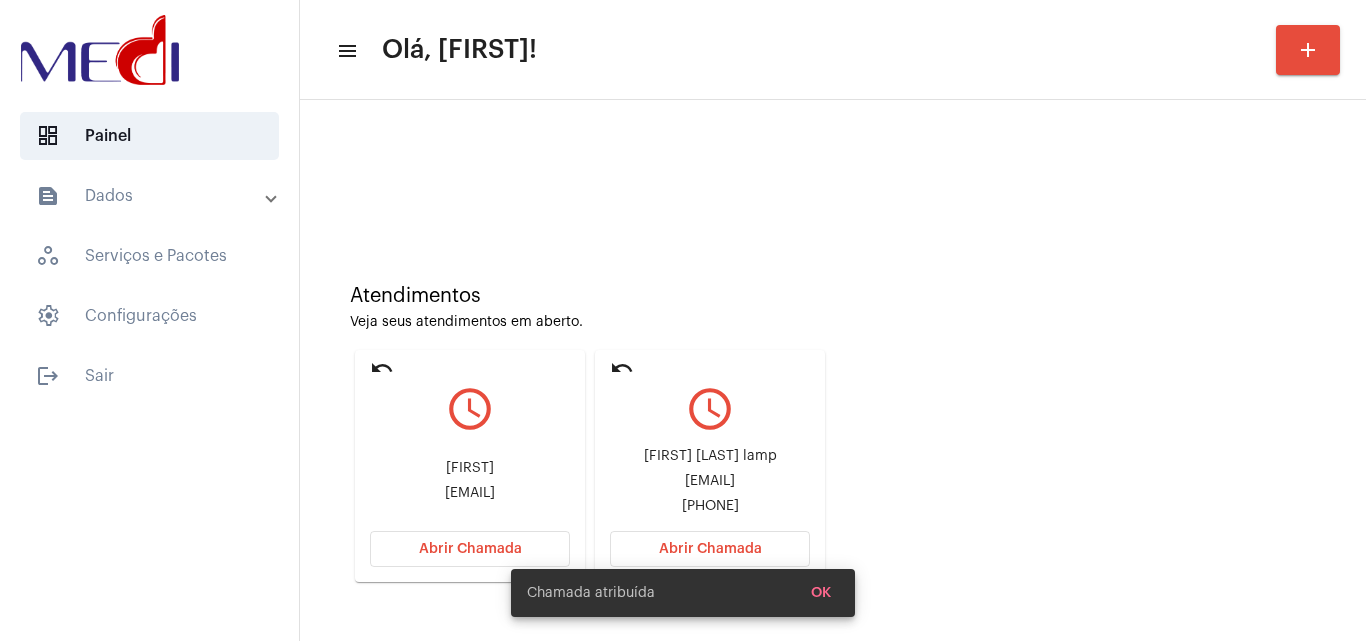 click on "elisinha.rodrigues@hotmail.com" 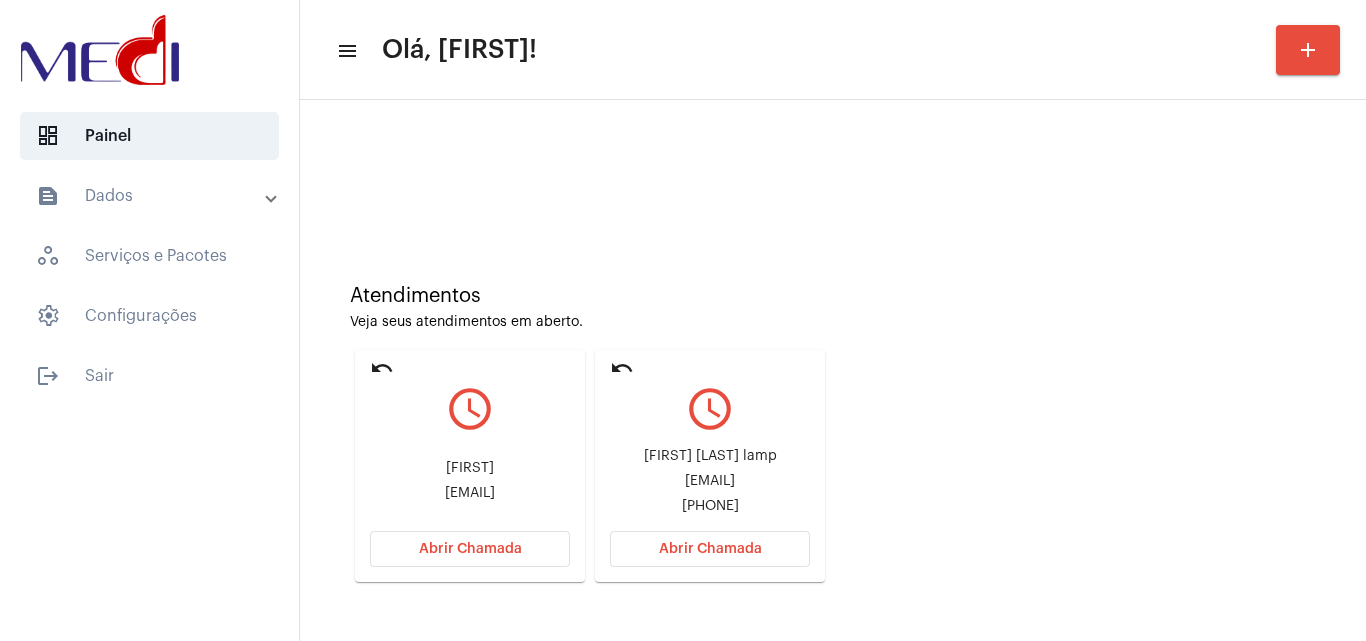 click on "andreiablamp@gmail.com" 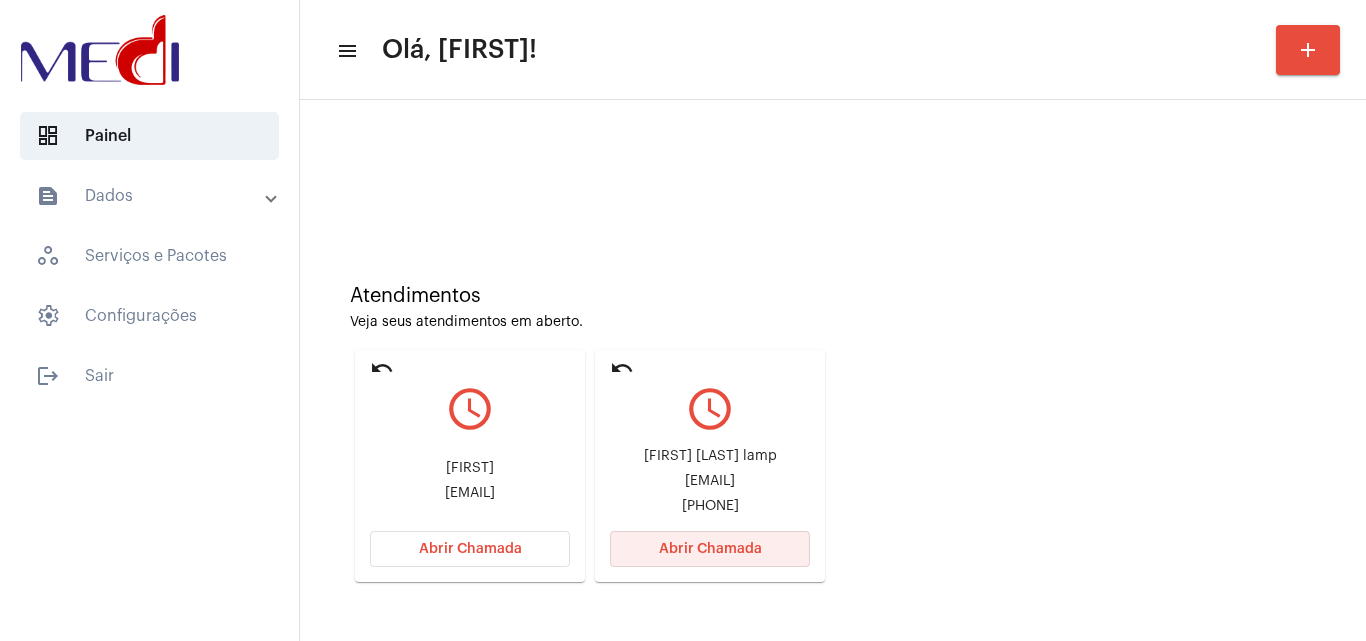 click on "Abrir Chamada" 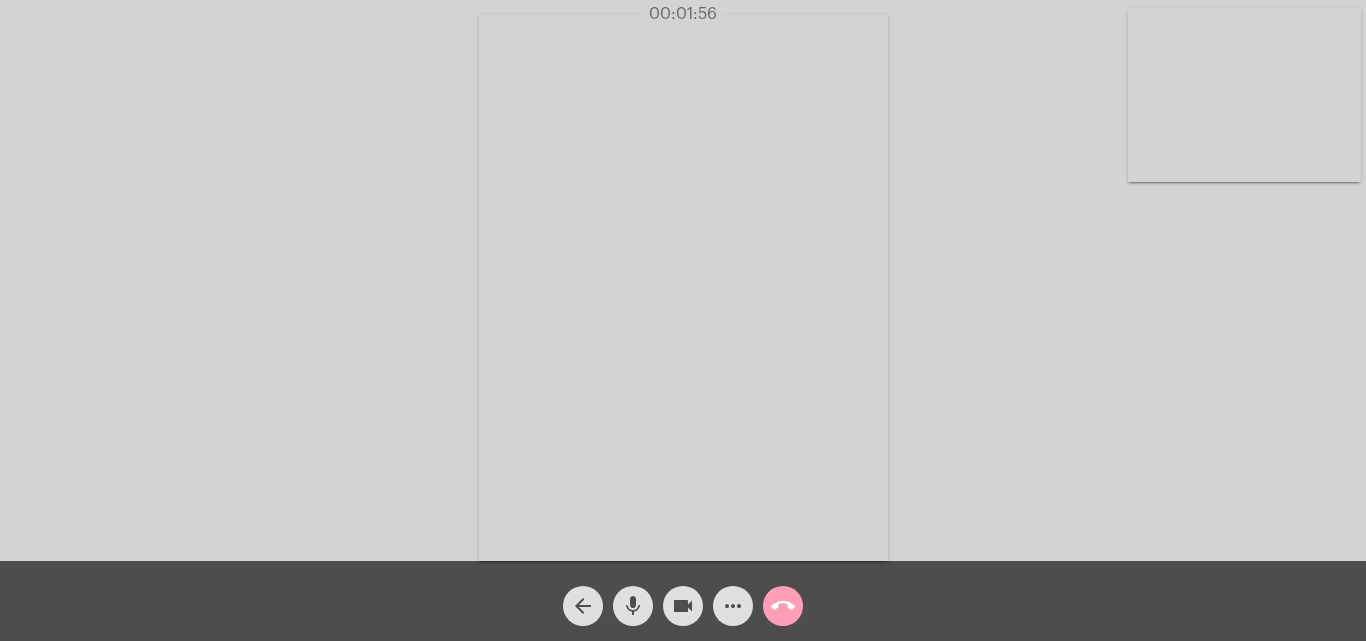 click on "call_end" 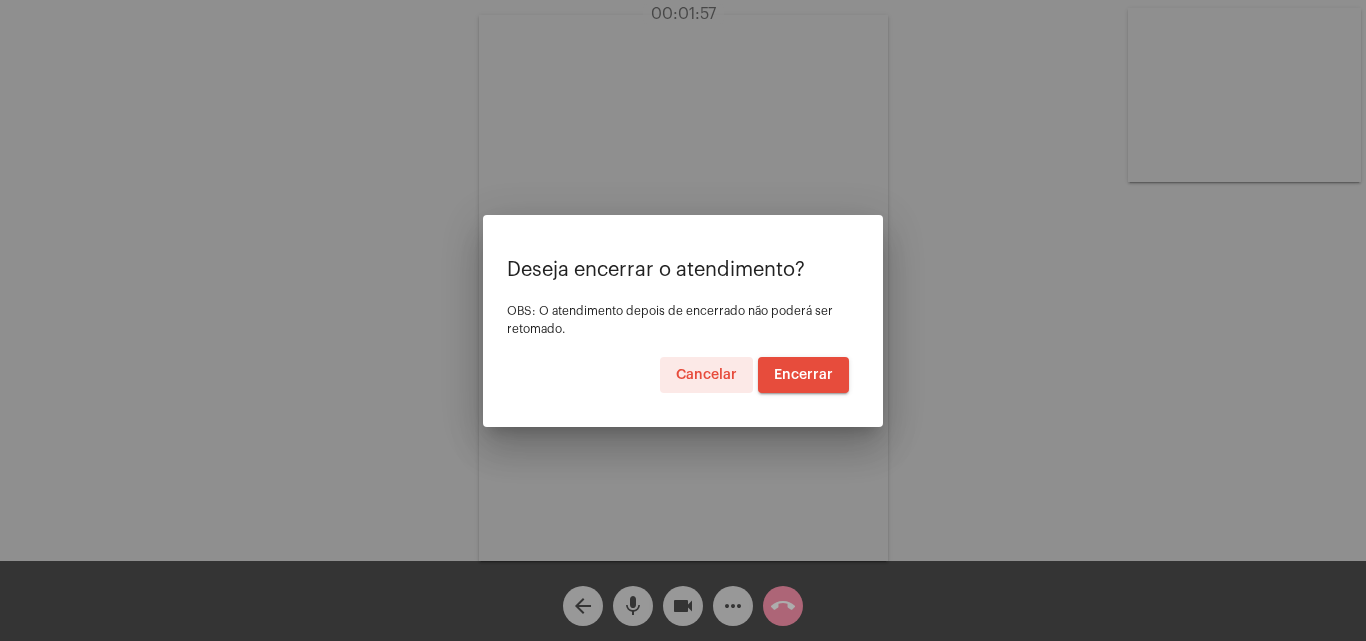 click on "Encerrar" at bounding box center [803, 375] 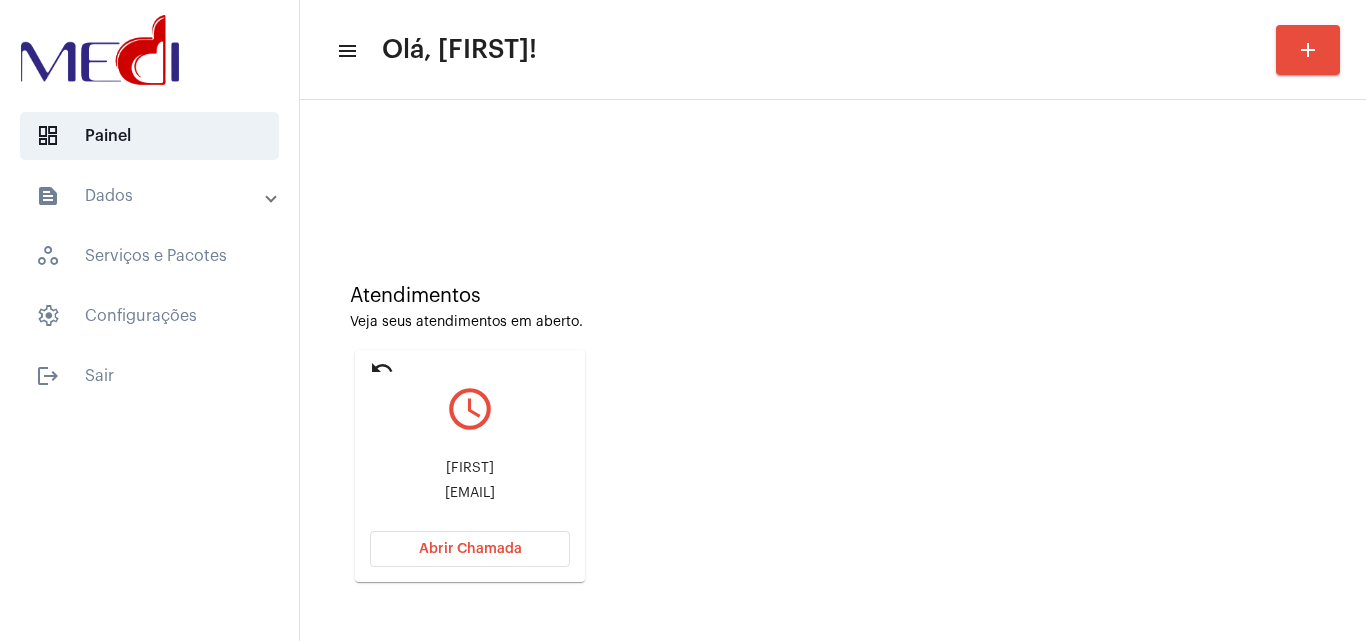 click on "Elisa elisinha.rodrigues@hotmail.com" 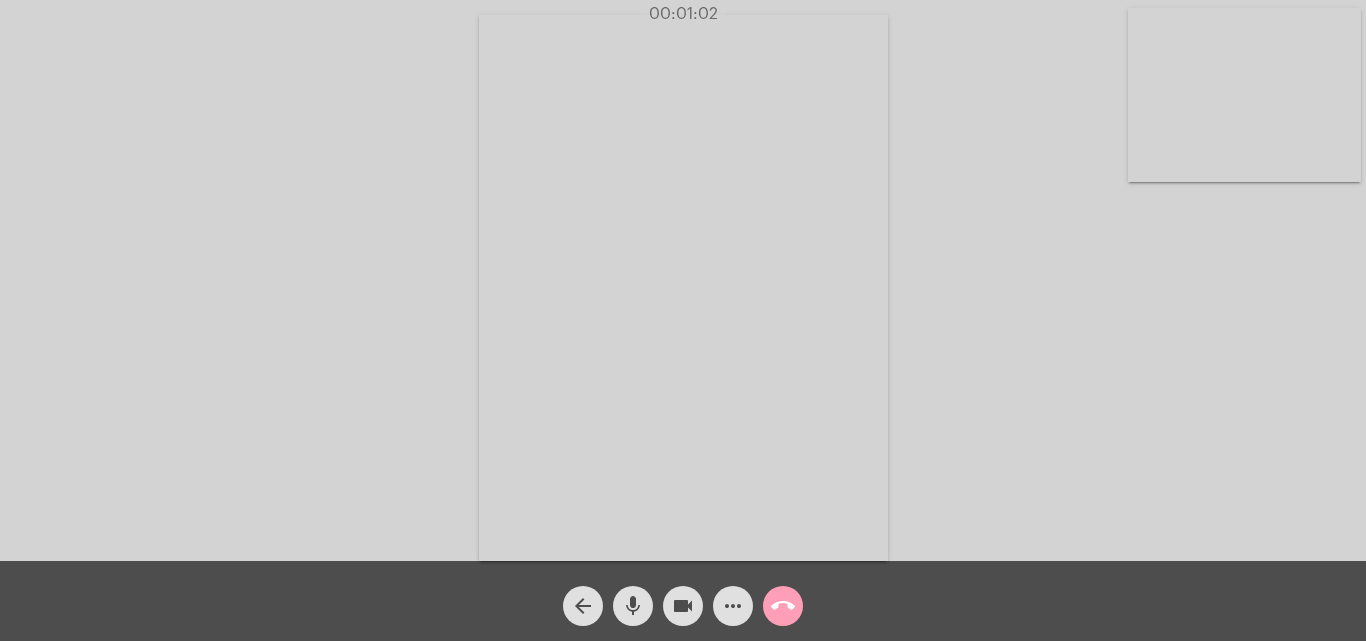 click on "call_end" 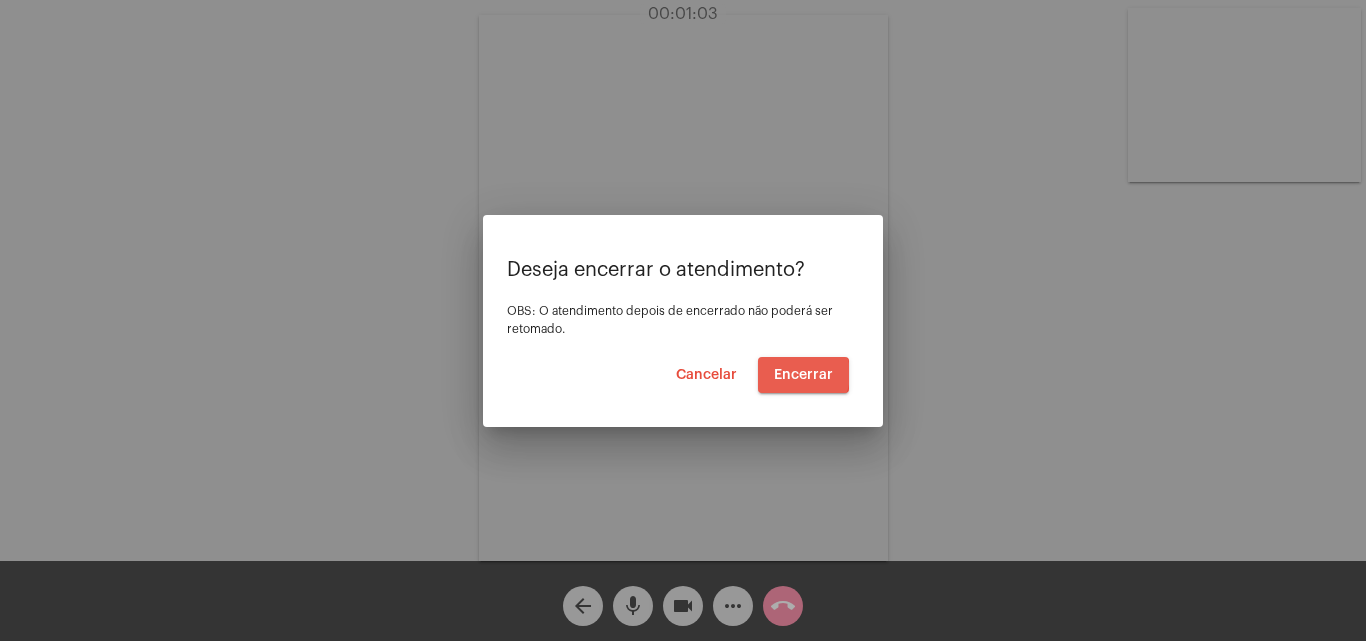 click on "Encerrar" at bounding box center [803, 375] 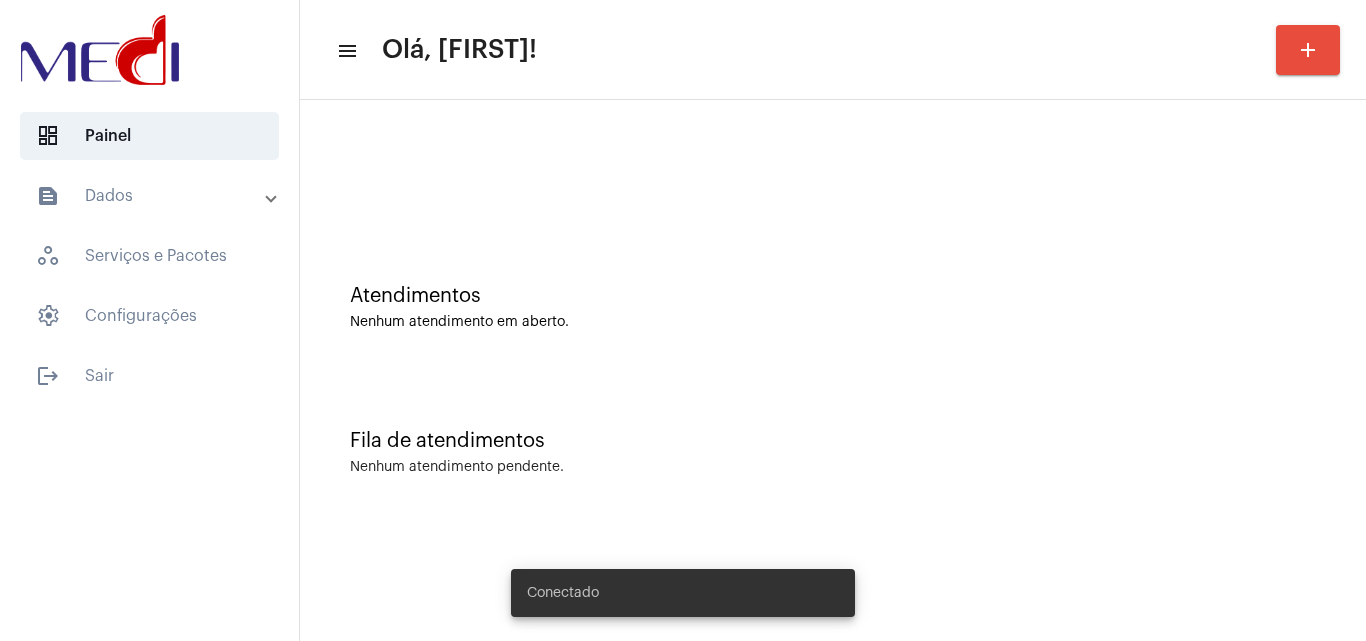 scroll, scrollTop: 0, scrollLeft: 0, axis: both 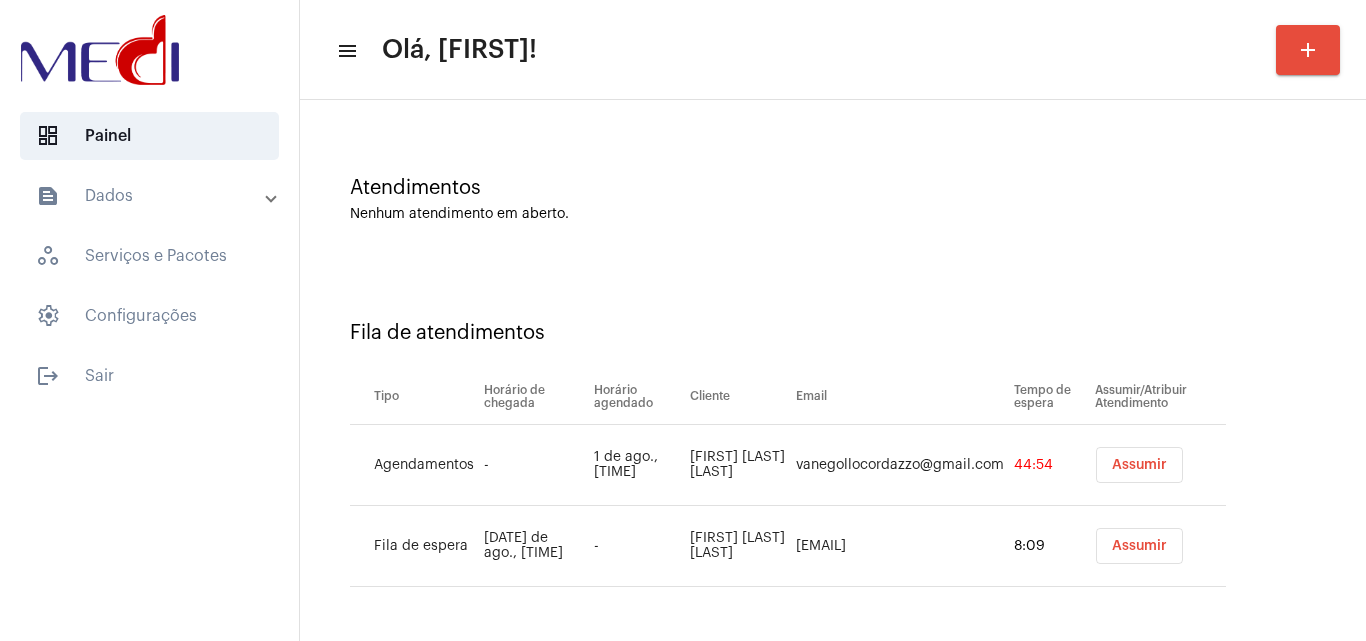 click on "Assumir" at bounding box center (1139, 465) 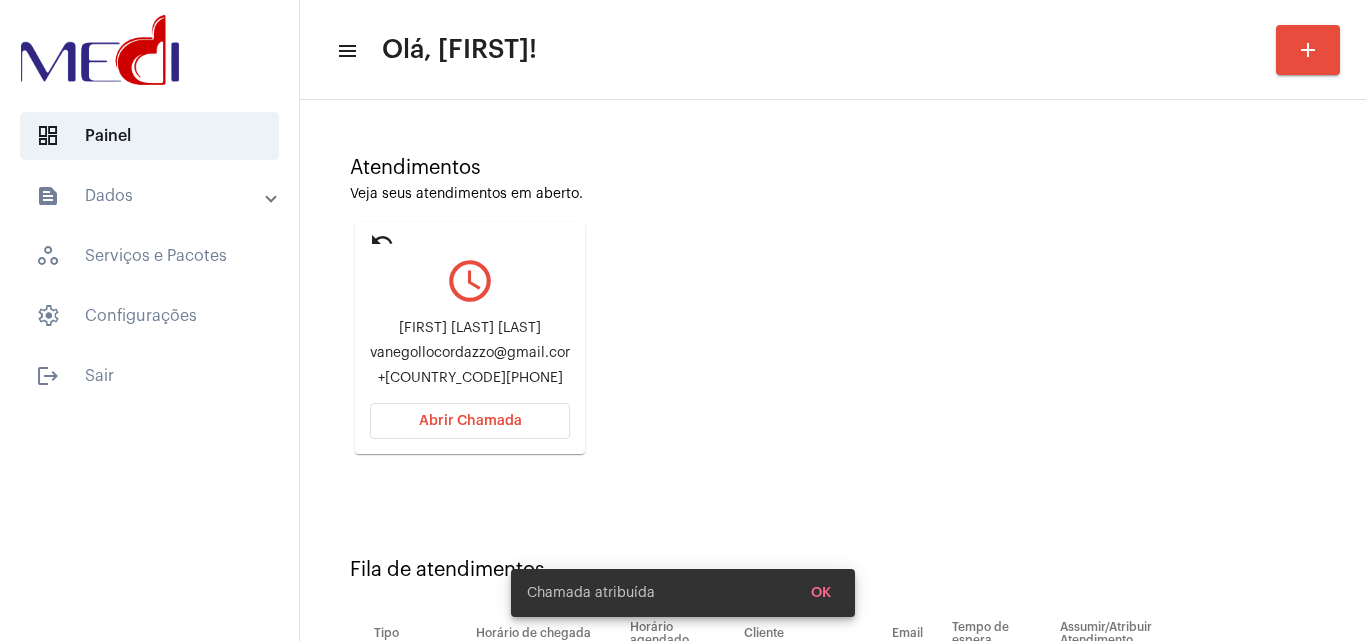 scroll, scrollTop: 284, scrollLeft: 0, axis: vertical 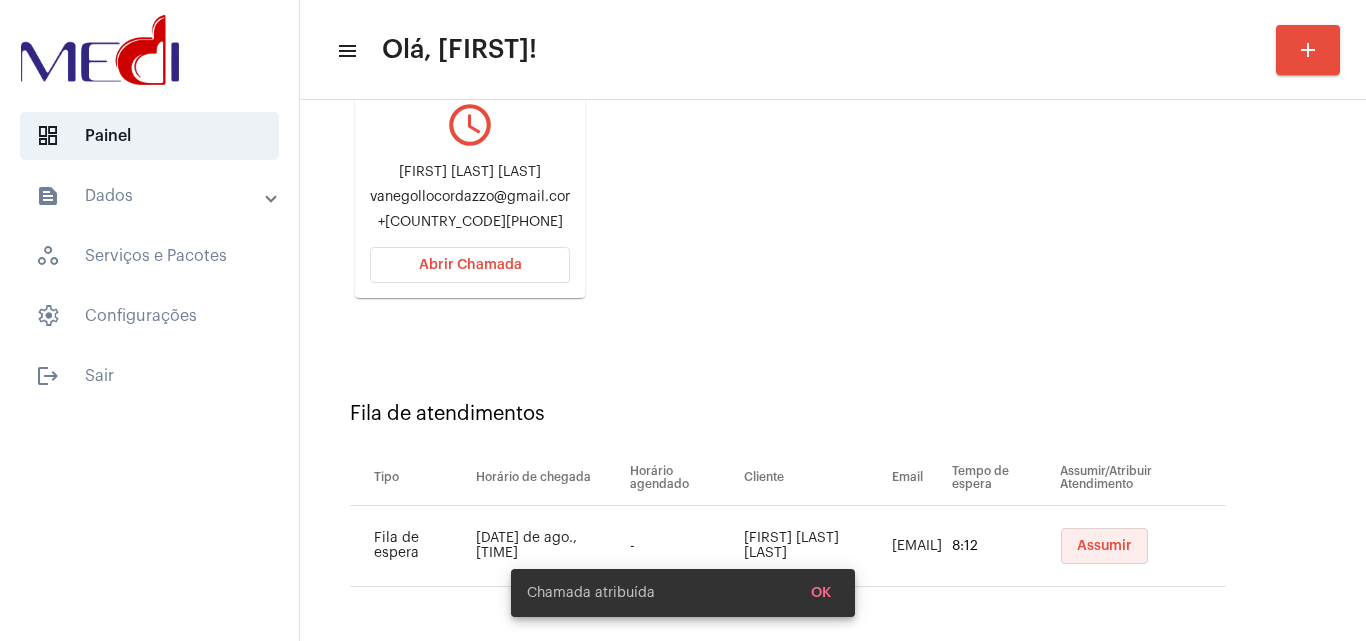 click on "Assumir" at bounding box center [1104, 546] 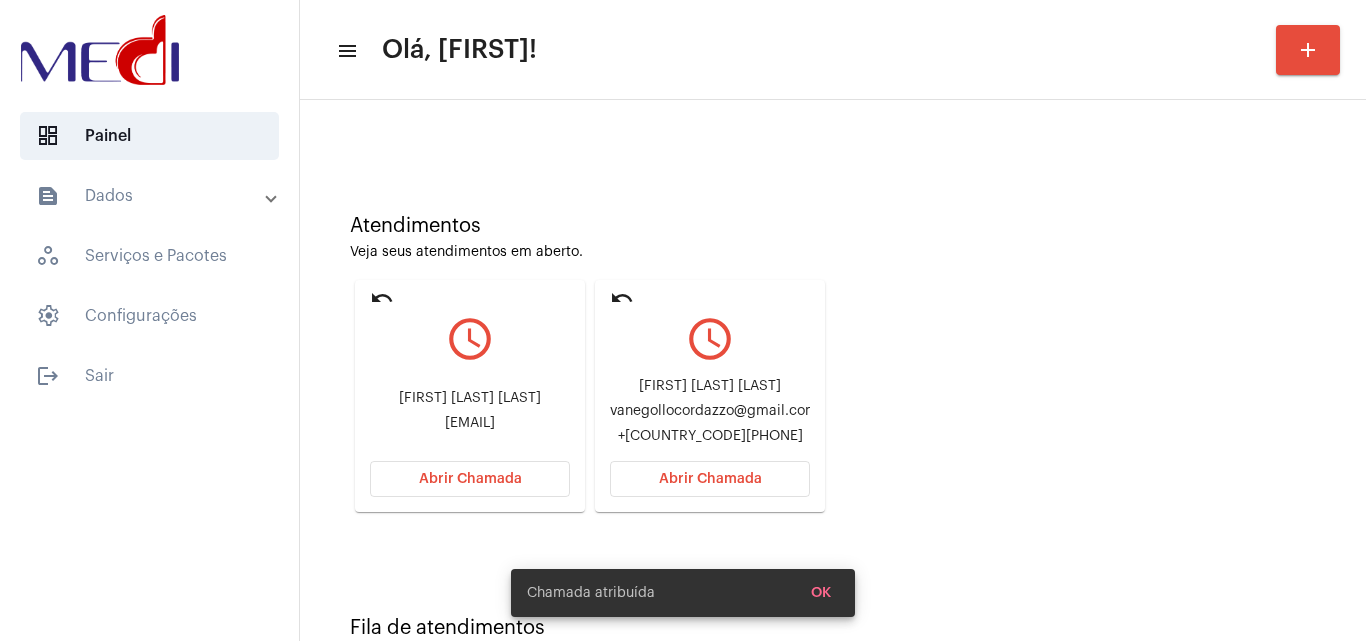 scroll, scrollTop: 141, scrollLeft: 0, axis: vertical 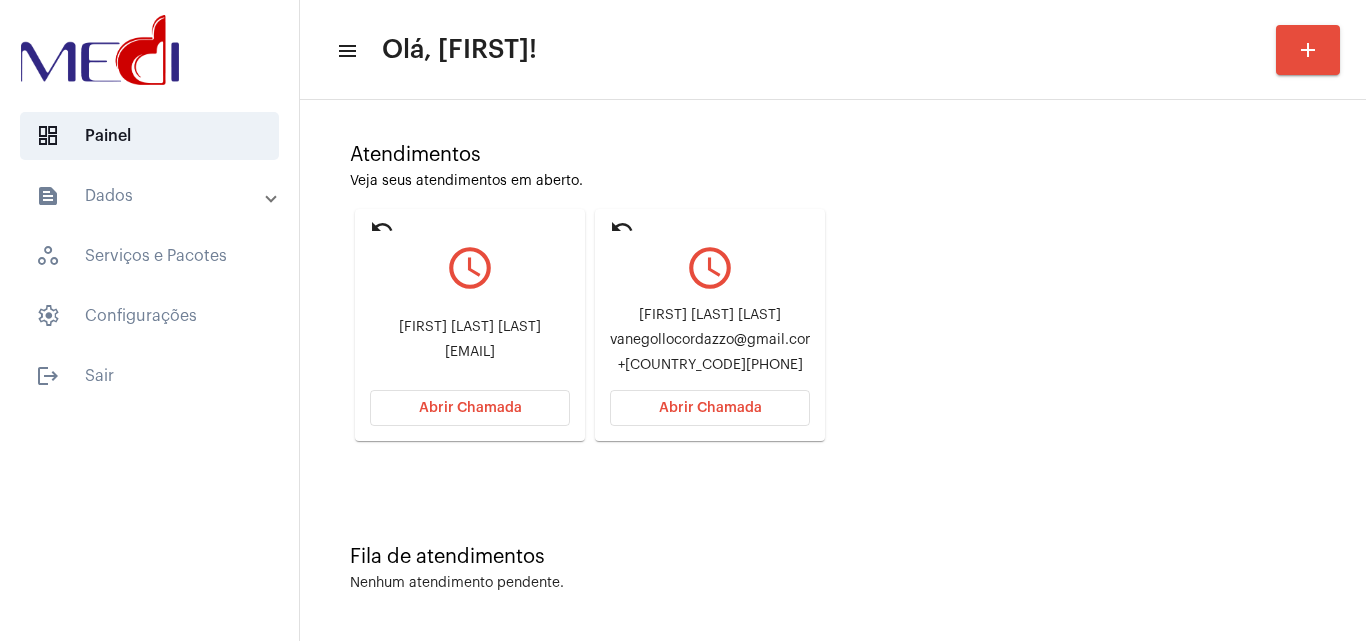 click on "Evanilde Gollo Cordazzo" 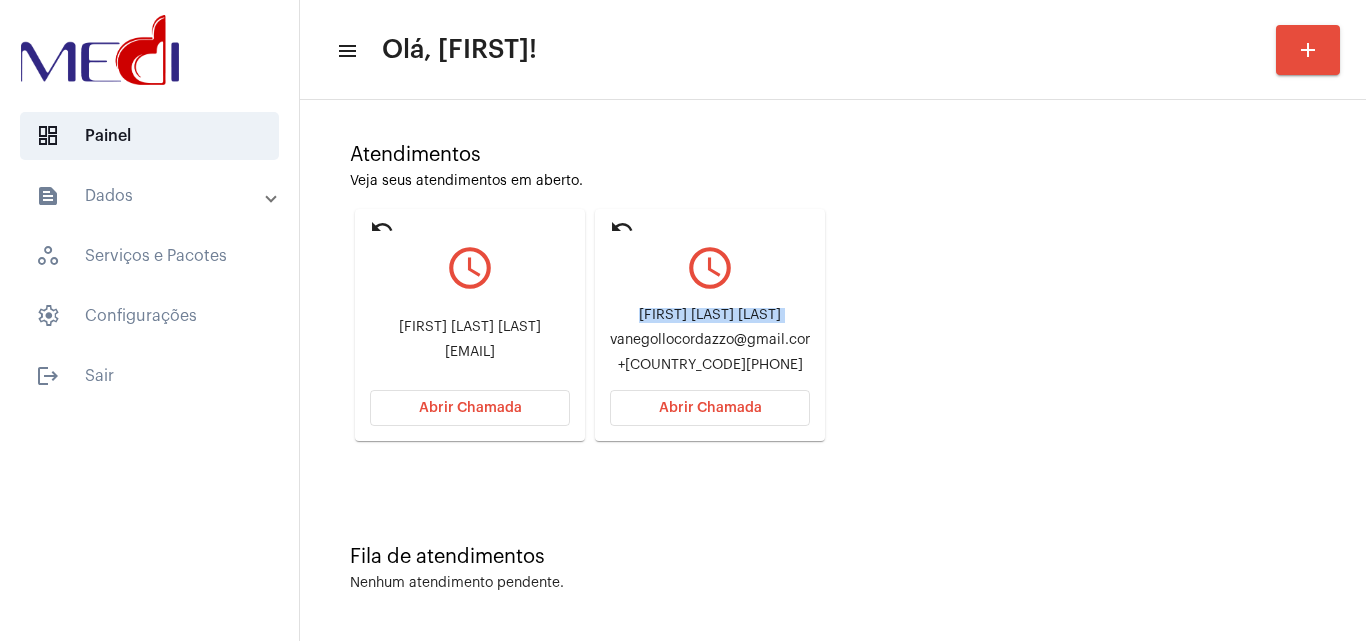 click on "Evanilde Gollo Cordazzo" 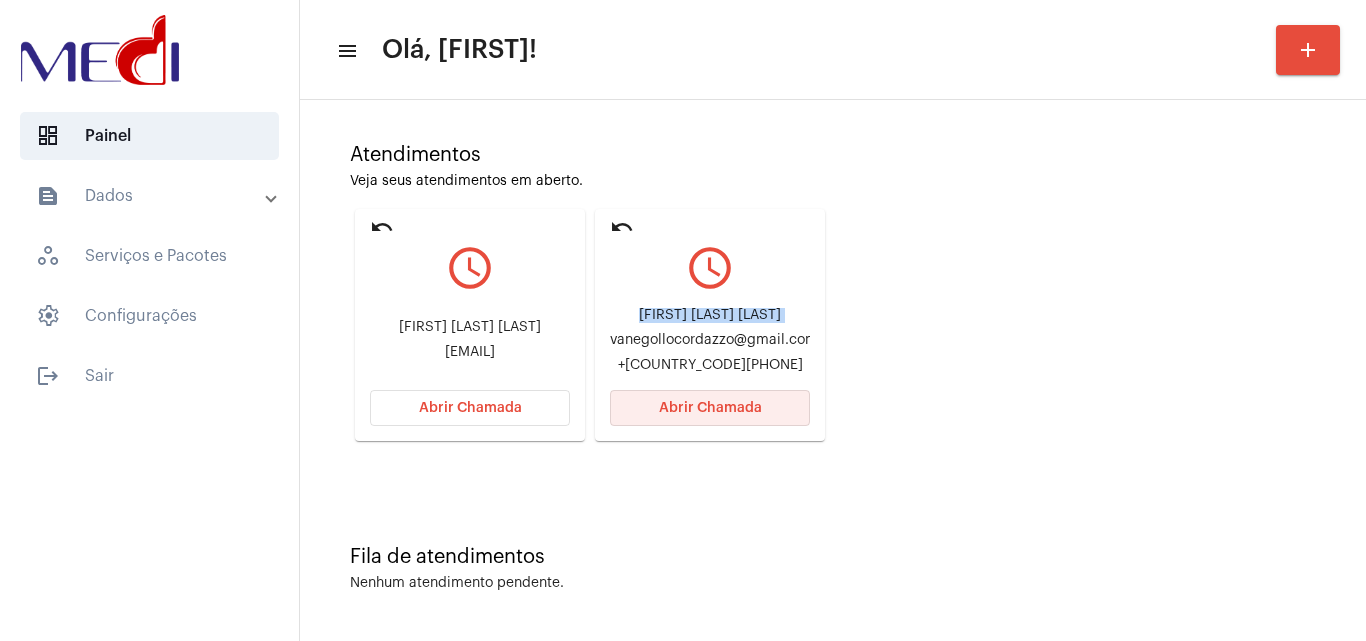 click on "Abrir Chamada" 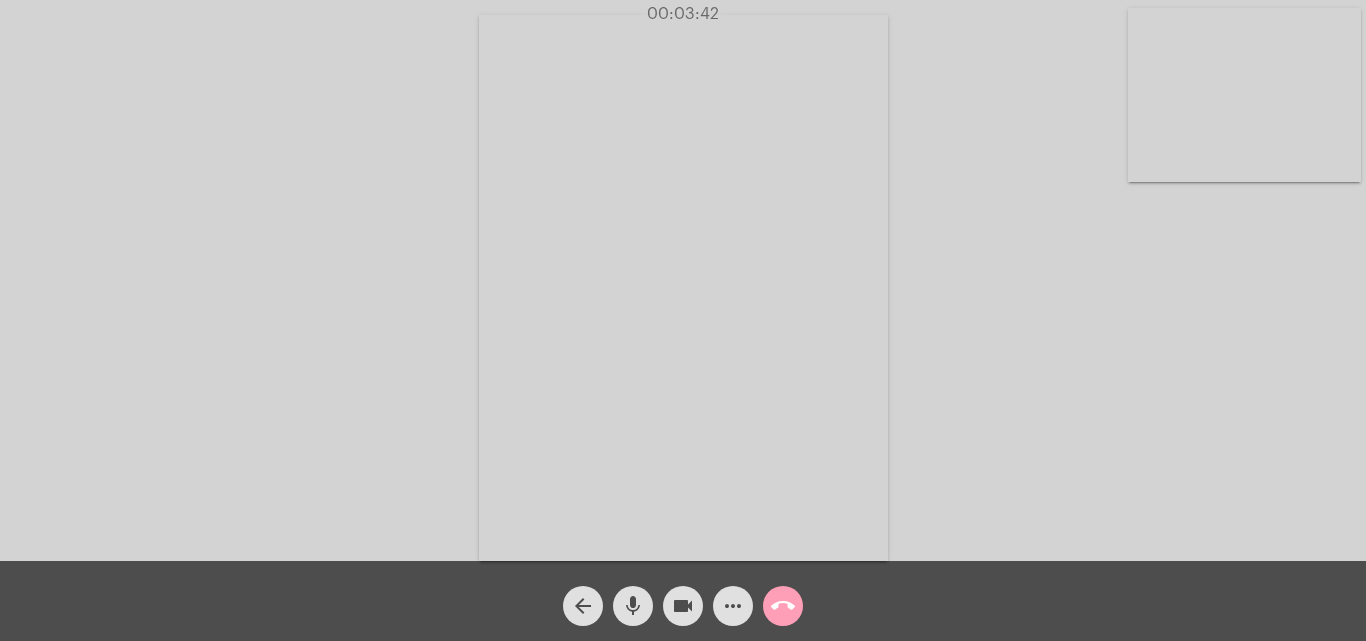 click on "call_end" 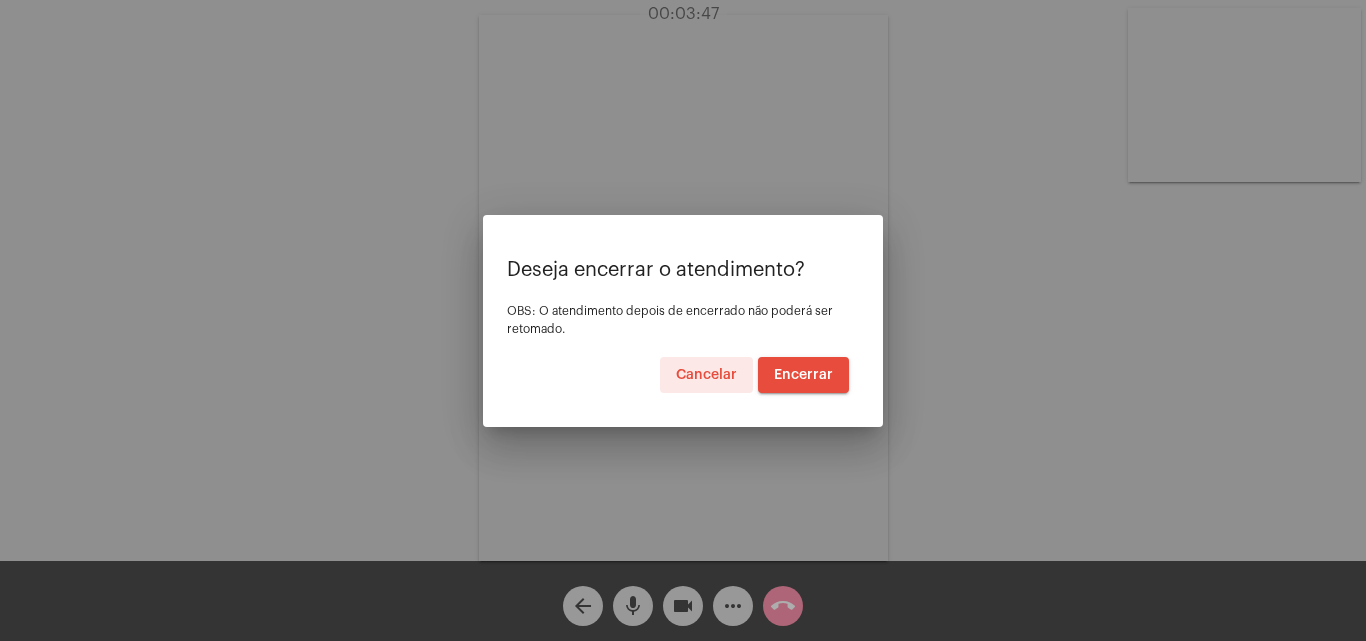click on "Encerrar" at bounding box center [803, 375] 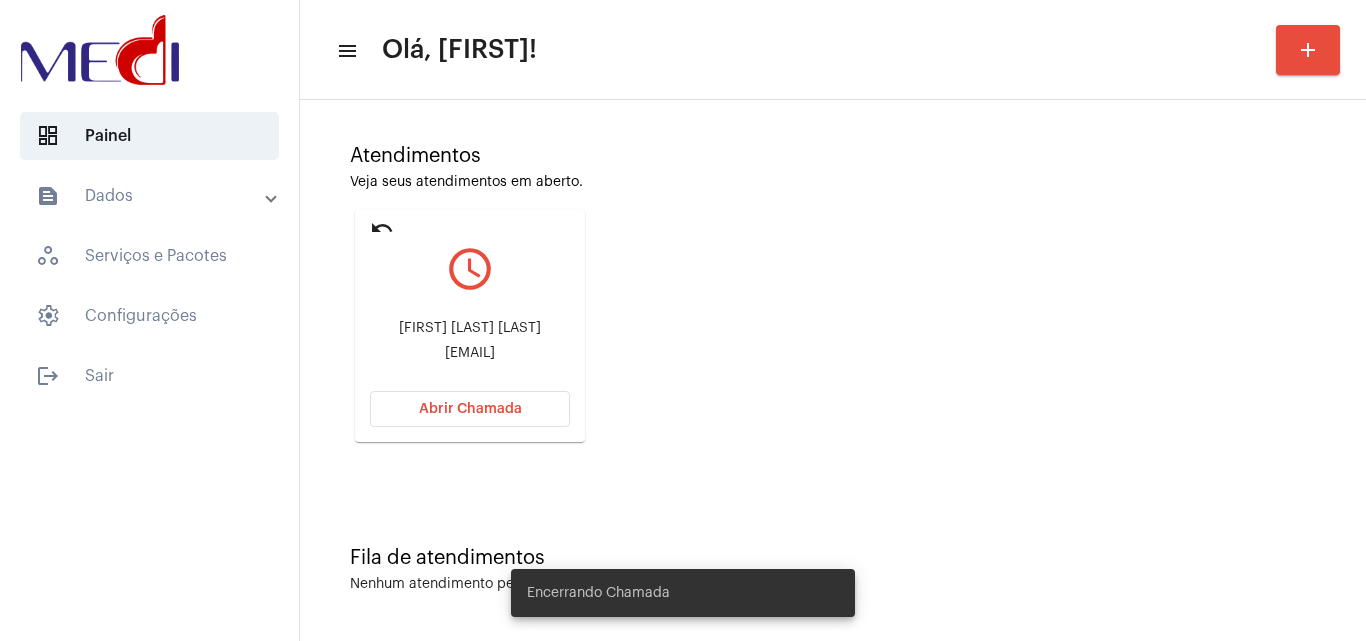 scroll, scrollTop: 141, scrollLeft: 0, axis: vertical 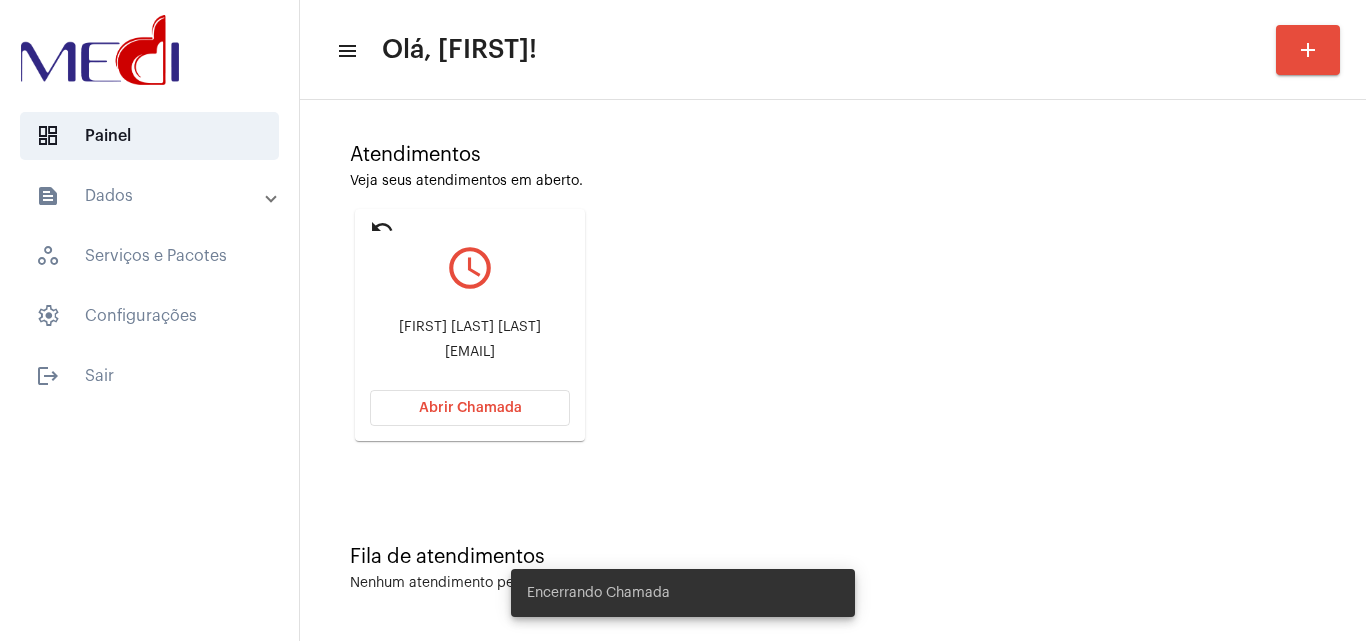 click on "danielaqueirozcrr47@outlook.com" 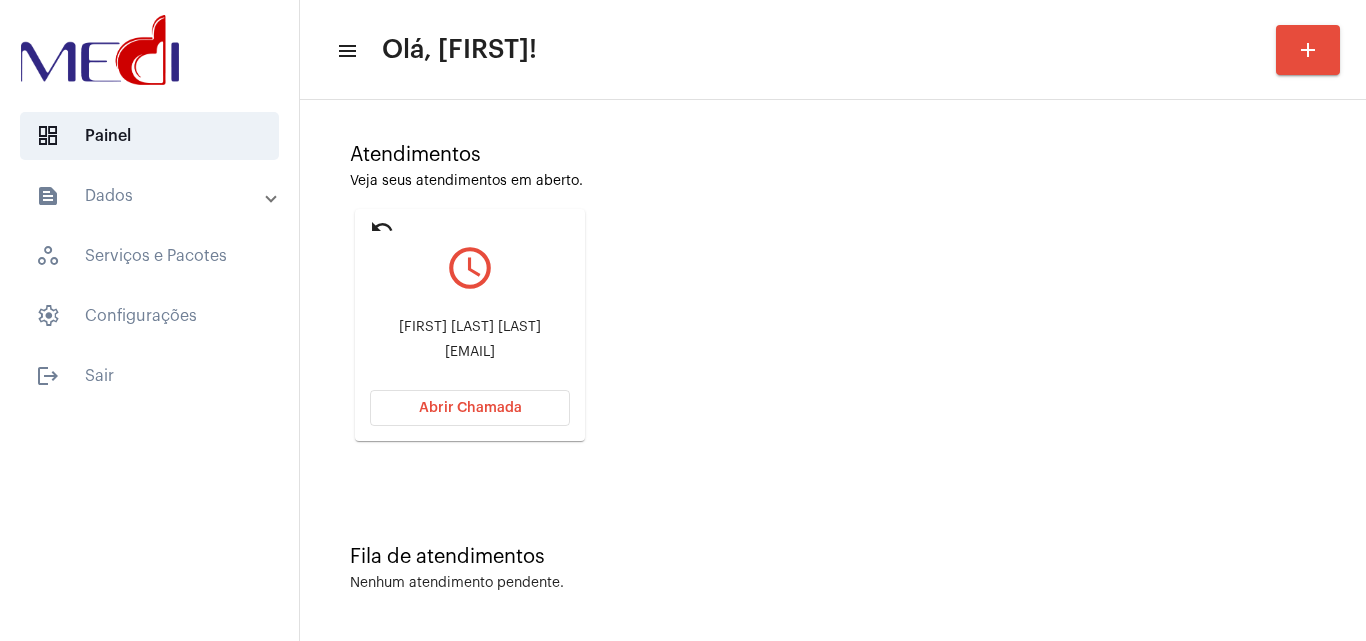 click on "danielaqueirozcrr47@outlook.com" 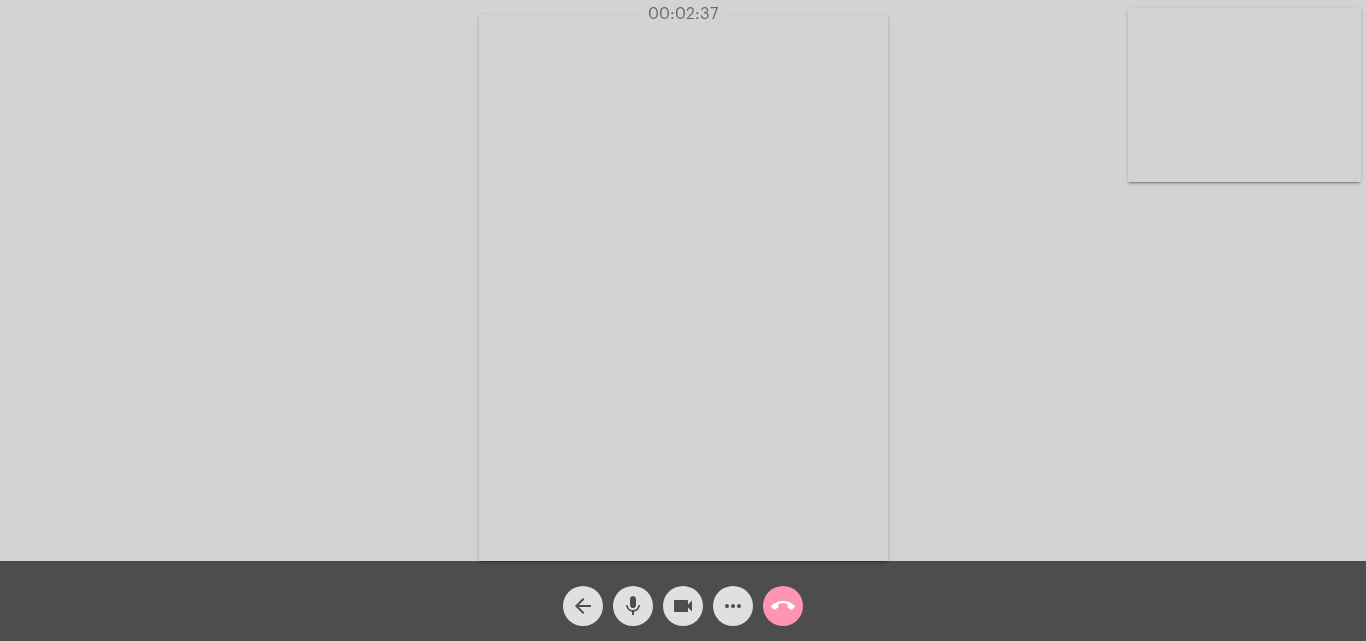 click on "call_end" 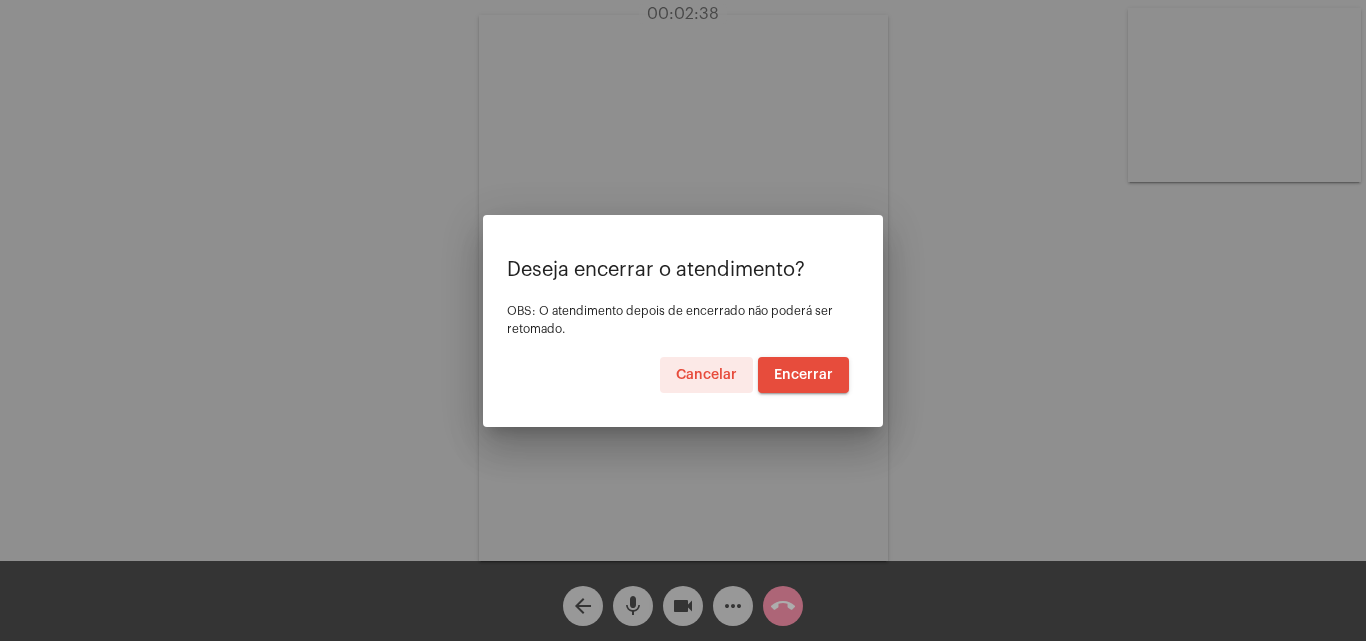 click on "Encerrar" at bounding box center [803, 375] 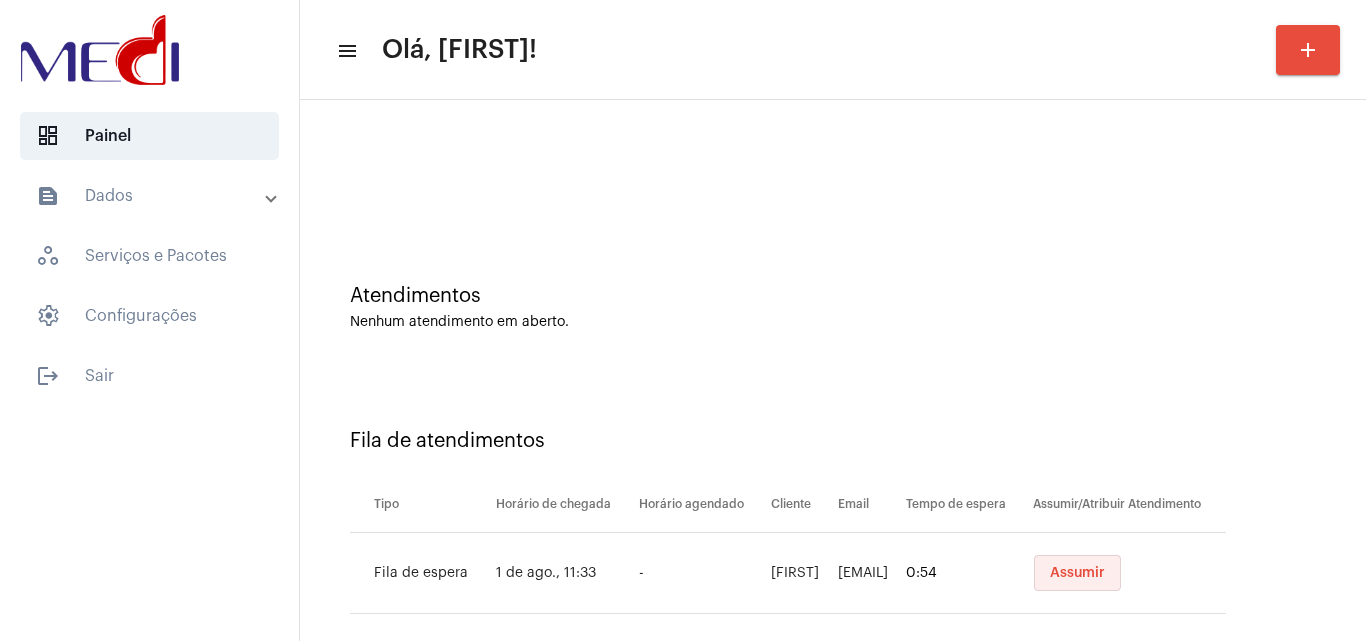 click on "Assumir" at bounding box center (1077, 573) 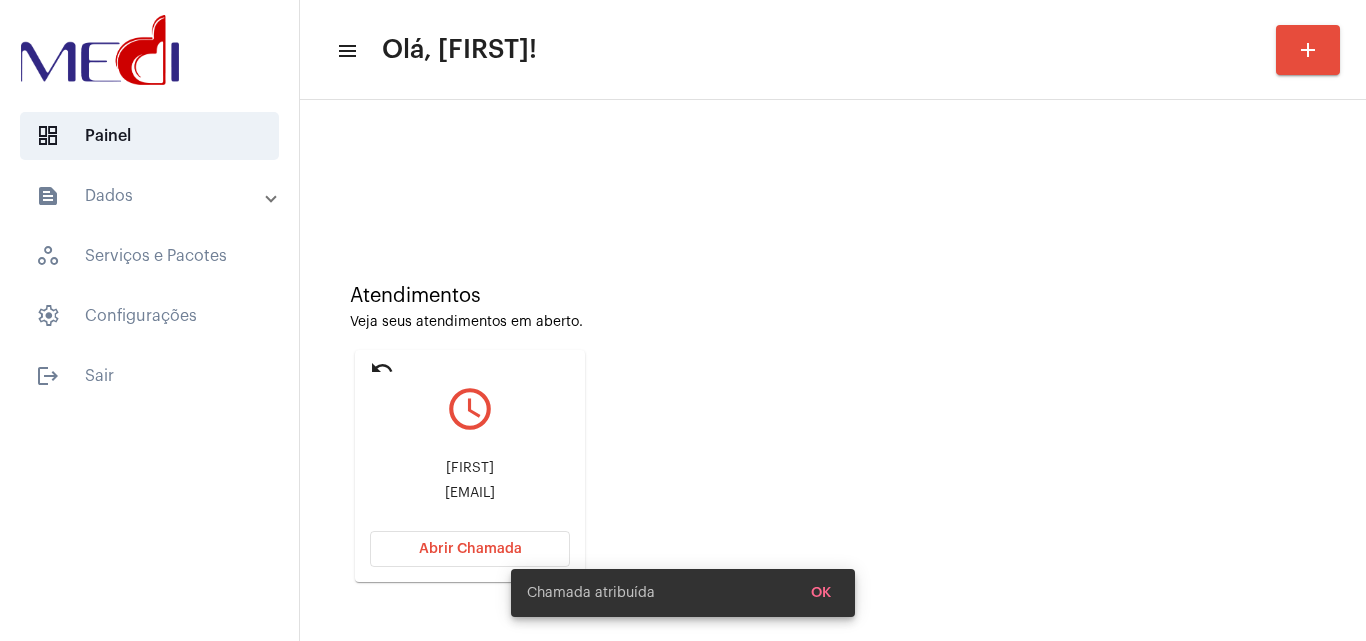 scroll, scrollTop: 100, scrollLeft: 0, axis: vertical 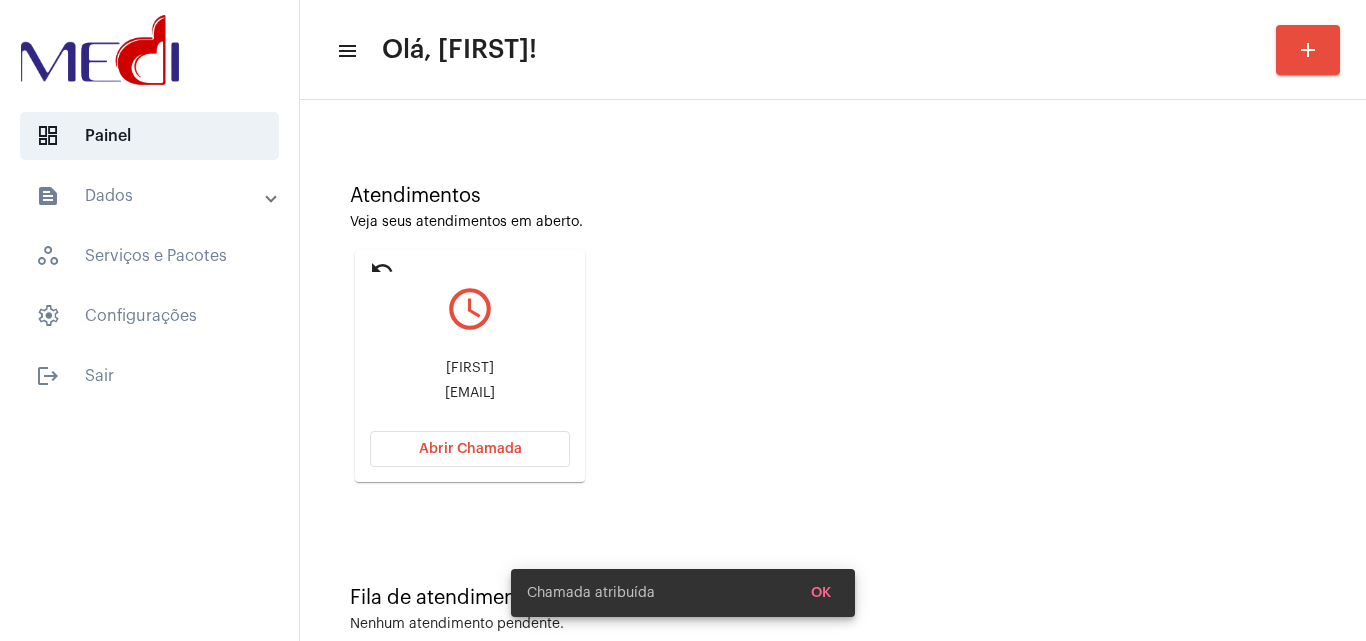 click on "danieli.a.tumelero@hotmail.com" 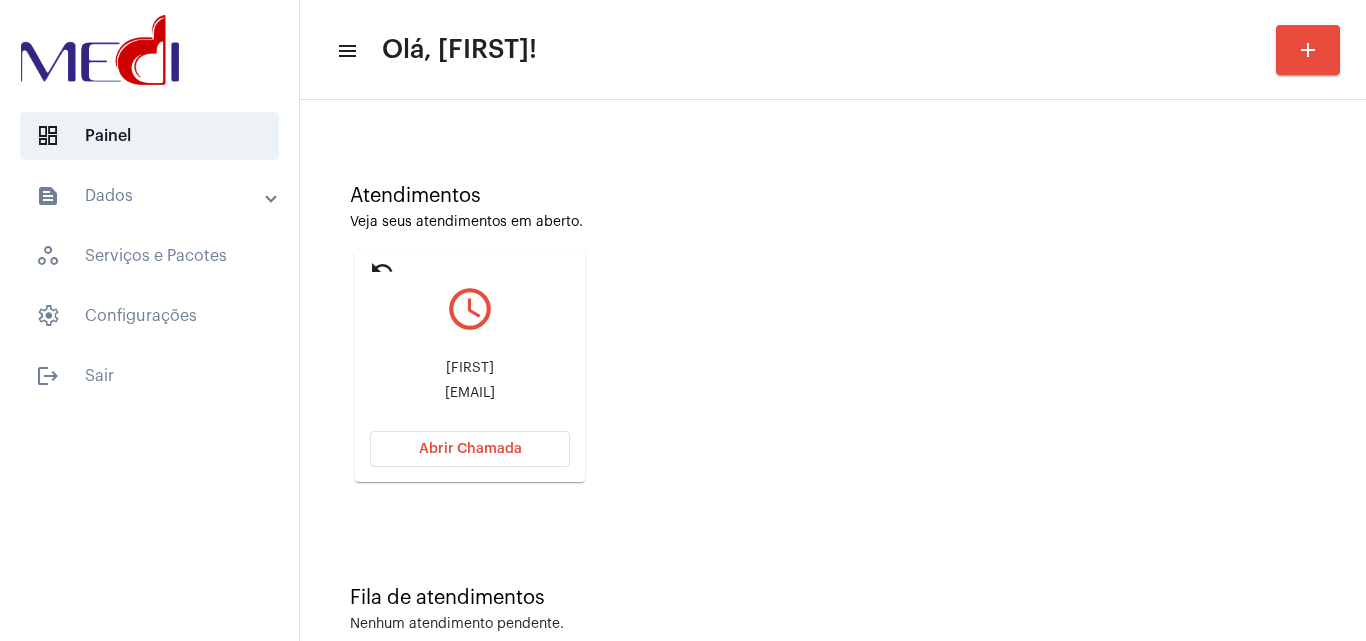 click on "Abrir Chamada" 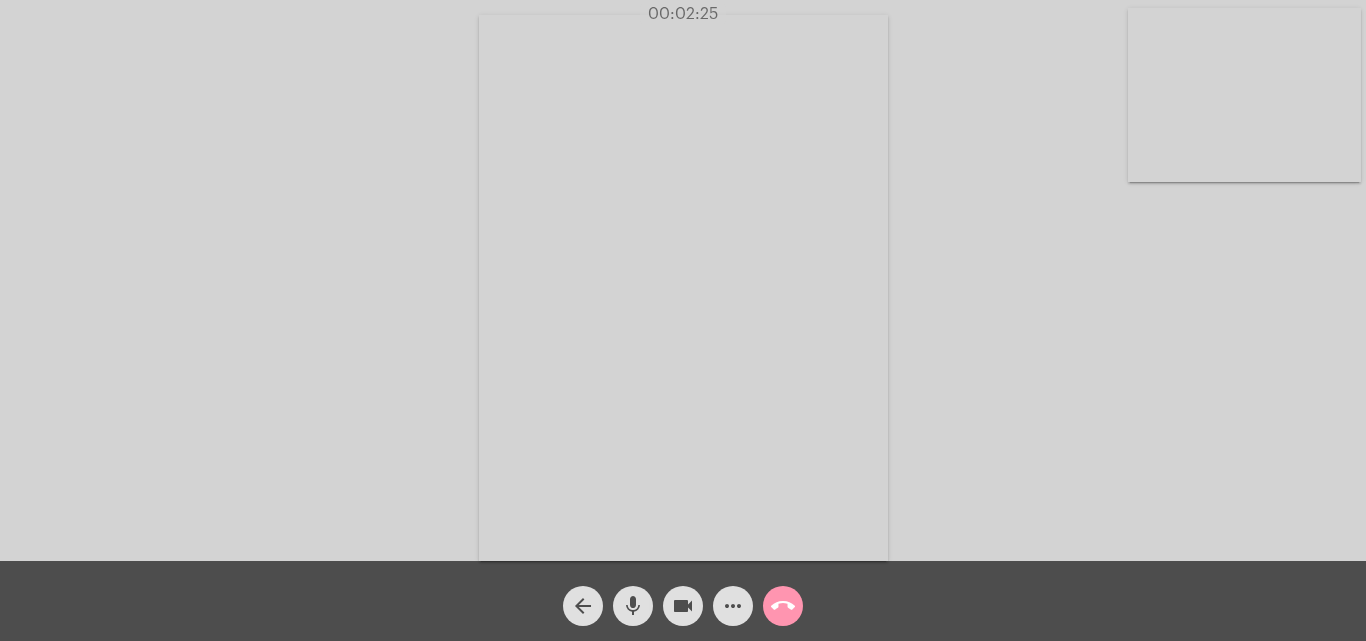click on "call_end" 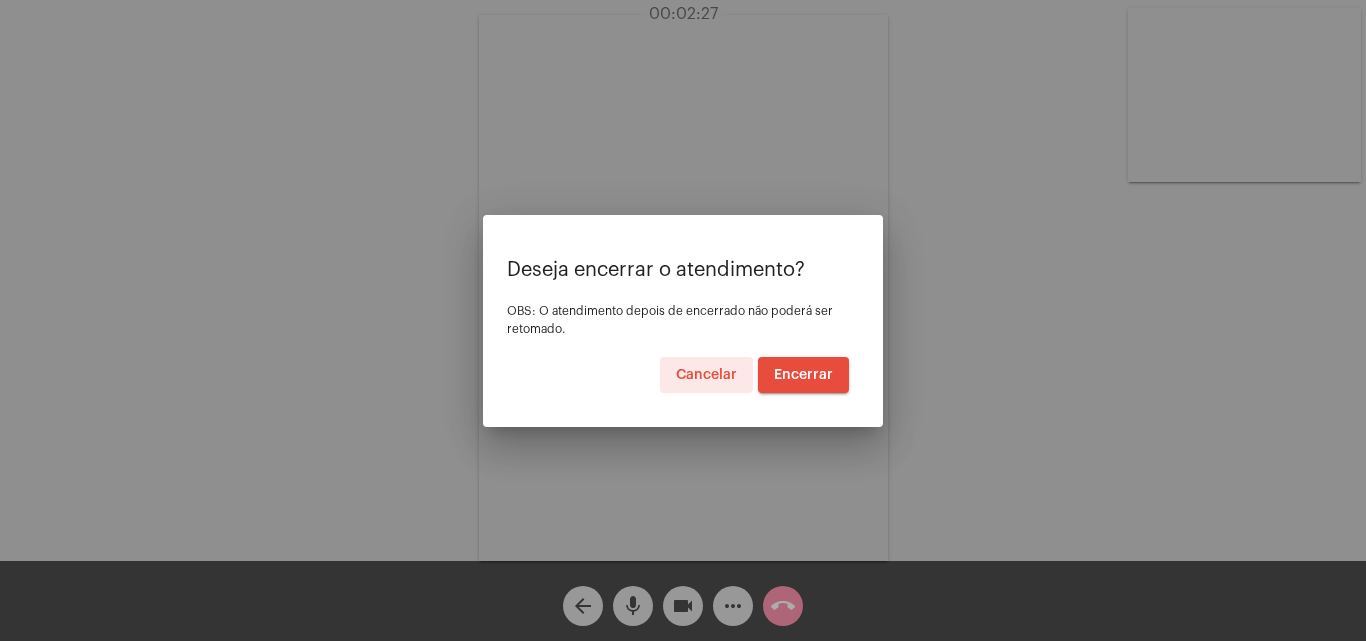click on "Encerrar" at bounding box center [803, 375] 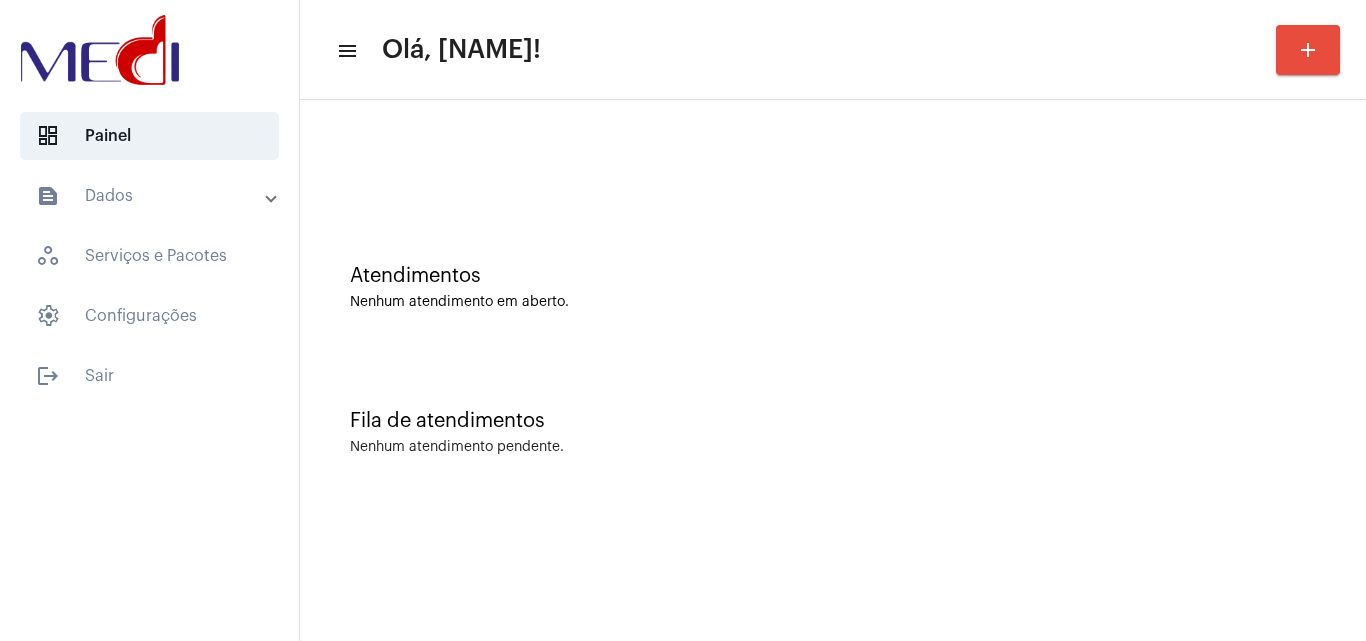 scroll, scrollTop: 0, scrollLeft: 0, axis: both 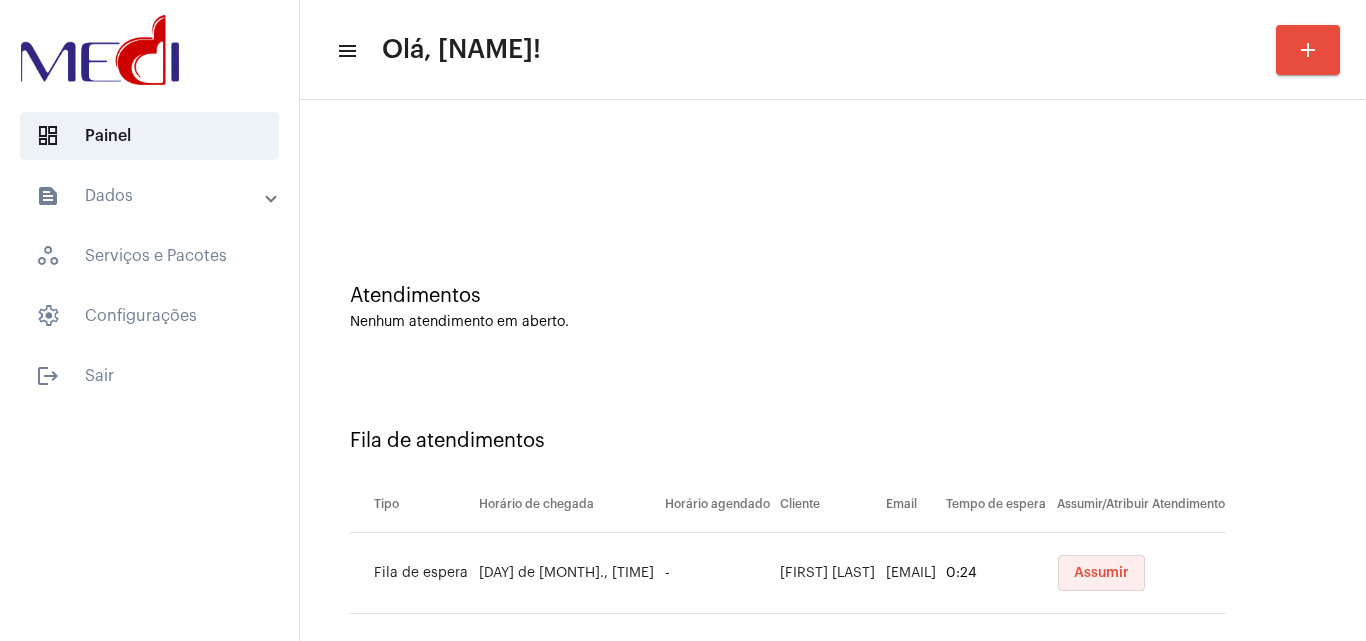 click on "Assumir" at bounding box center (1101, 573) 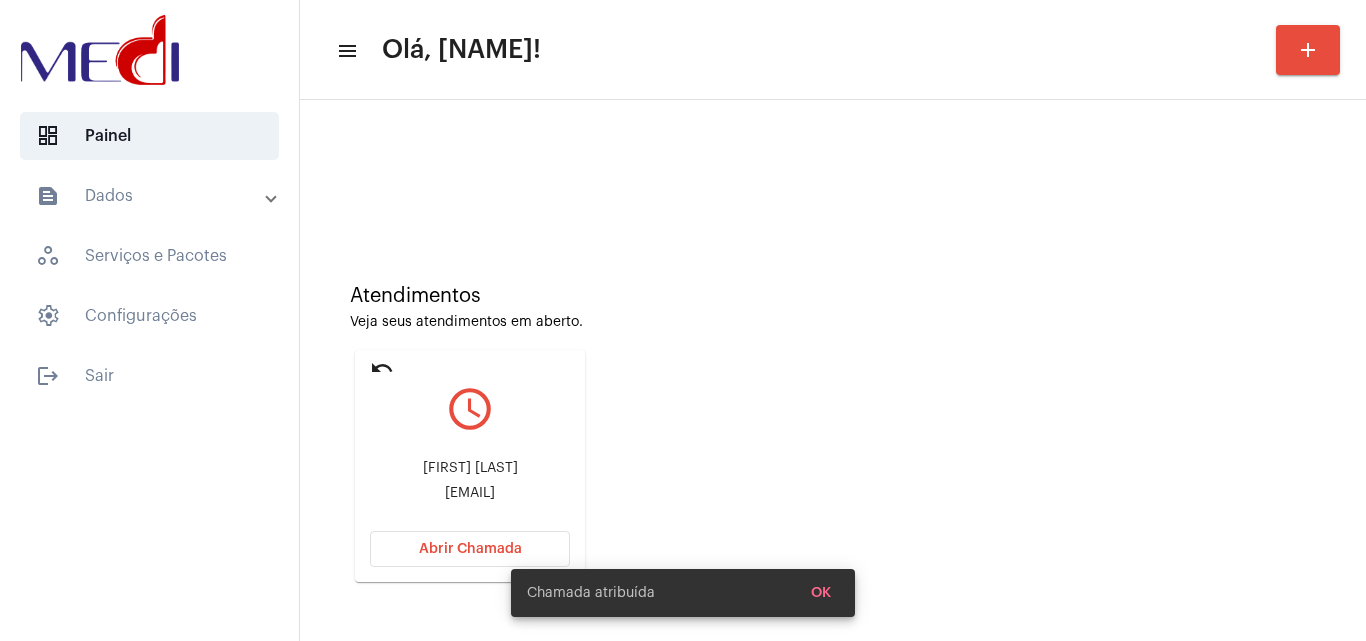 click on "[FIRST] [LAST]" 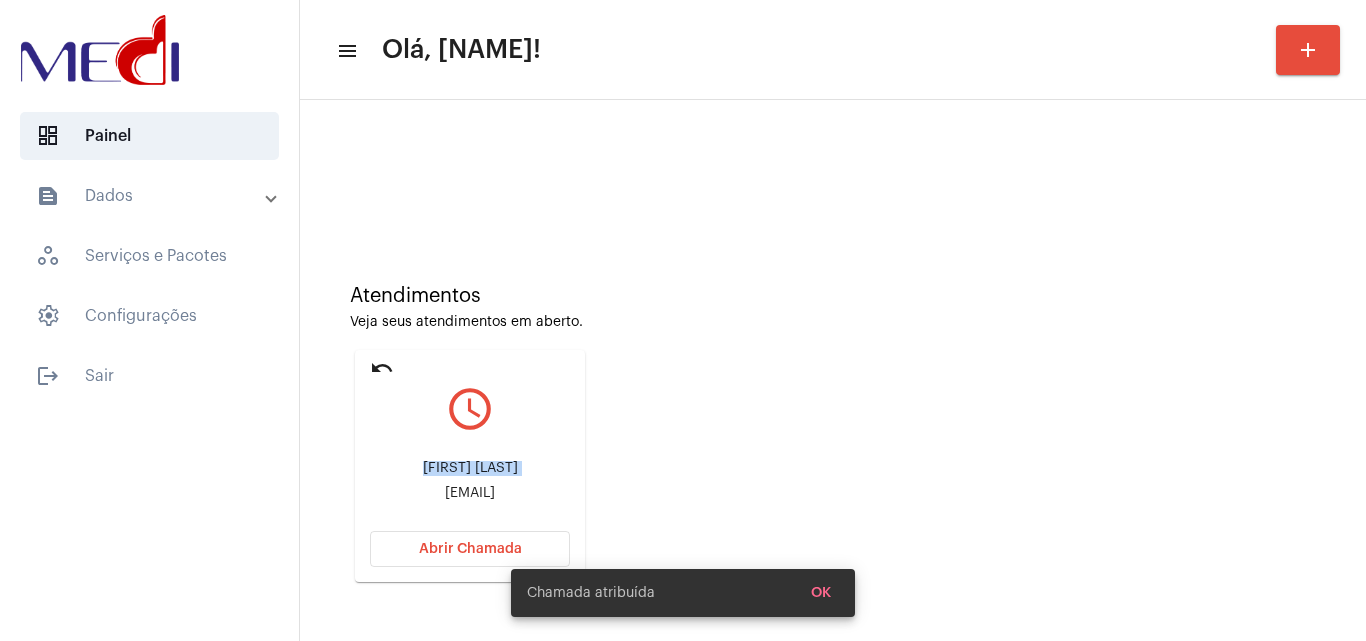 click on "[FIRST] [LAST]" 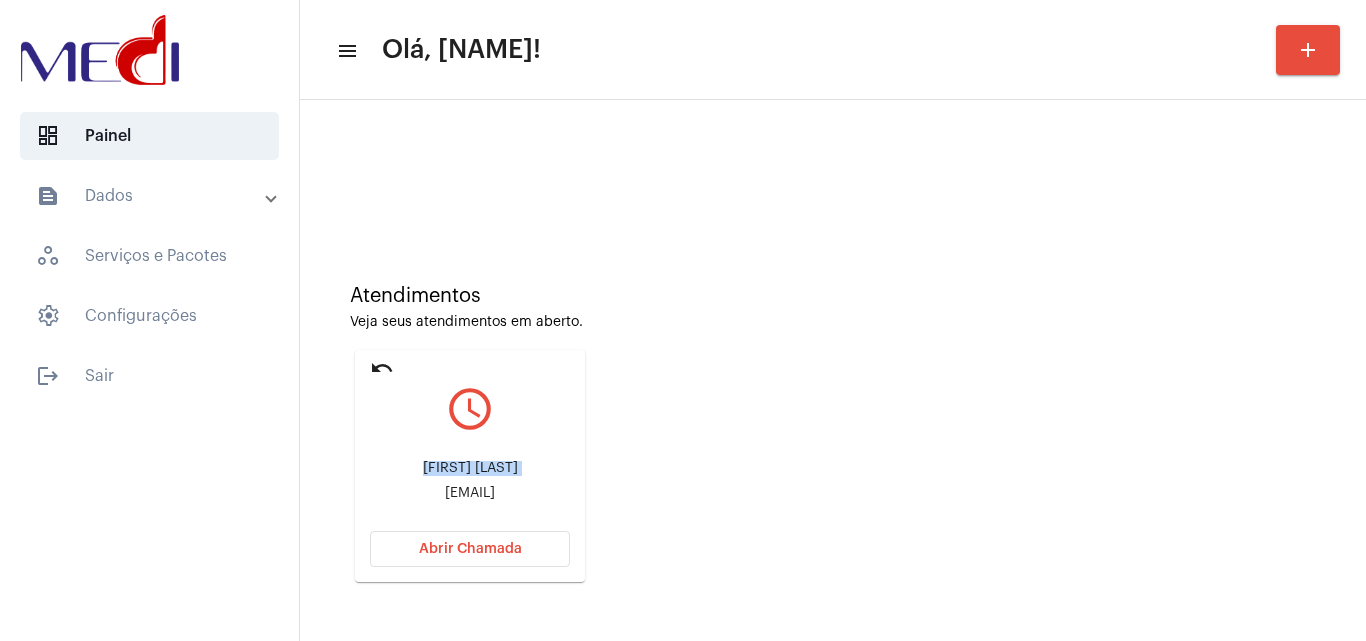 click on "Abrir Chamada" 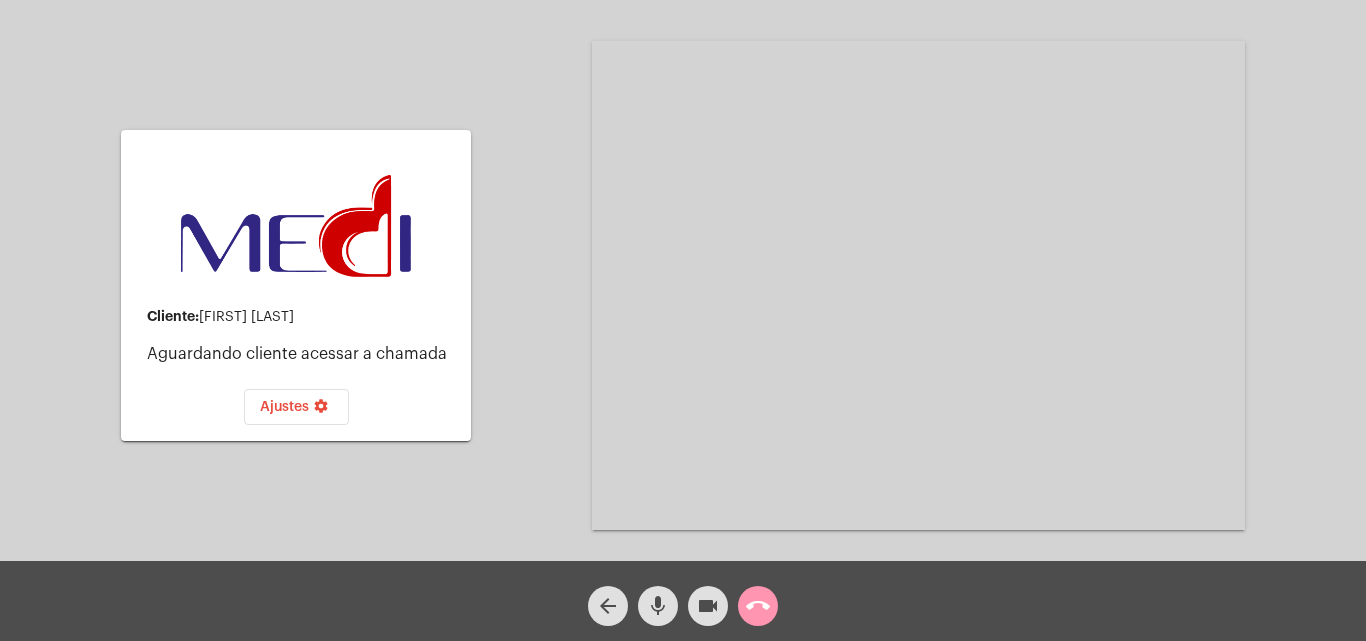 click on "call_end" 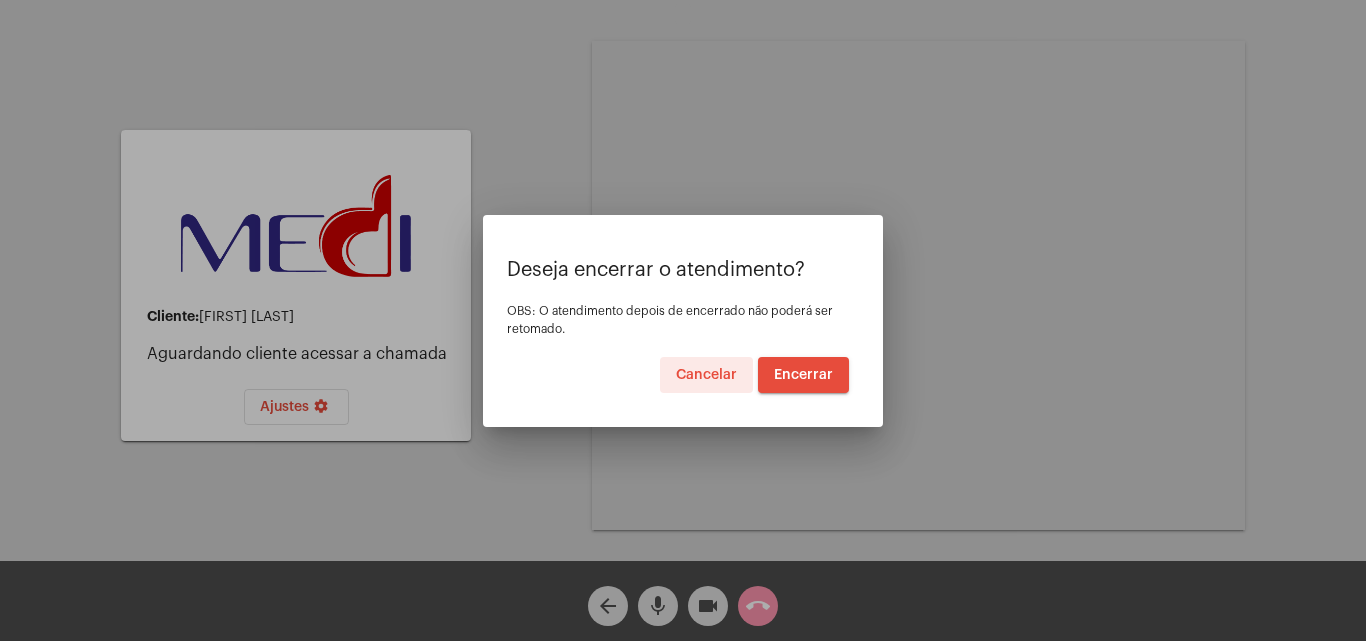 click on "Encerrar" at bounding box center (803, 375) 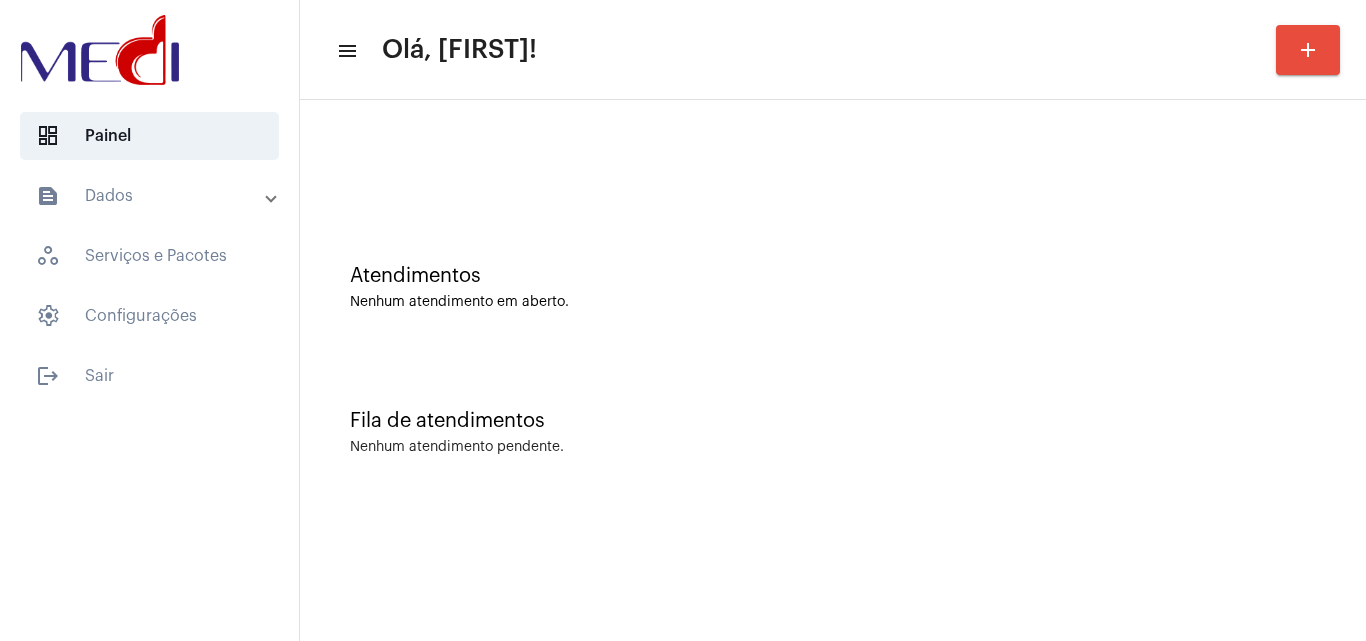scroll, scrollTop: 0, scrollLeft: 0, axis: both 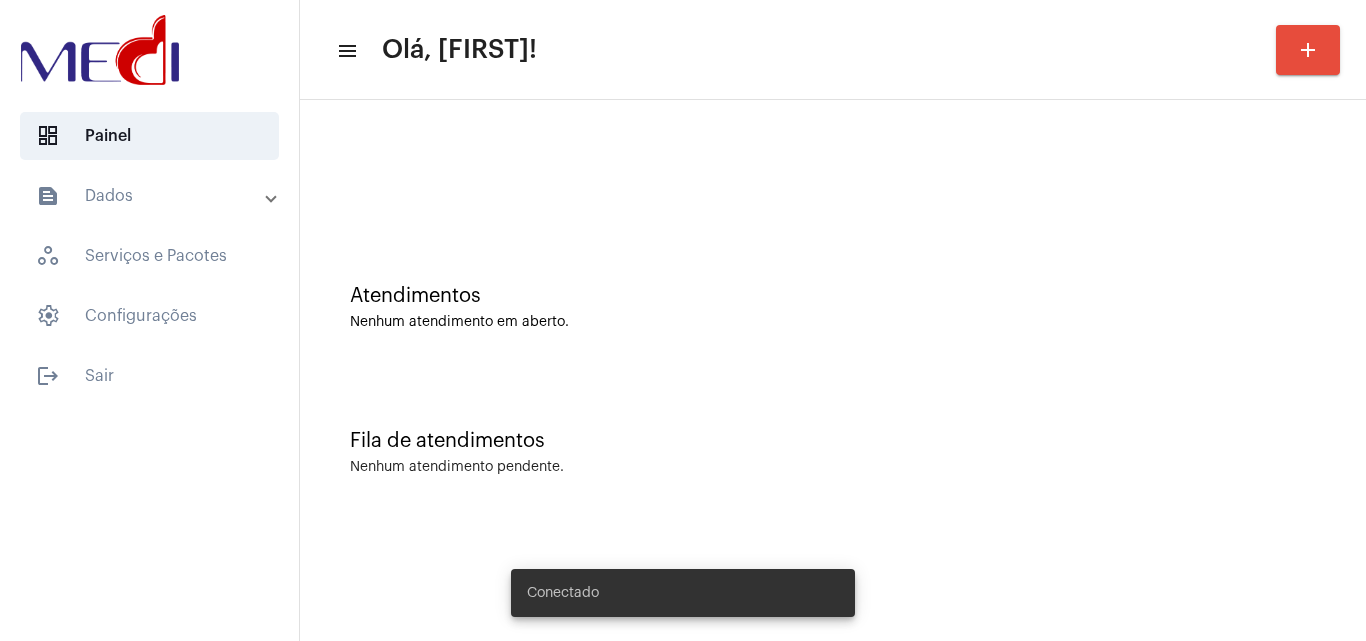 click on "Fila de atendimentos Nenhum atendimento pendente." 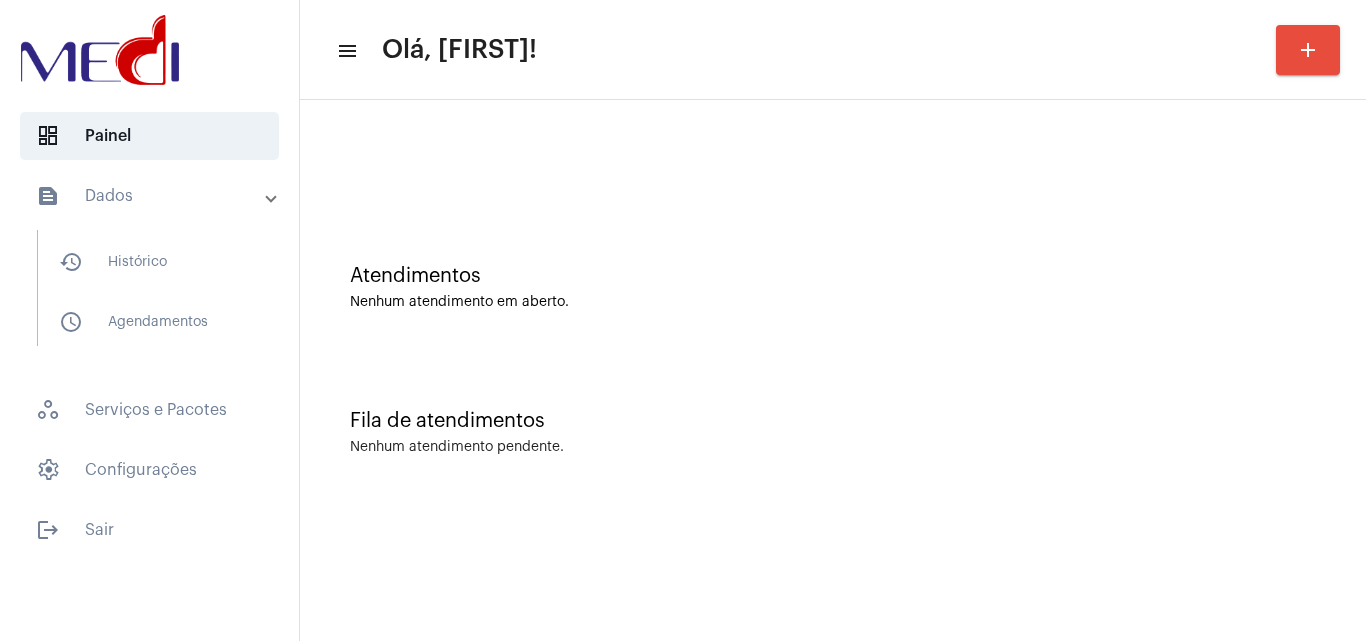 scroll, scrollTop: 0, scrollLeft: 0, axis: both 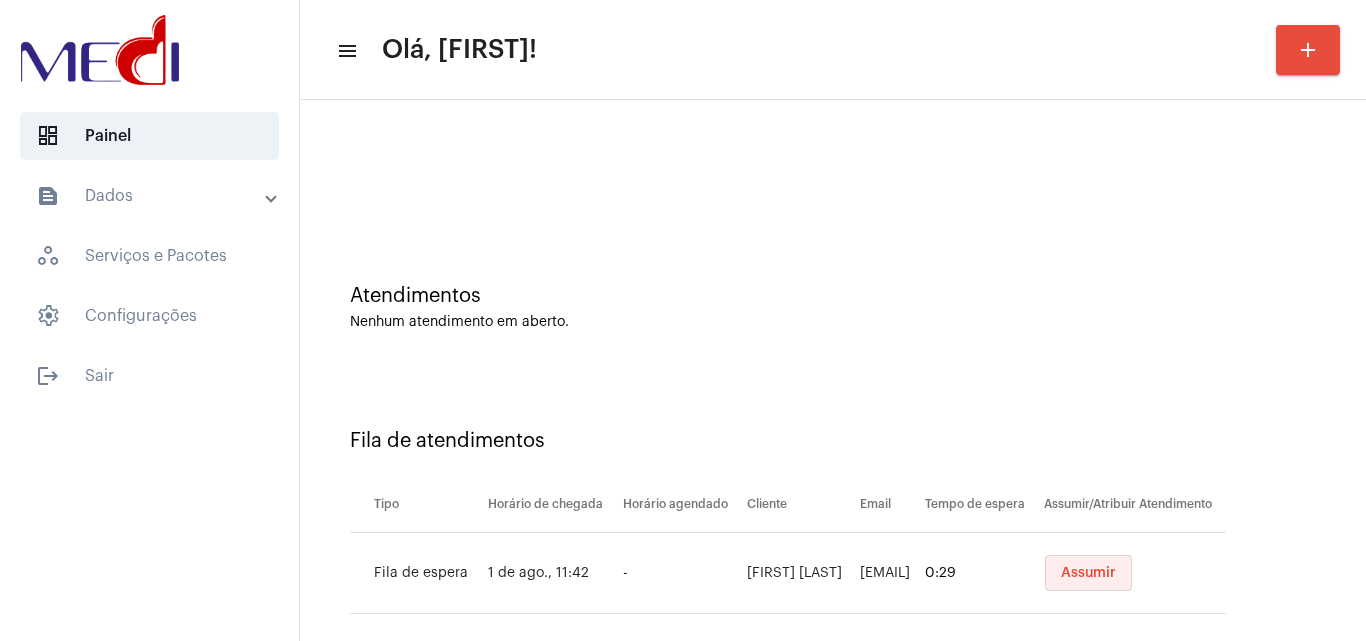 click on "Assumir" at bounding box center (1088, 573) 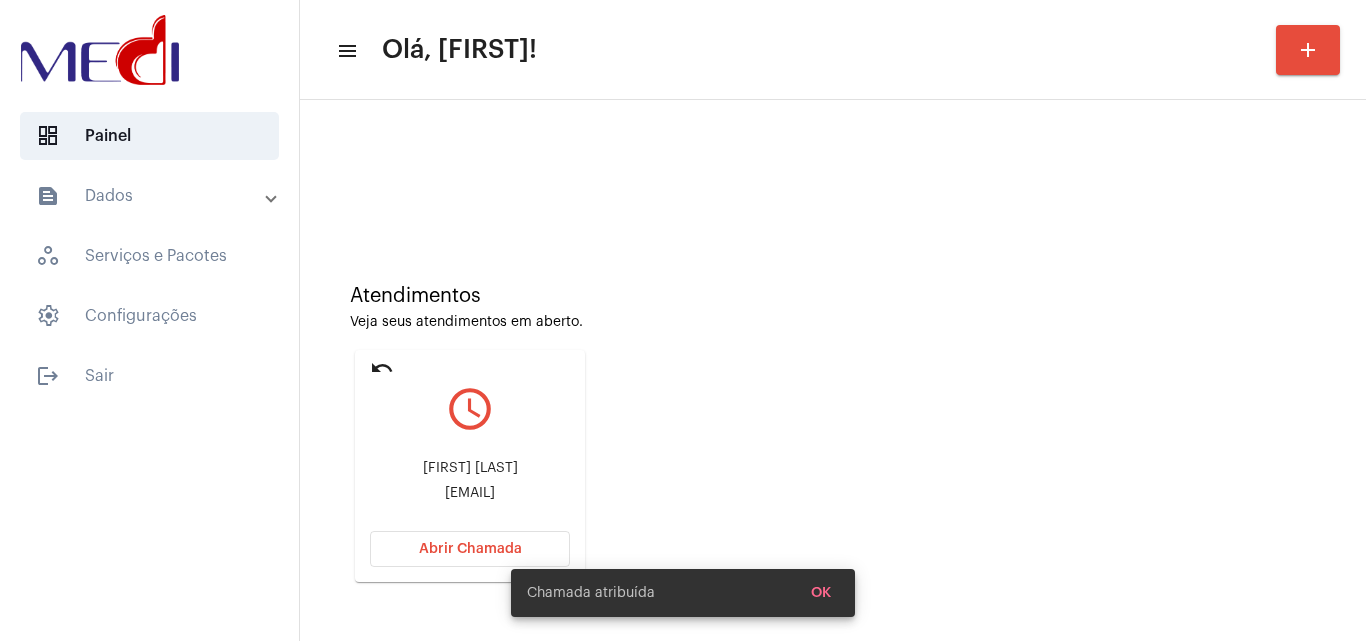 click on "[EMAIL]" 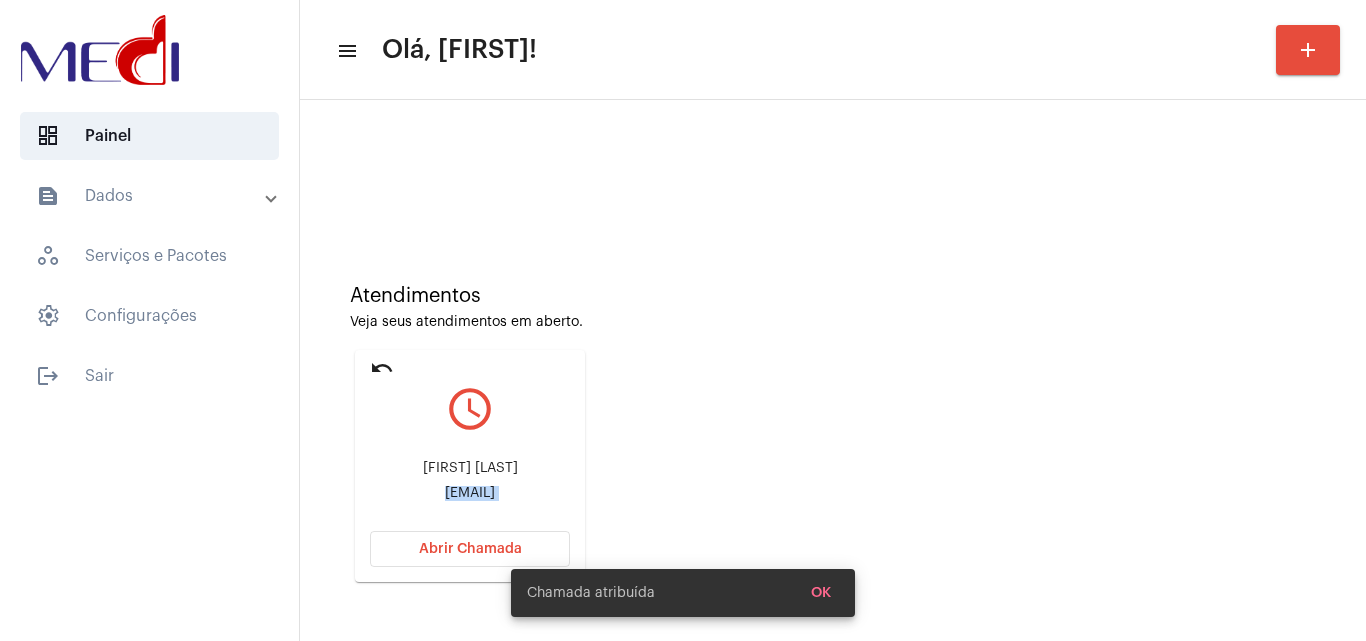 click on "[EMAIL]" 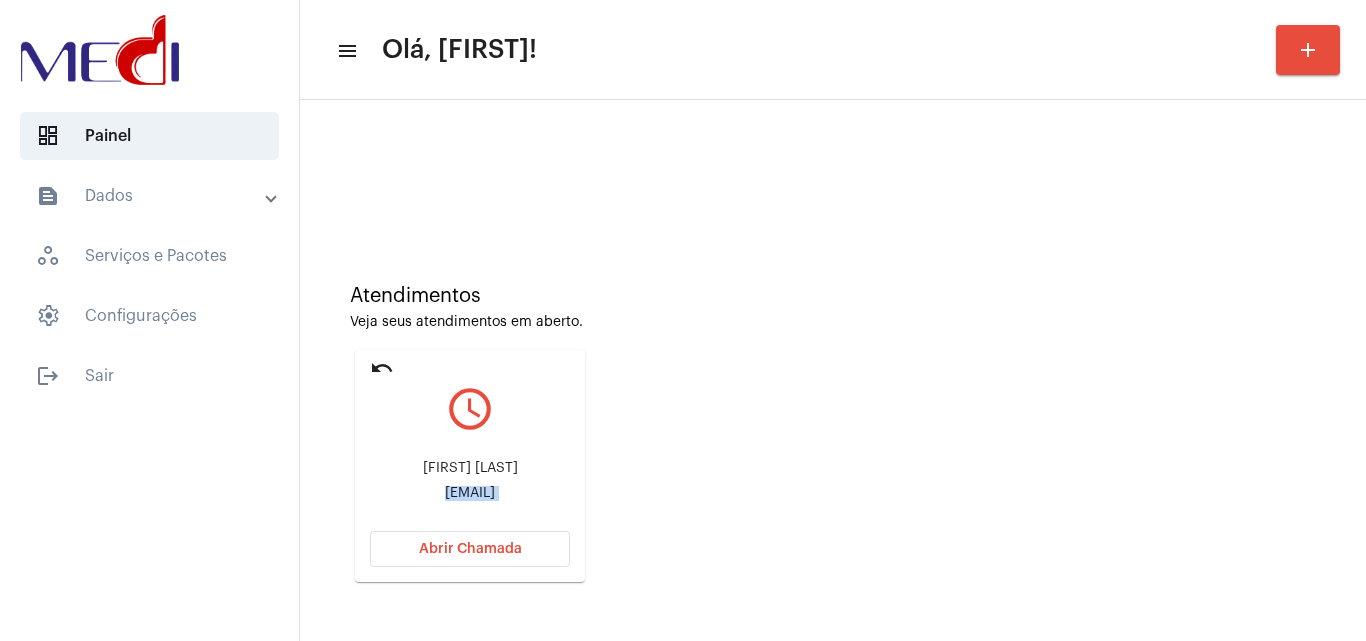 scroll, scrollTop: 141, scrollLeft: 0, axis: vertical 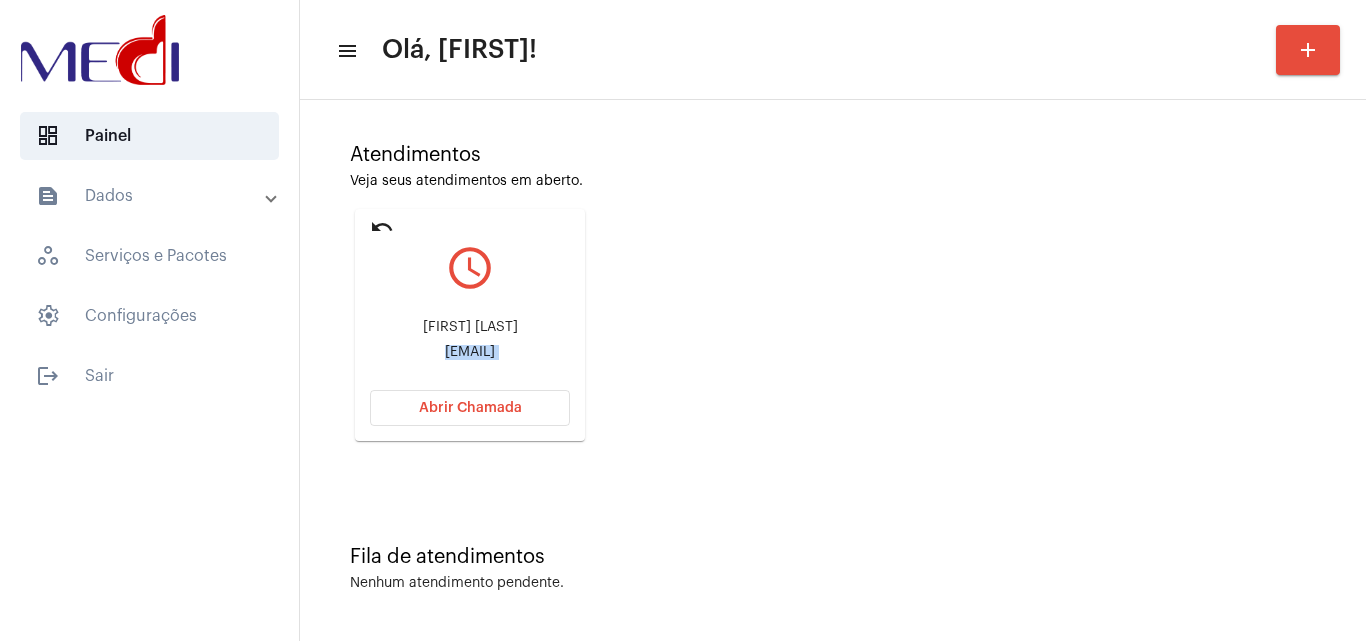 click on "Abrir Chamada" 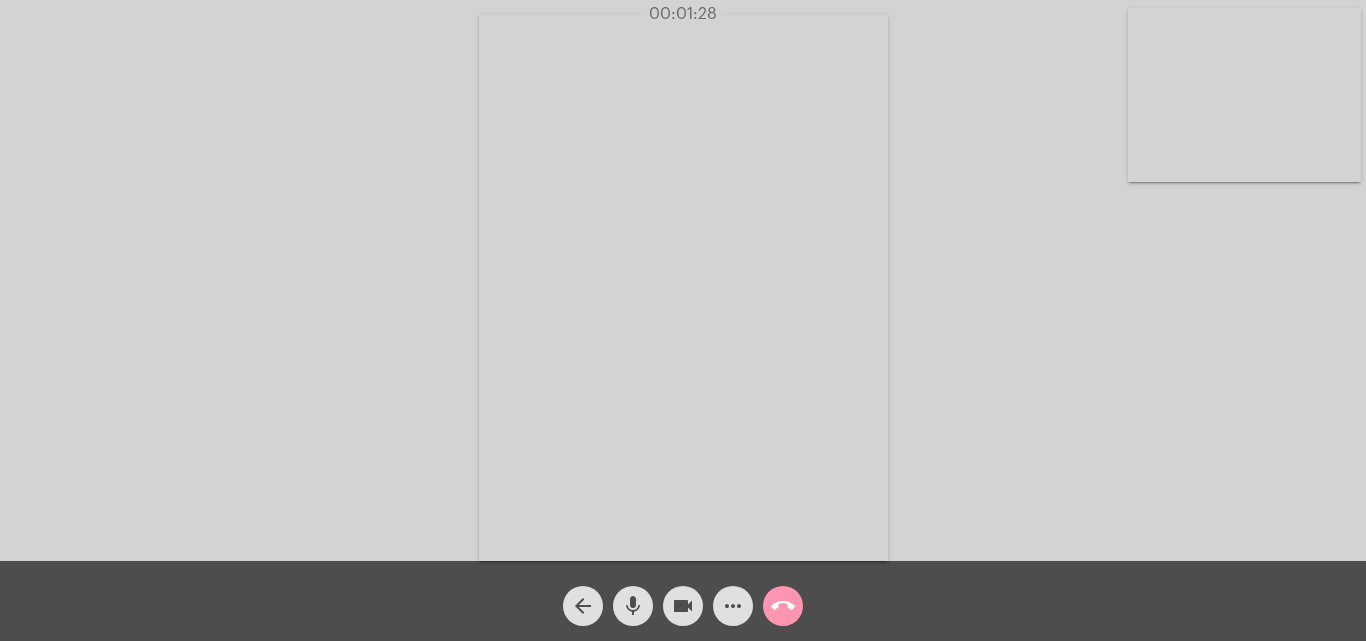 click on "call_end" 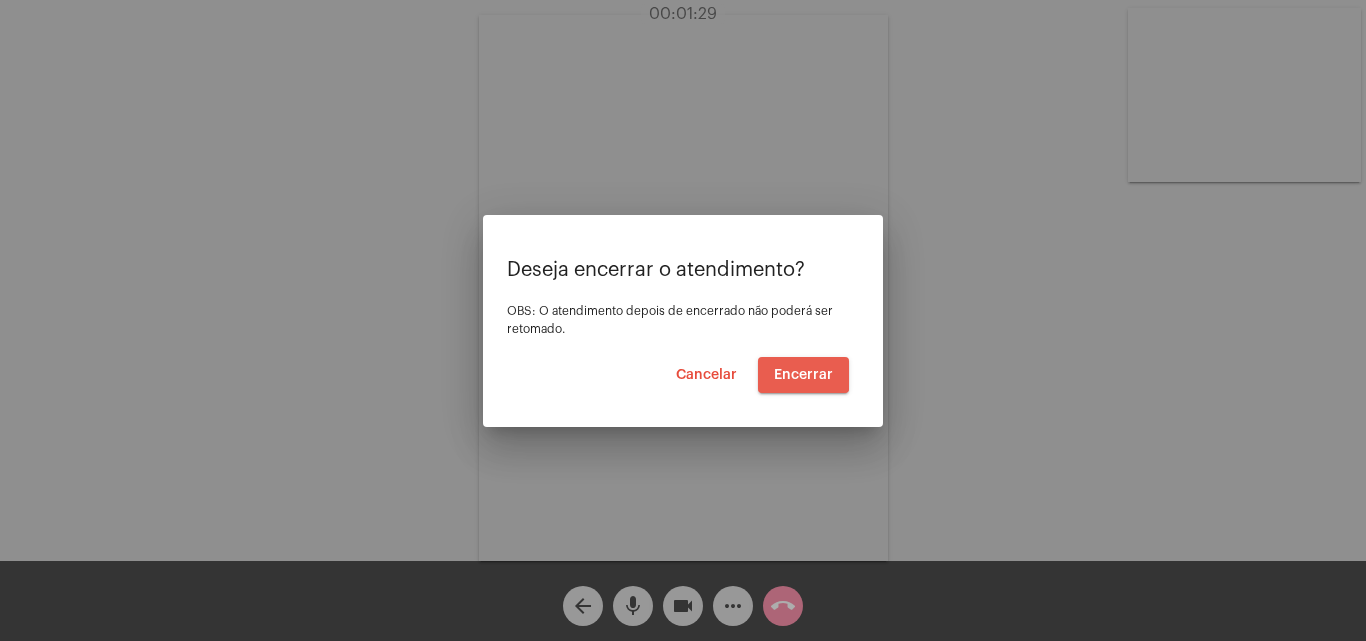 click on "Encerrar" at bounding box center [803, 375] 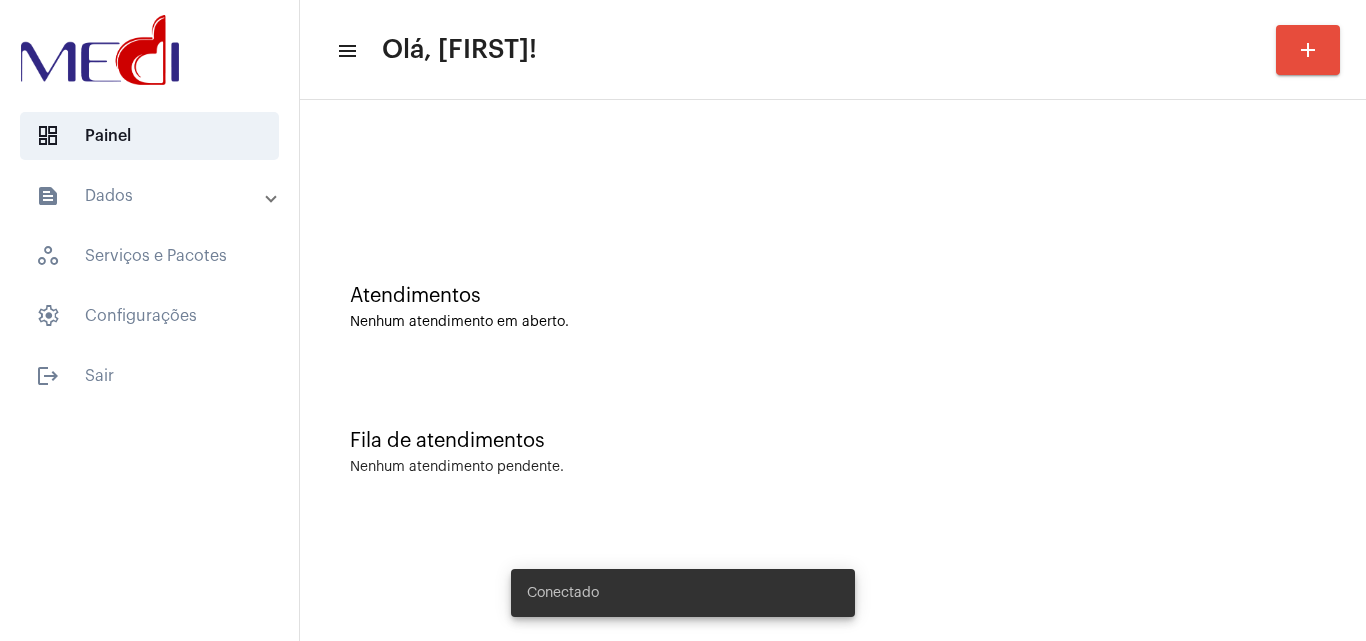 scroll, scrollTop: 0, scrollLeft: 0, axis: both 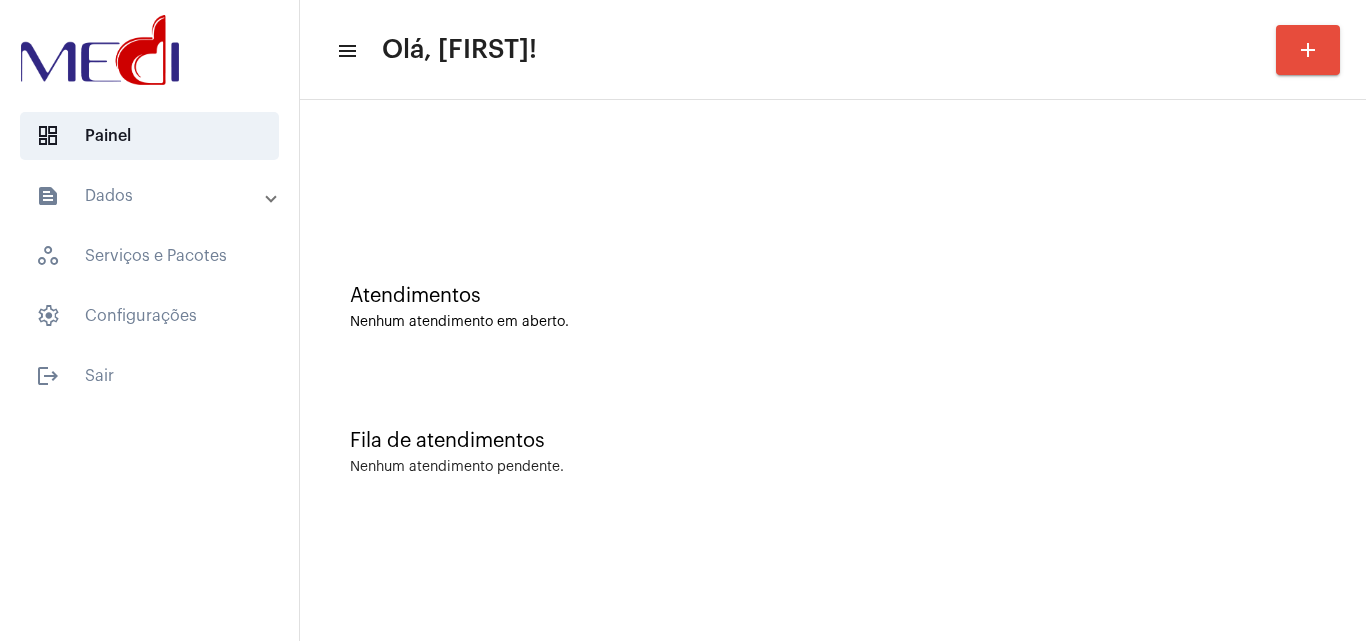 click on "Atendimentos Nenhum atendimento em aberto." 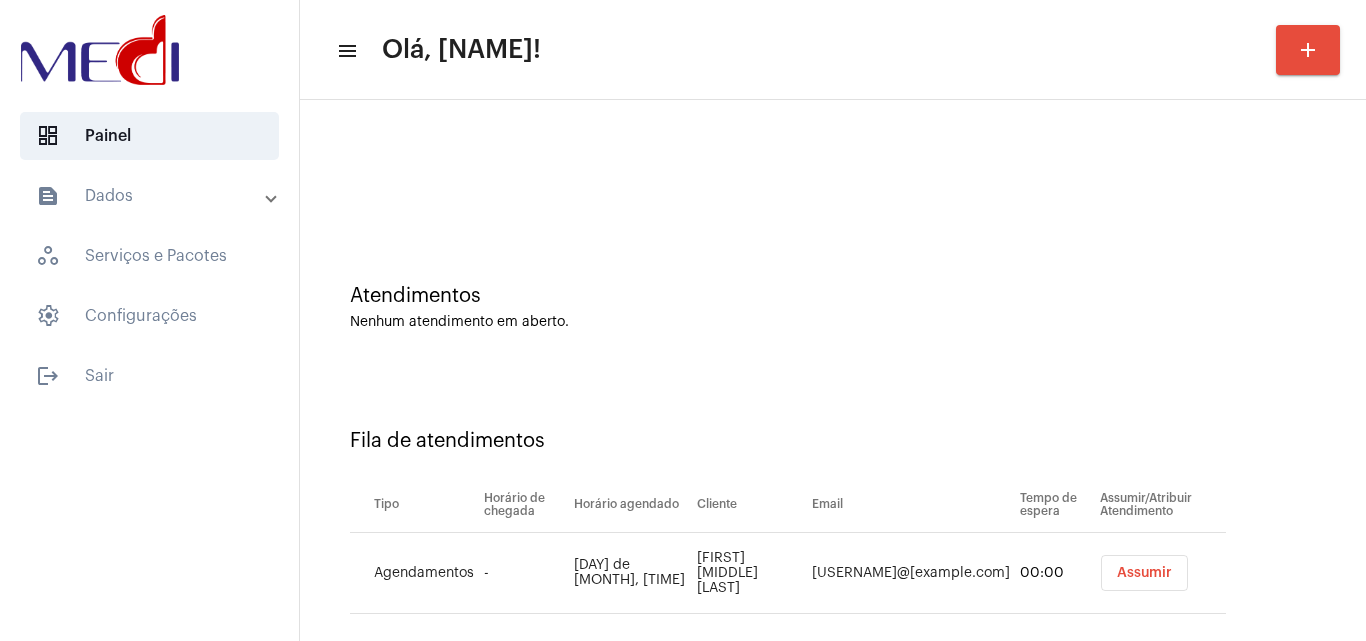 scroll, scrollTop: 0, scrollLeft: 0, axis: both 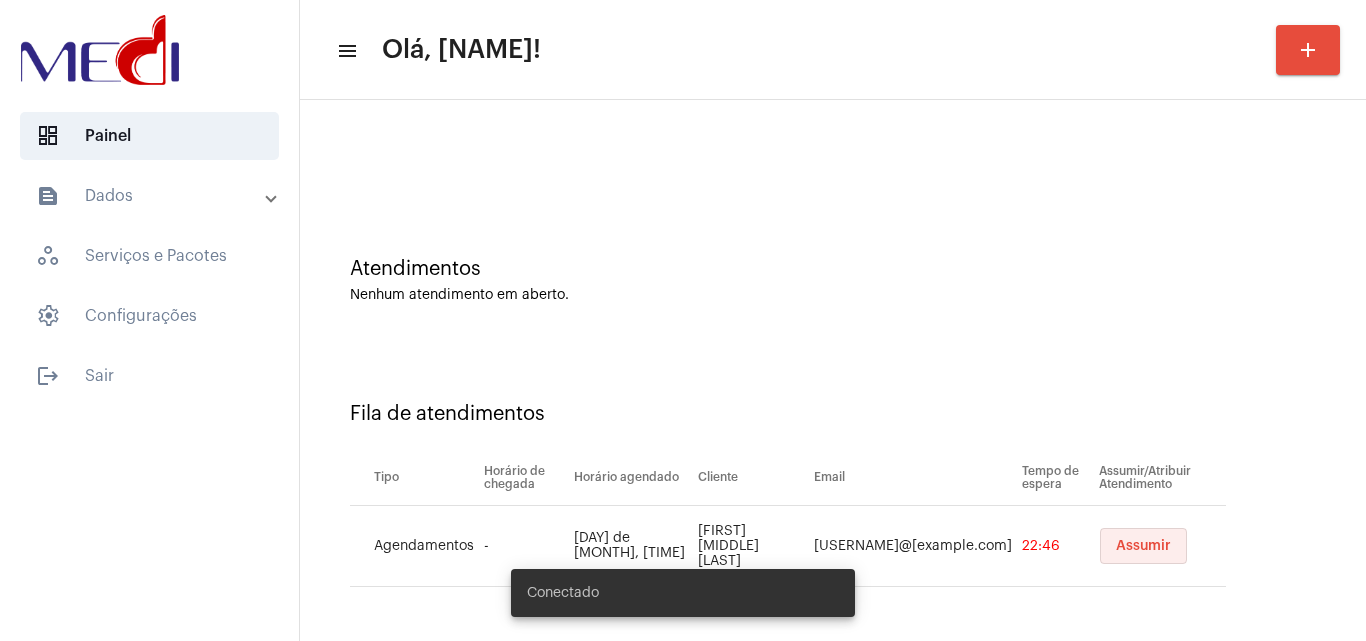 click on "Assumir" at bounding box center (1143, 546) 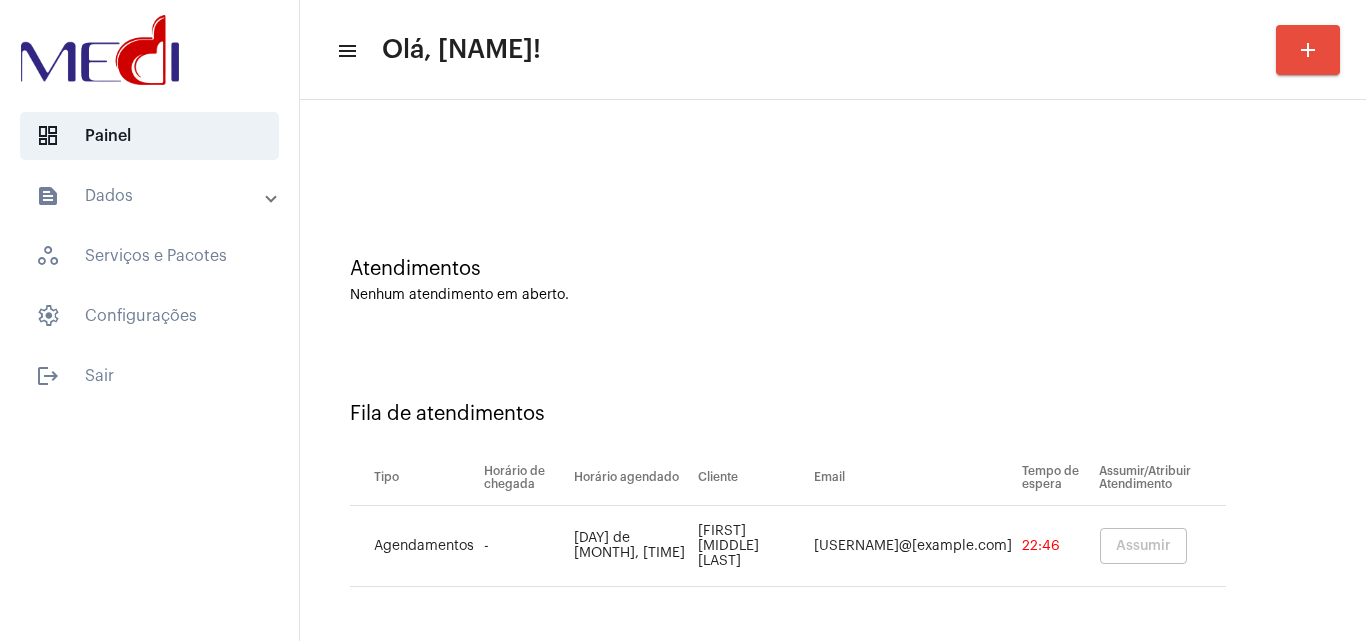 scroll, scrollTop: 0, scrollLeft: 0, axis: both 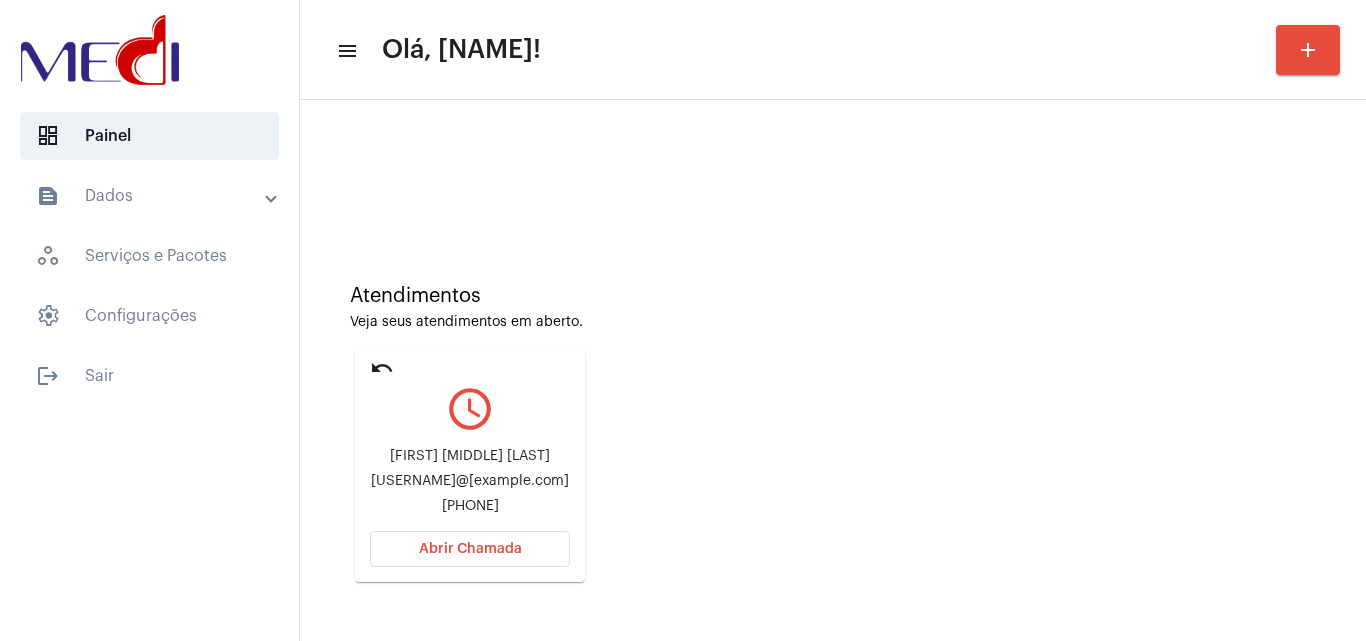 click on "[USERNAME]@[example.com]" 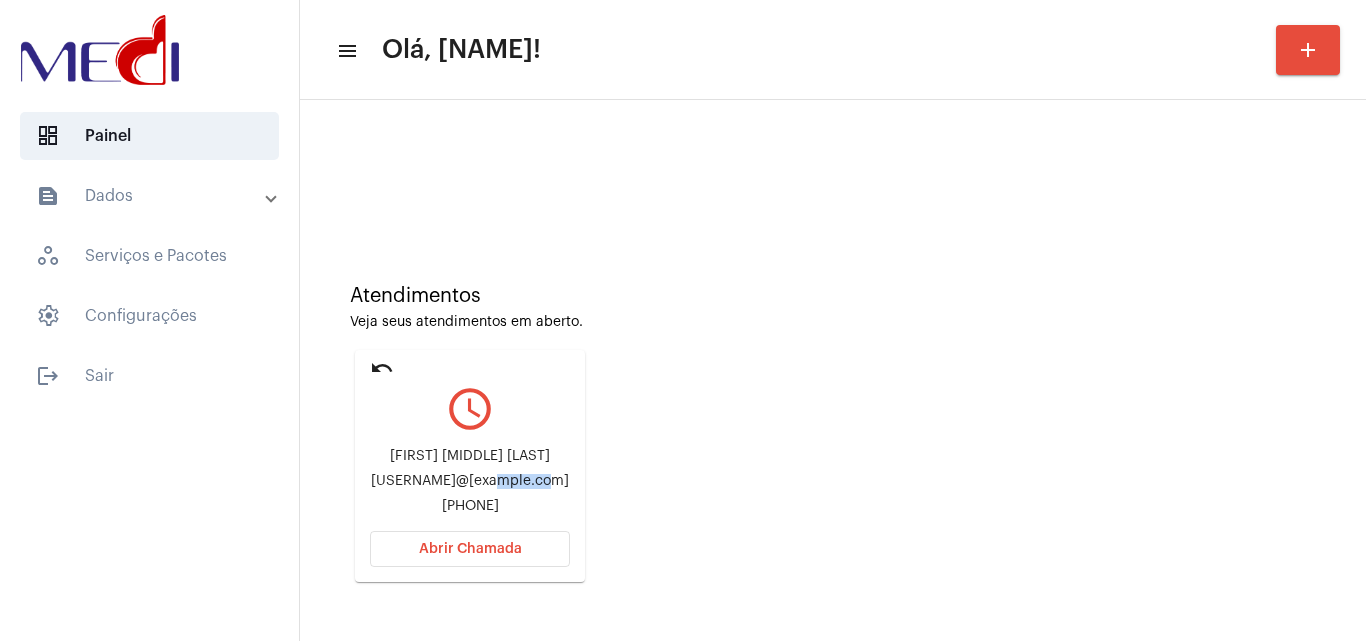 click on "[USERNAME]@[example.com]" 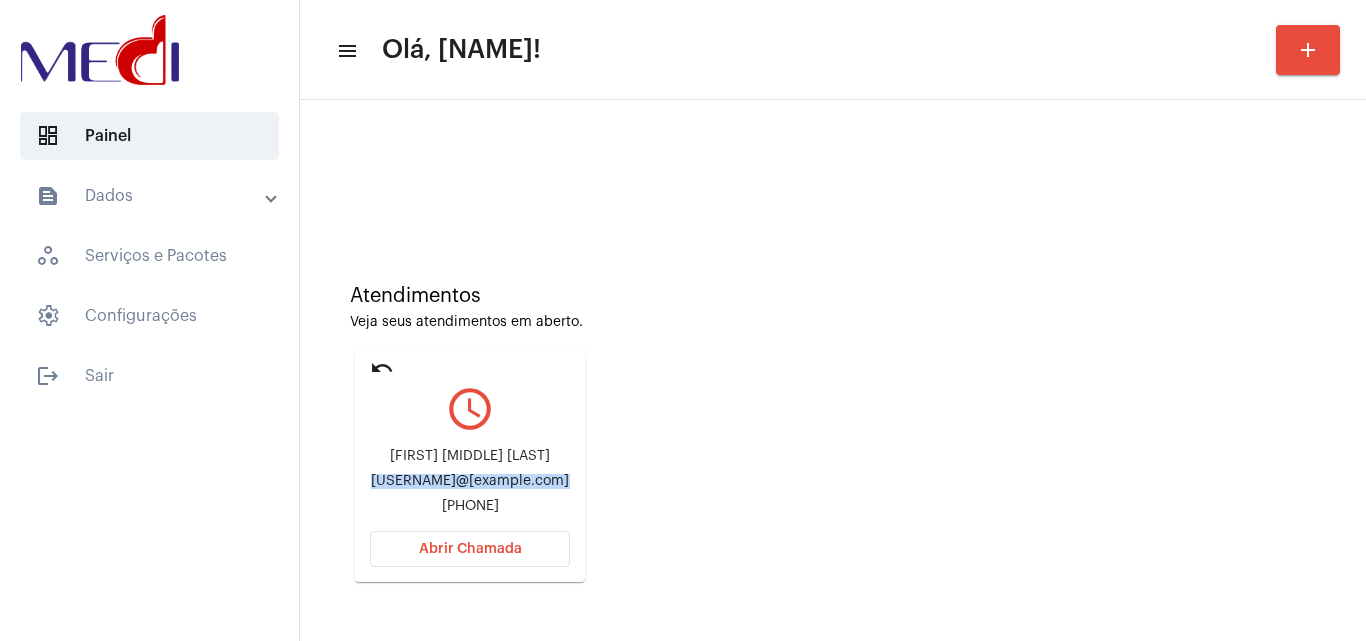 click on "[USERNAME]@[example.com]" 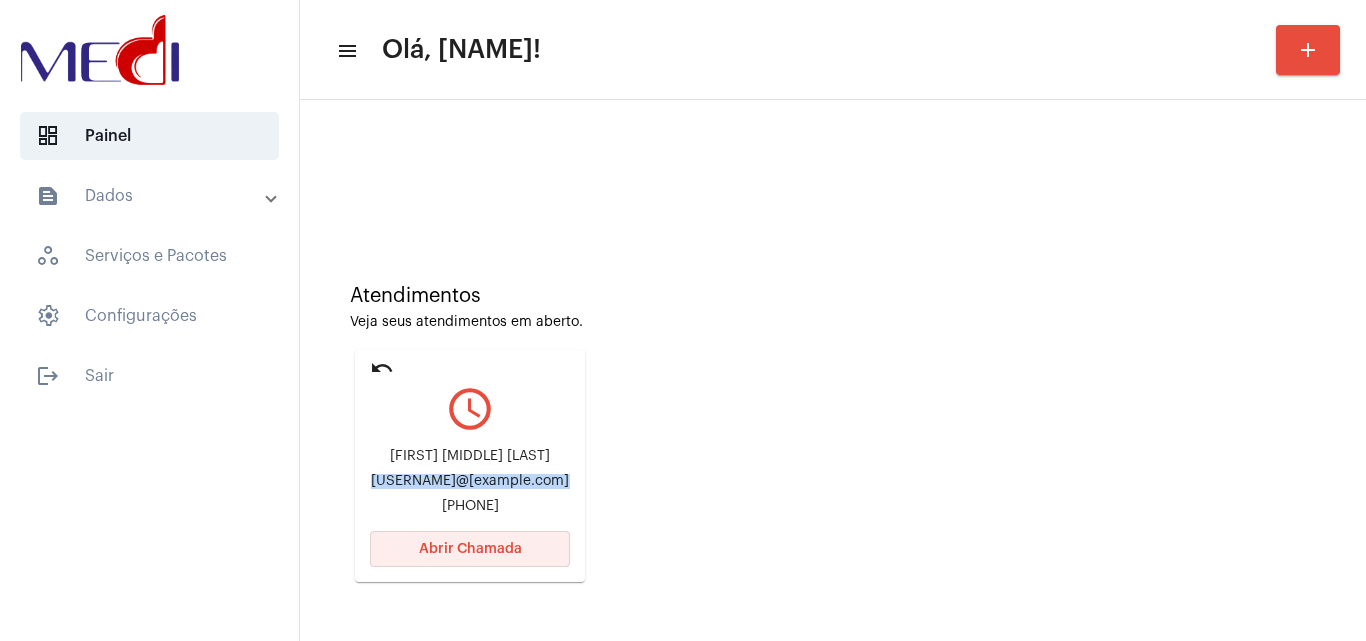 click on "Abrir Chamada" 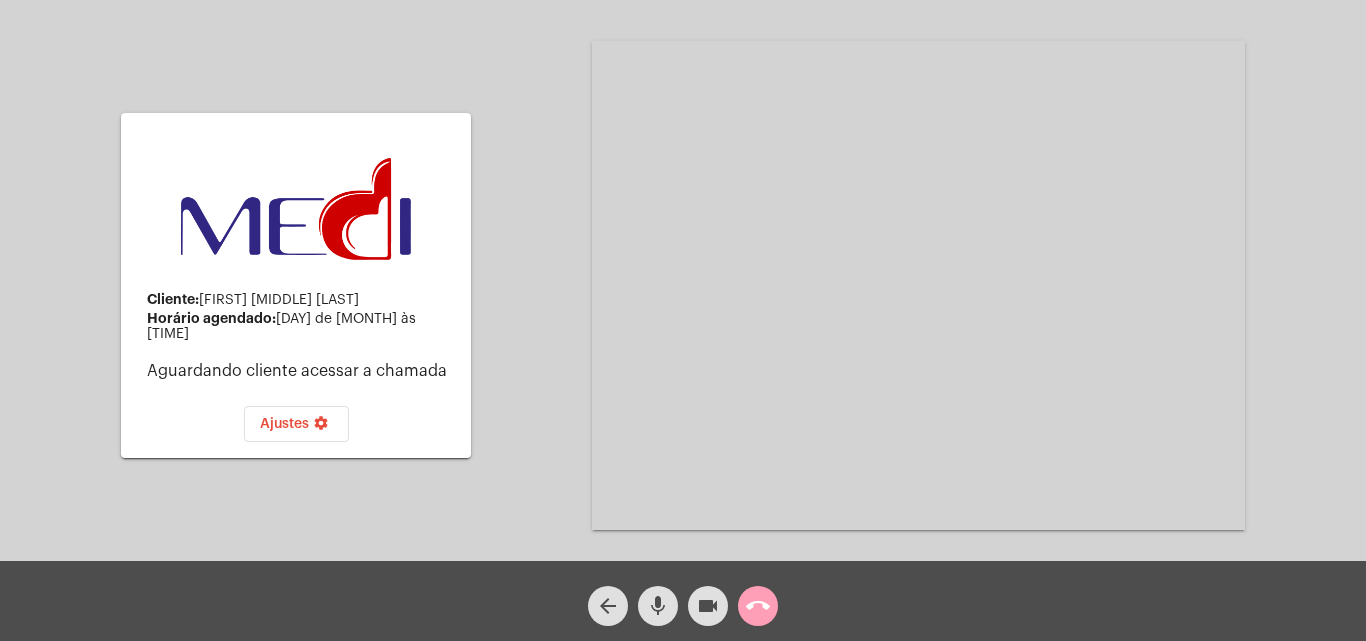 click on "call_end" 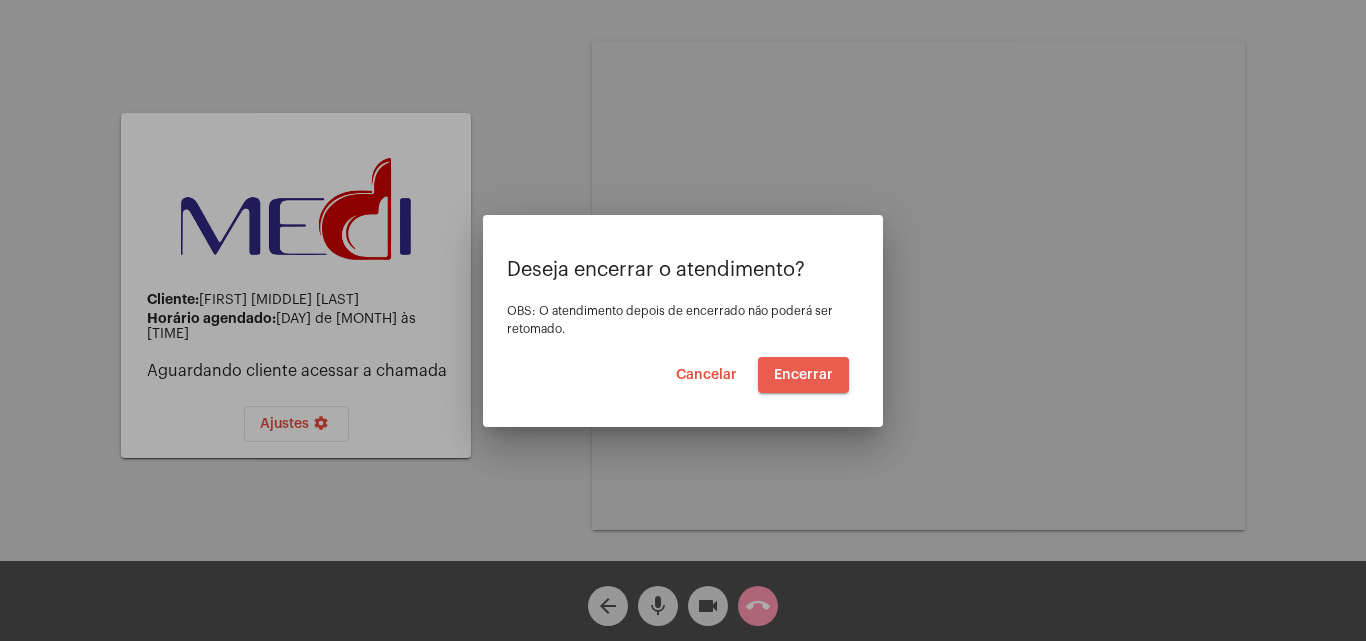click on "Encerrar" at bounding box center (803, 375) 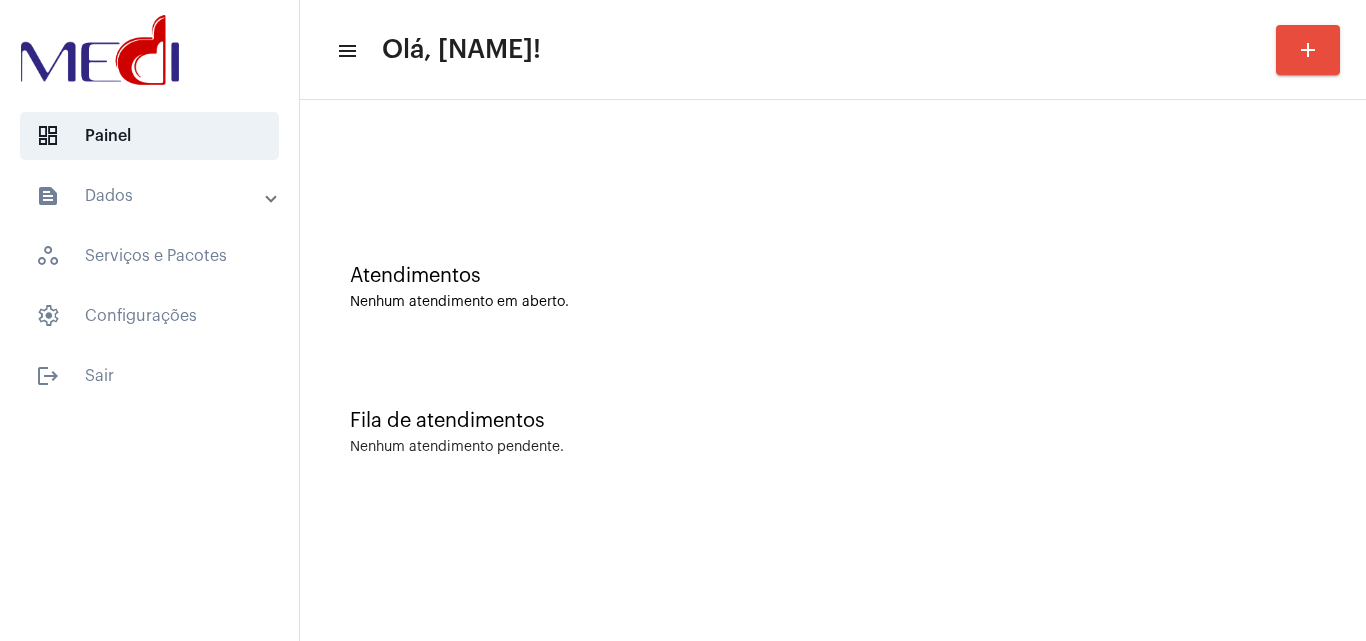 scroll, scrollTop: 0, scrollLeft: 0, axis: both 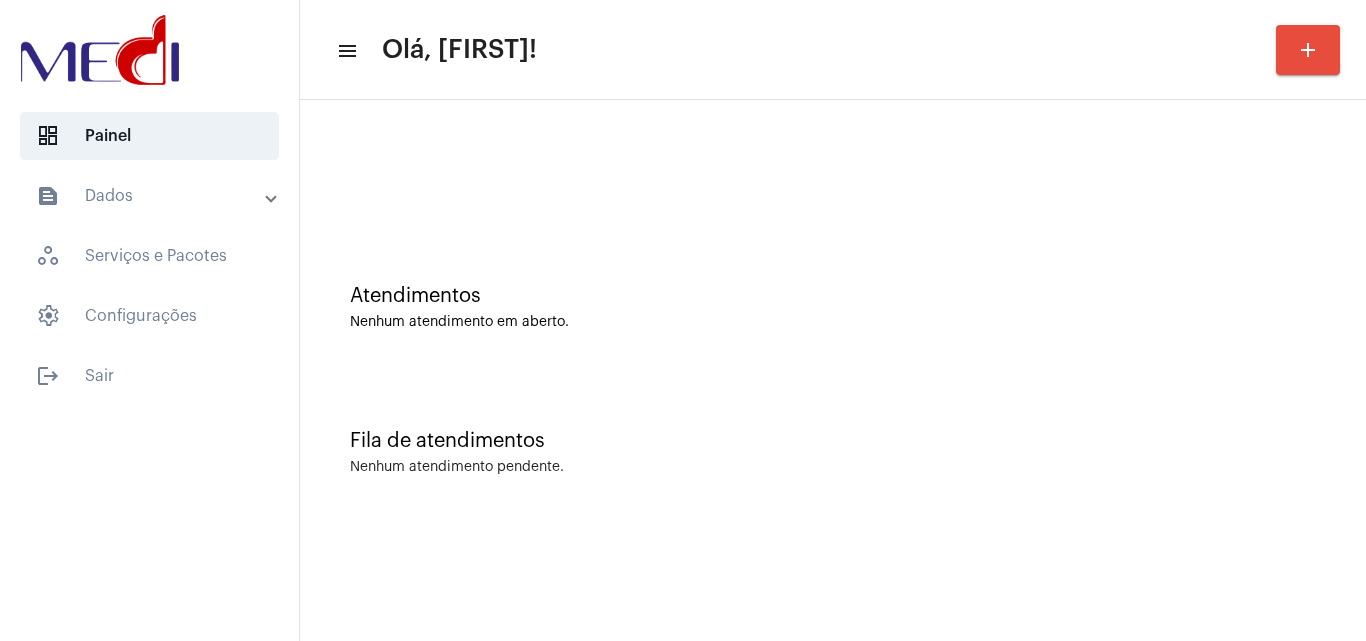 drag, startPoint x: 1213, startPoint y: 240, endPoint x: 1173, endPoint y: 234, distance: 40.4475 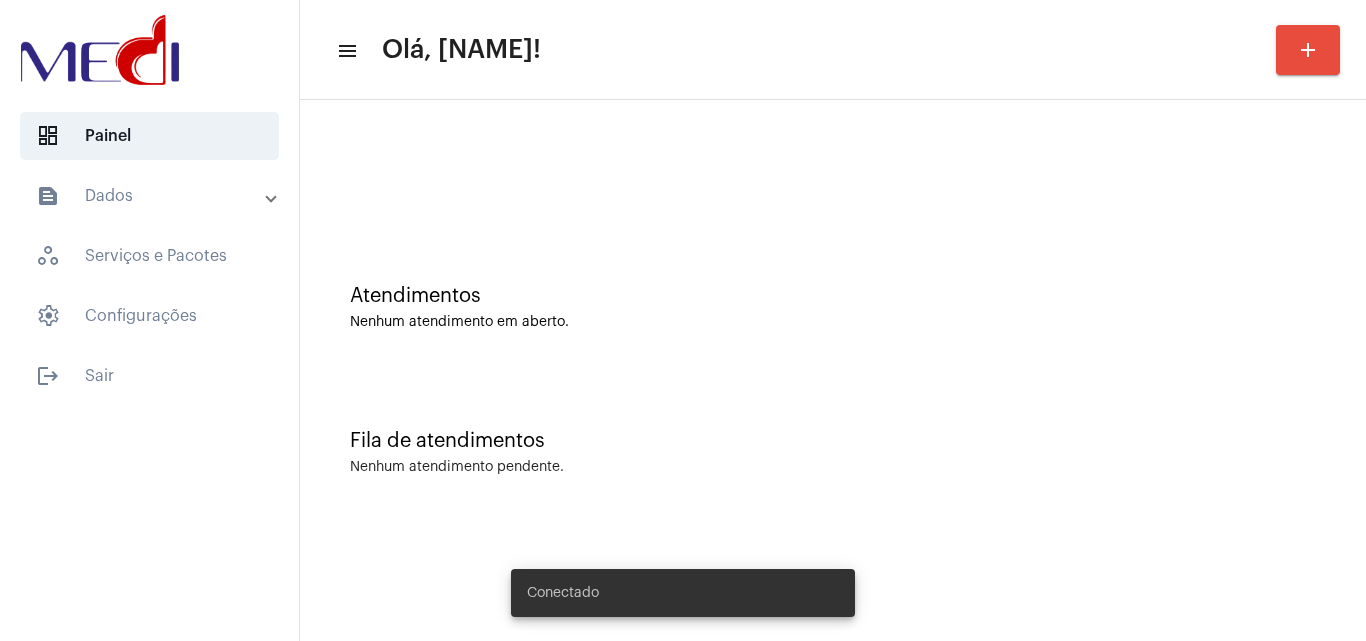 scroll, scrollTop: 0, scrollLeft: 0, axis: both 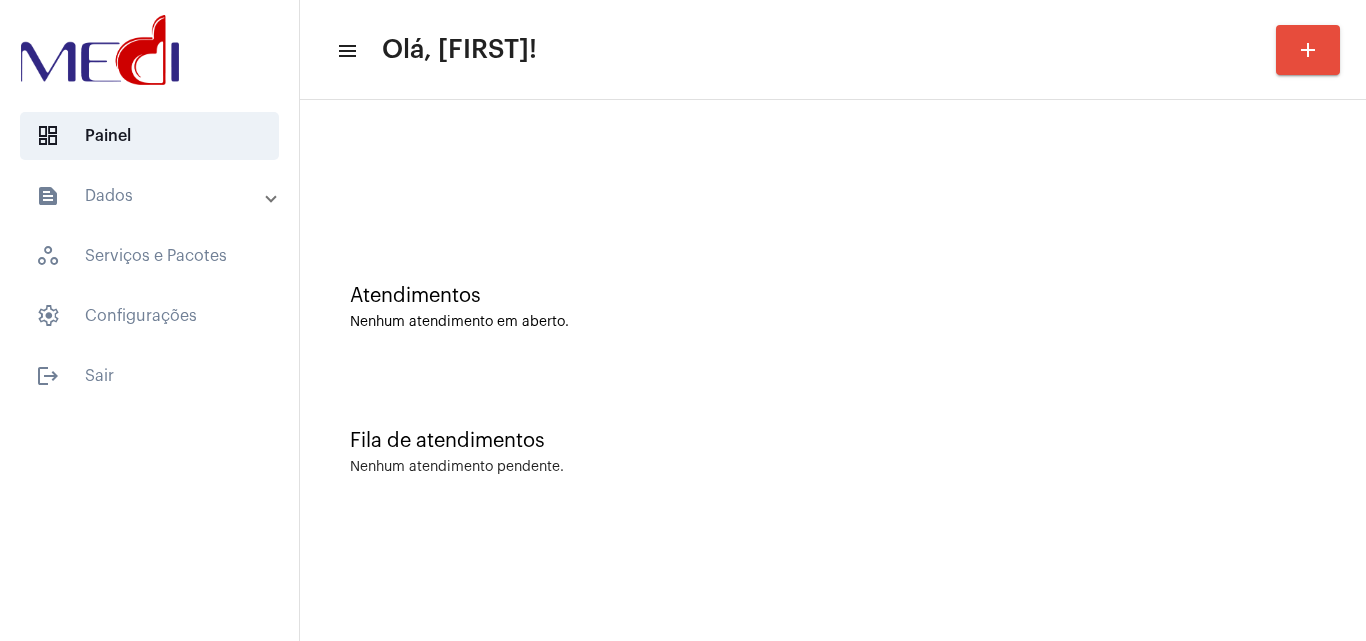 click on "Atendimentos" 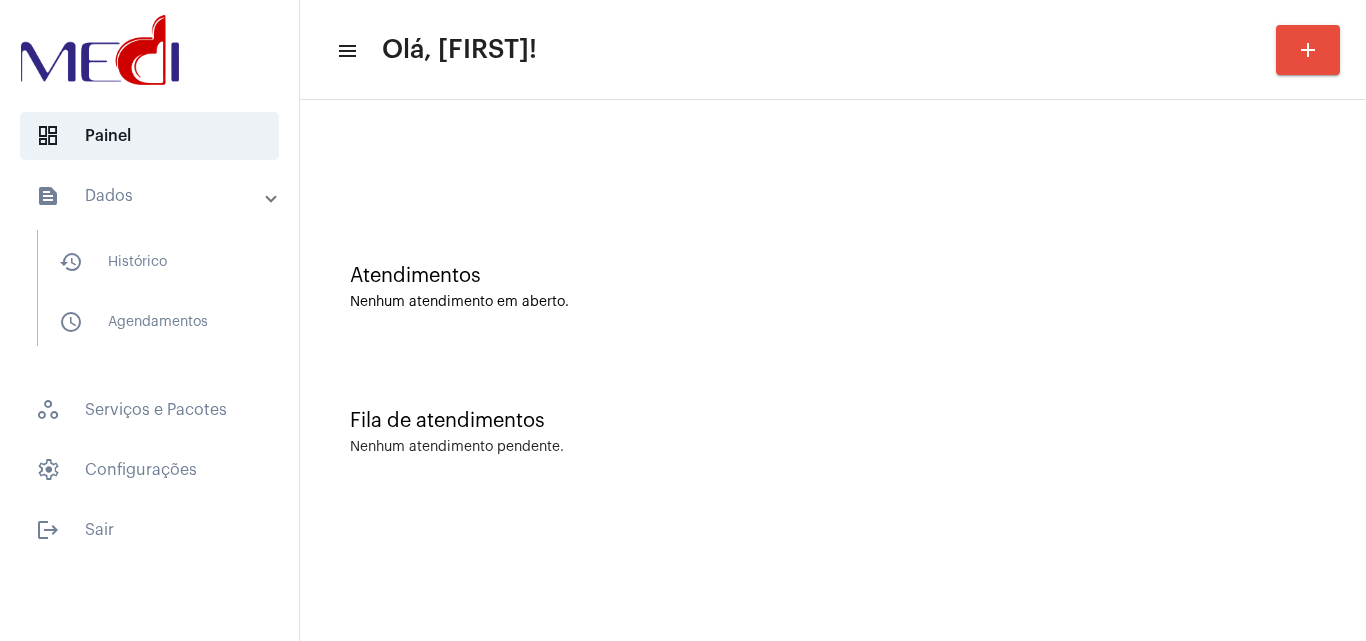scroll, scrollTop: 0, scrollLeft: 0, axis: both 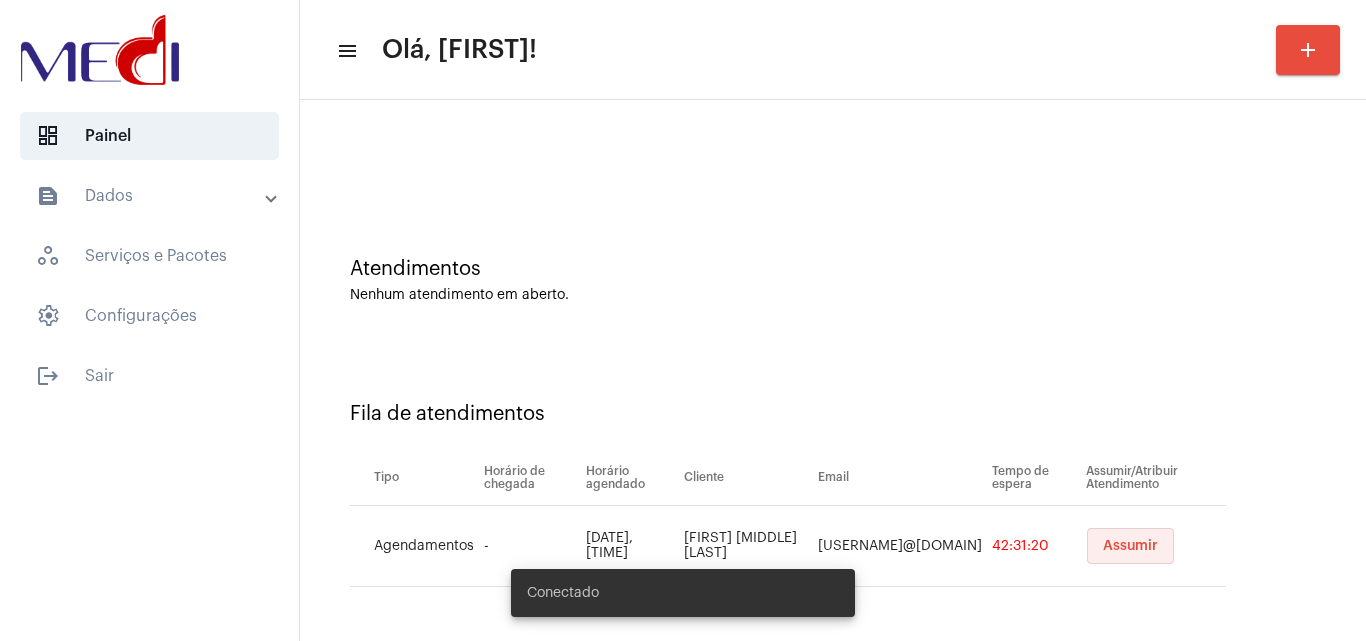 click on "Assumir" at bounding box center (1130, 546) 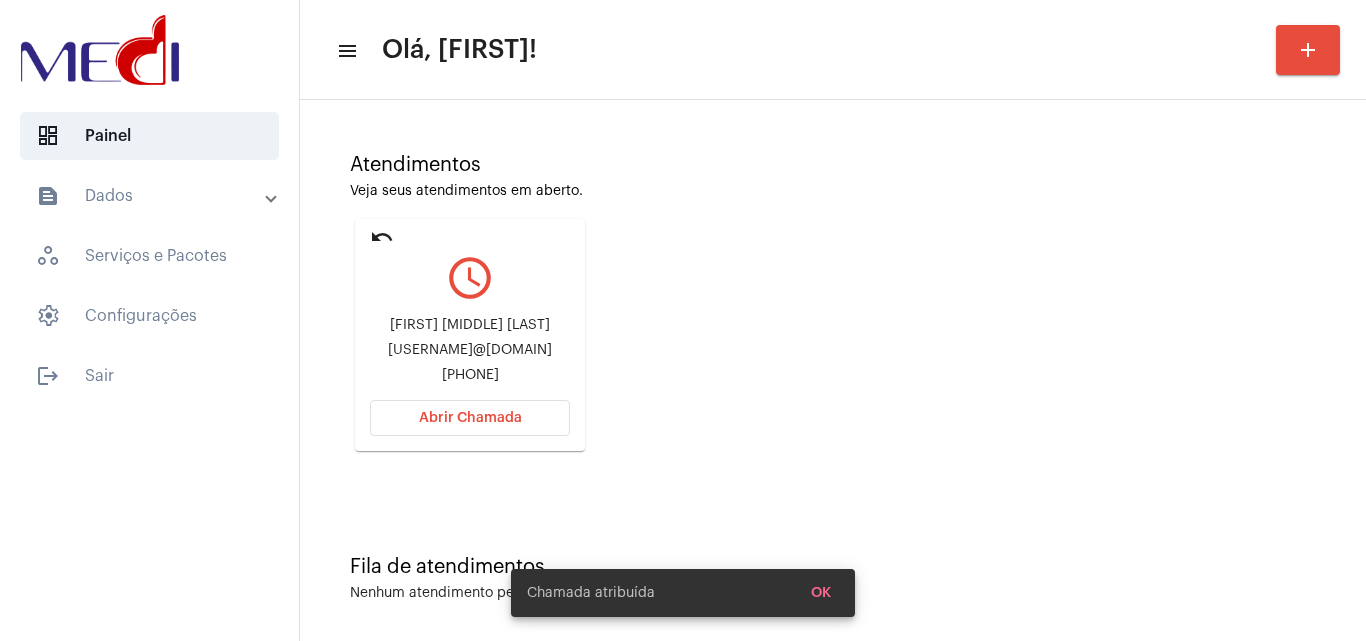 scroll, scrollTop: 141, scrollLeft: 0, axis: vertical 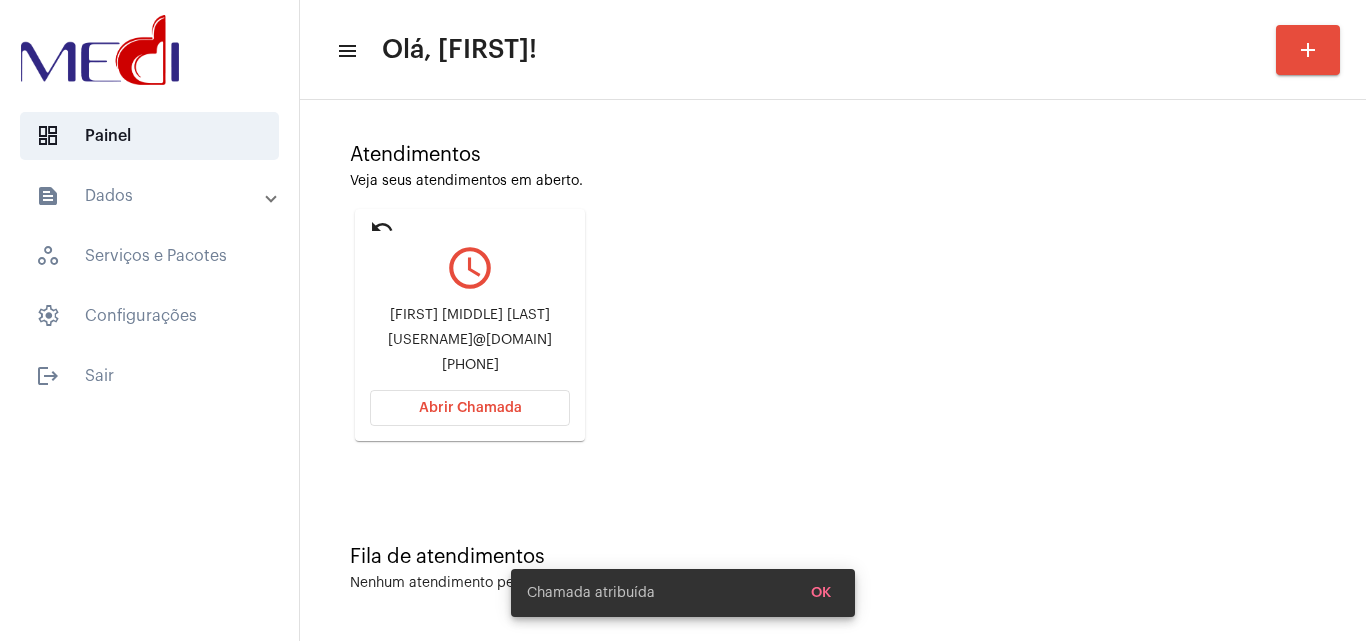 click on "[USERNAME]@[DOMAIN]" 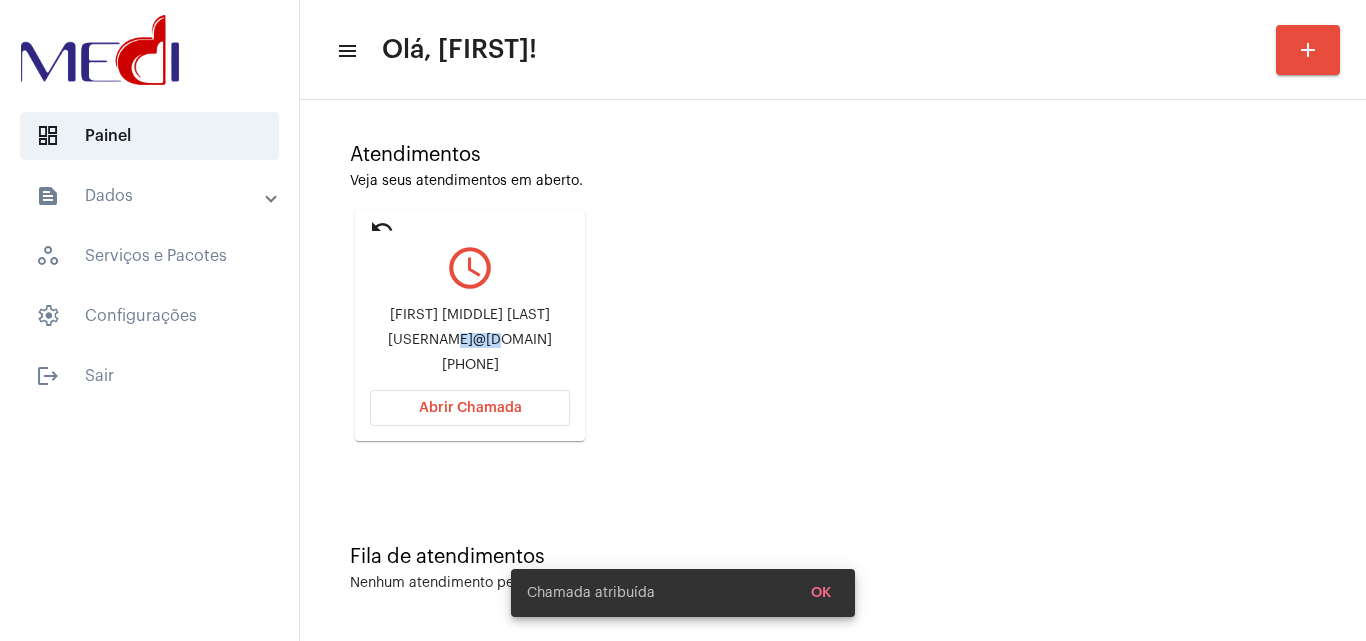 click on "[USERNAME]@[DOMAIN]" 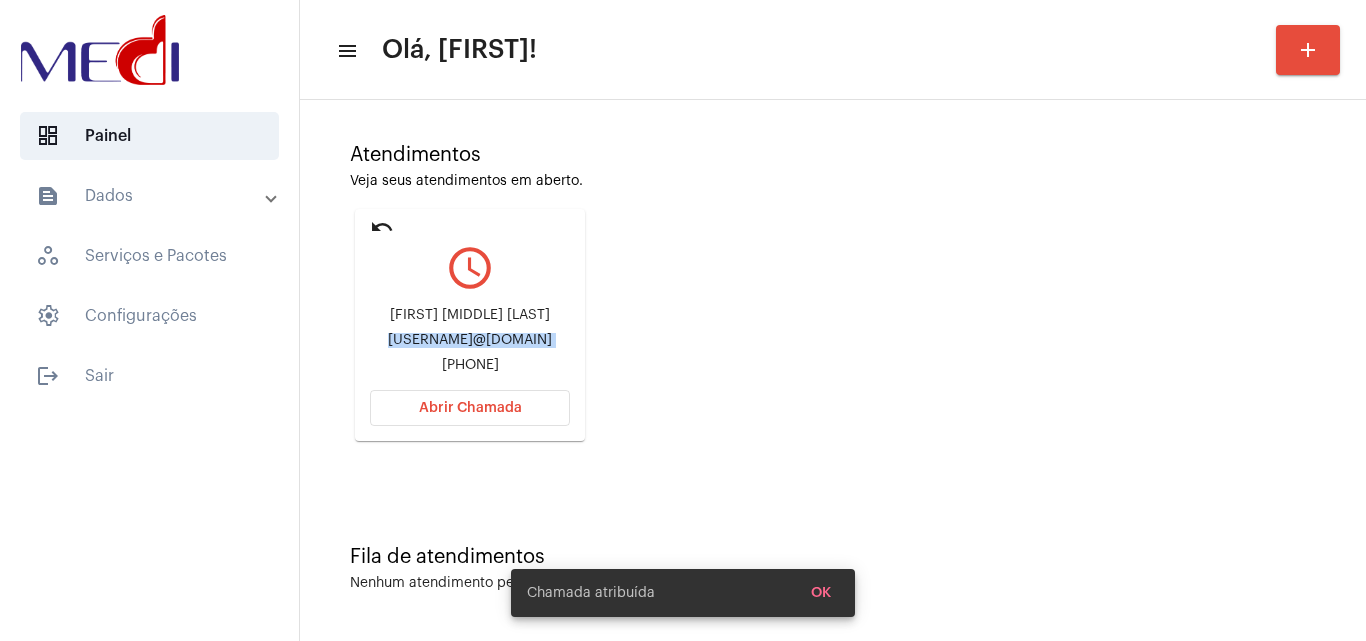 click on "[USERNAME]@[DOMAIN]" 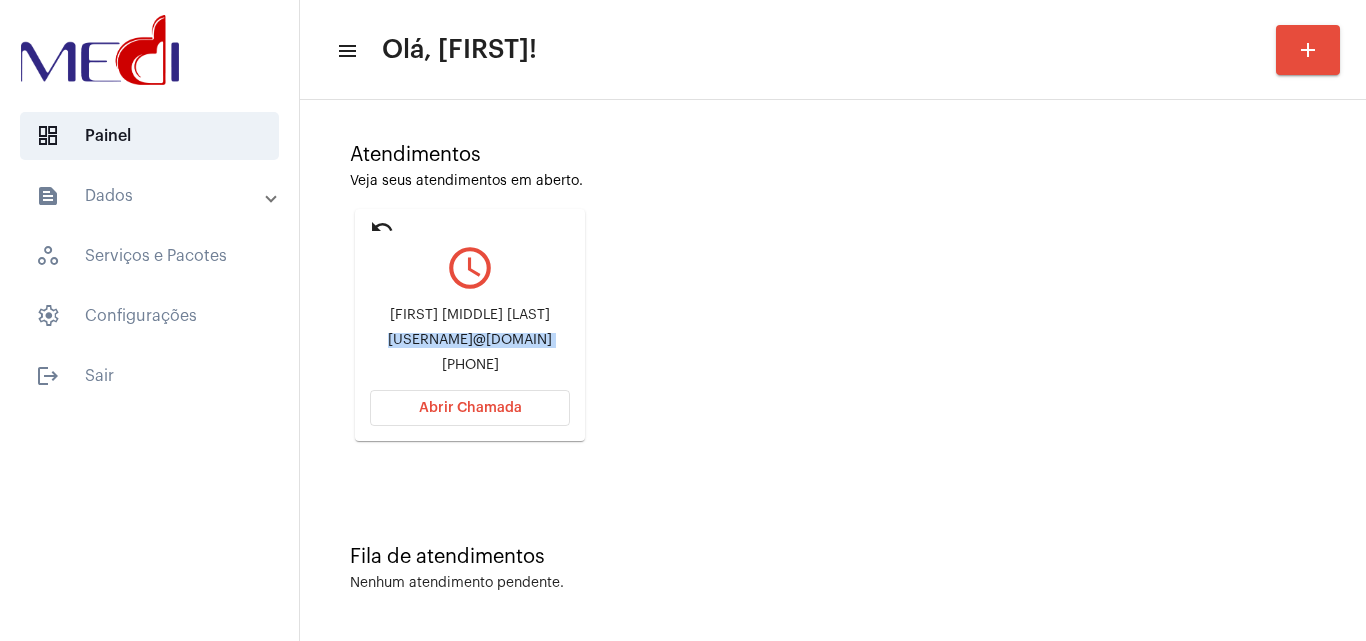 click on "Abrir Chamada" 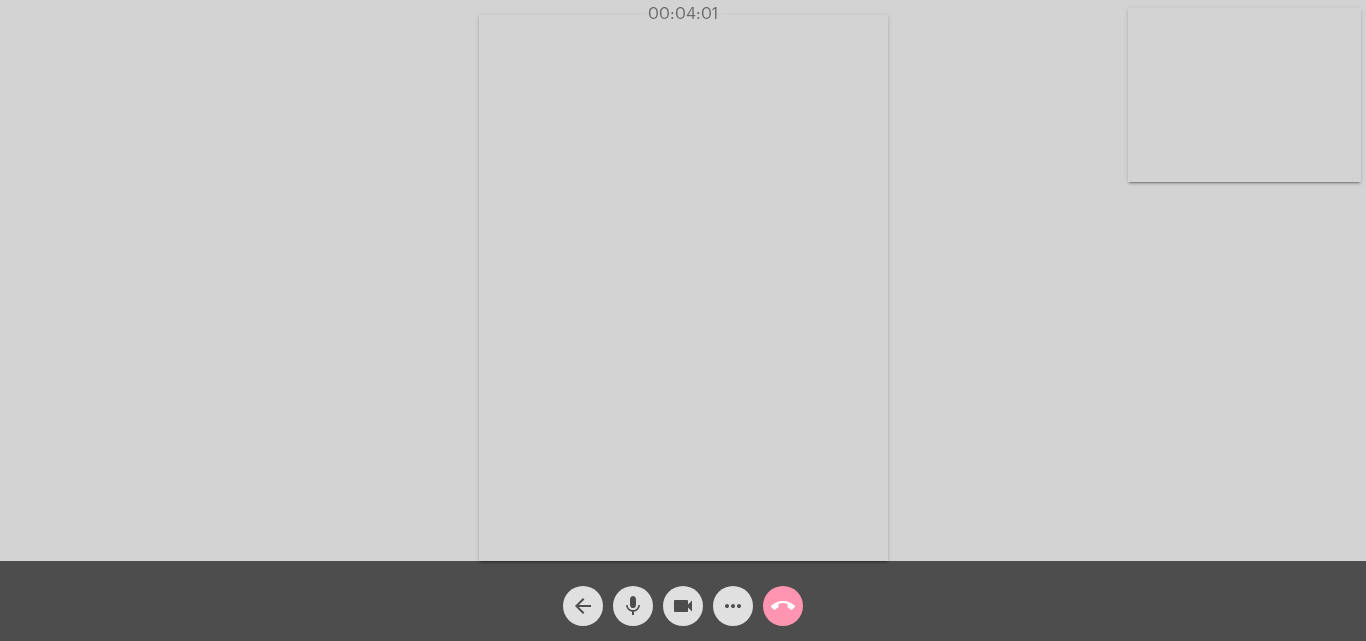 click on "call_end" 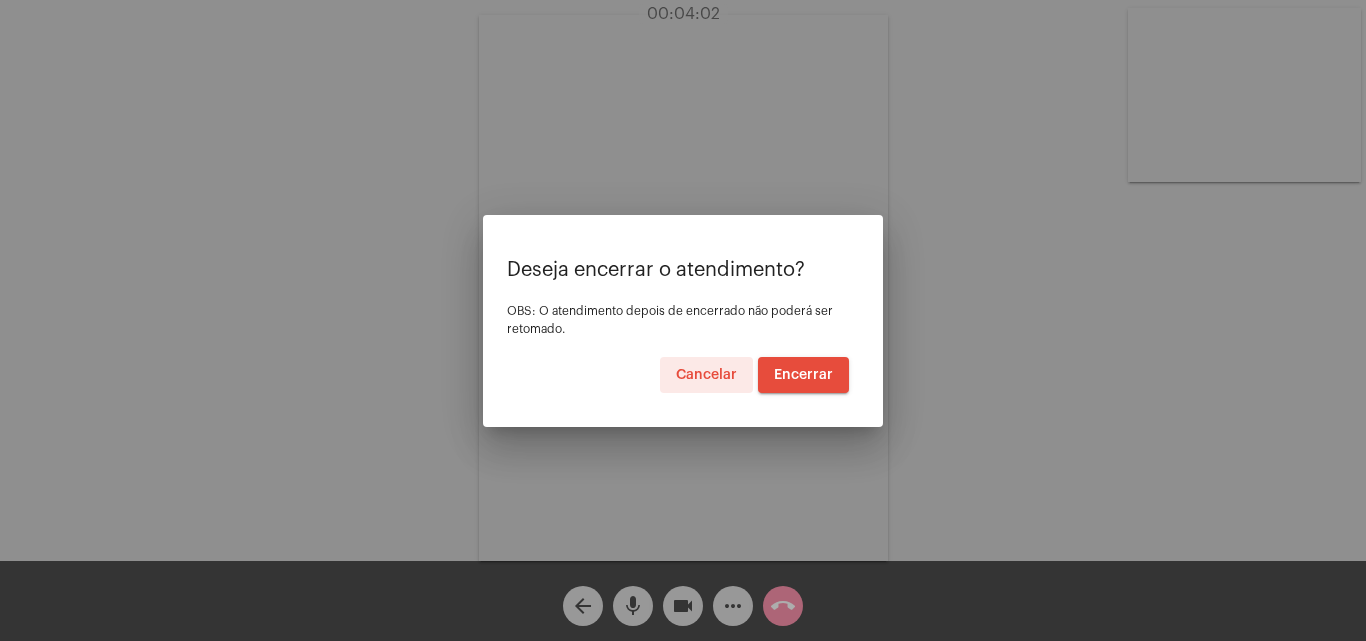 click on "Encerrar" at bounding box center [803, 375] 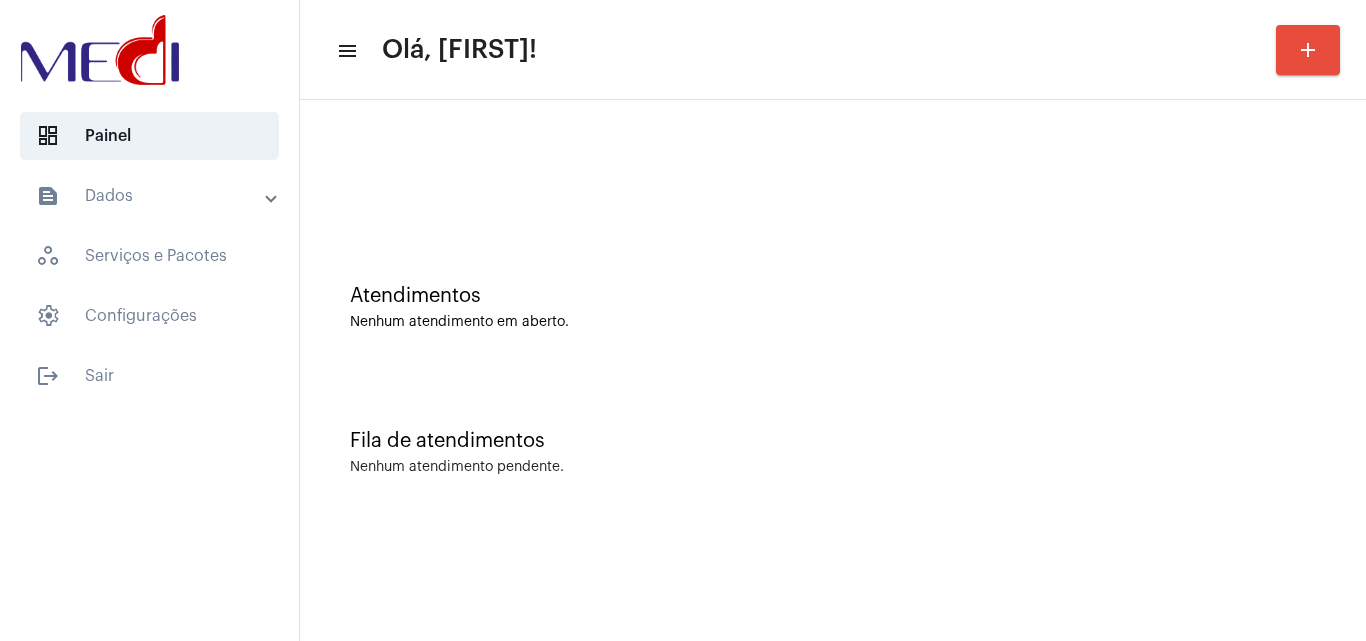 click on "Fila de atendimentos Nenhum atendimento pendente." 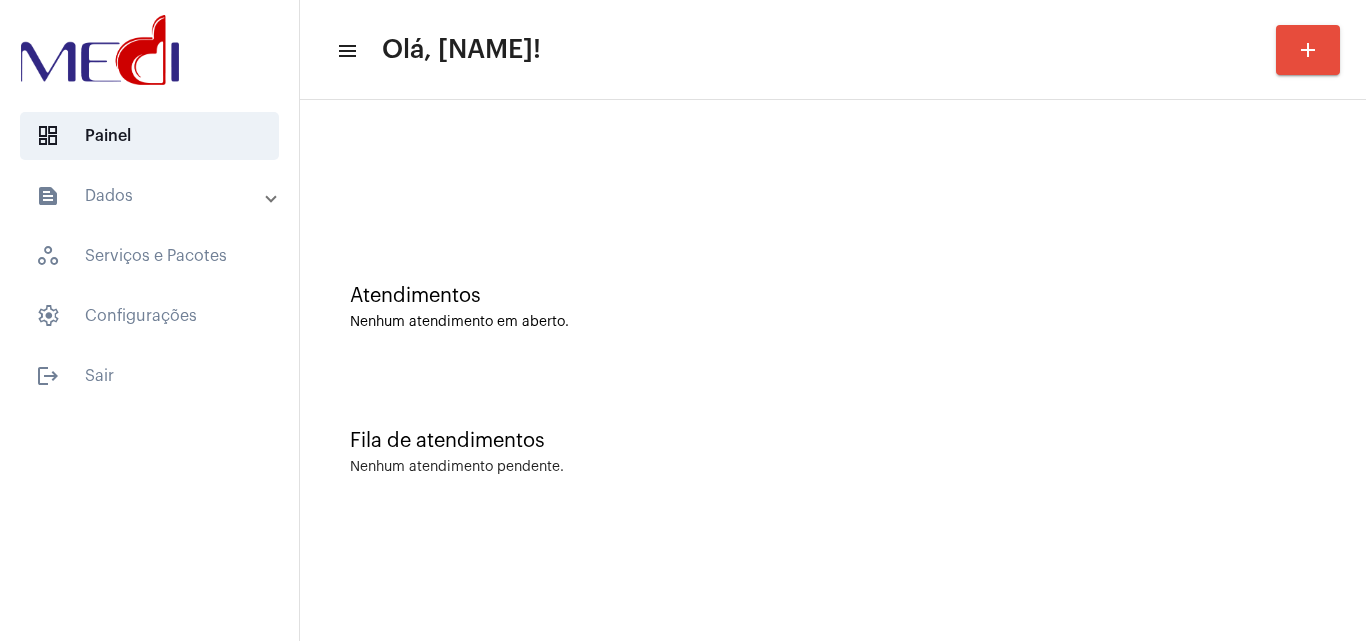 scroll, scrollTop: 0, scrollLeft: 0, axis: both 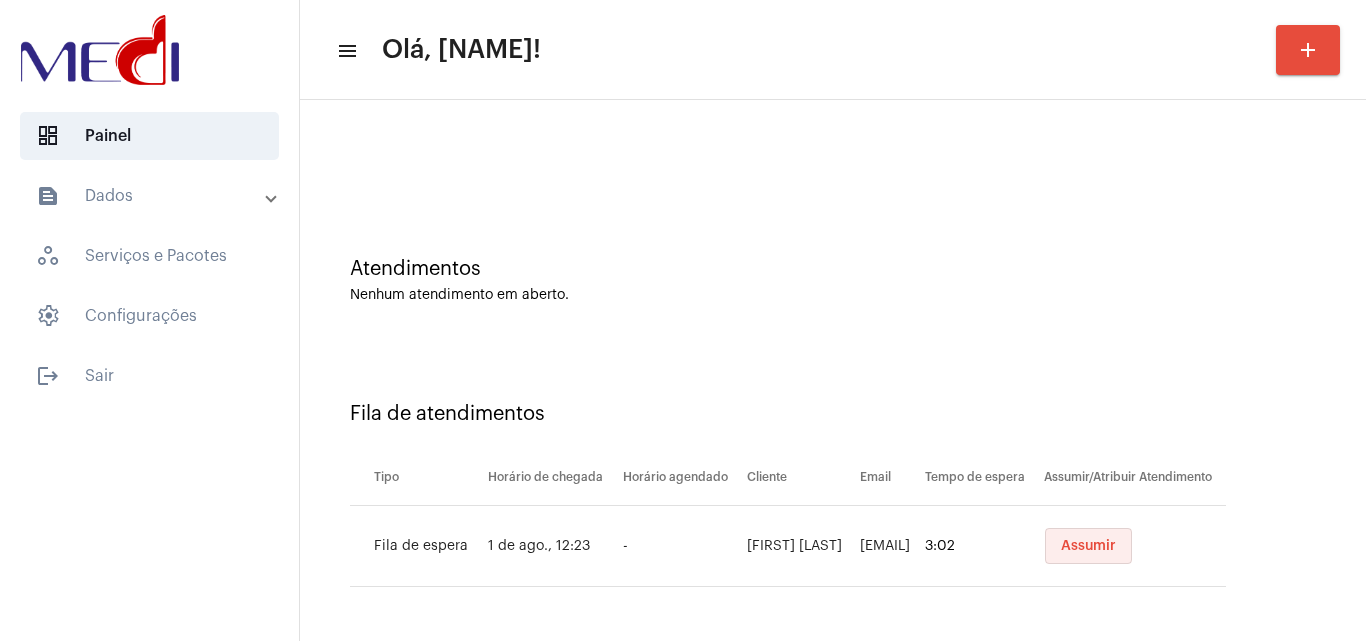 click on "Assumir" at bounding box center (1088, 546) 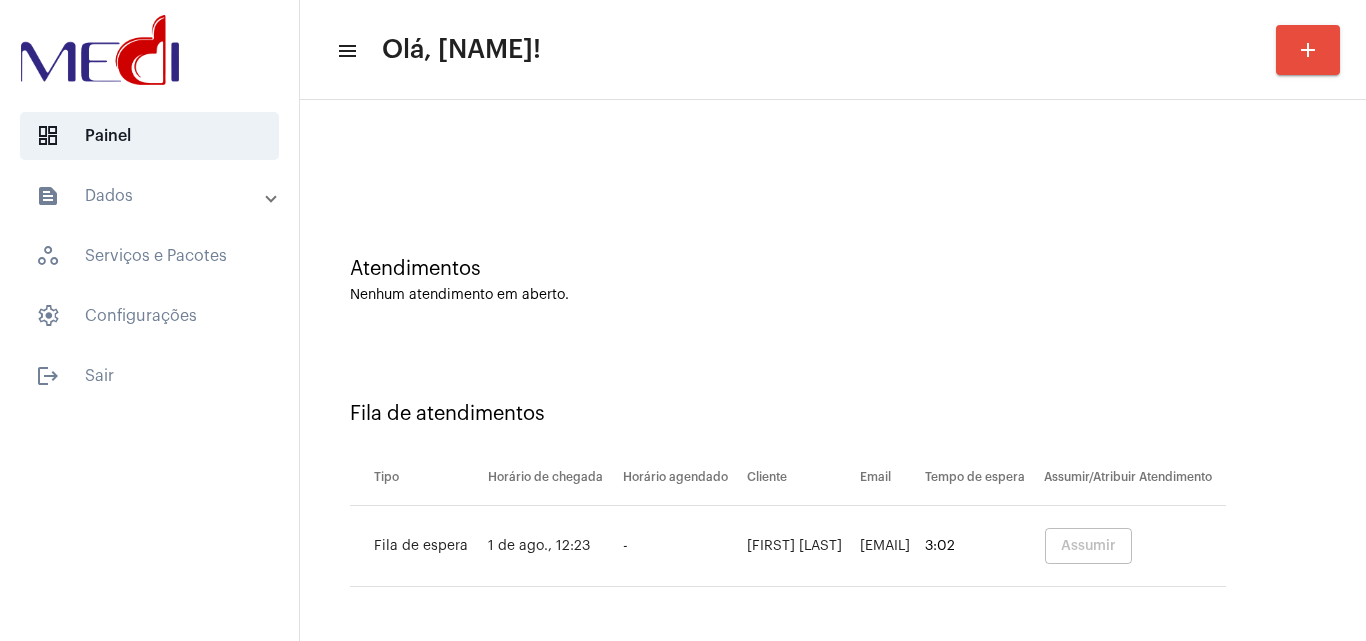 scroll, scrollTop: 0, scrollLeft: 0, axis: both 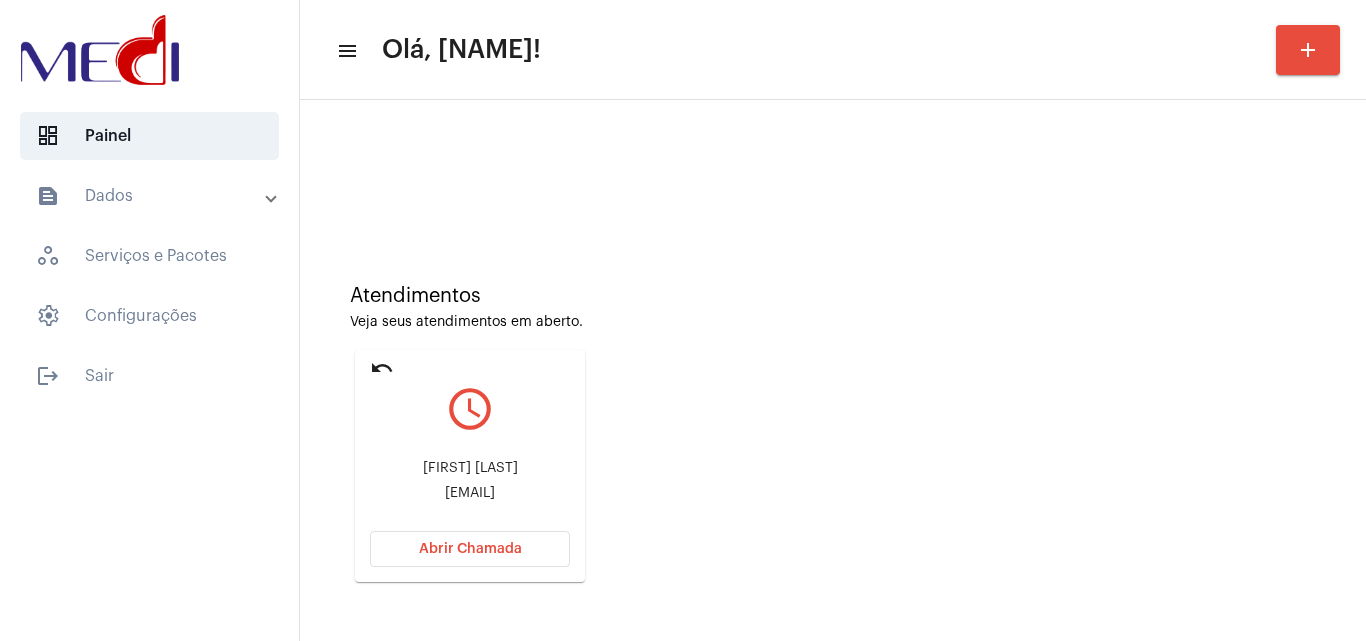 click on "Atendimentos Veja seus atendimentos em aberto. undo query_builder Jorge Baptista da Silva  jbsadvocacia@aasp.org.br Abrir Chamada" 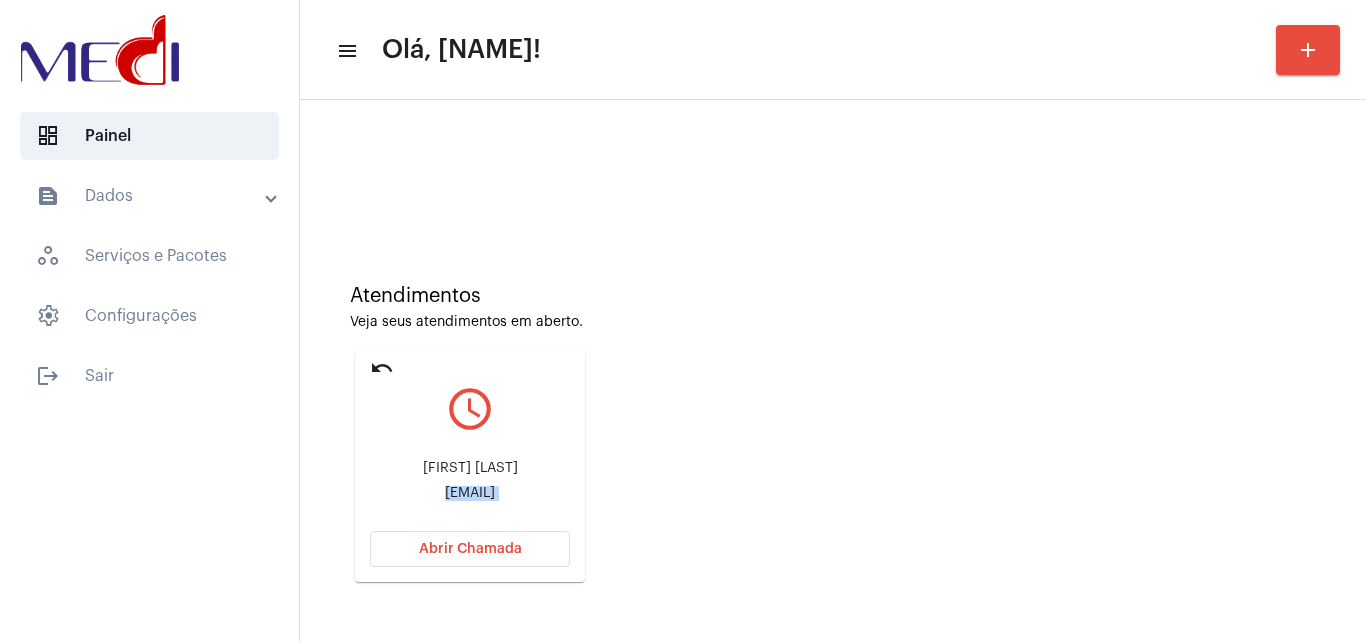 click on "jbsadvocacia@aasp.org.br" 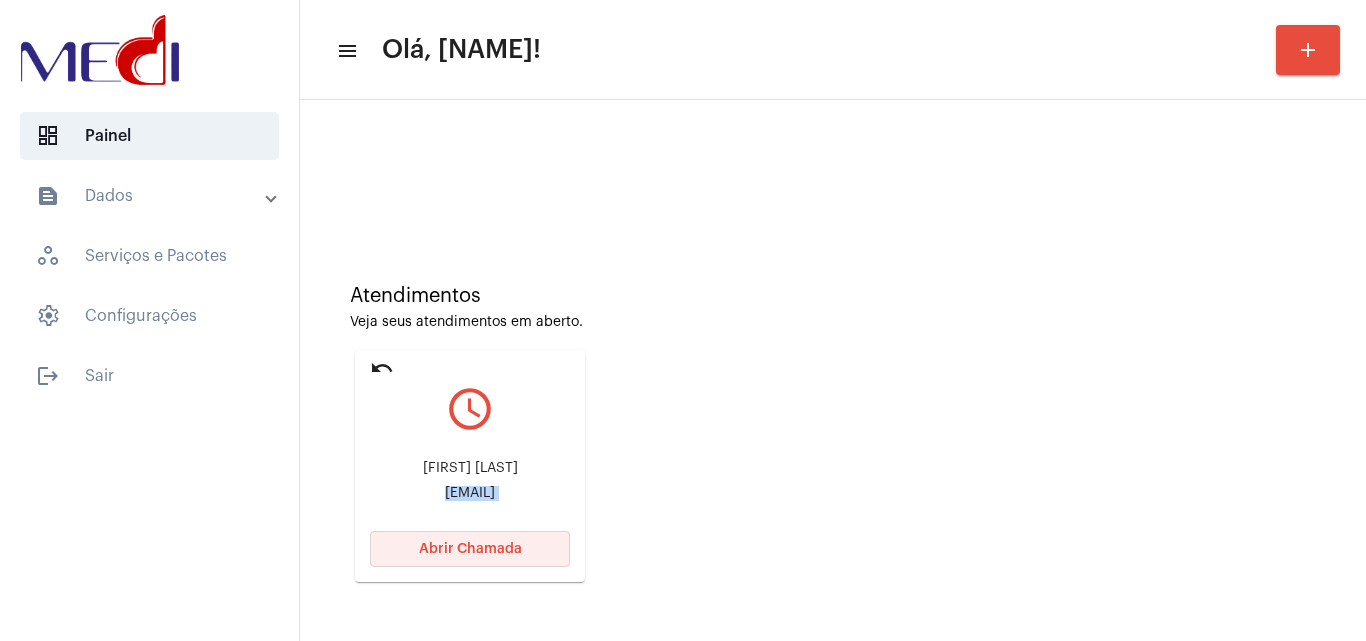 click on "Abrir Chamada" 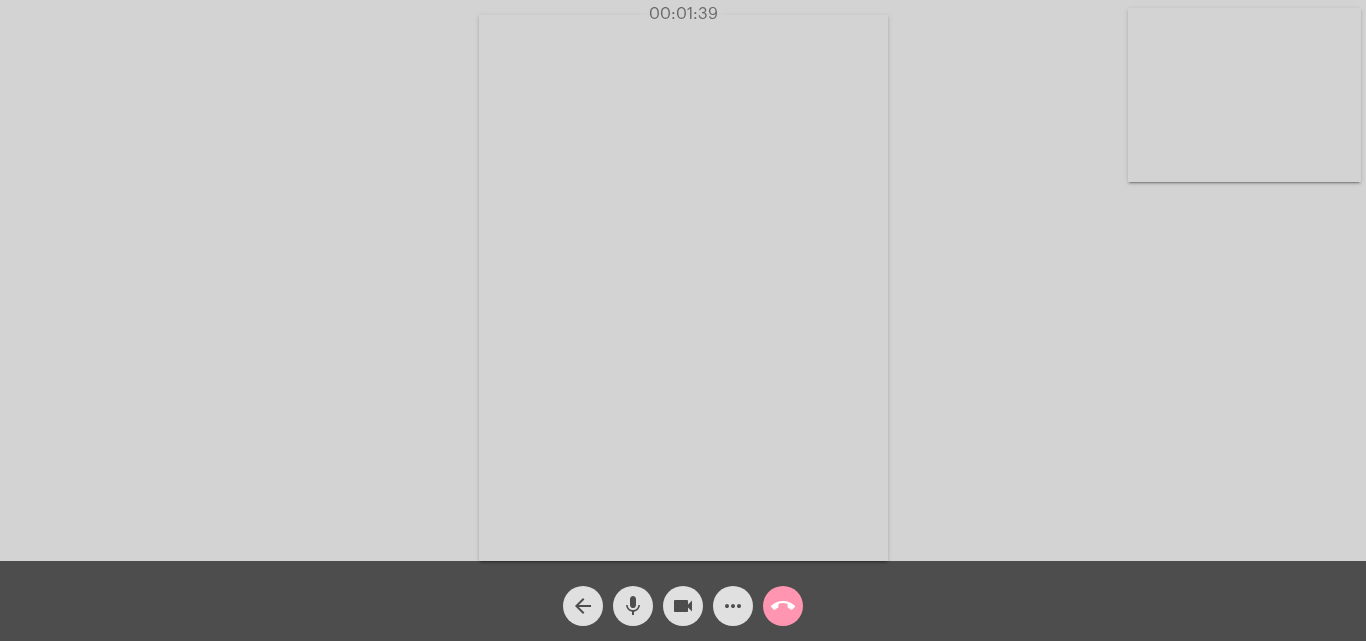 click on "videocam" 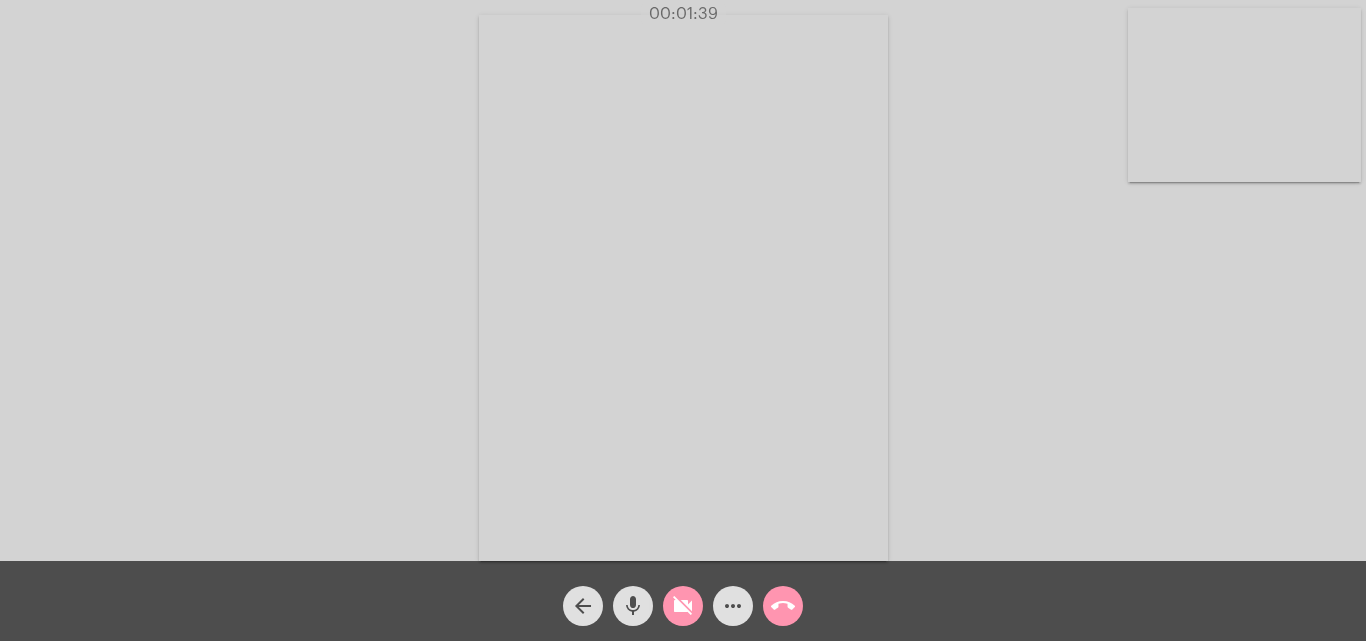 click on "mic" 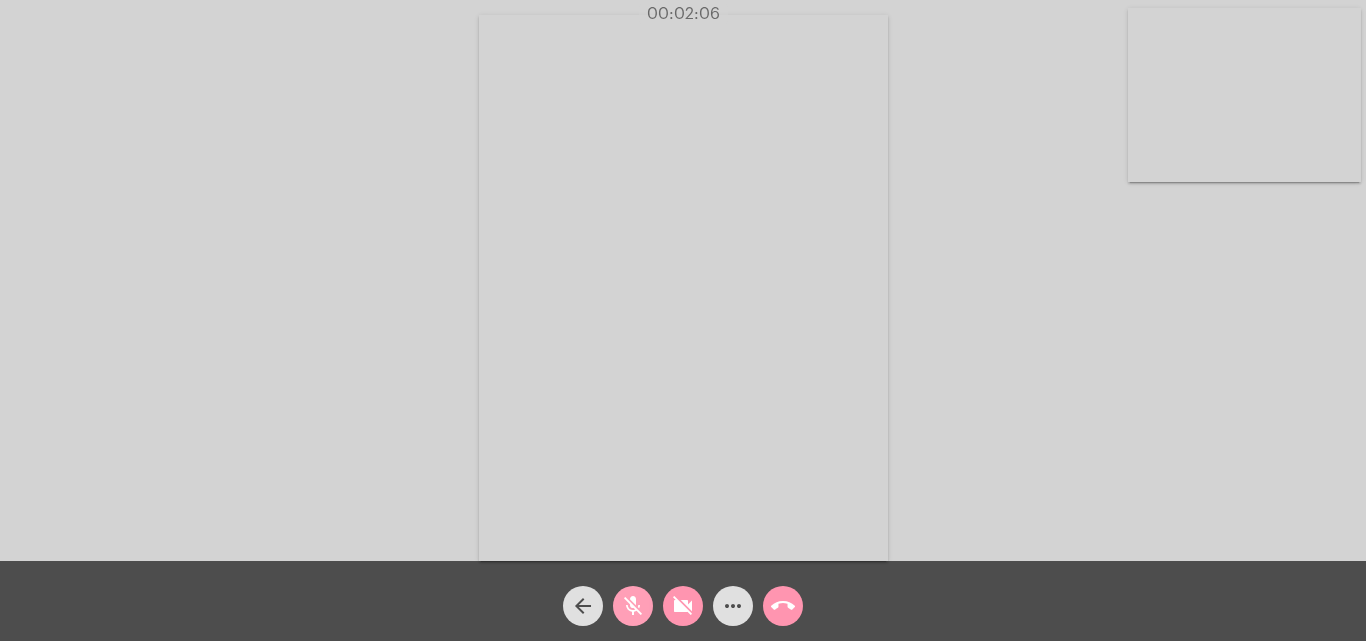 click on "mic_off" 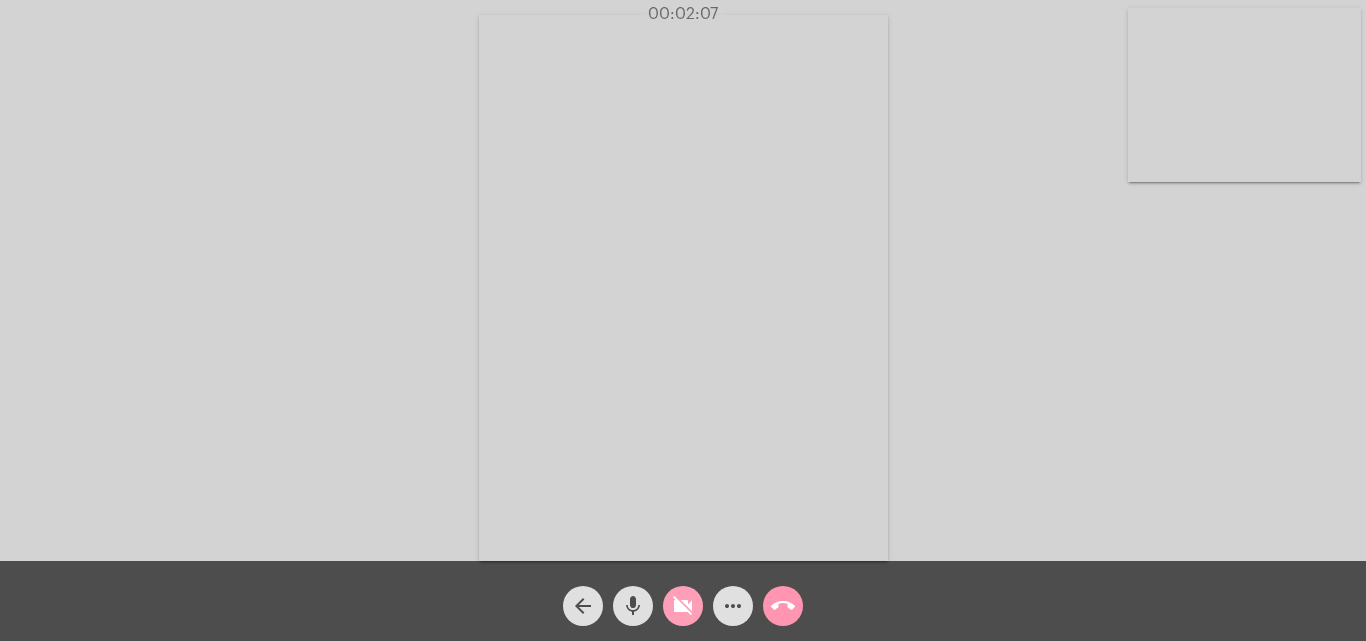 click on "videocam_off" 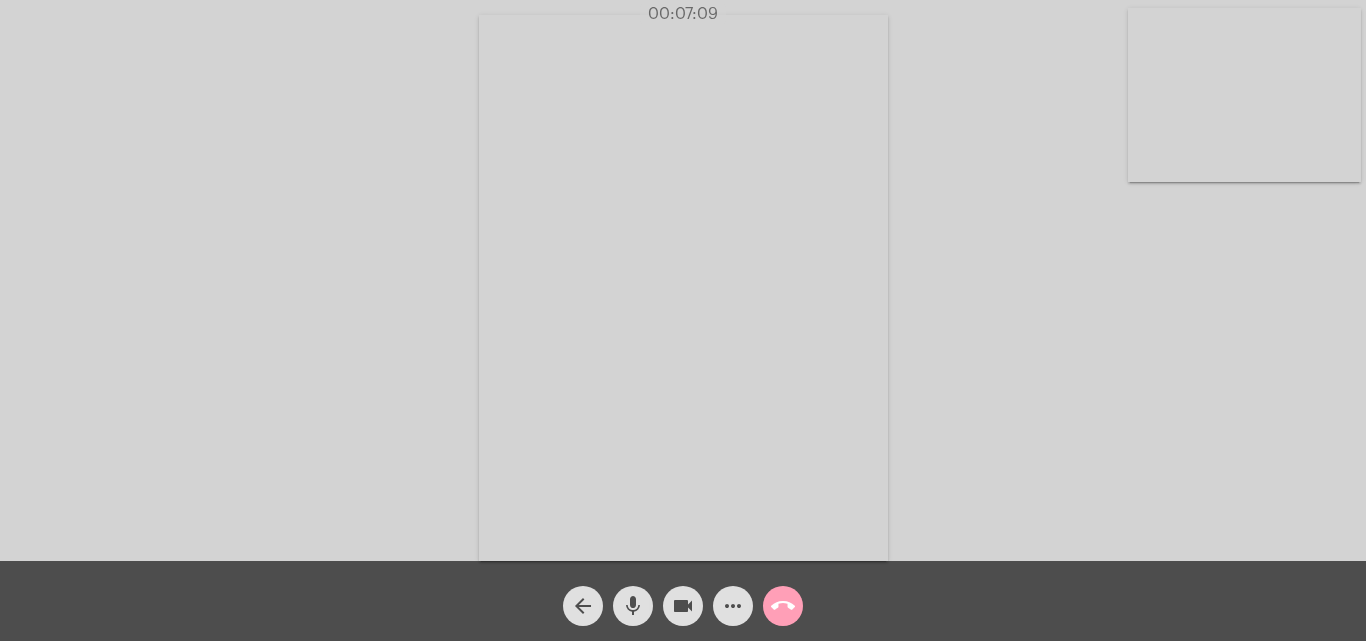 click on "call_end" 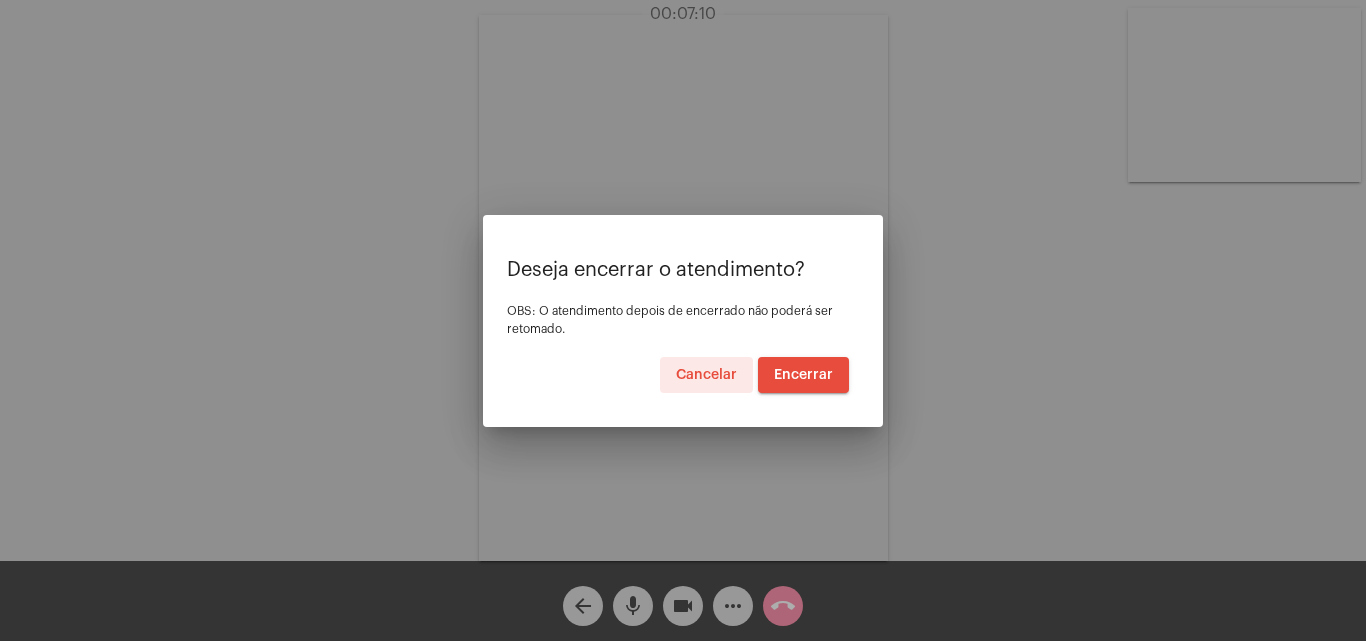 click on "Encerrar" at bounding box center (803, 375) 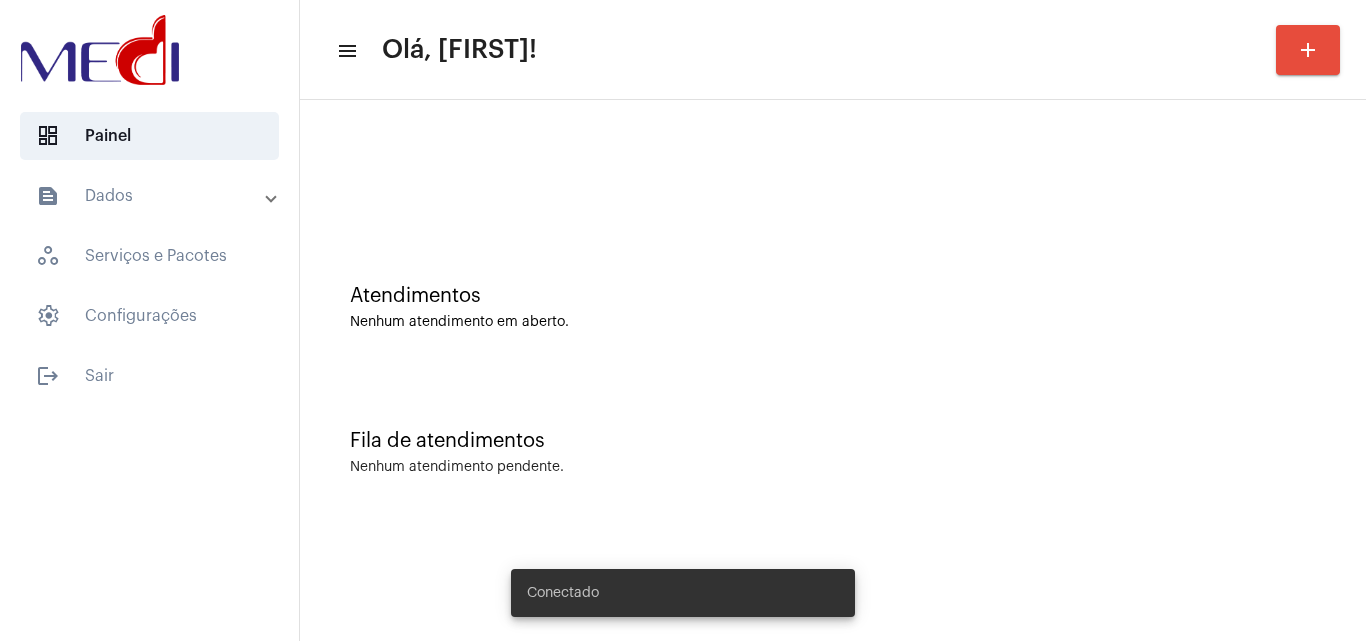 scroll, scrollTop: 0, scrollLeft: 0, axis: both 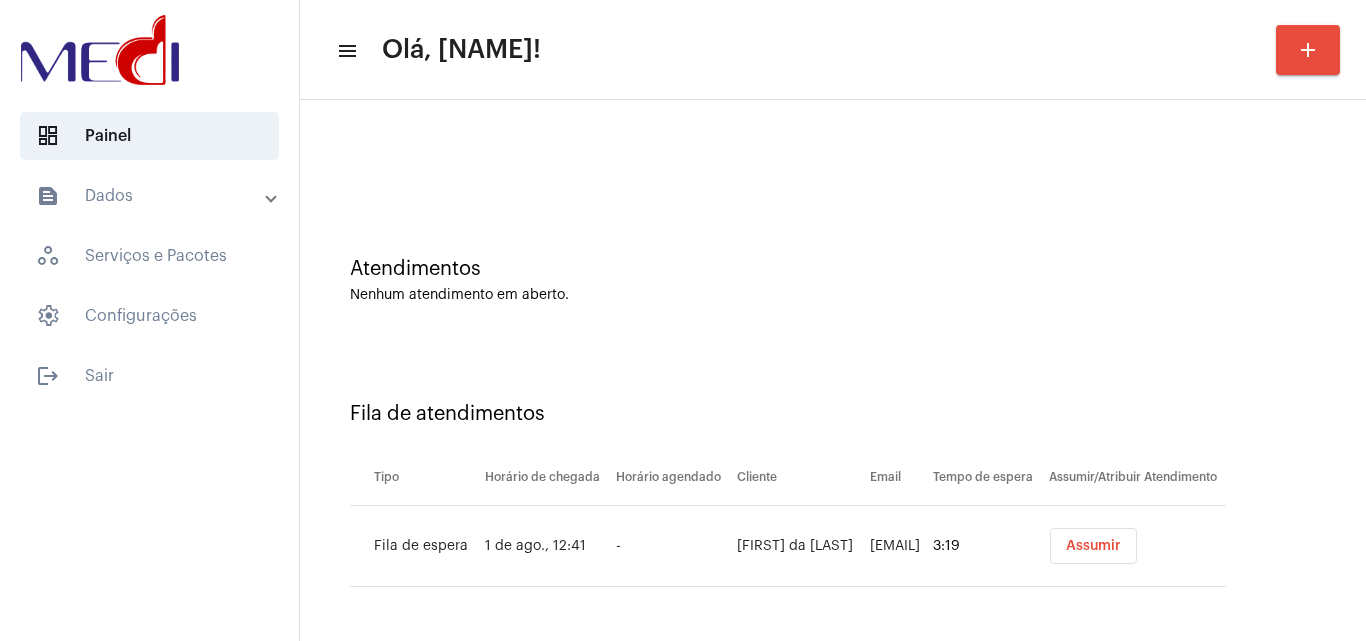 click on "Fila de atendimentos  Tipo   Horário de chegada   Horário agendado   Cliente   Email   Tempo de espera   Assumir/Atribuir Atendimento   Fila de espera   1 de ago., 12:41   -   Alexsandro da Silva    alexandrodasilvacraibas2025@gmail.com   3:19   Assumir" 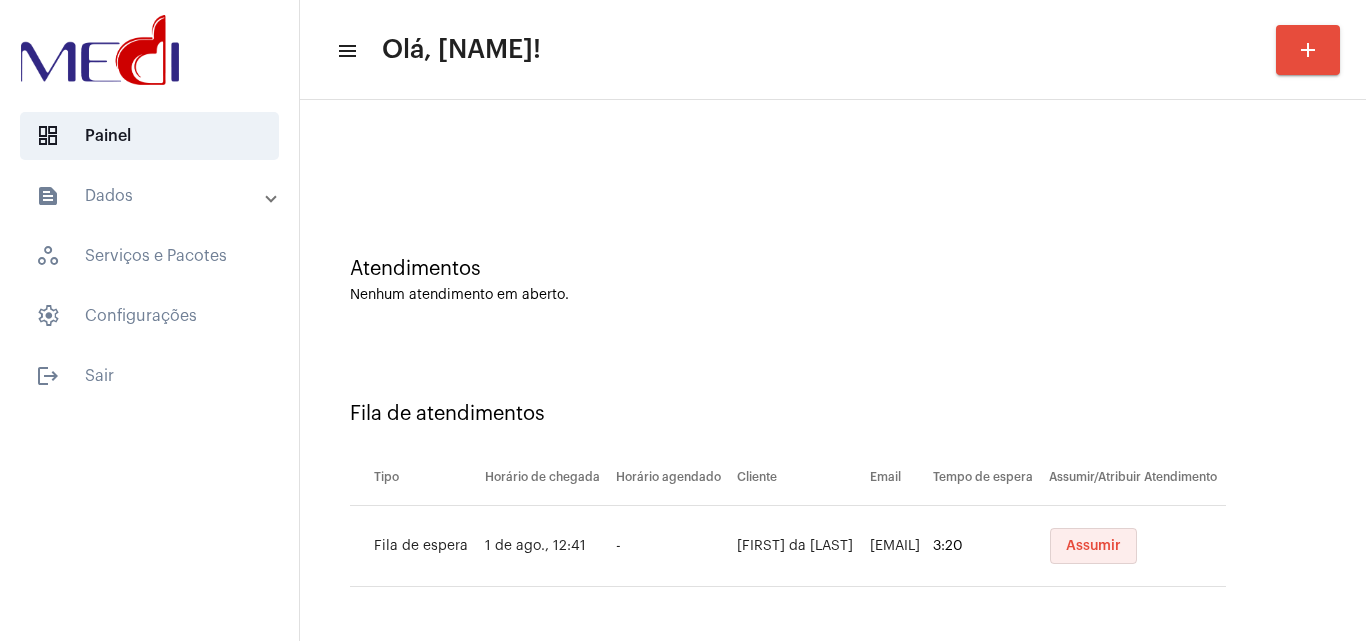 click on "Assumir" at bounding box center [1093, 546] 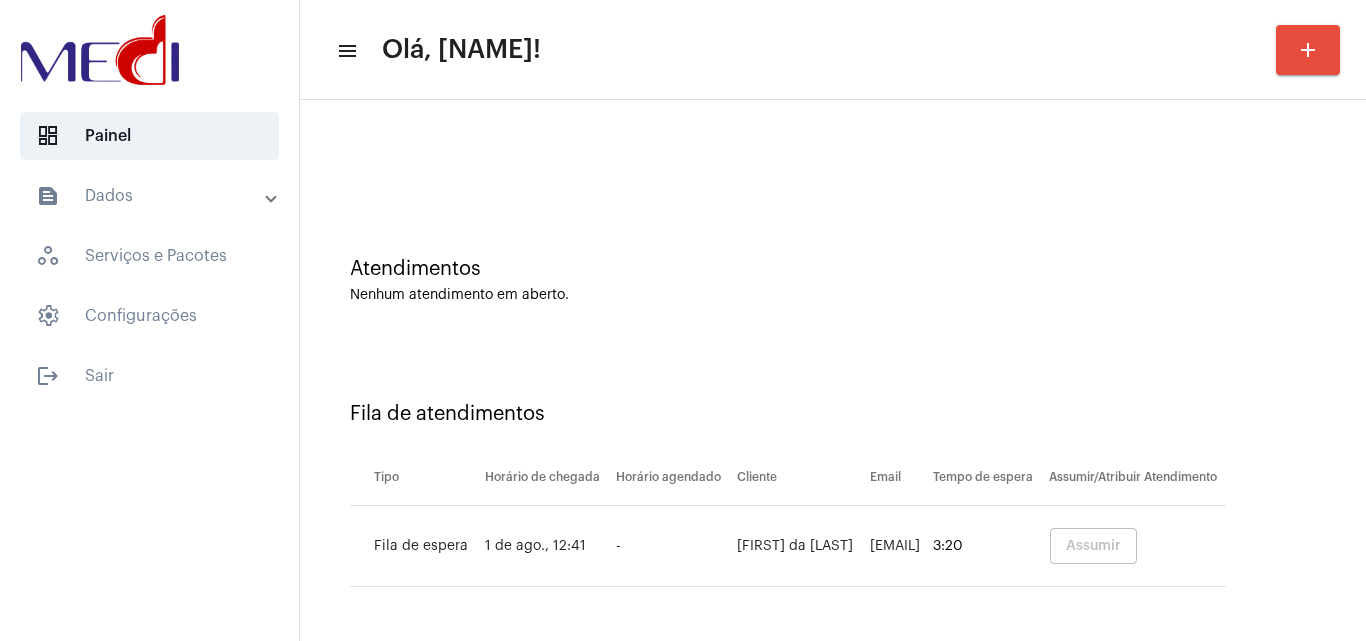 scroll, scrollTop: 0, scrollLeft: 0, axis: both 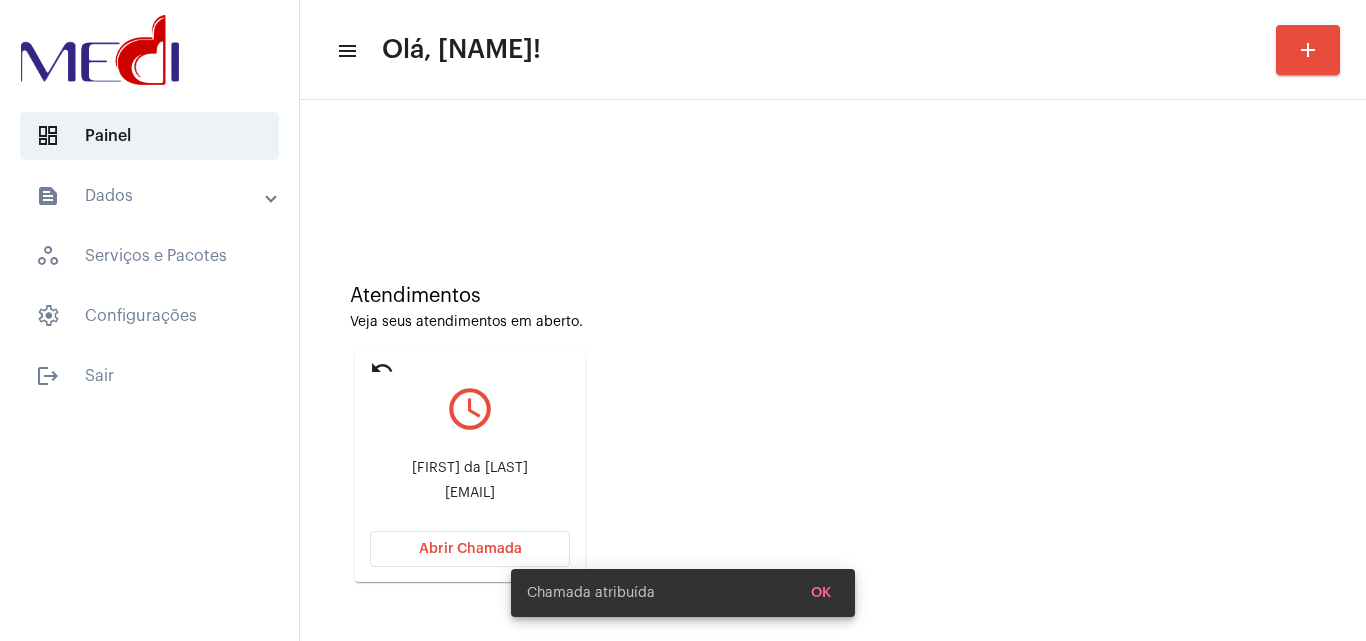 click on "alexandrodasilvacraibas2025@gmail.com" 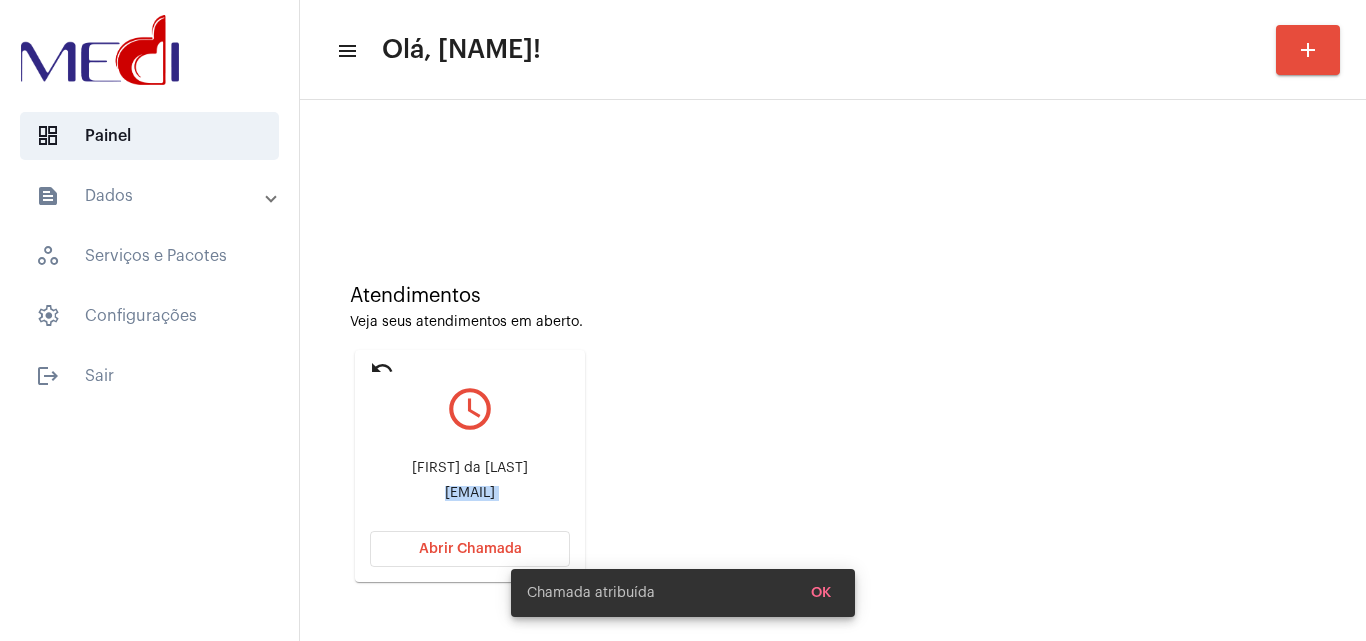 click on "alexandrodasilvacraibas2025@gmail.com" 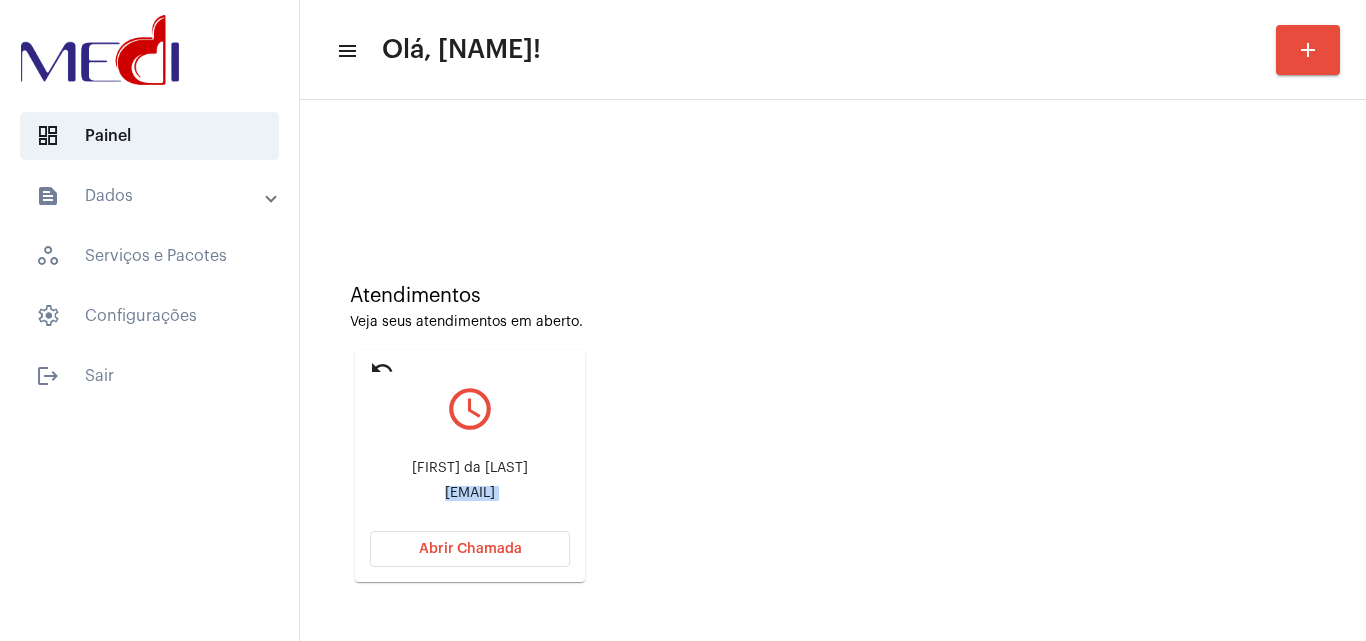 copy on "alexandrodasilvacraibas2025@gmail.com Abrir Chamada" 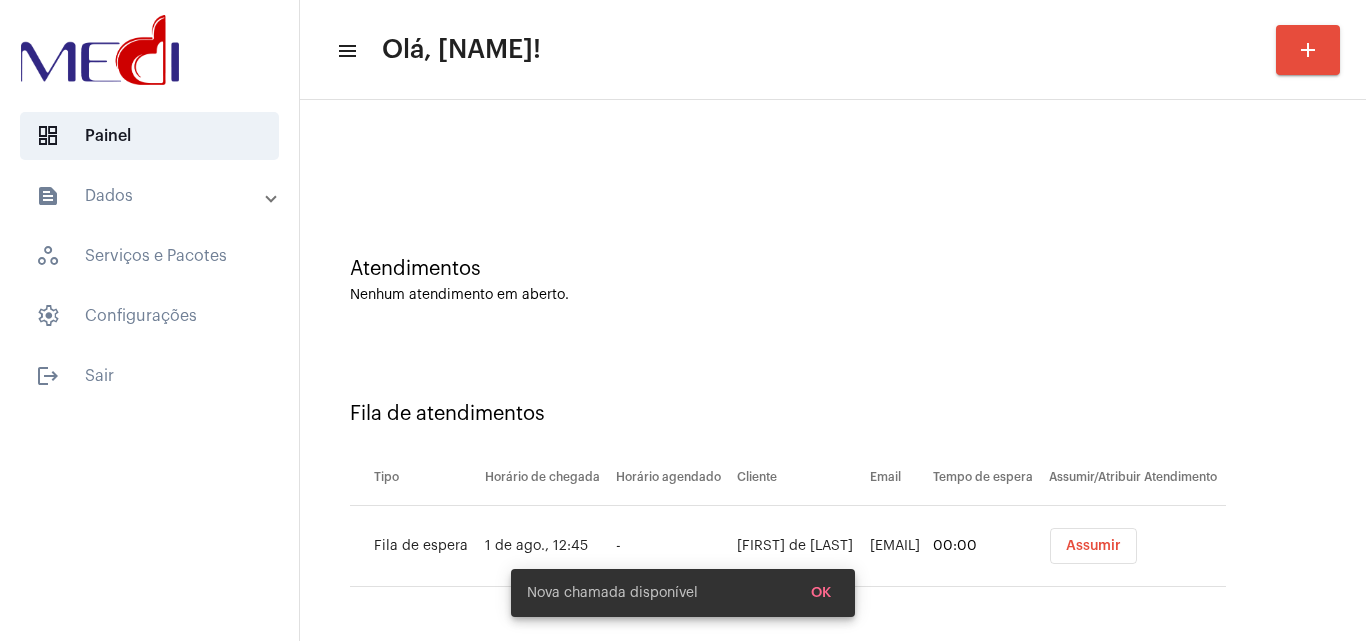 scroll, scrollTop: 100, scrollLeft: 0, axis: vertical 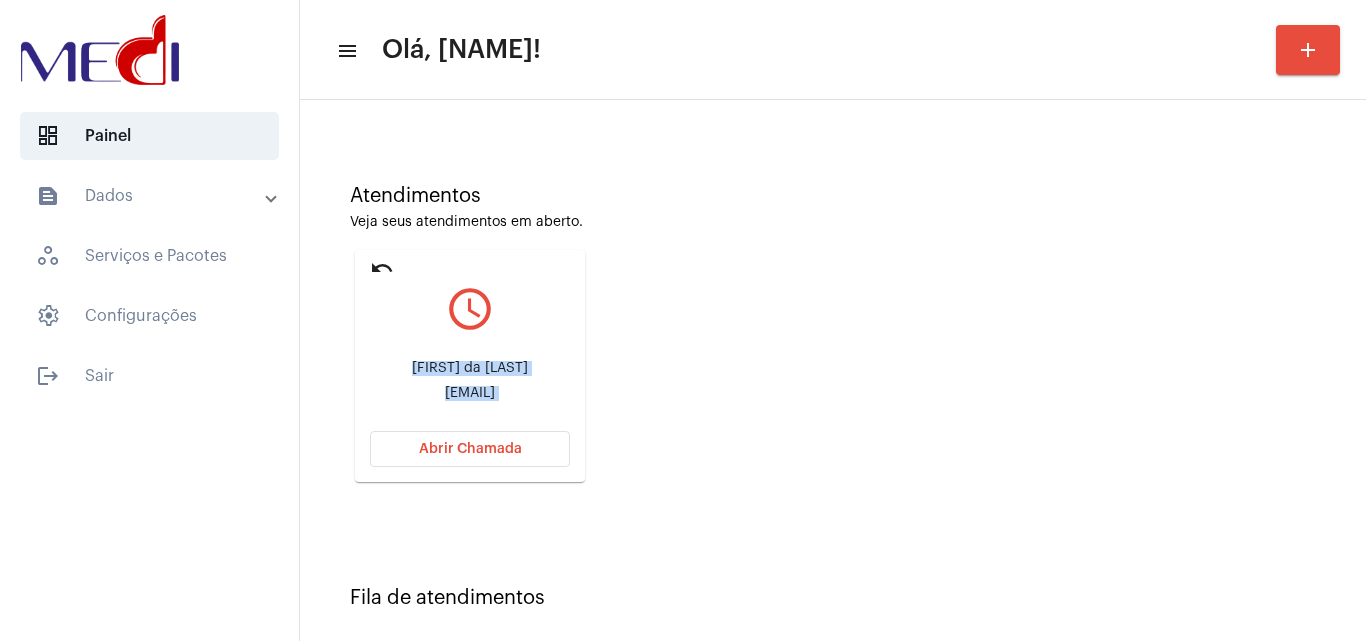 click on "Atendimentos Veja seus atendimentos em aberto. undo query_builder Alexsandro da Silva  alexandrodasilvacraibas2025@gmail.com Abrir Chamada" 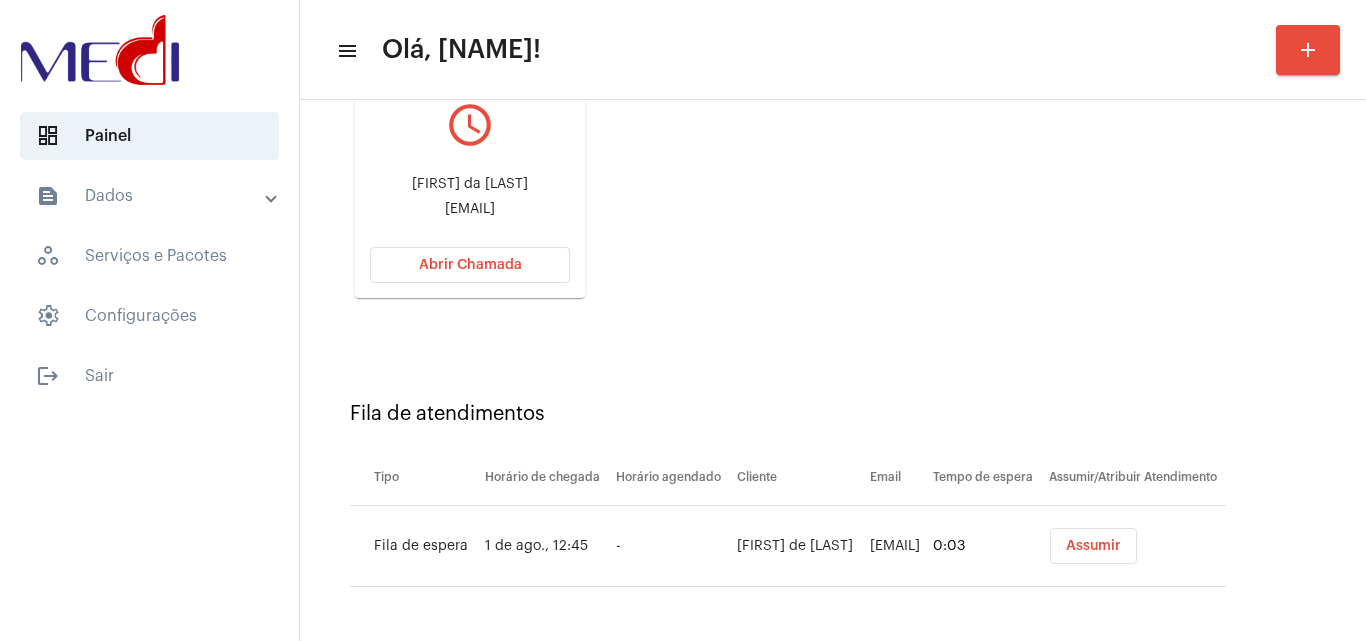 scroll, scrollTop: 0, scrollLeft: 0, axis: both 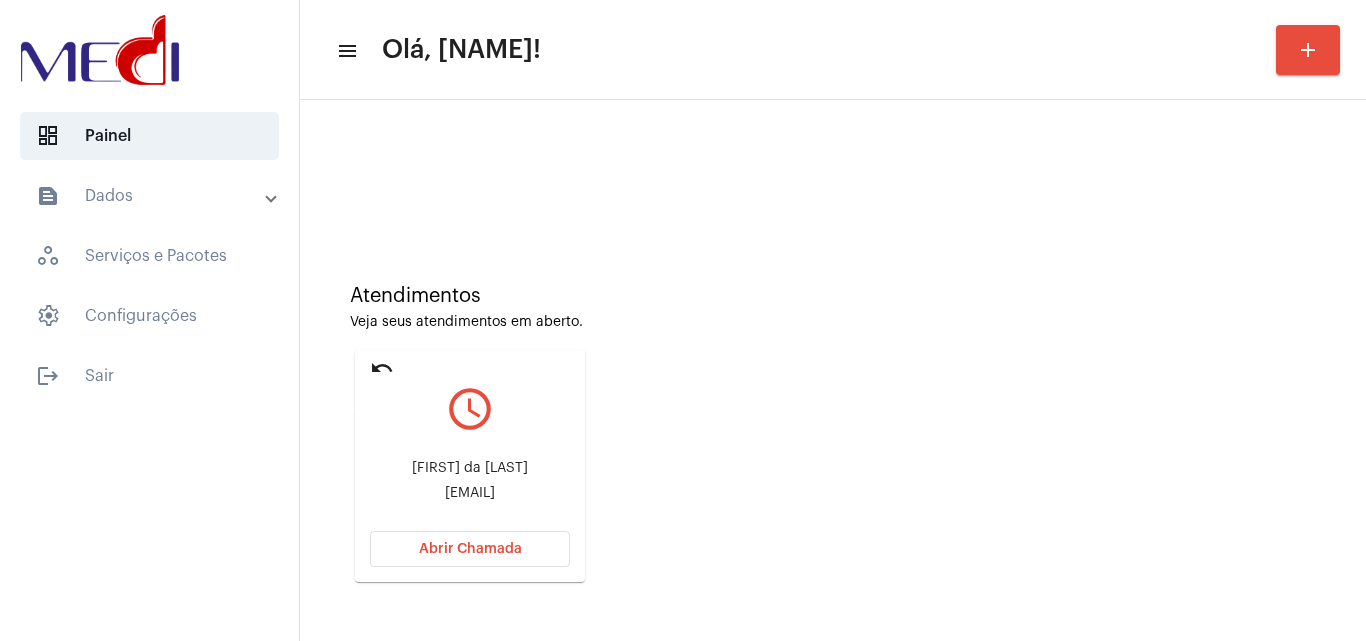 click on "undo" 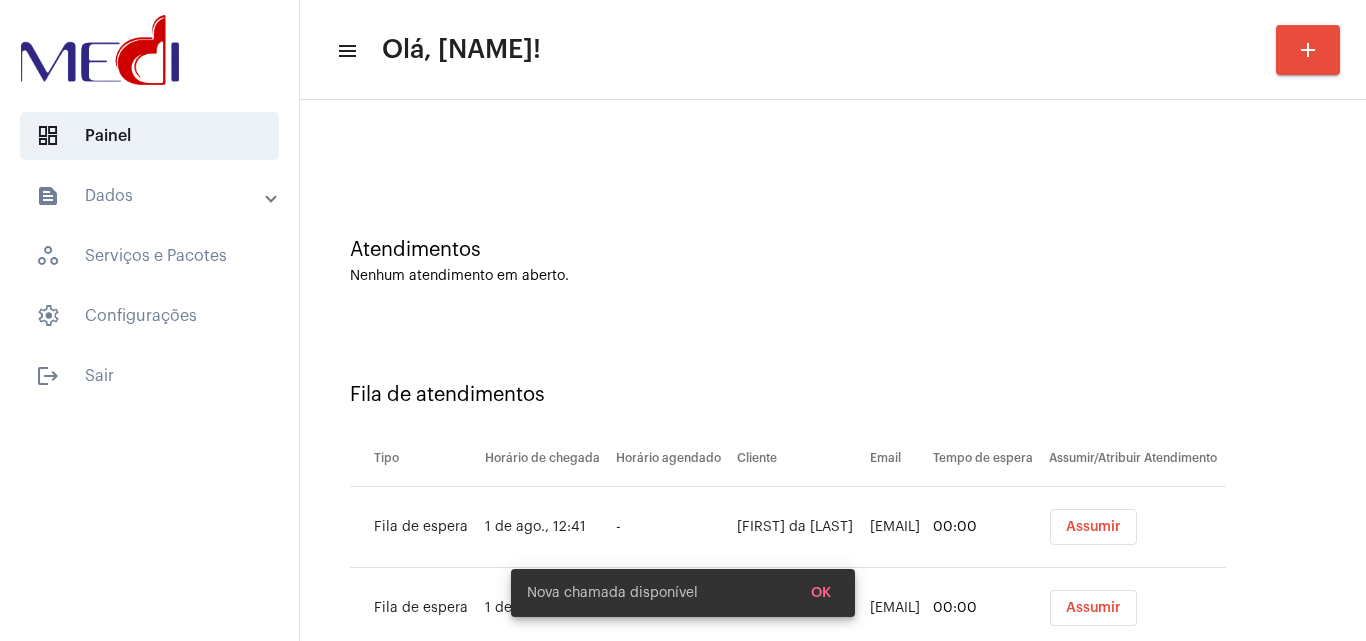 scroll, scrollTop: 108, scrollLeft: 0, axis: vertical 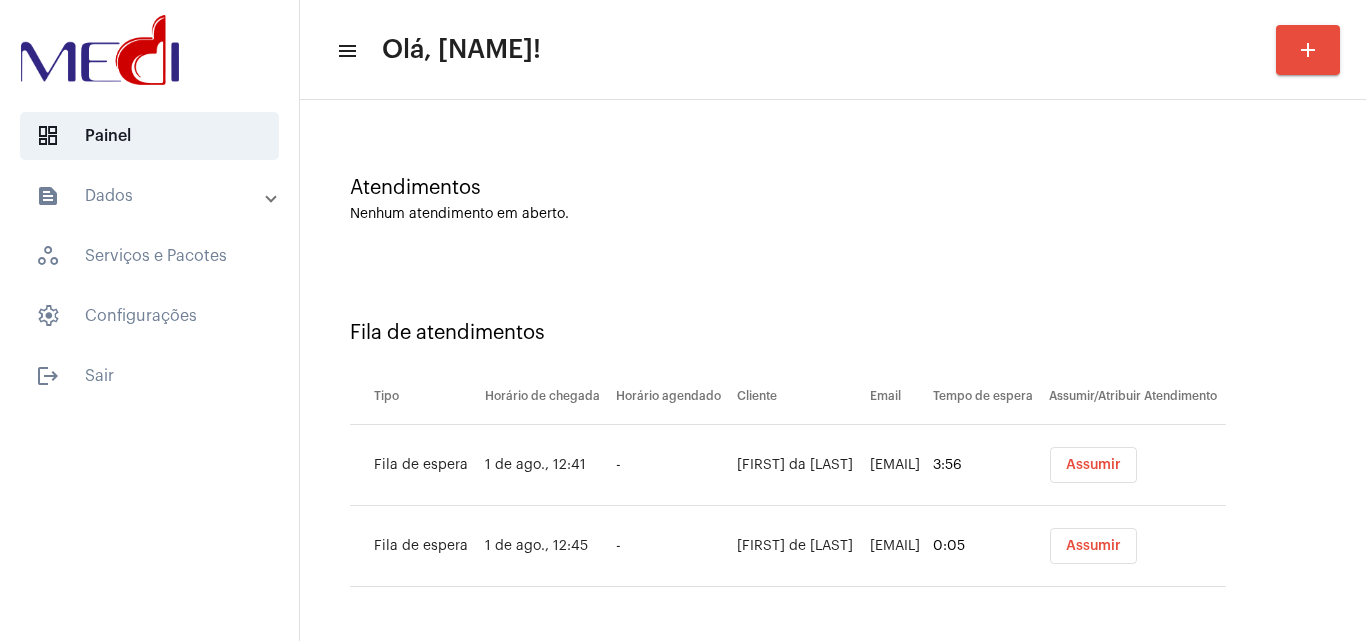 click on "Assumir" at bounding box center [1093, 546] 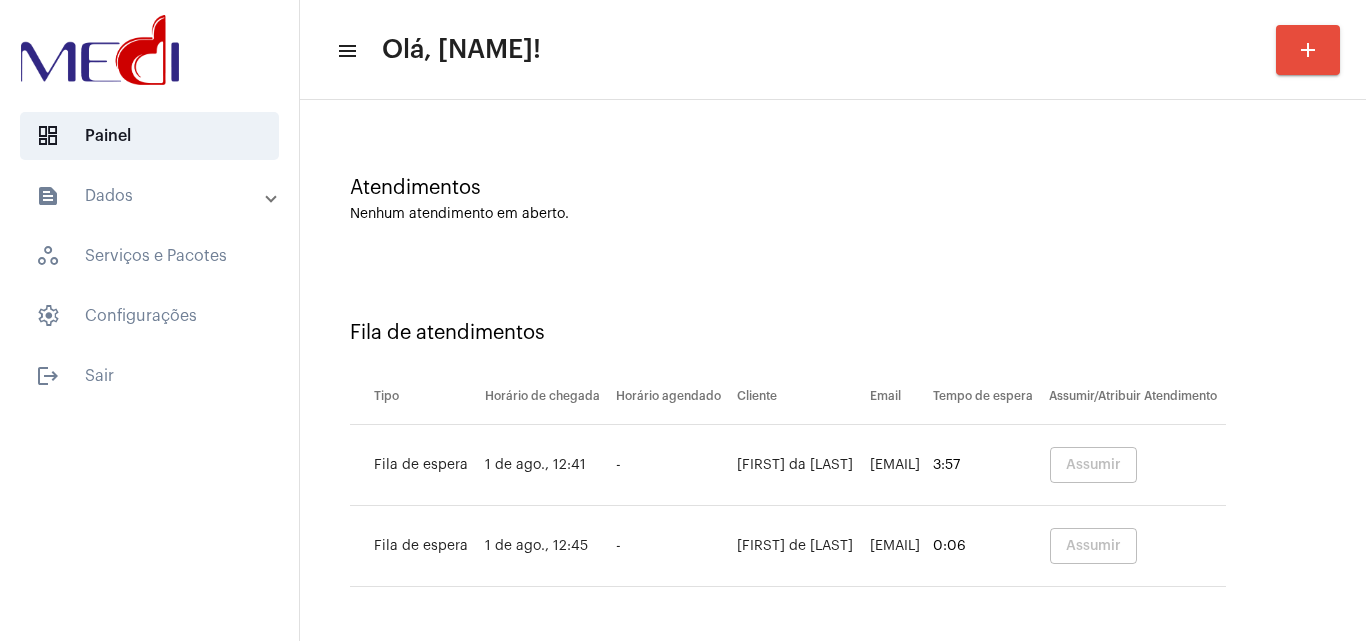scroll, scrollTop: 0, scrollLeft: 0, axis: both 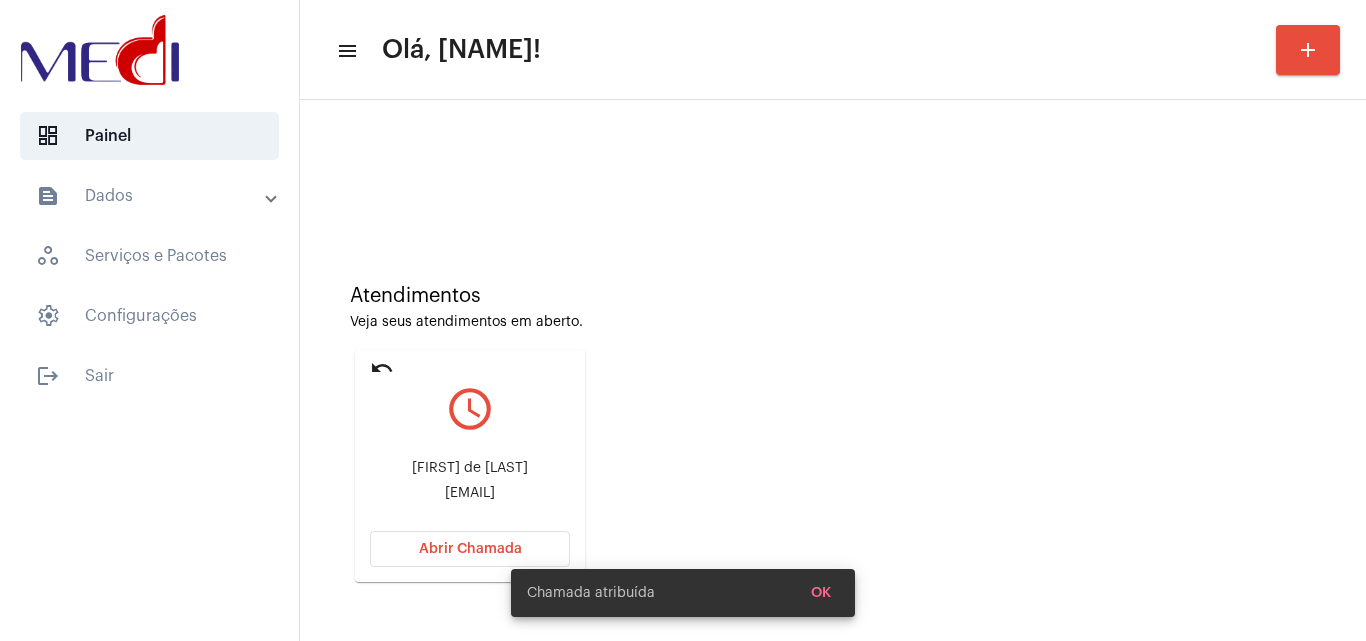 click on "rafaels4517@gmail.com" 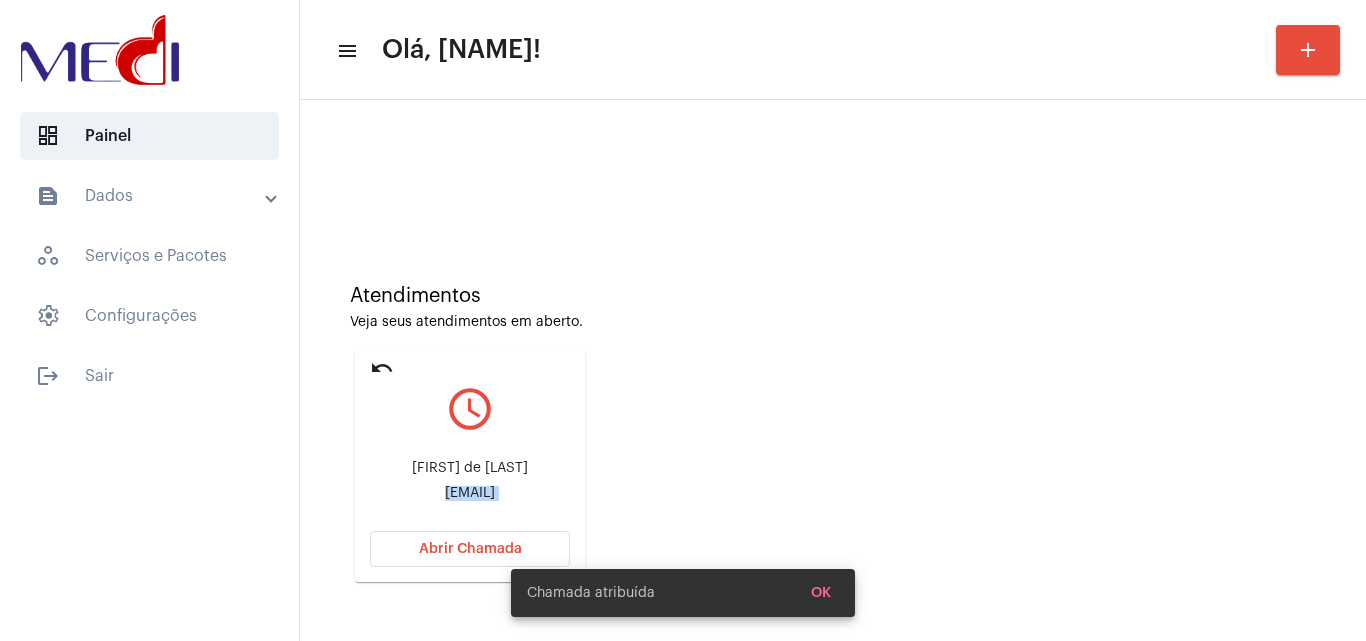 click on "rafaels4517@gmail.com" 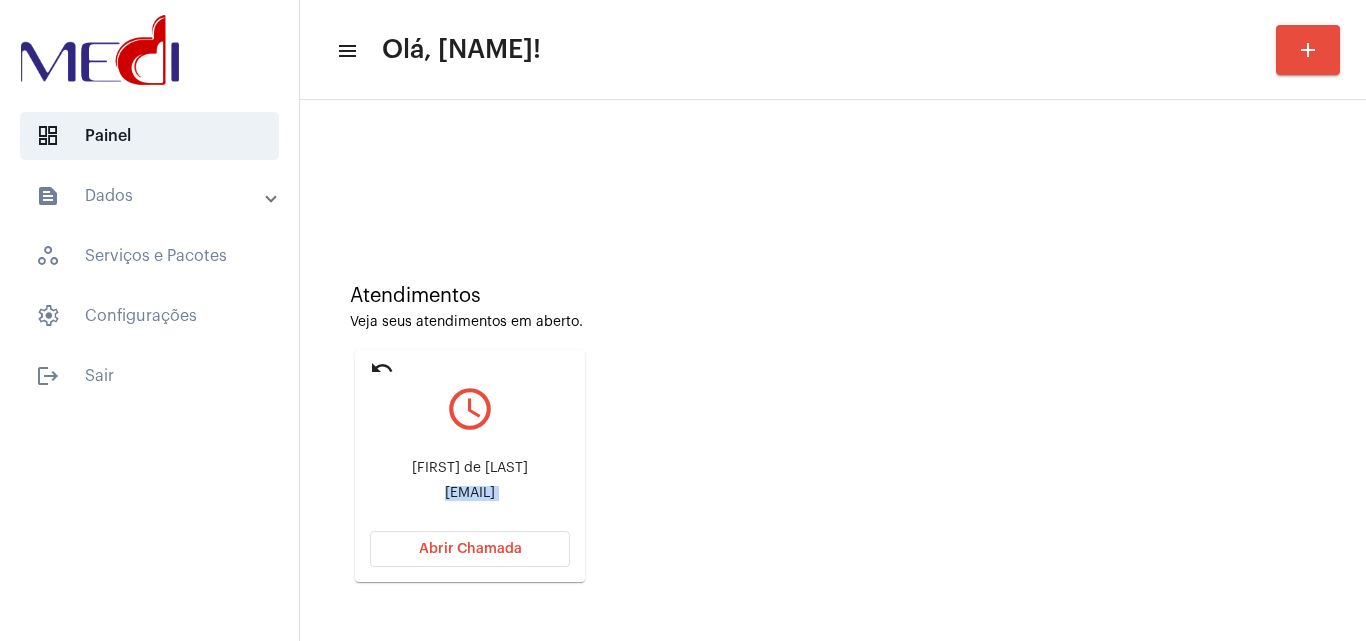 click on "Atendimentos Veja seus atendimentos em aberto. undo query_builder Rafael de farias Silva  rafaels4517@gmail.com Abrir Chamada" 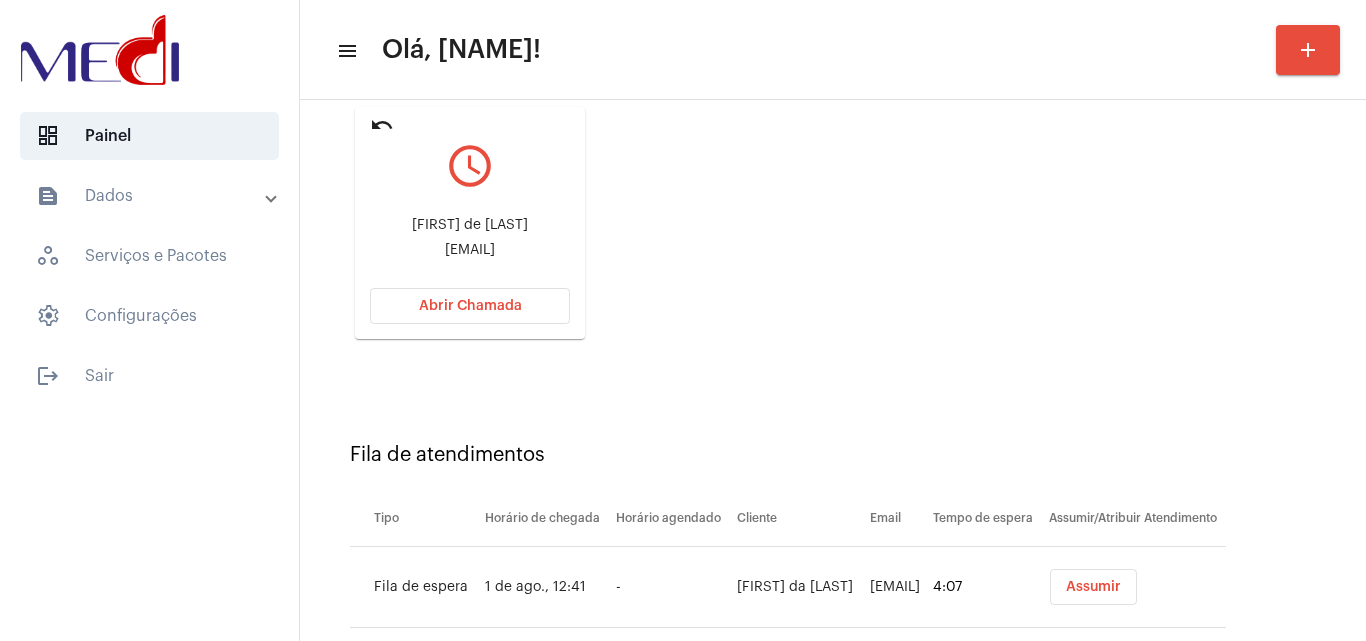 scroll, scrollTop: 284, scrollLeft: 0, axis: vertical 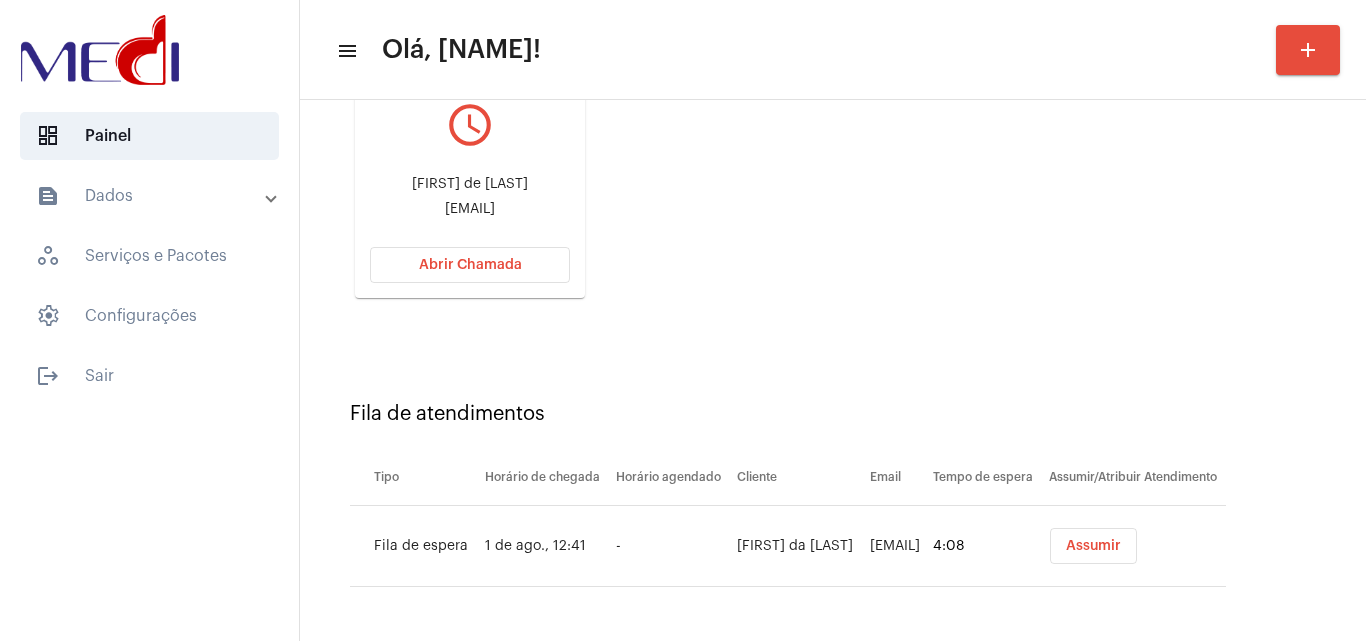 click on "rafaels4517@gmail.com" 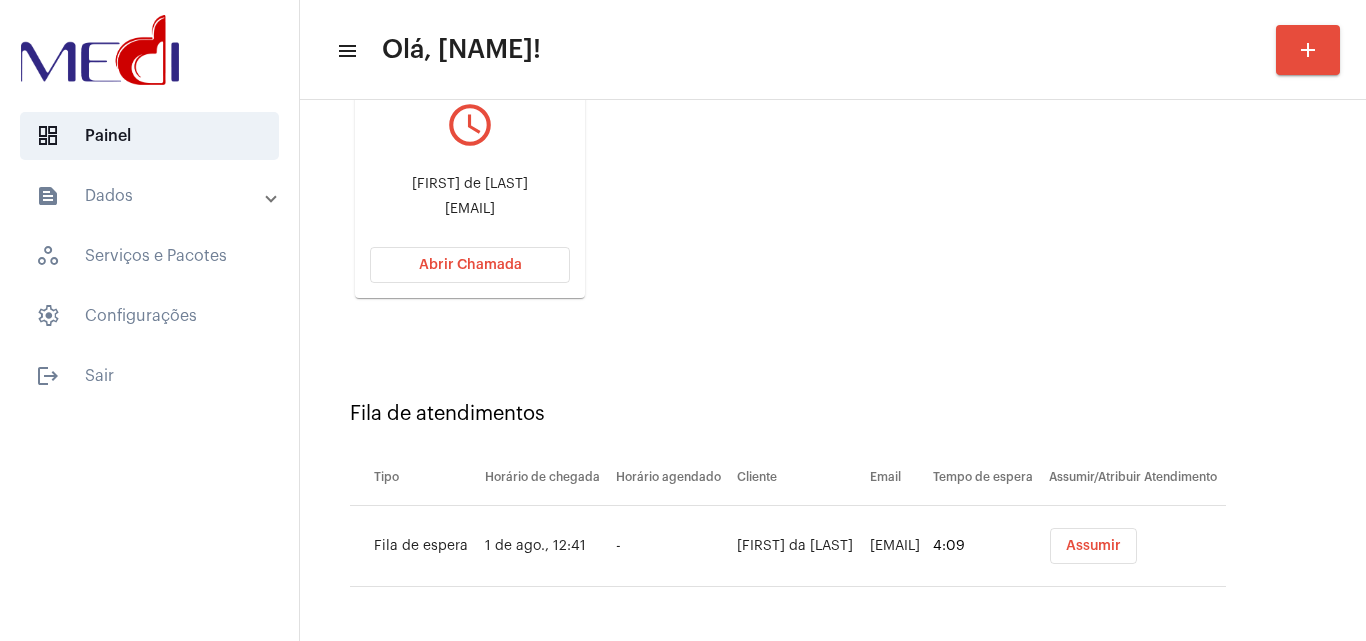click on "rafaels4517@gmail.com" 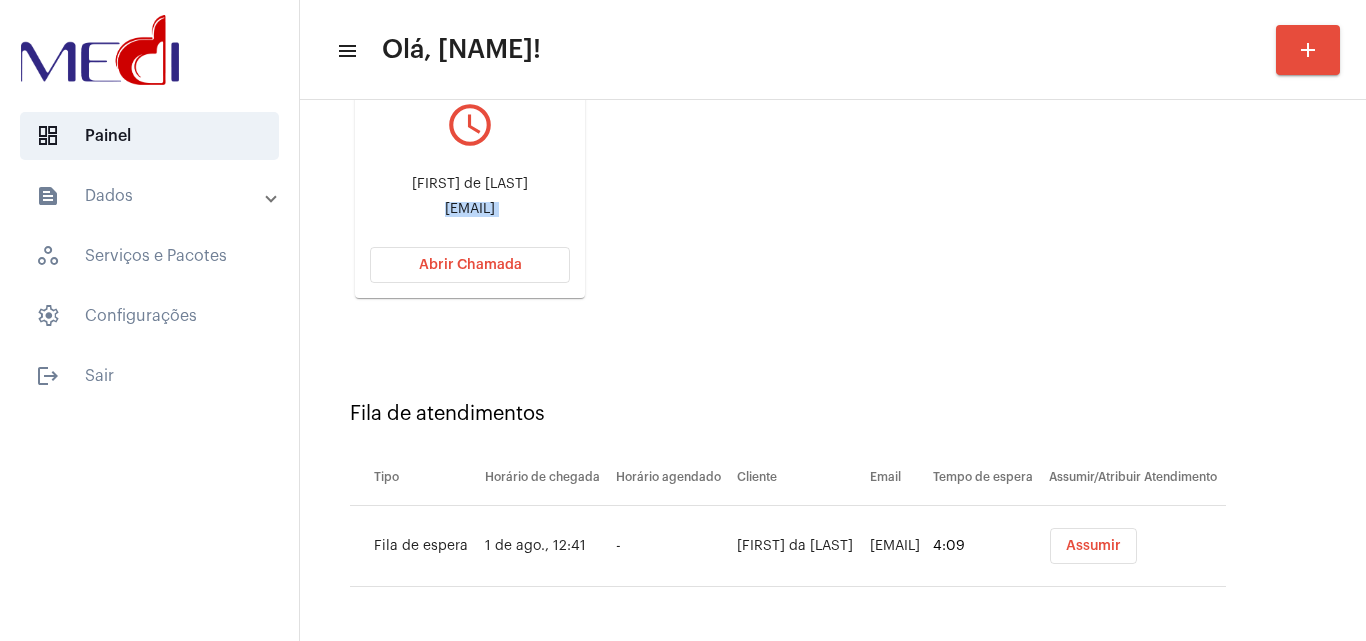 click on "rafaels4517@gmail.com" 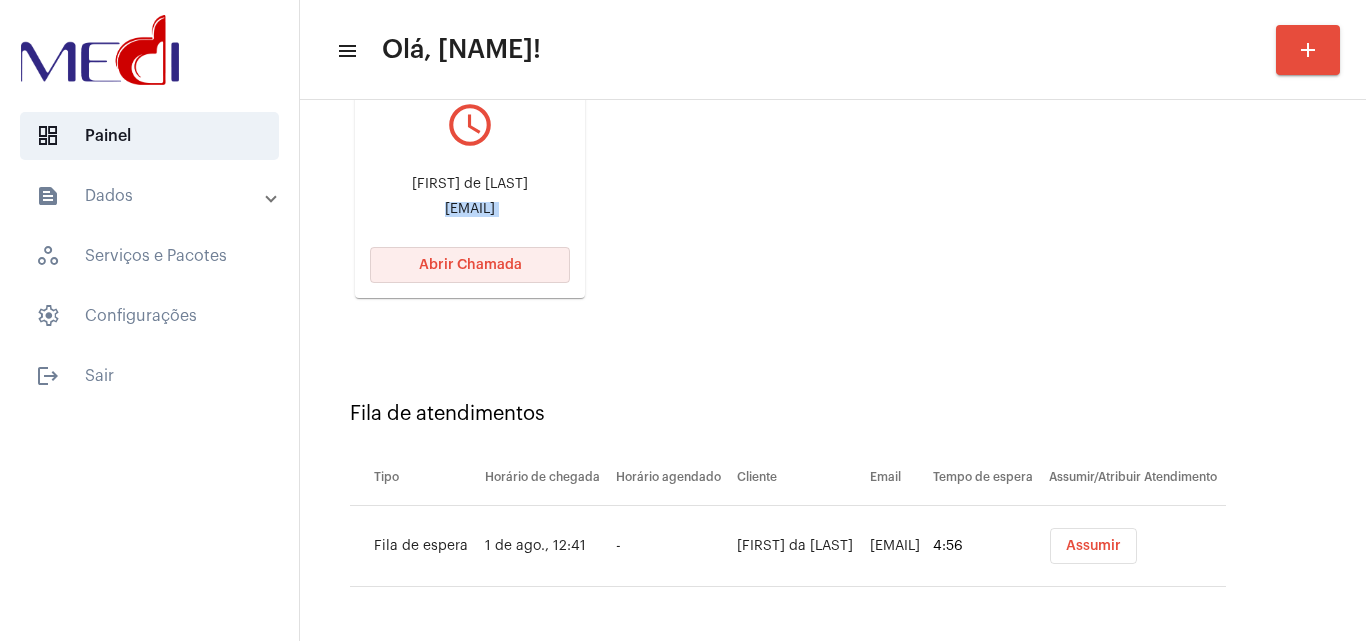 click on "Abrir Chamada" 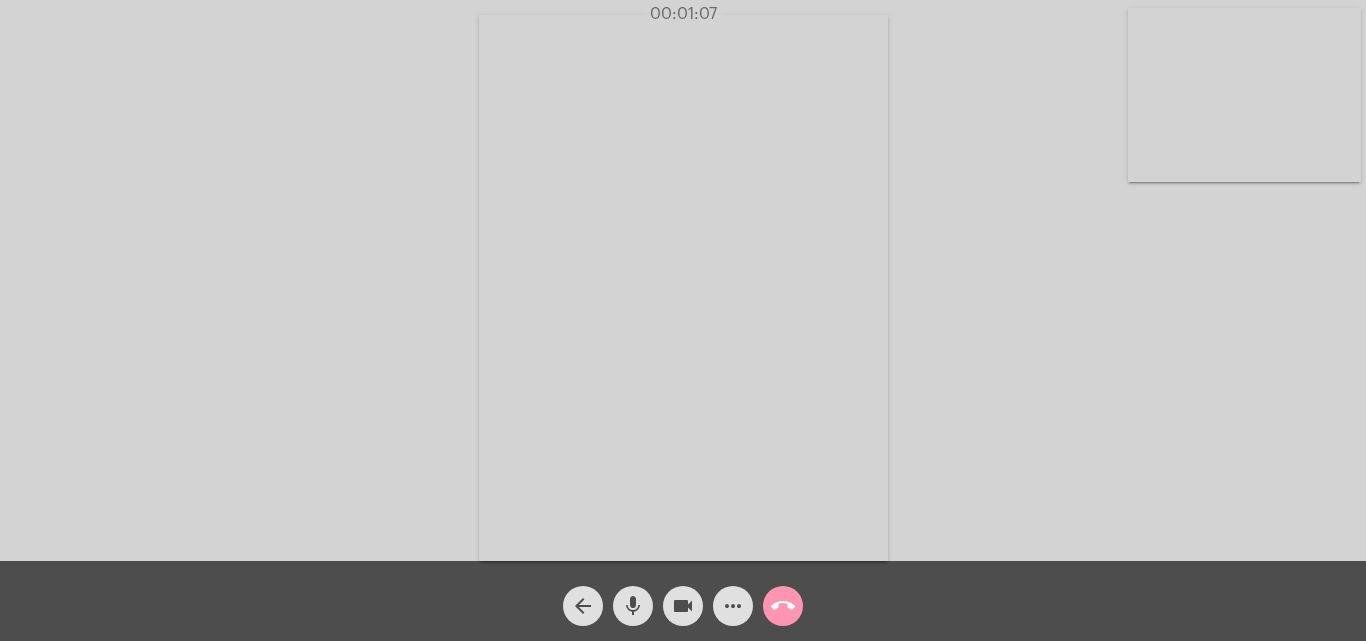 click on "Acessando Câmera e Microfone..." 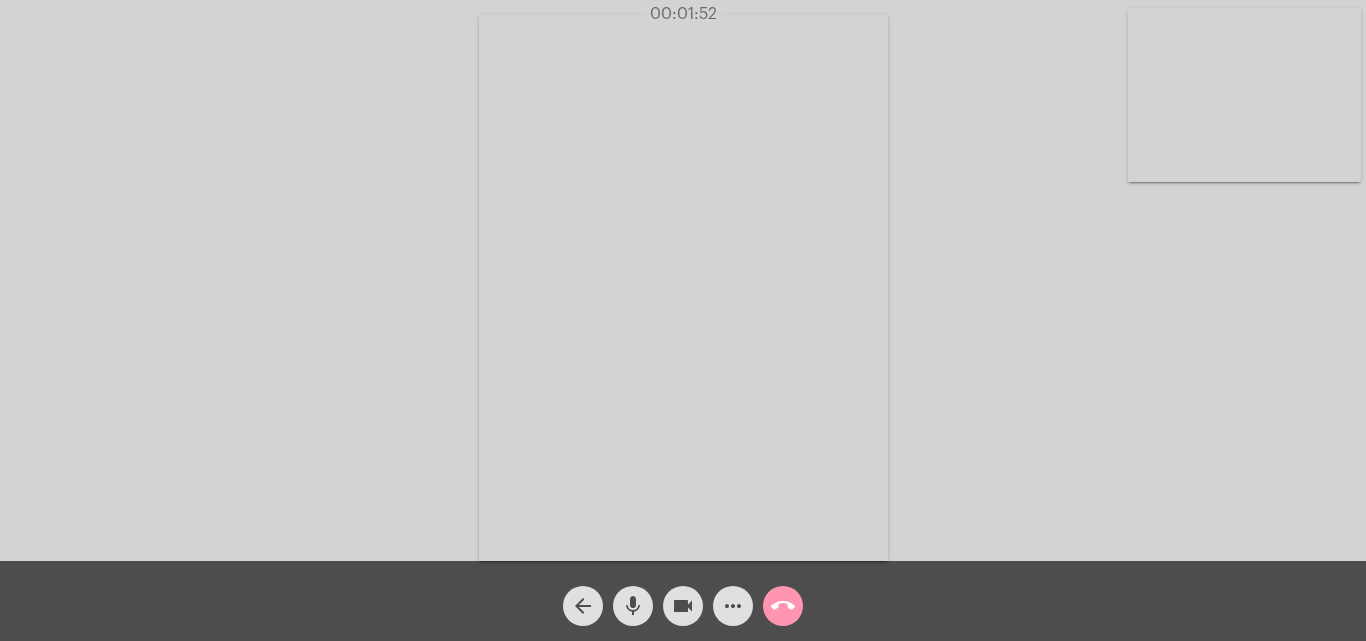 click on "Acessando Câmera e Microfone..." 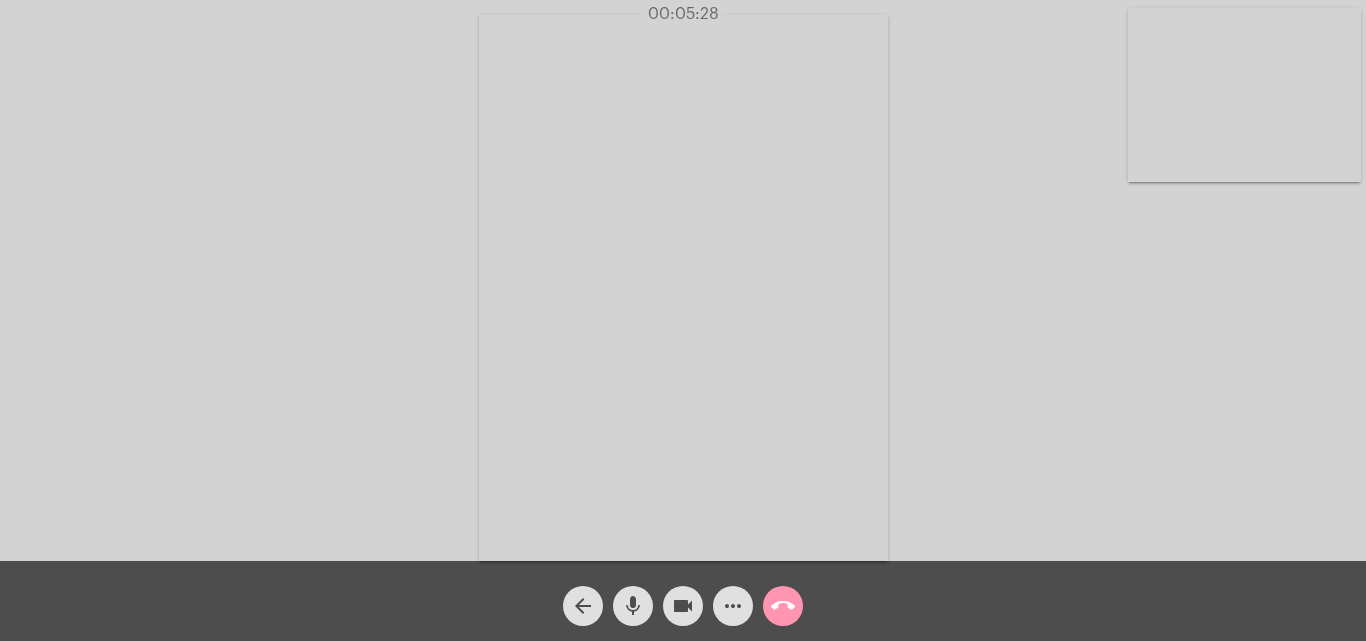 click on "Acessando Câmera e Microfone..." 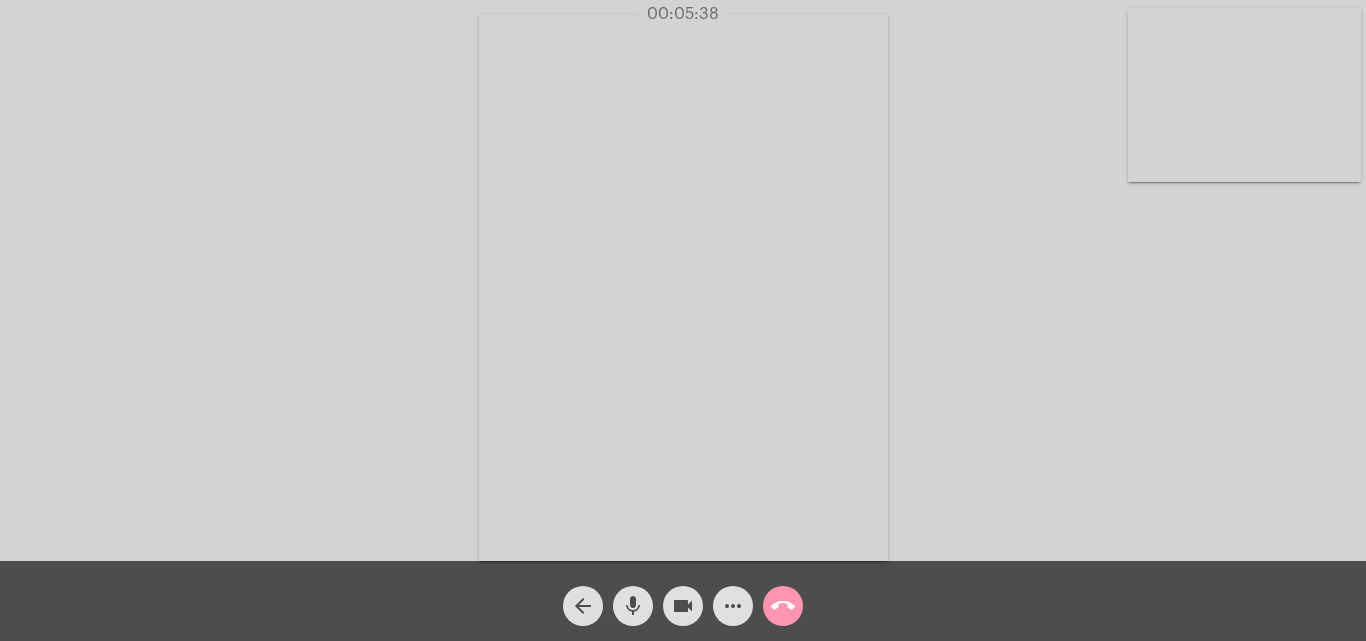 click on "call_end" 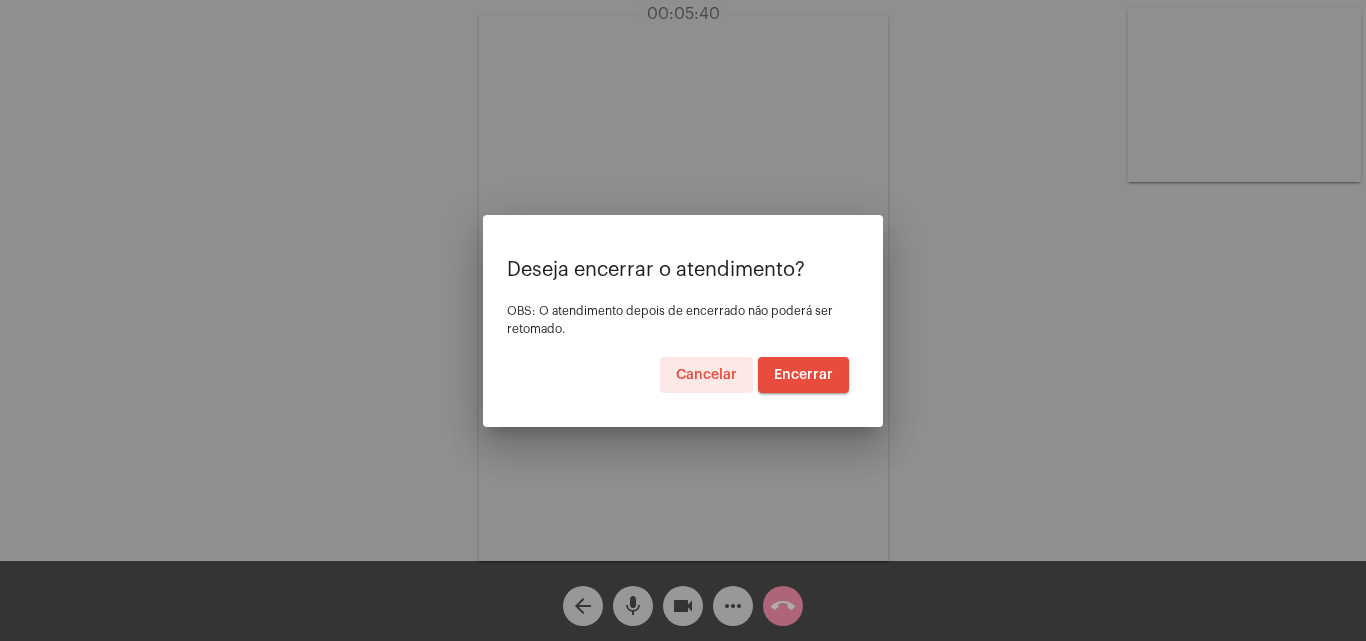 click on "Encerrar" at bounding box center [803, 375] 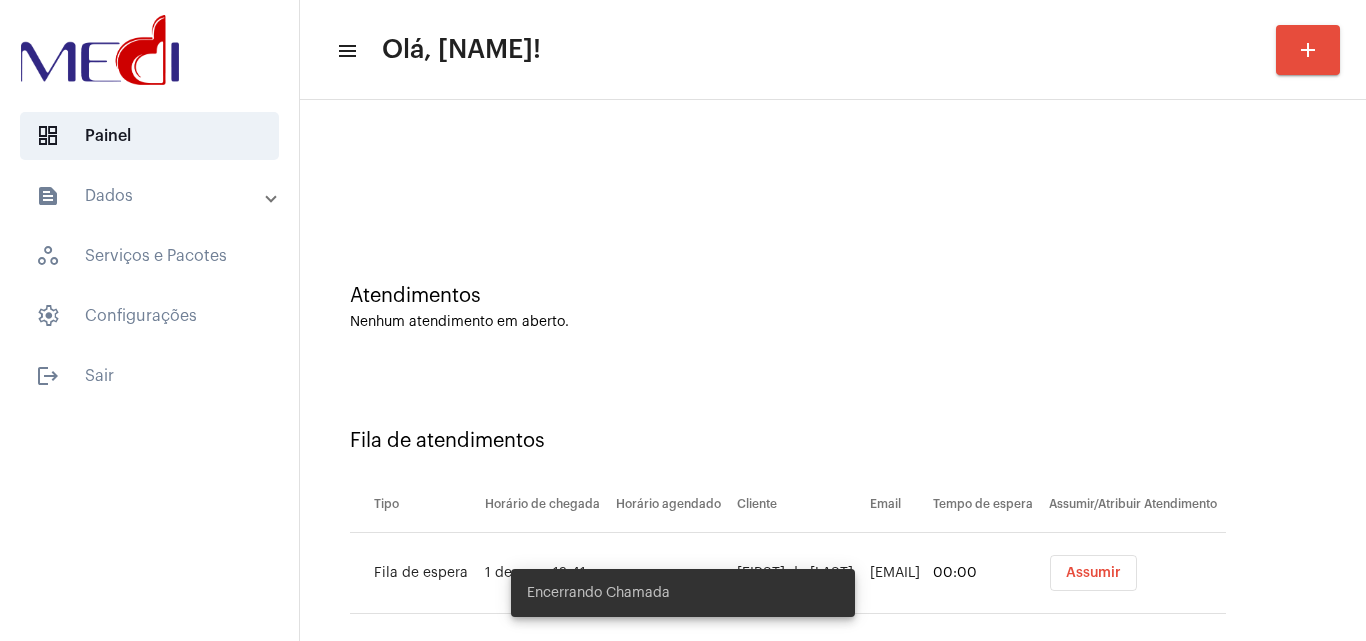 scroll, scrollTop: 27, scrollLeft: 0, axis: vertical 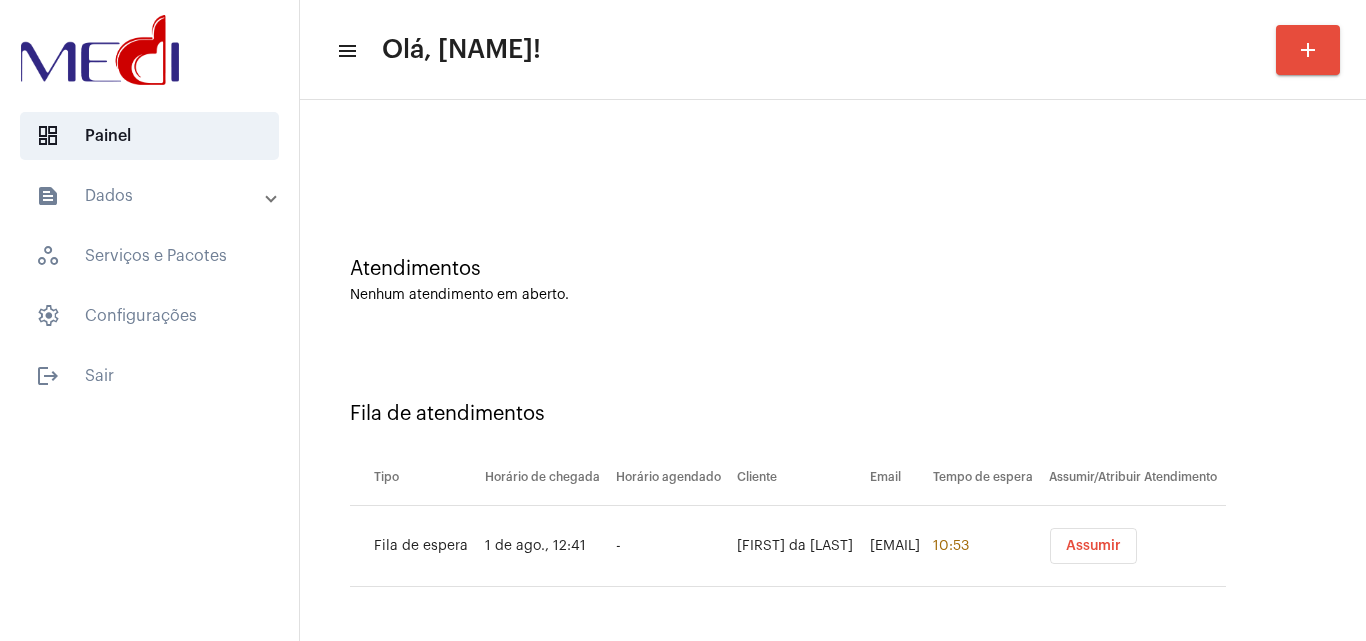 click on "Assumir" at bounding box center [1093, 546] 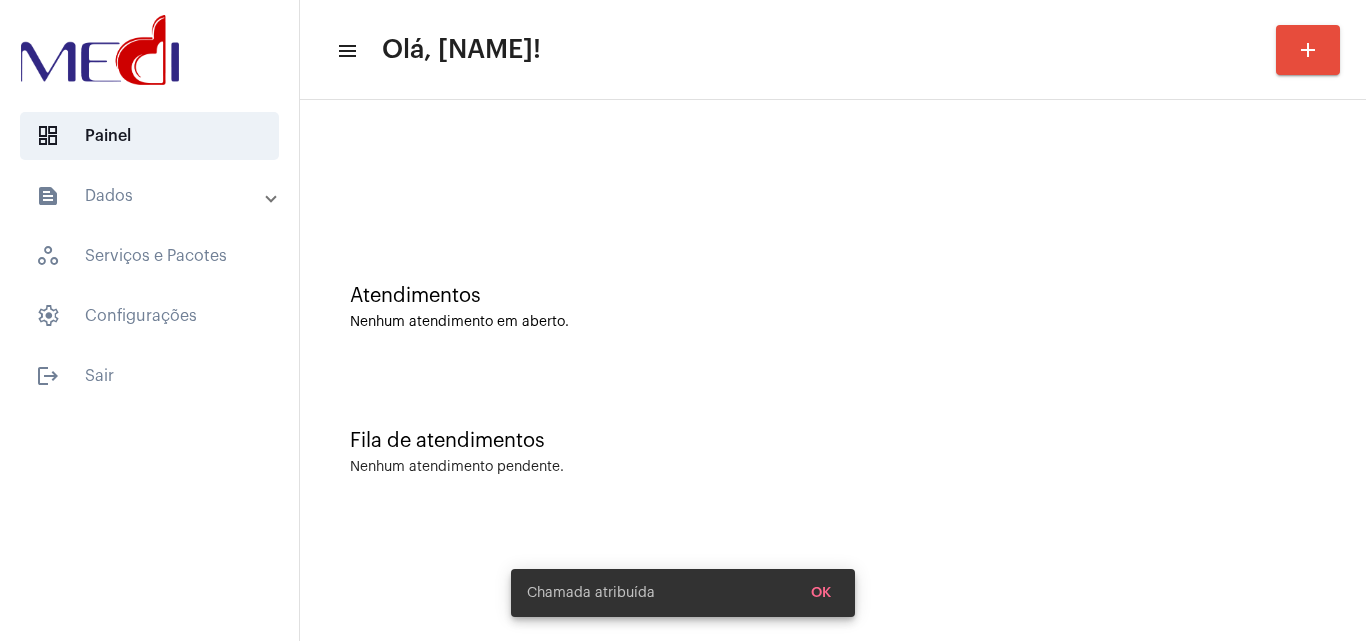 scroll, scrollTop: 0, scrollLeft: 0, axis: both 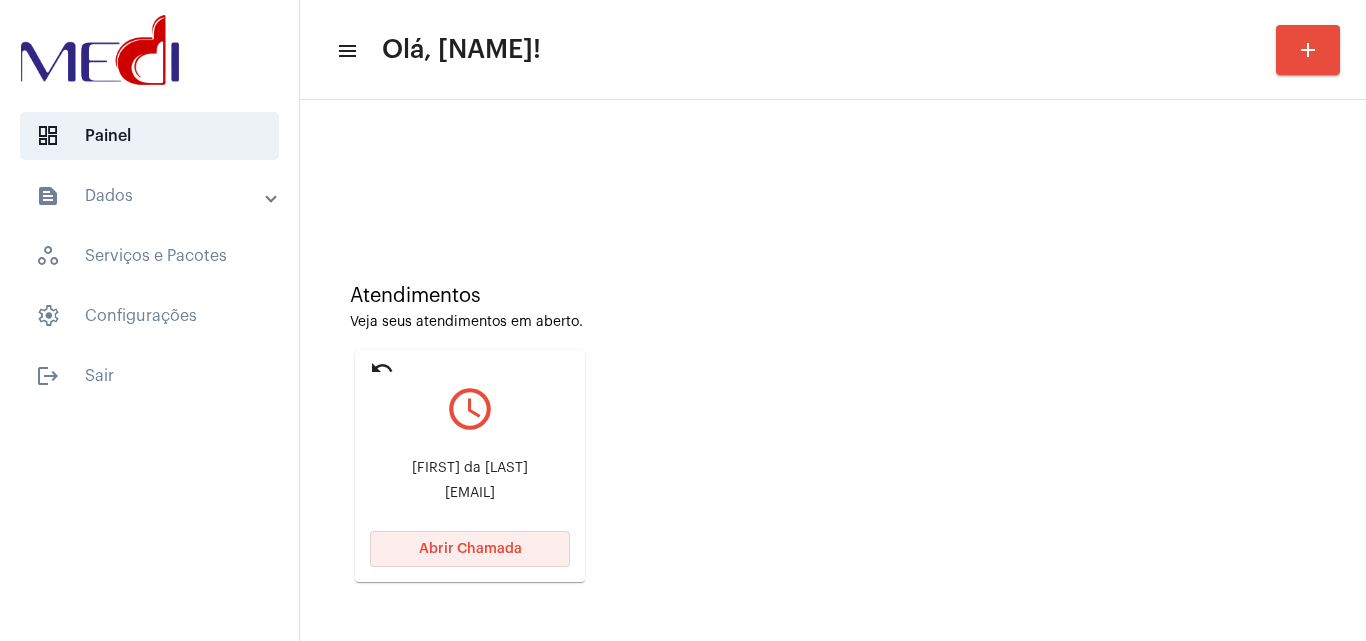 click on "Abrir Chamada" 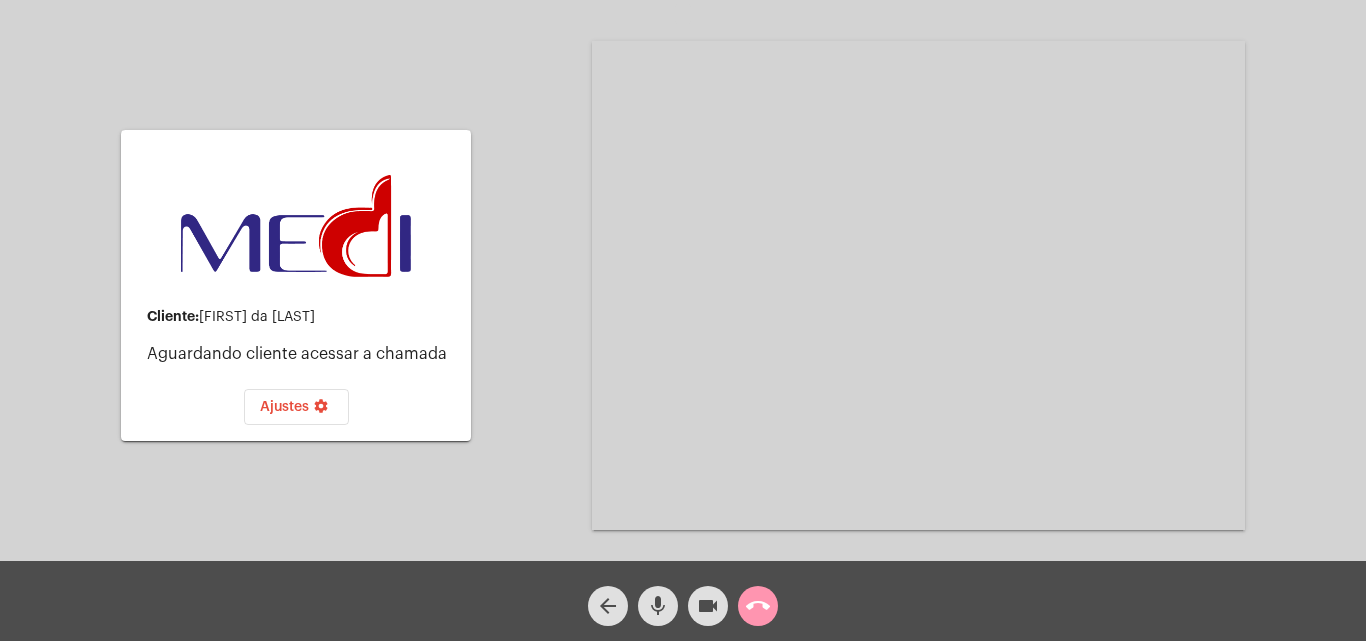 click on "call_end" 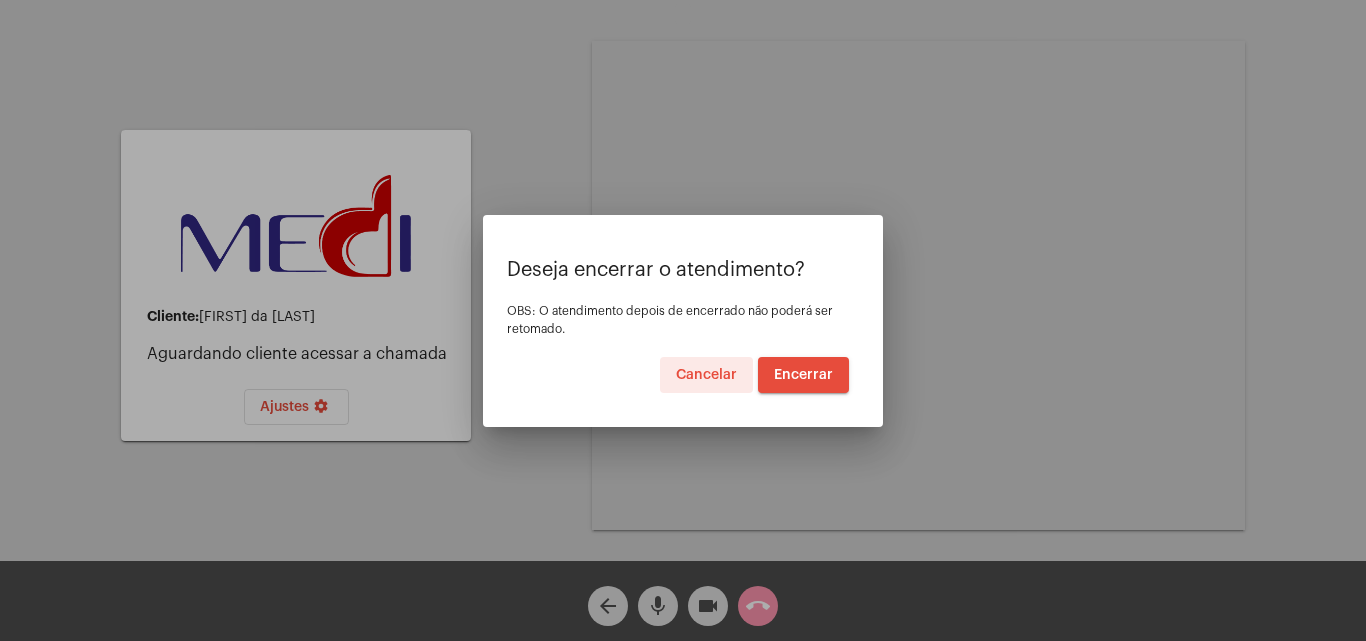 click on "Encerrar" at bounding box center [803, 375] 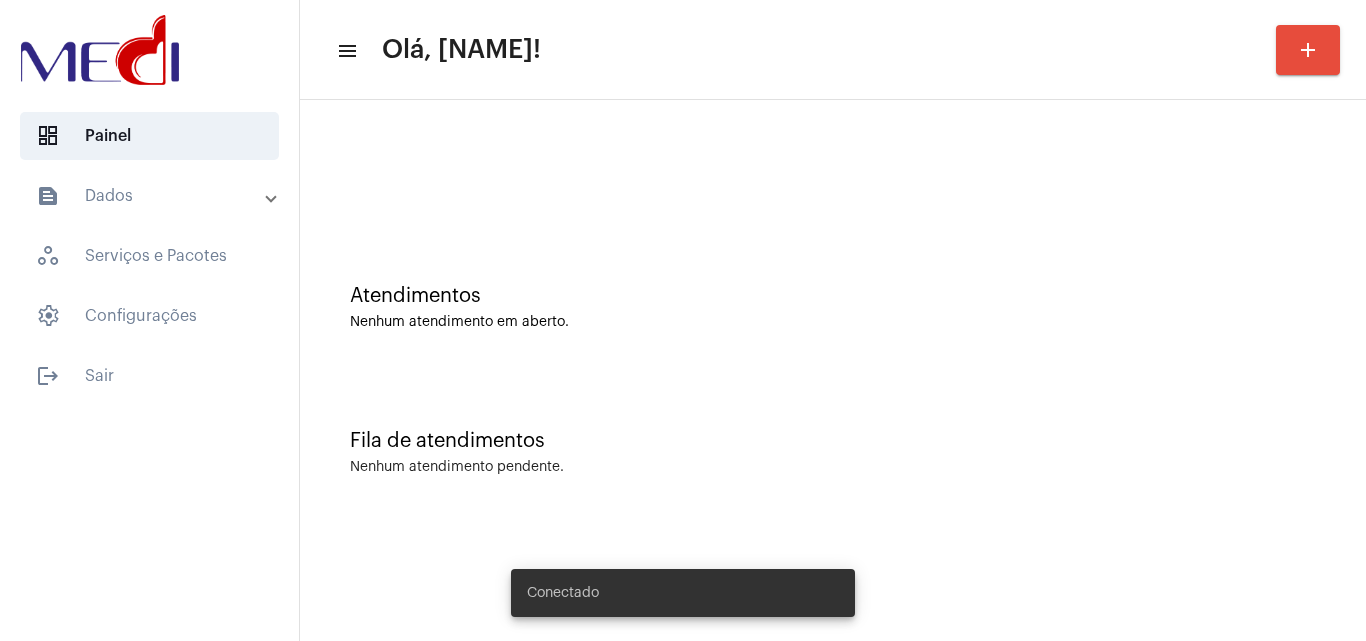 scroll, scrollTop: 0, scrollLeft: 0, axis: both 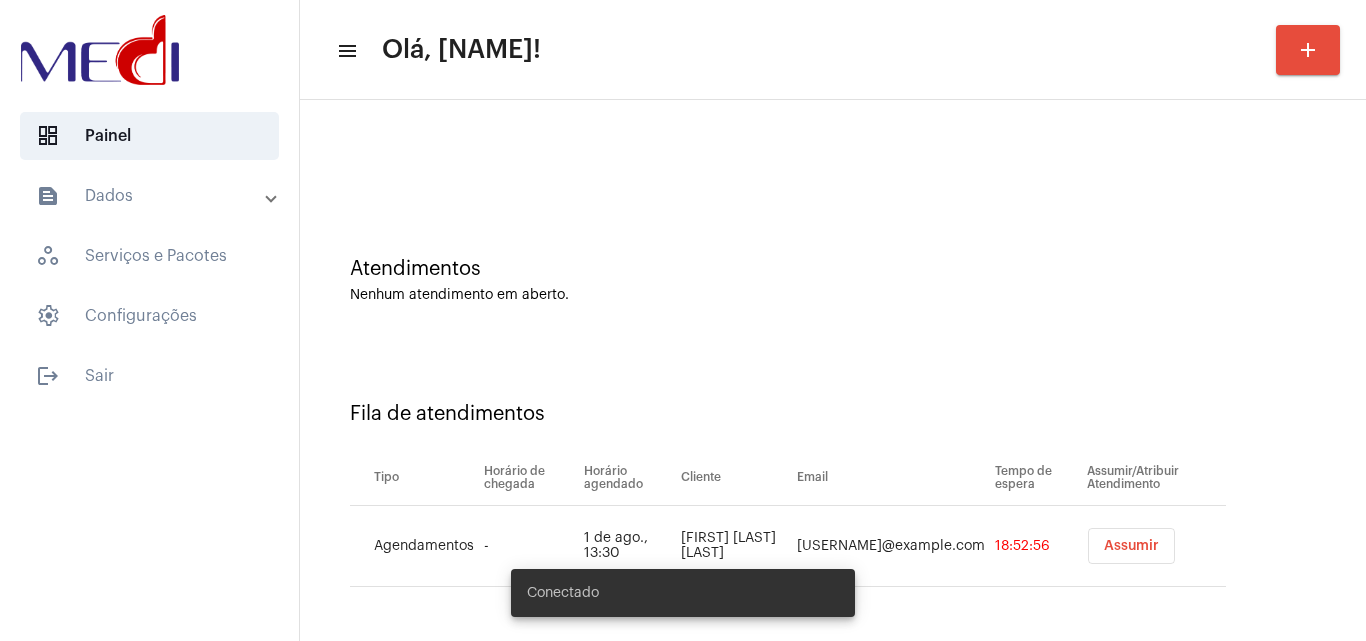 click on "Assumir" at bounding box center (1131, 546) 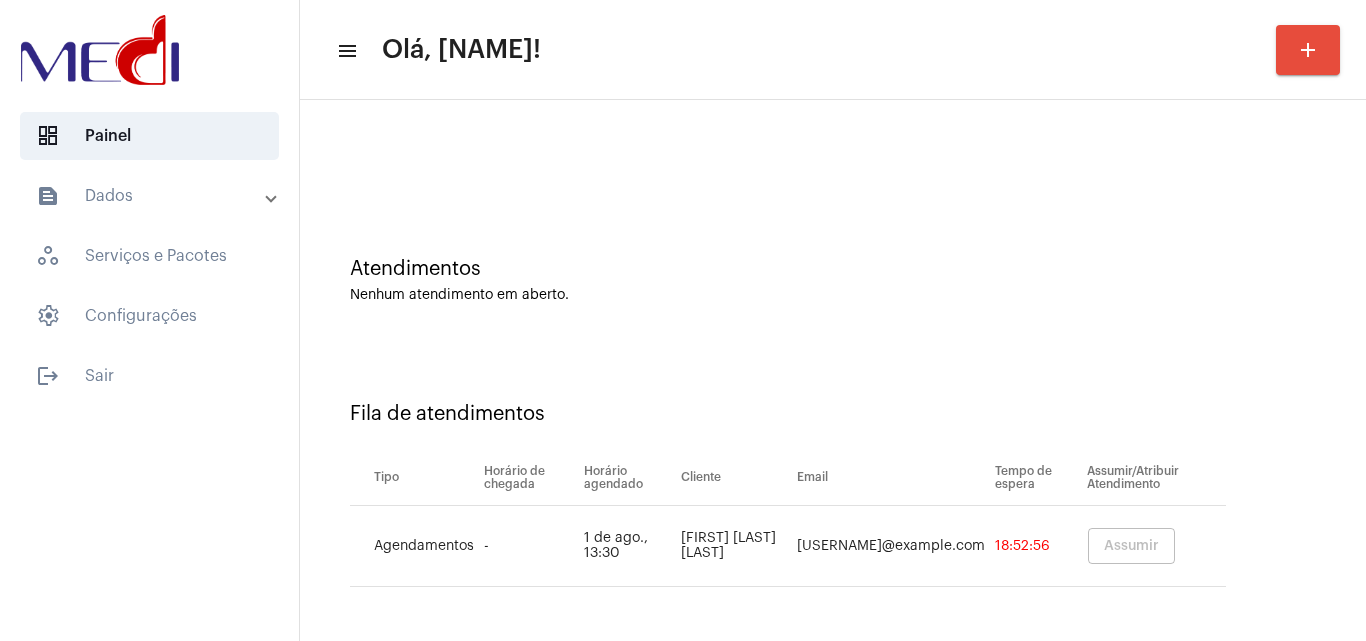 scroll, scrollTop: 0, scrollLeft: 0, axis: both 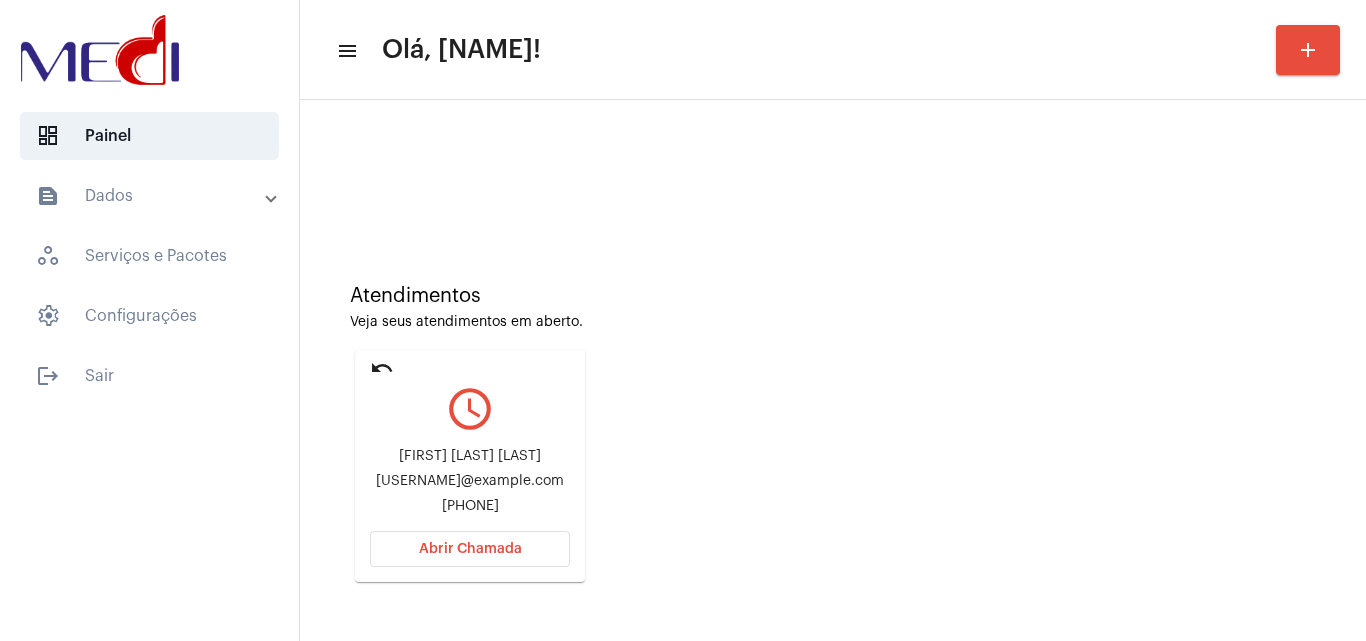 click on "undo" 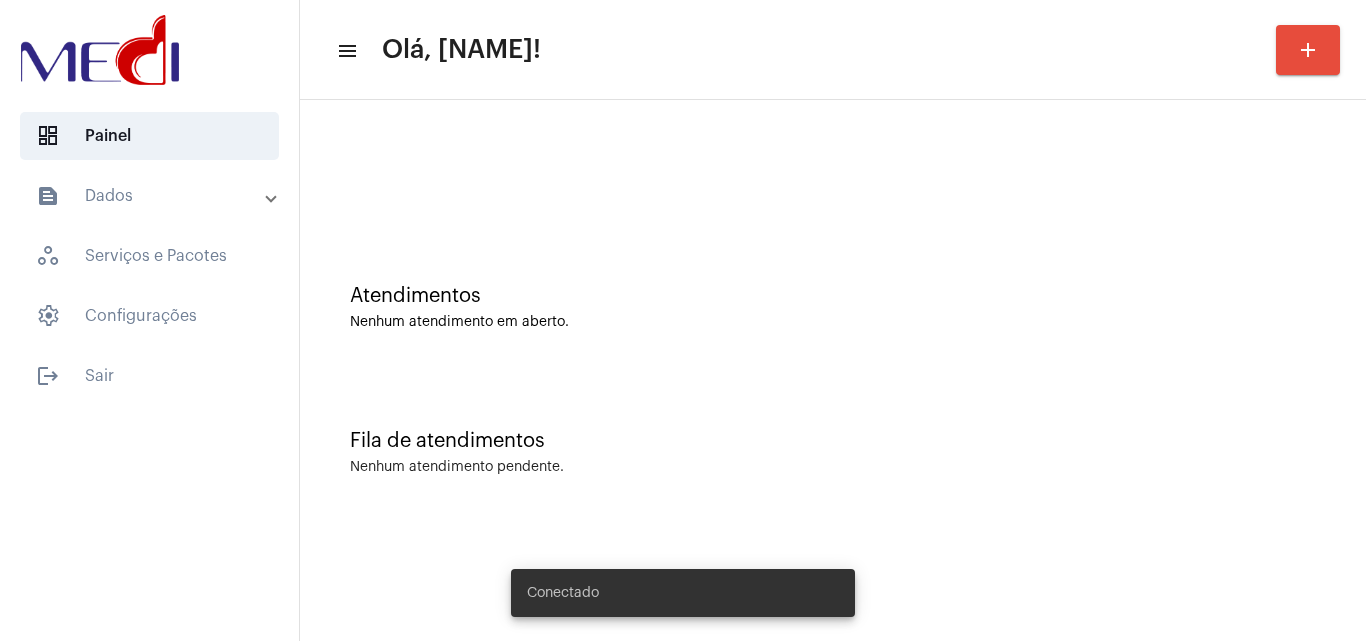 scroll, scrollTop: 0, scrollLeft: 0, axis: both 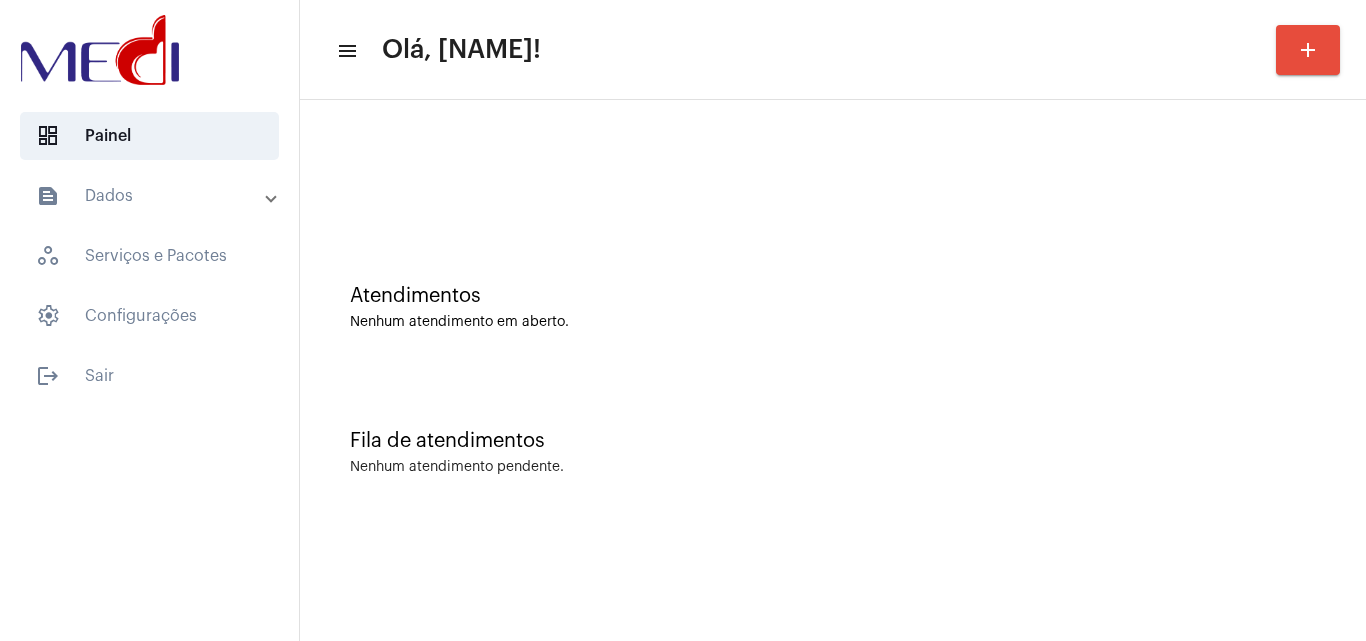 drag, startPoint x: 1194, startPoint y: 396, endPoint x: 1161, endPoint y: 407, distance: 34.785053 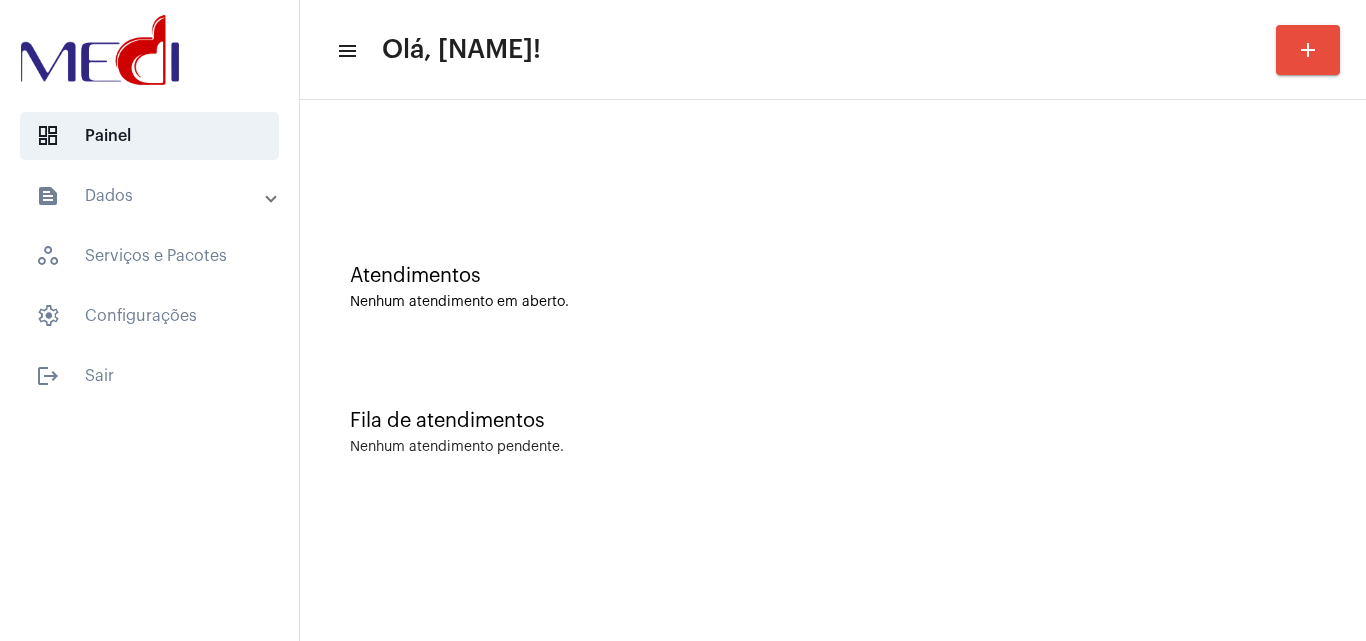 scroll, scrollTop: 0, scrollLeft: 0, axis: both 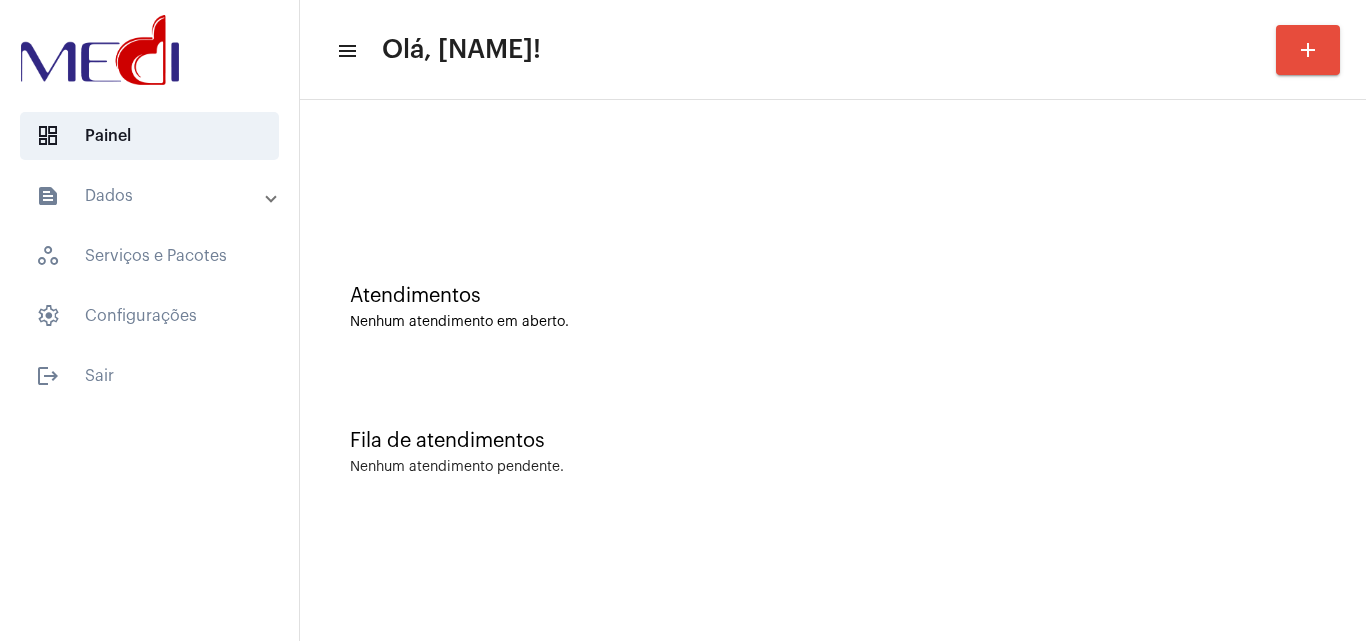 click on "Fila de atendimentos Nenhum atendimento pendente." 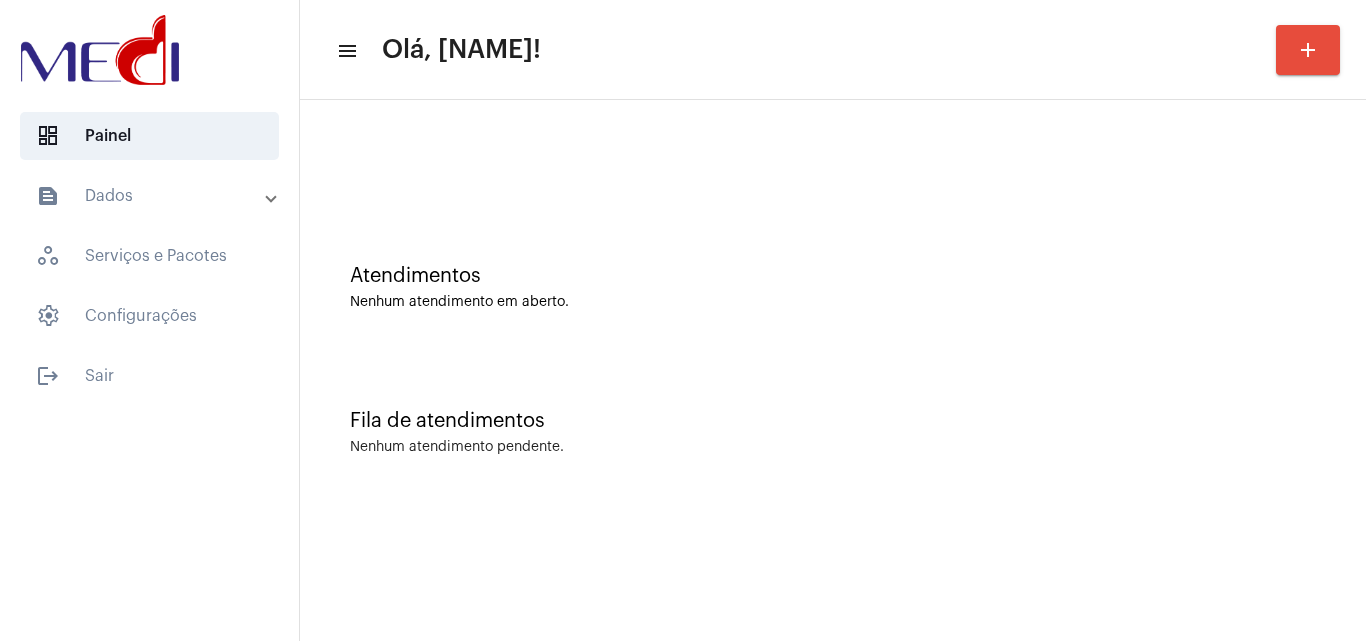 scroll, scrollTop: 0, scrollLeft: 0, axis: both 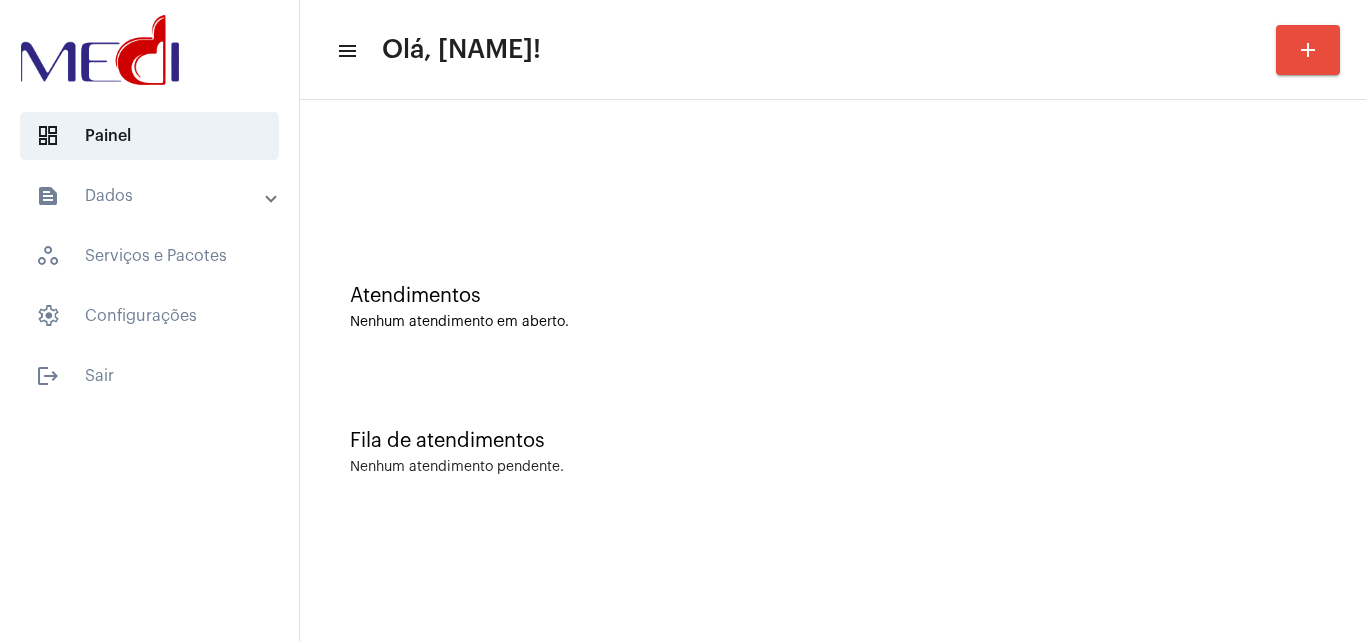 click on "Atendimentos Nenhum atendimento em aberto." 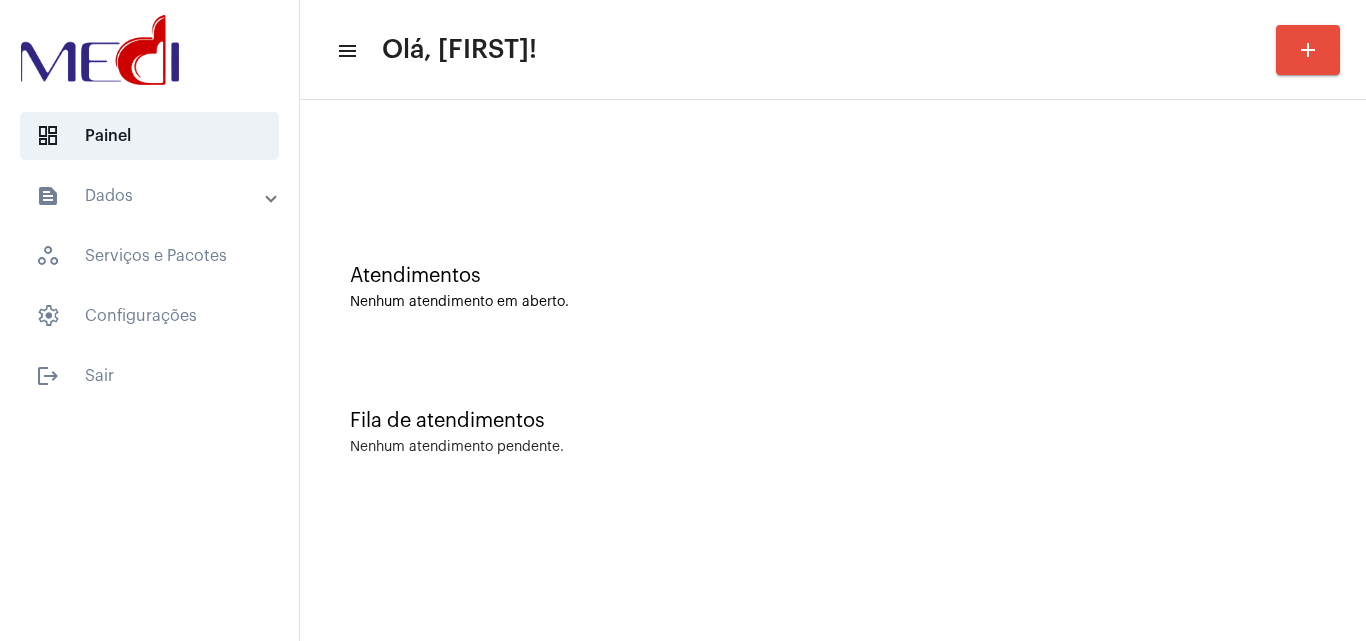scroll, scrollTop: 0, scrollLeft: 0, axis: both 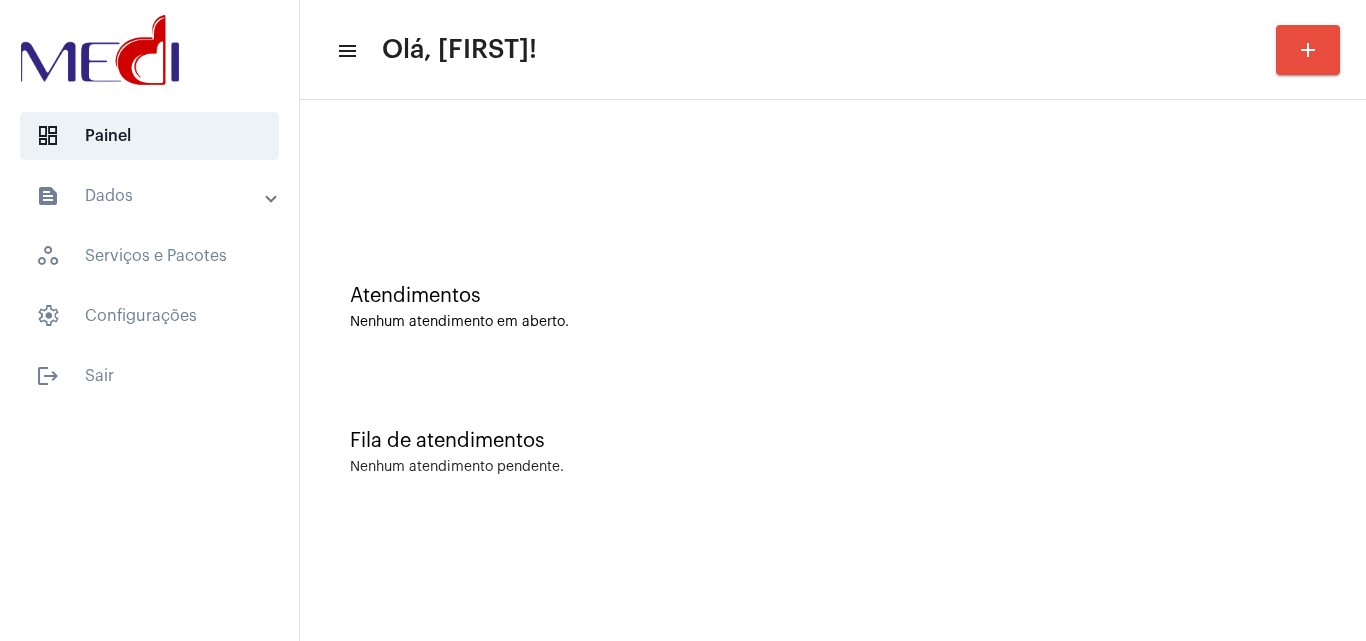 click on "Atendimentos Nenhum atendimento em aberto." 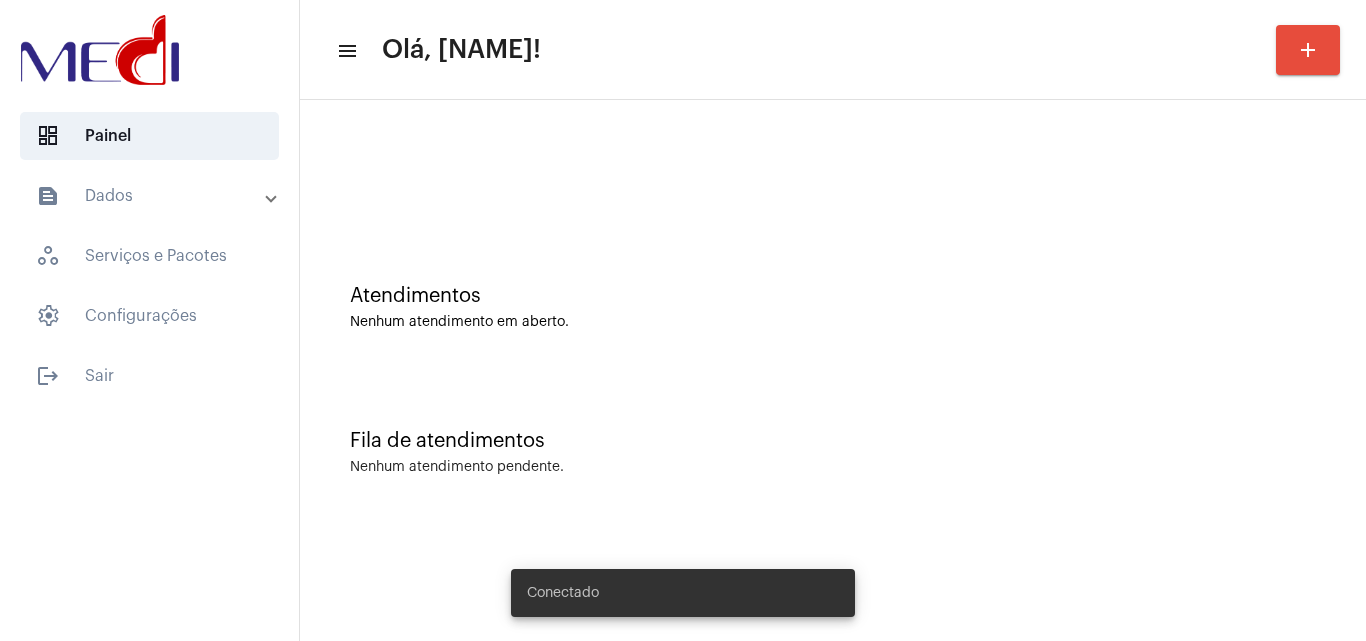 scroll, scrollTop: 0, scrollLeft: 0, axis: both 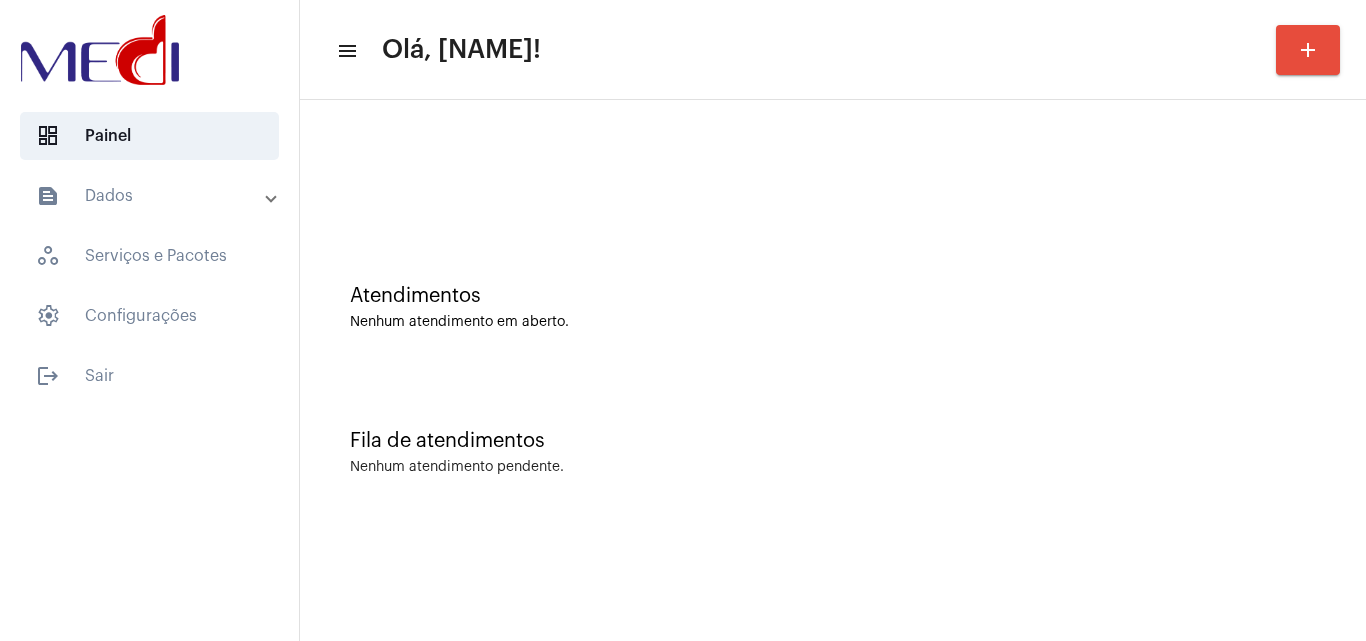 click on "Fila de atendimentos Nenhum atendimento pendente." 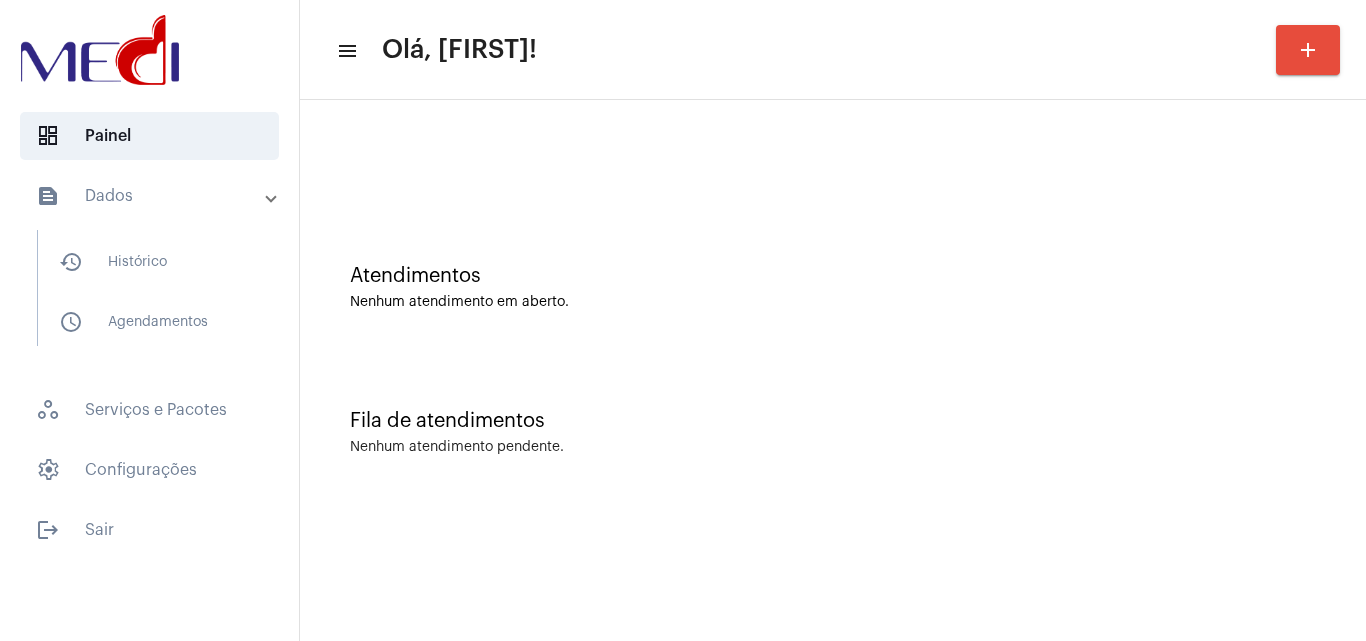 scroll, scrollTop: 0, scrollLeft: 0, axis: both 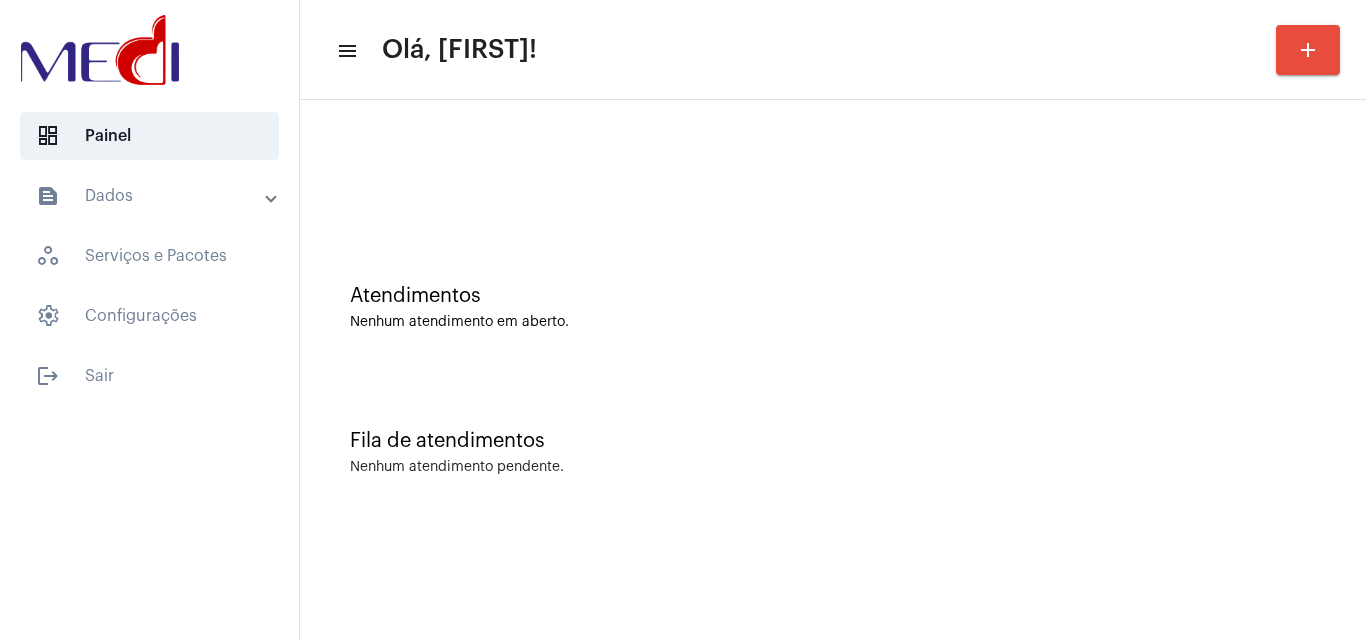 click on "Fila de atendimentos Nenhum atendimento pendente." 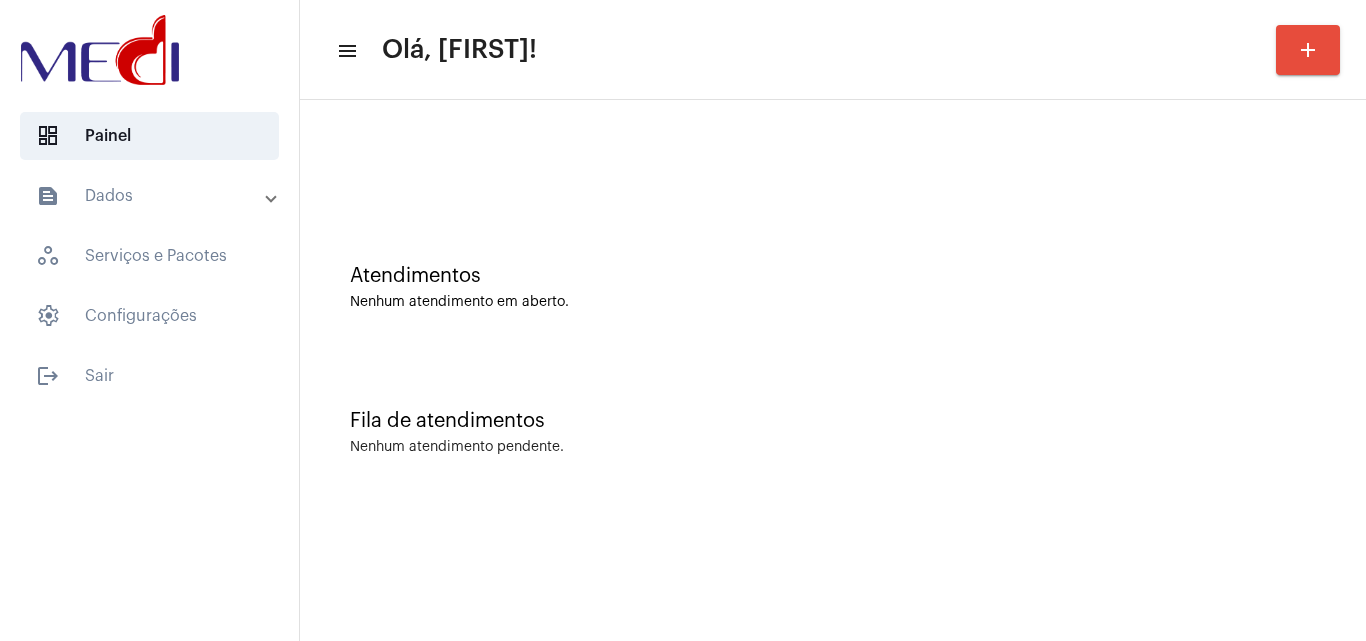 scroll, scrollTop: 0, scrollLeft: 0, axis: both 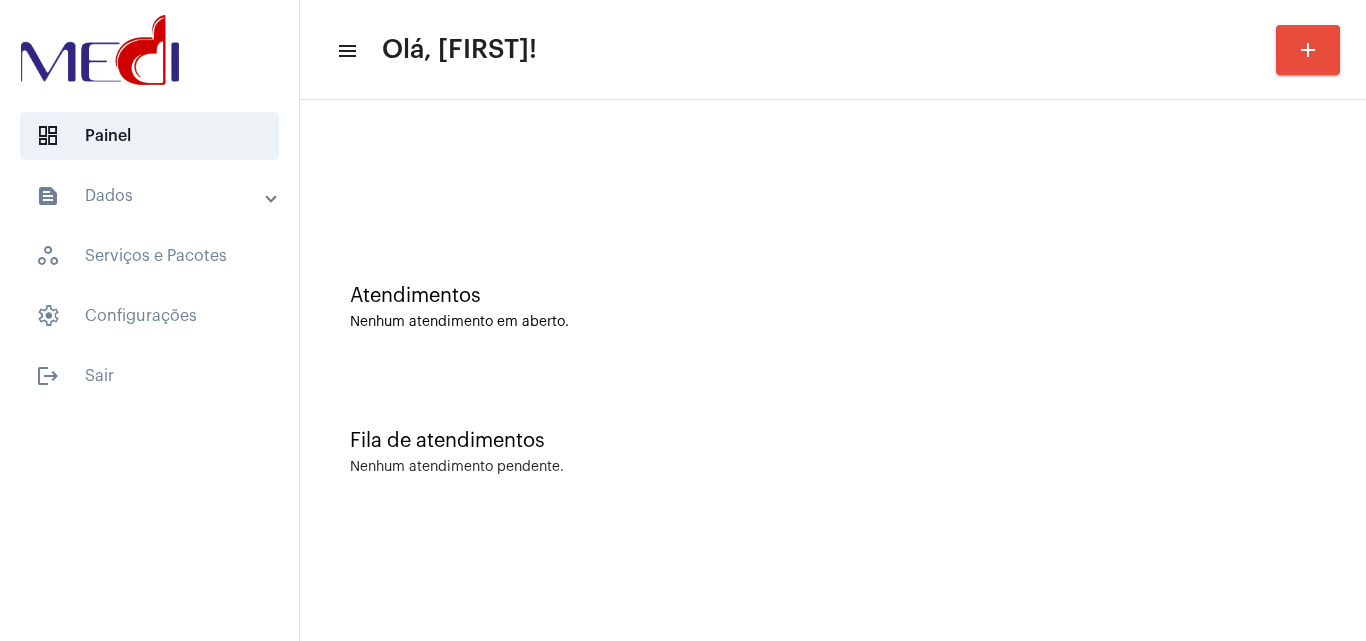 click on "Atendimentos Nenhum atendimento em aberto." 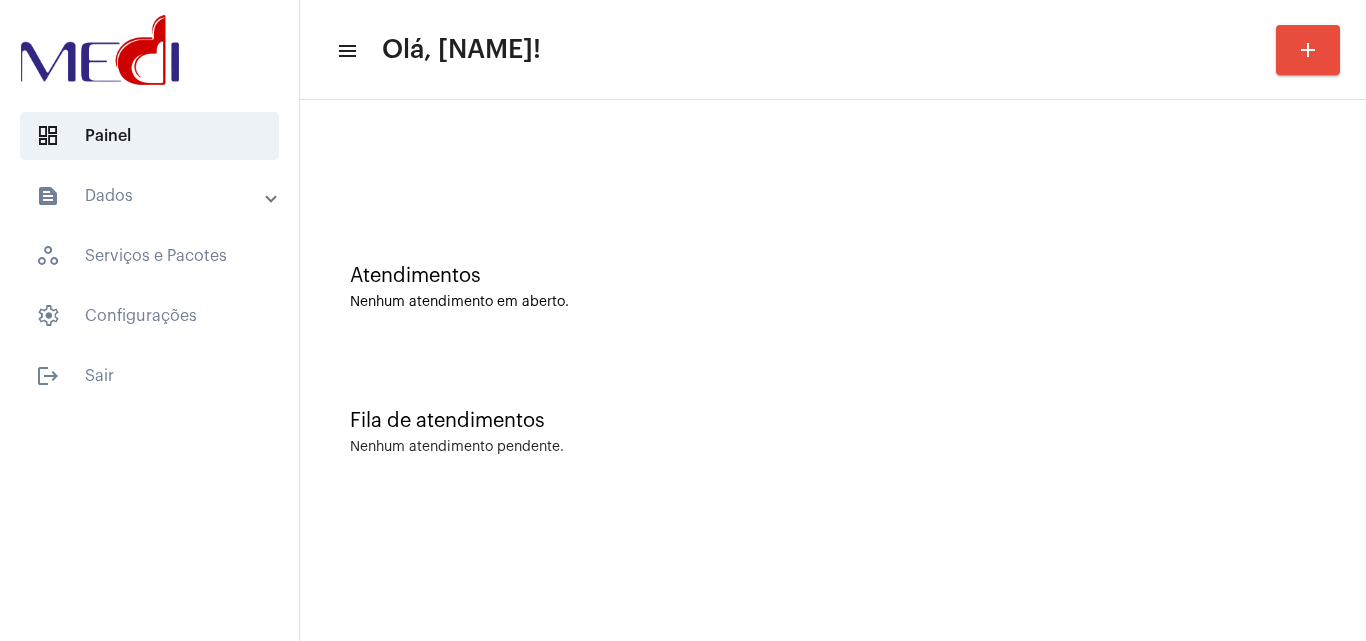 scroll, scrollTop: 0, scrollLeft: 0, axis: both 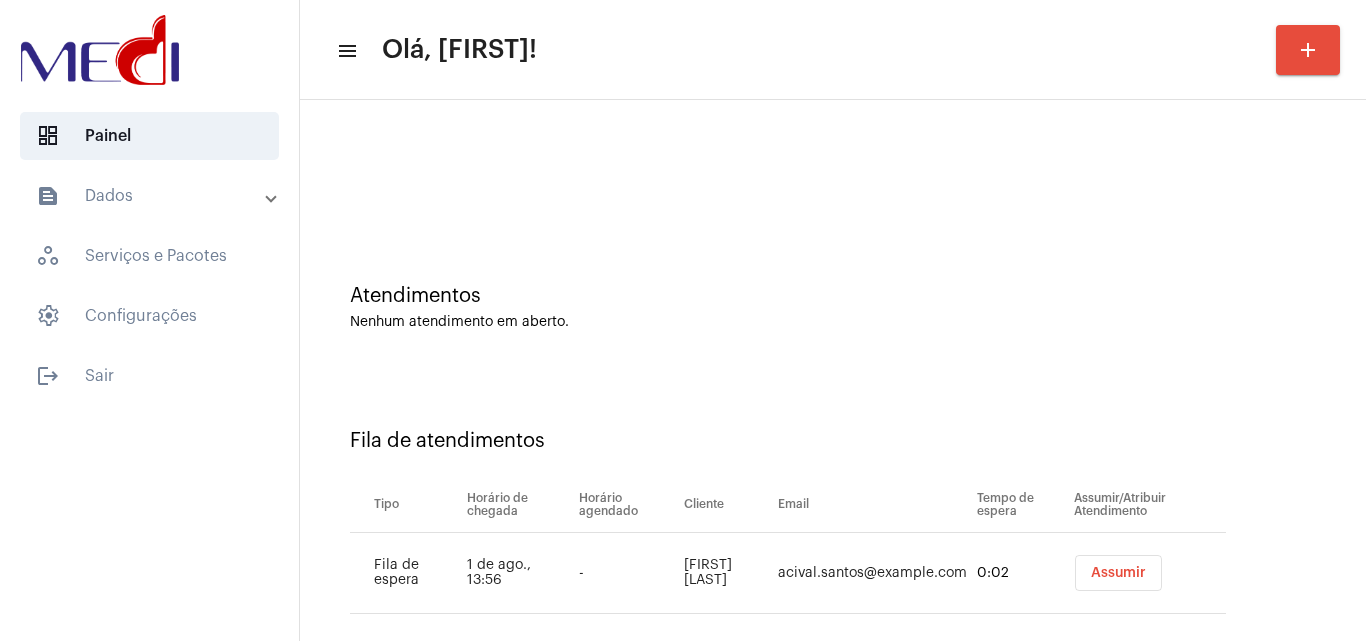 click on "Assumir" at bounding box center (1118, 573) 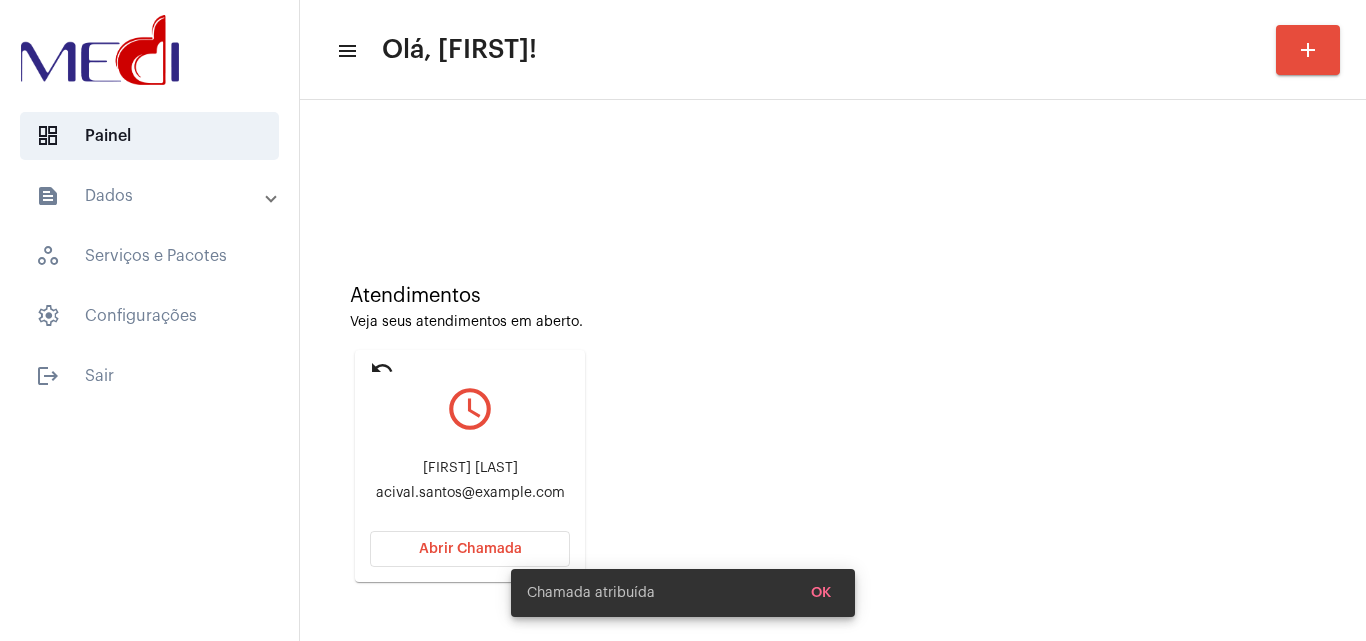 click on "acivalsantos@ymail.com" 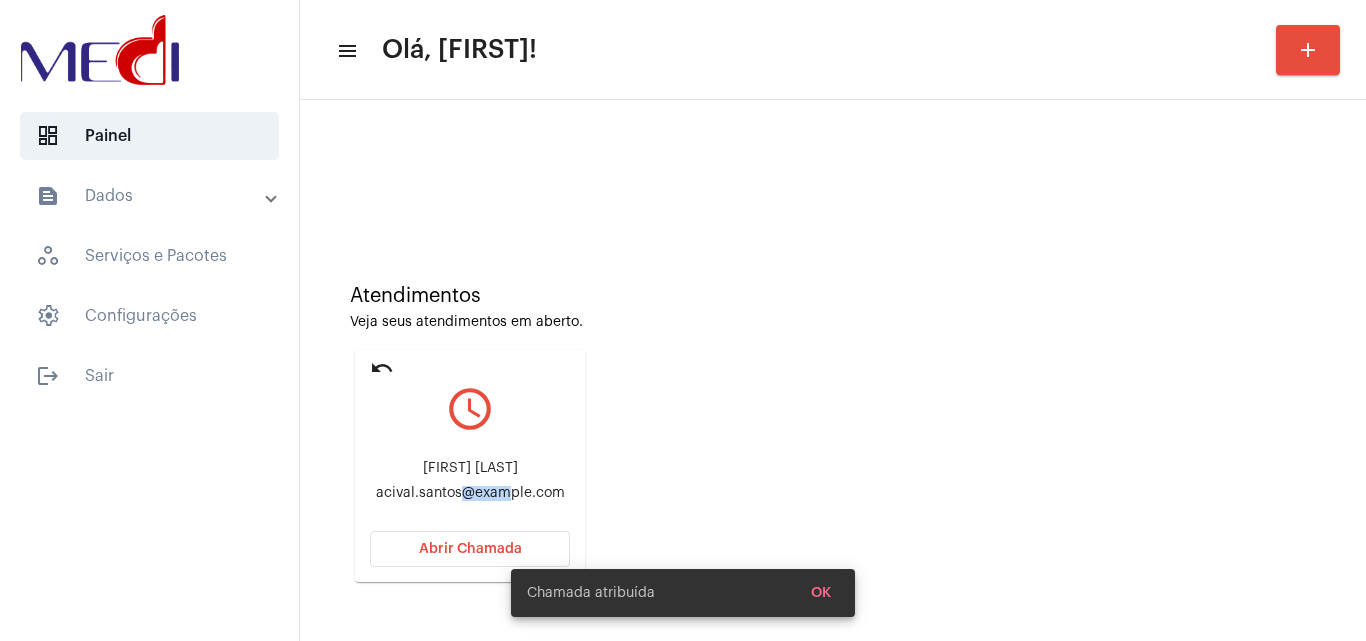 click on "acivalsantos@ymail.com" 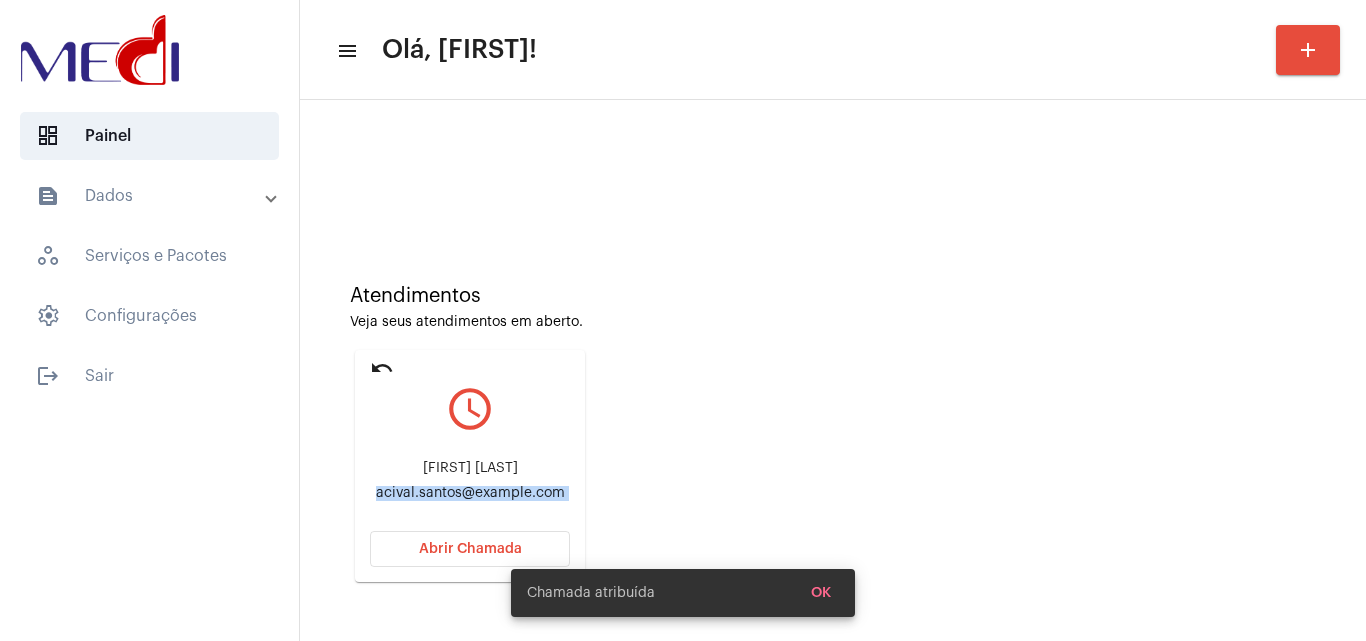 click on "acivalsantos@ymail.com" 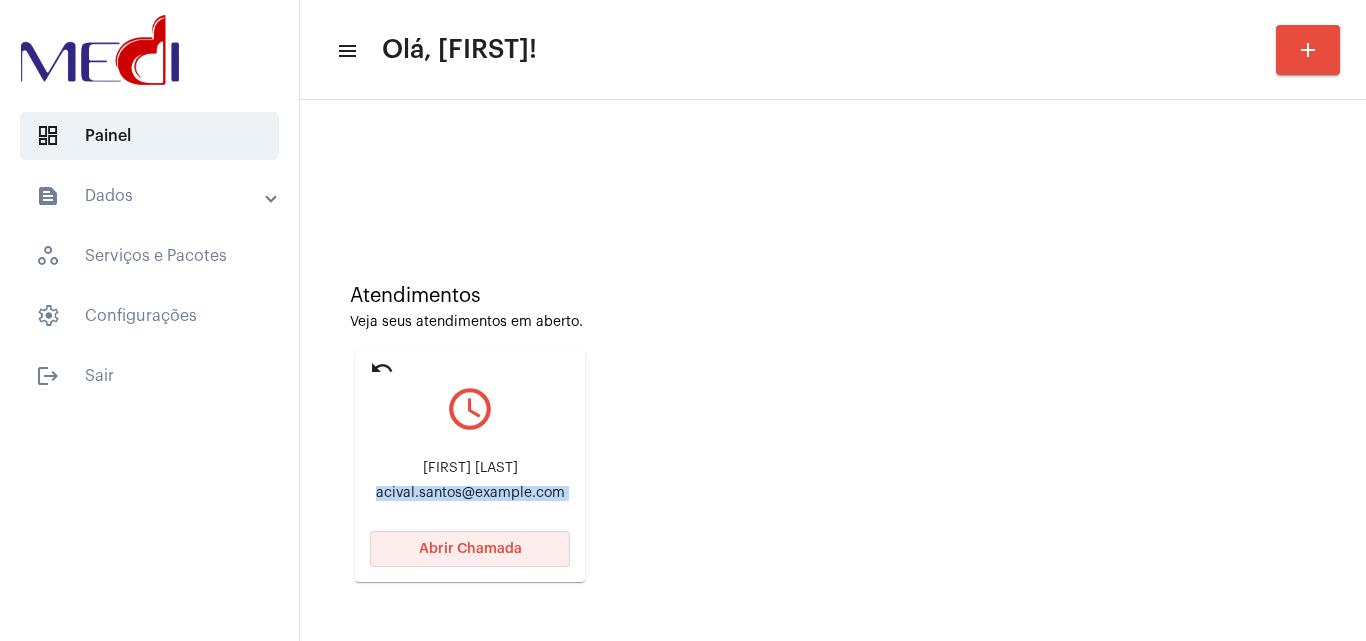 click on "Abrir Chamada" 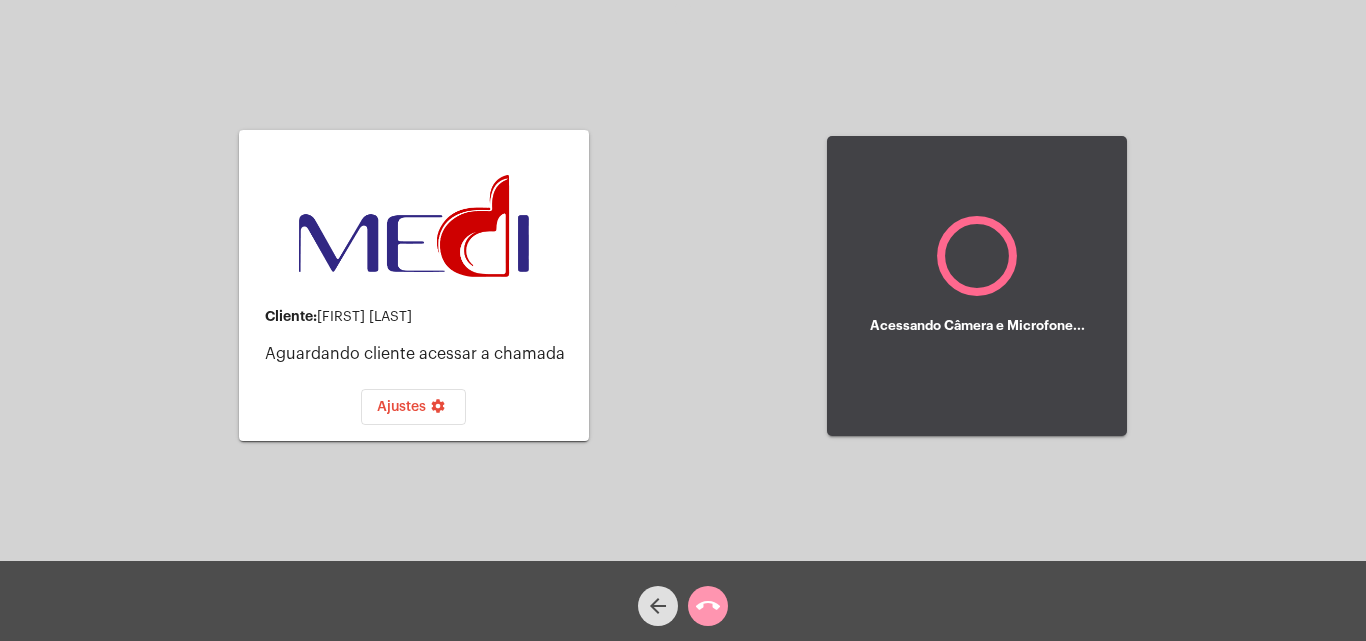 click on "Cliente:   Acival dos santos" 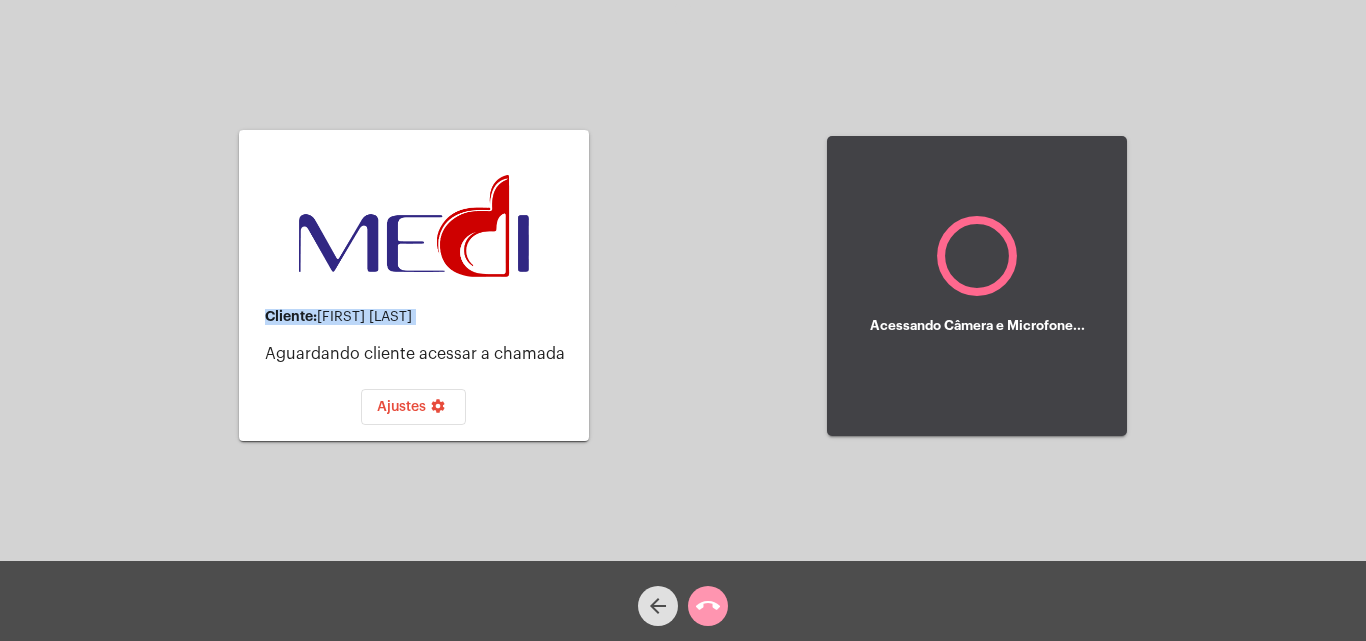 click on "Cliente:   Acival dos santos" 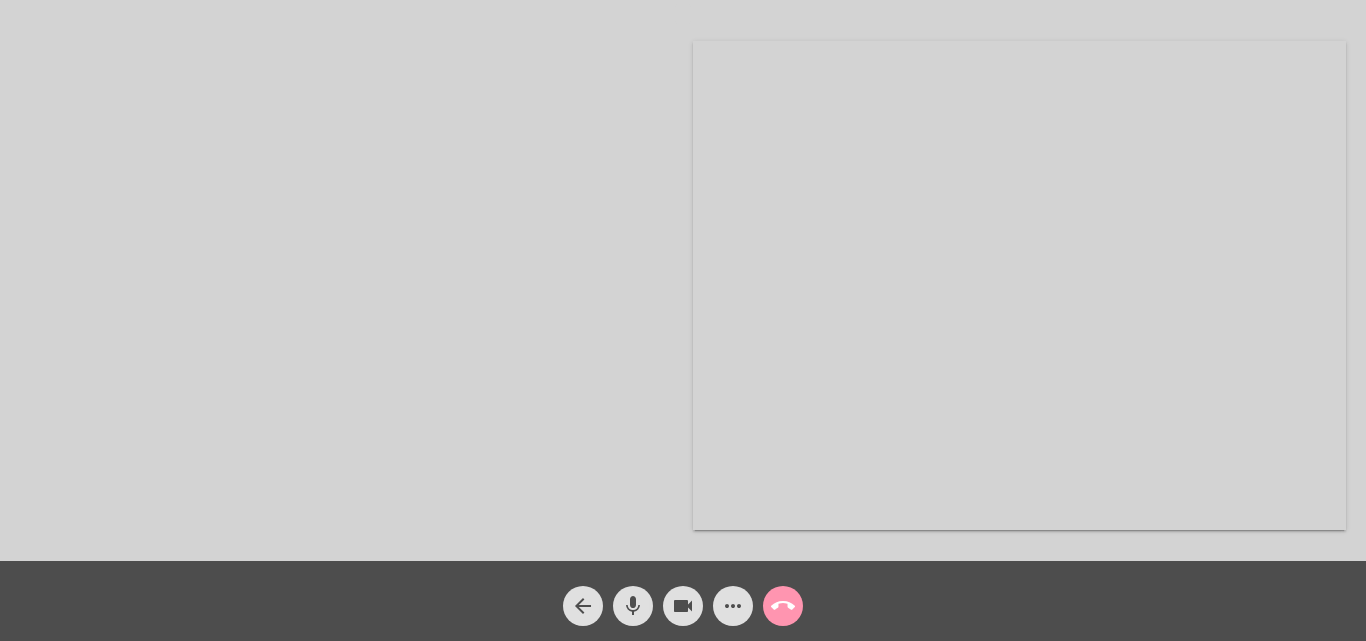 click 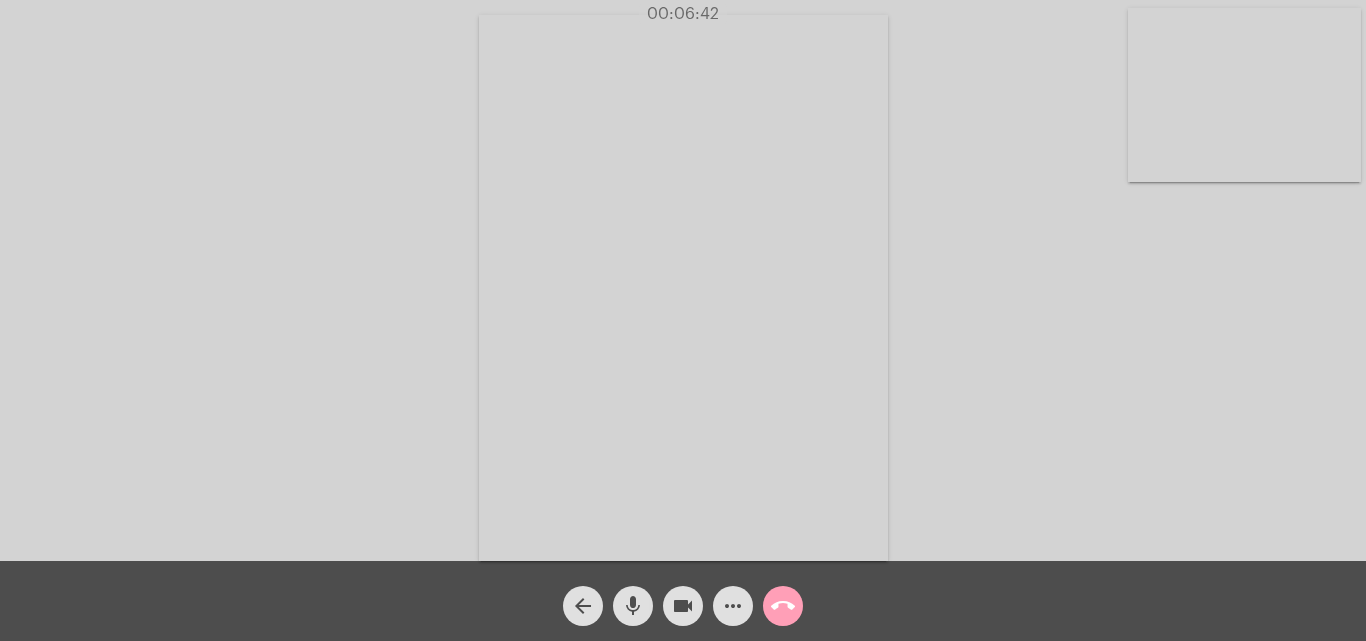 click on "call_end" 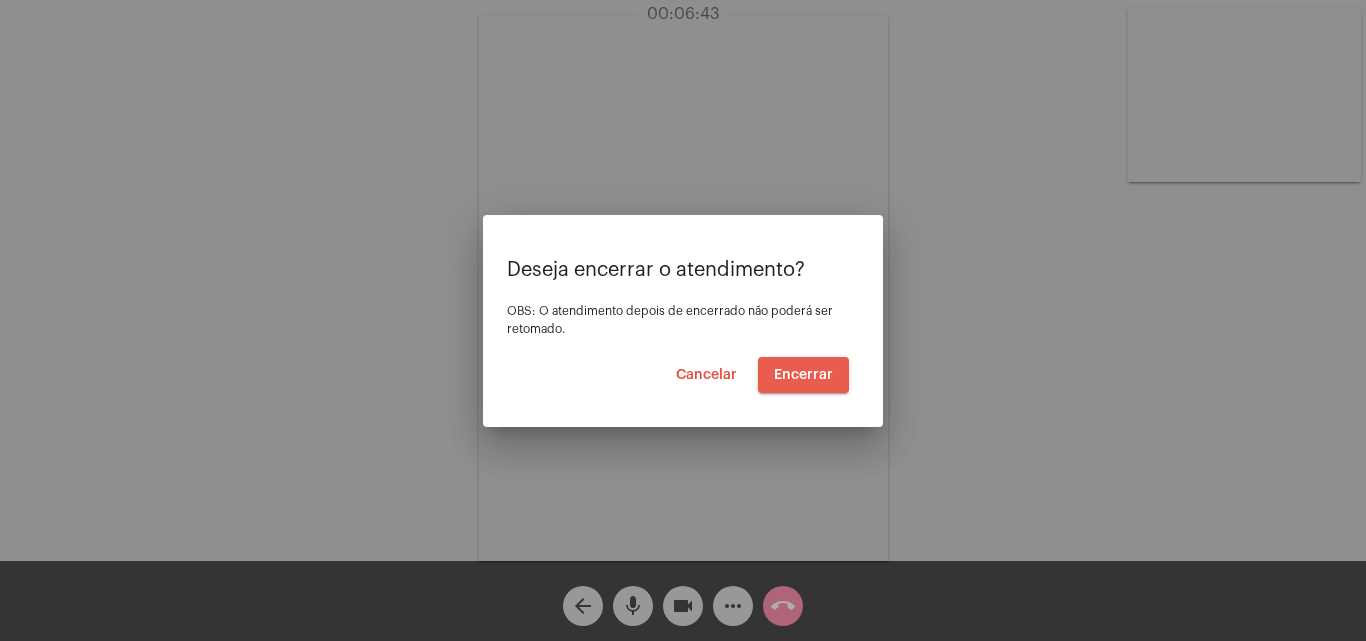 click on "Encerrar" at bounding box center [803, 375] 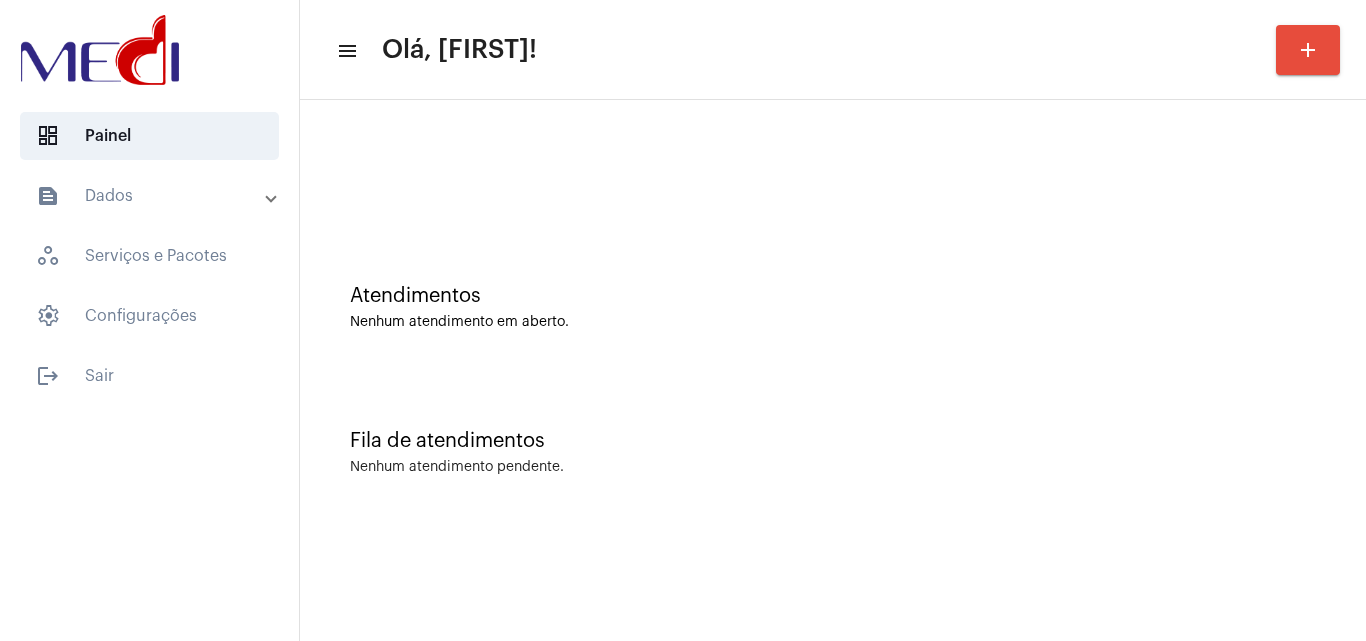 click on "Fila de atendimentos Nenhum atendimento pendente." 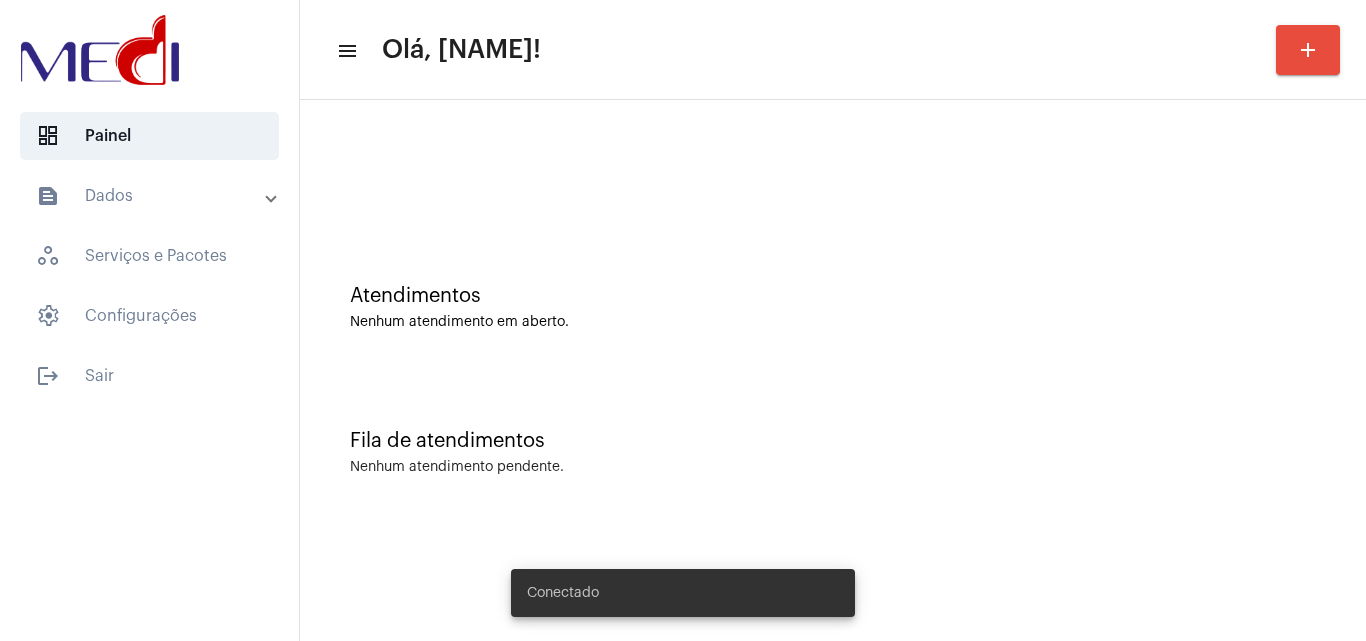 scroll, scrollTop: 0, scrollLeft: 0, axis: both 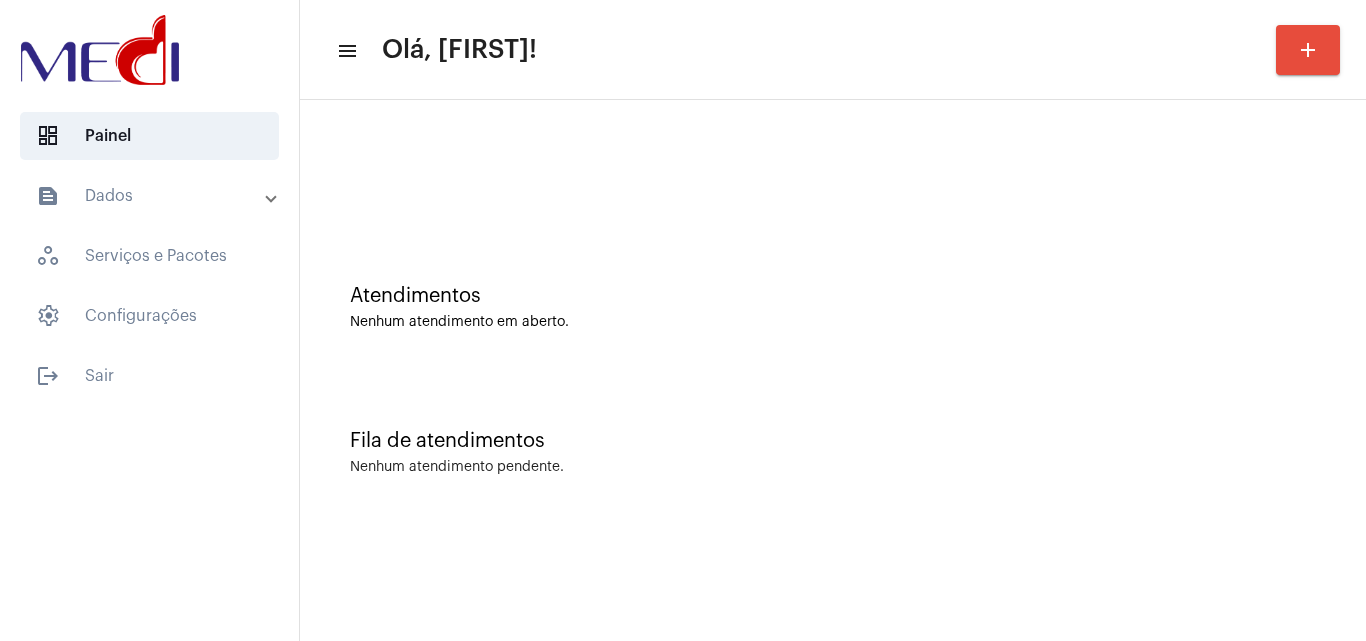 click on "Fila de atendimentos Nenhum atendimento pendente." 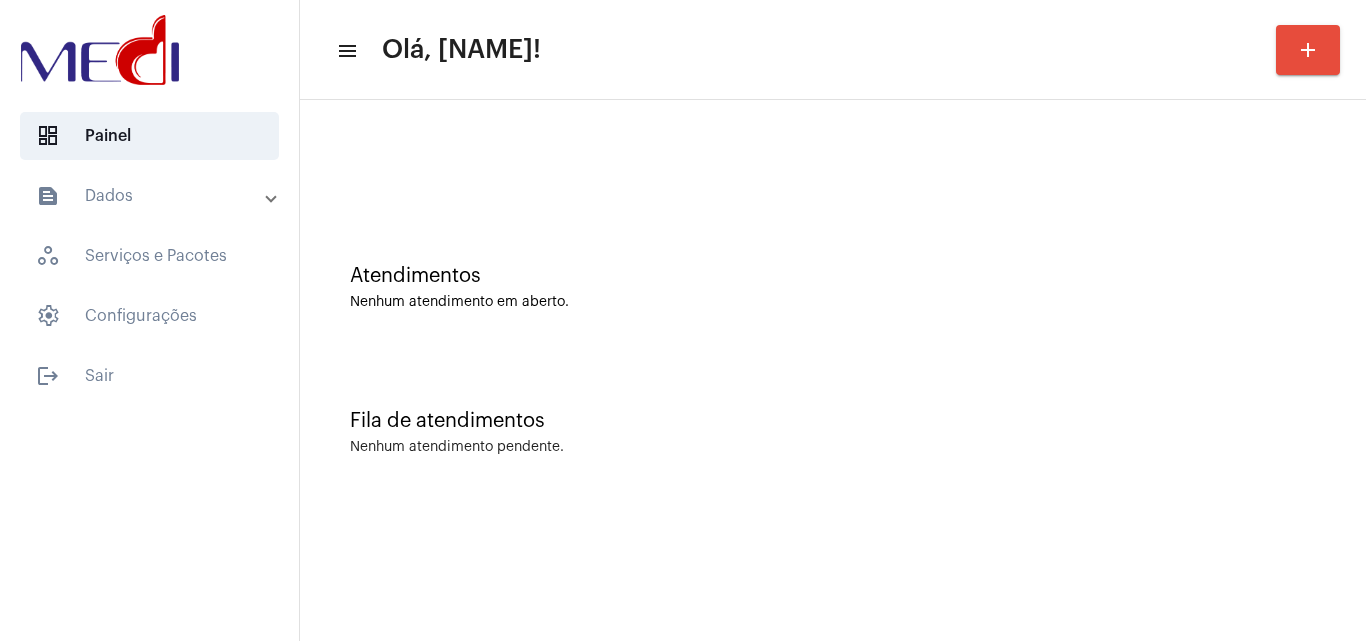 scroll, scrollTop: 0, scrollLeft: 0, axis: both 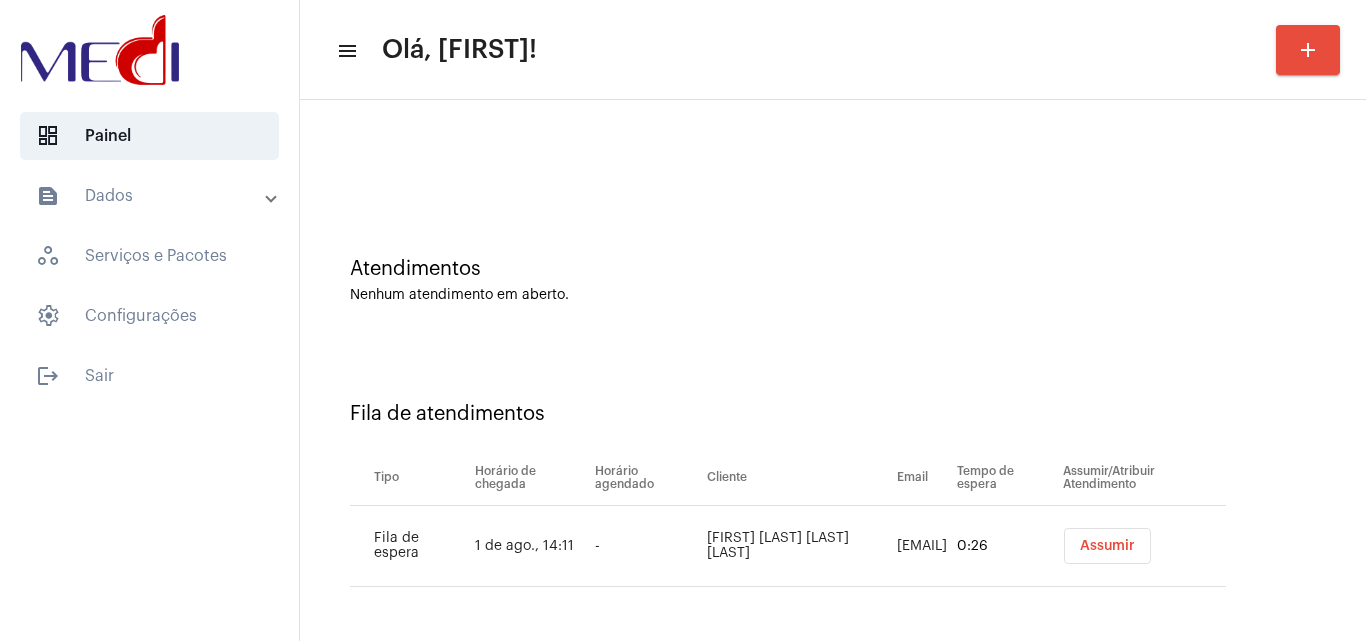 click on "Assumir" at bounding box center (1107, 546) 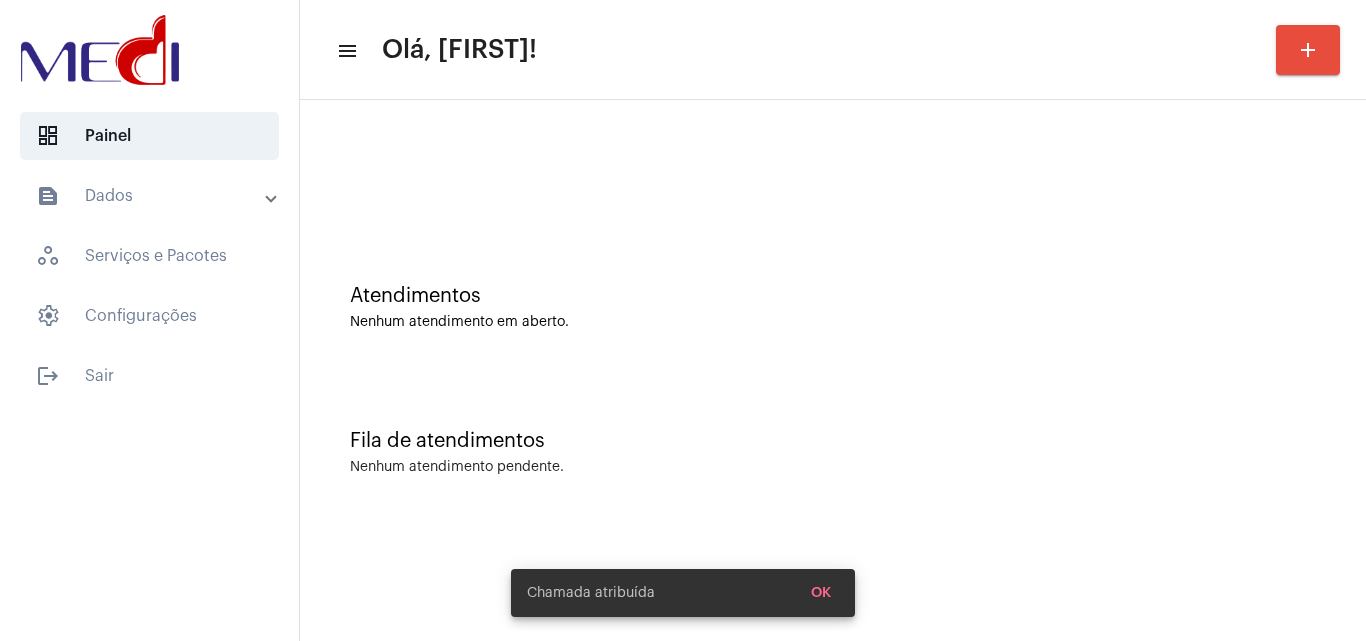 scroll, scrollTop: 0, scrollLeft: 0, axis: both 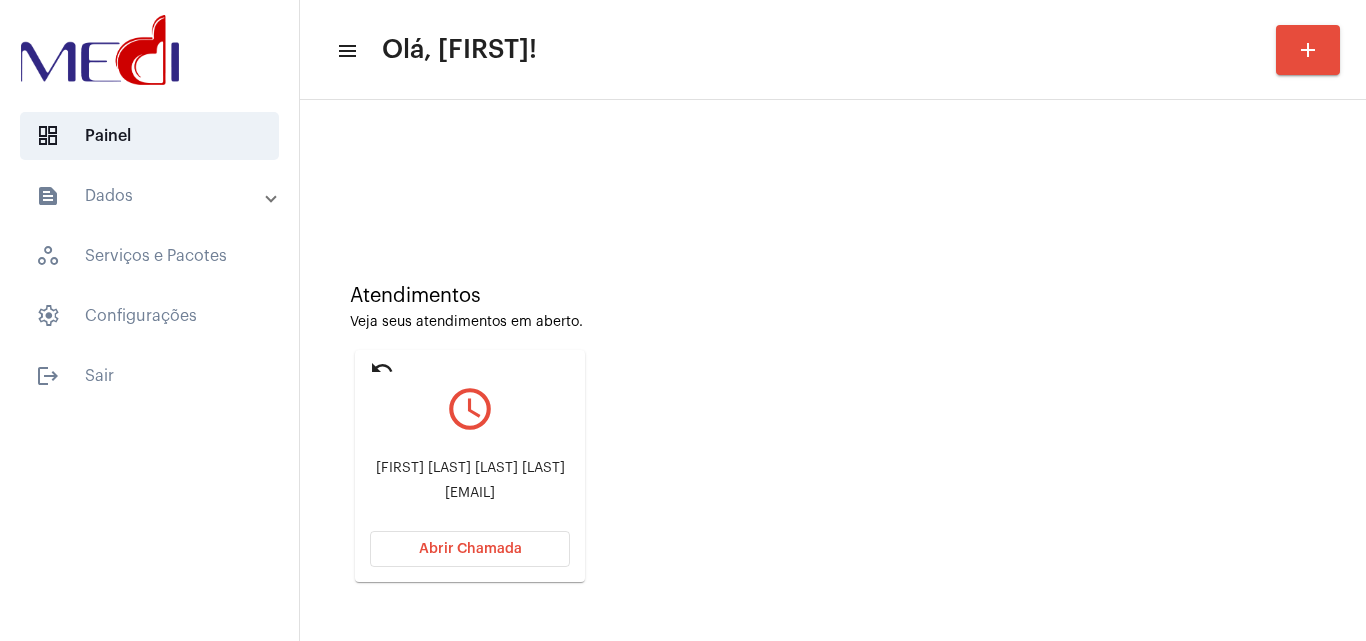 click on "[EMAIL]" 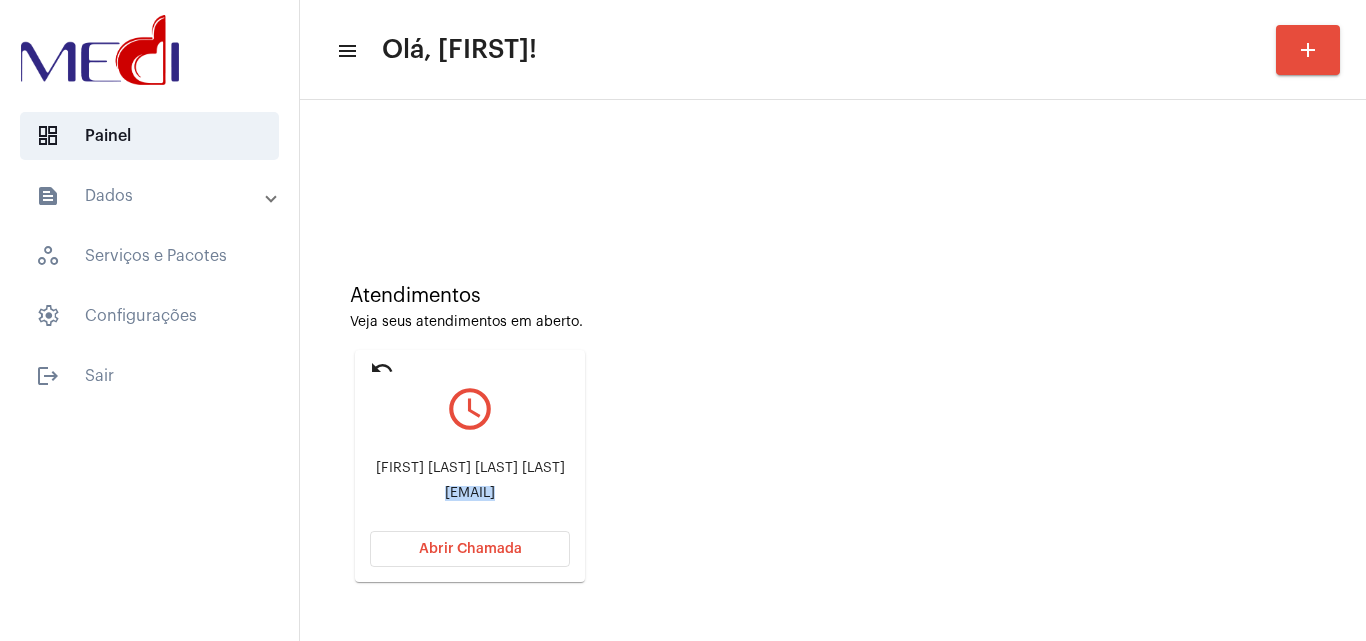 click on "Janaina Xavier Ferreira Souza Janaina.xfs@hotmail.com" 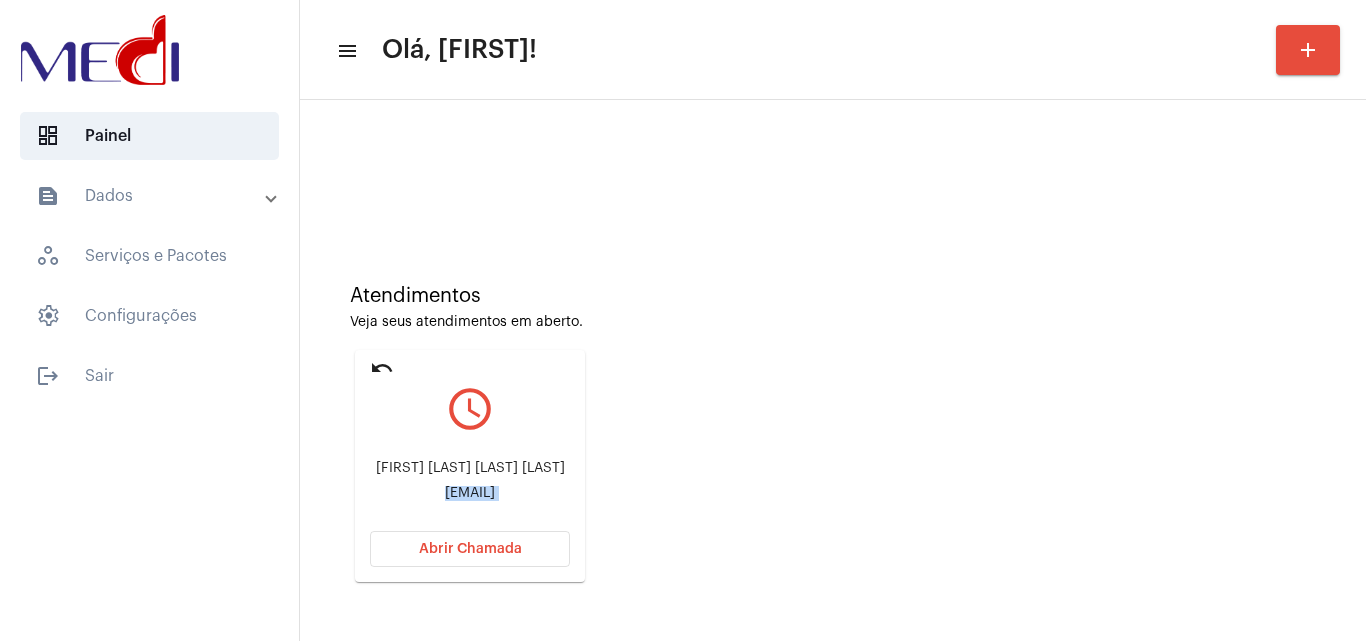 click on "Janaina Xavier Ferreira Souza Janaina.xfs@hotmail.com" 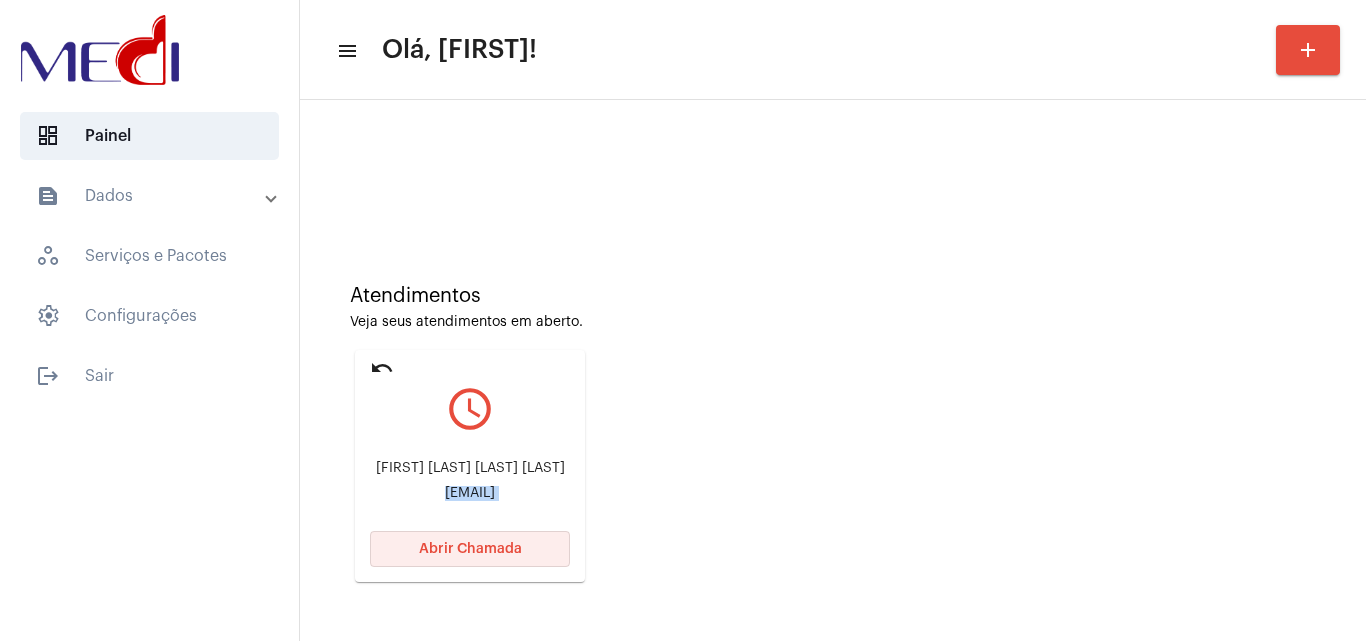 click on "Abrir Chamada" 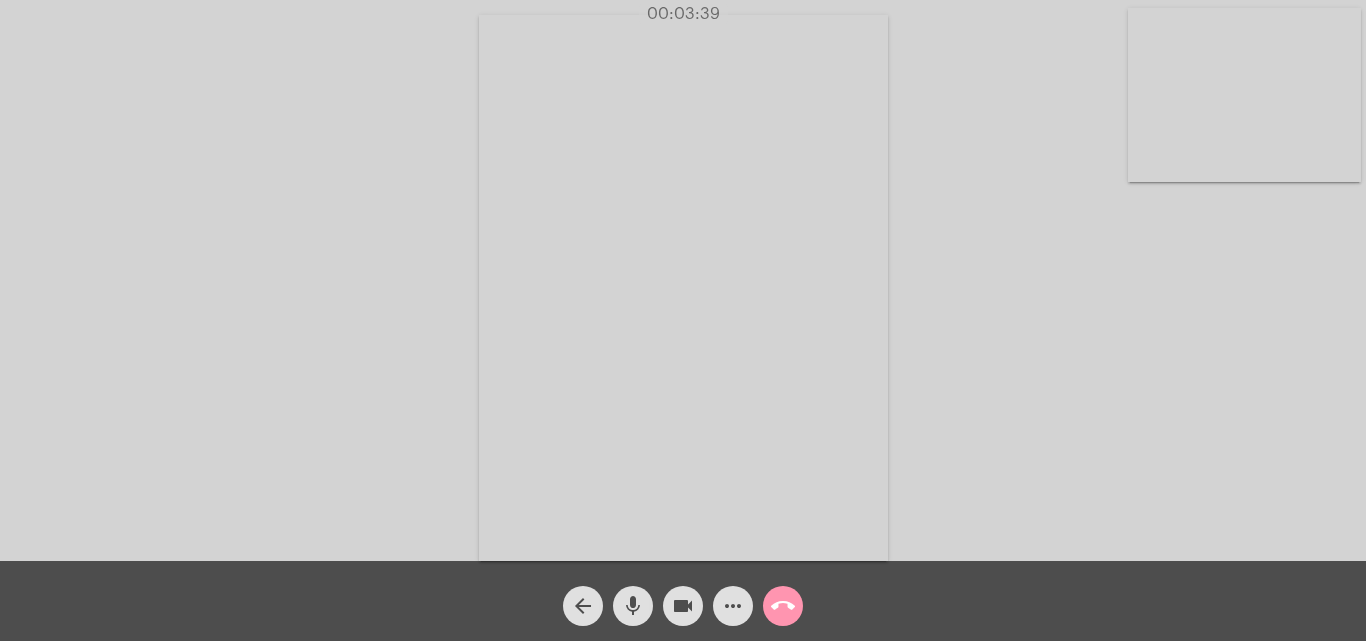 click on "call_end" 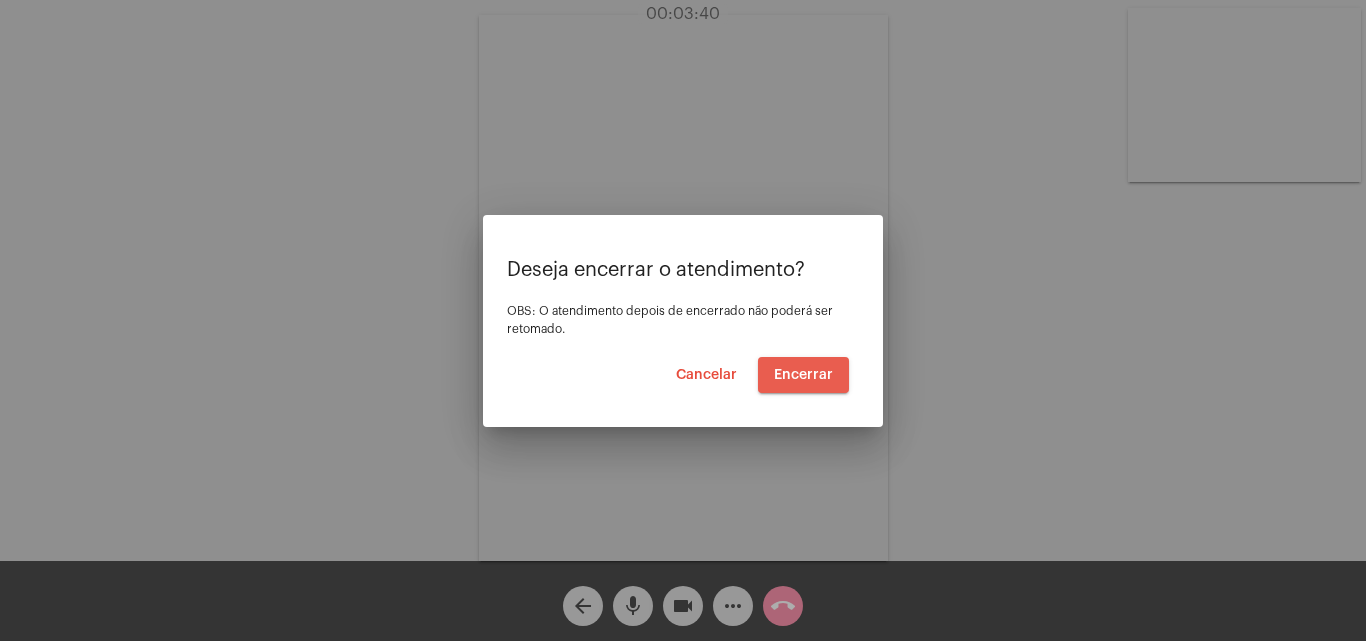click on "Encerrar" at bounding box center (803, 375) 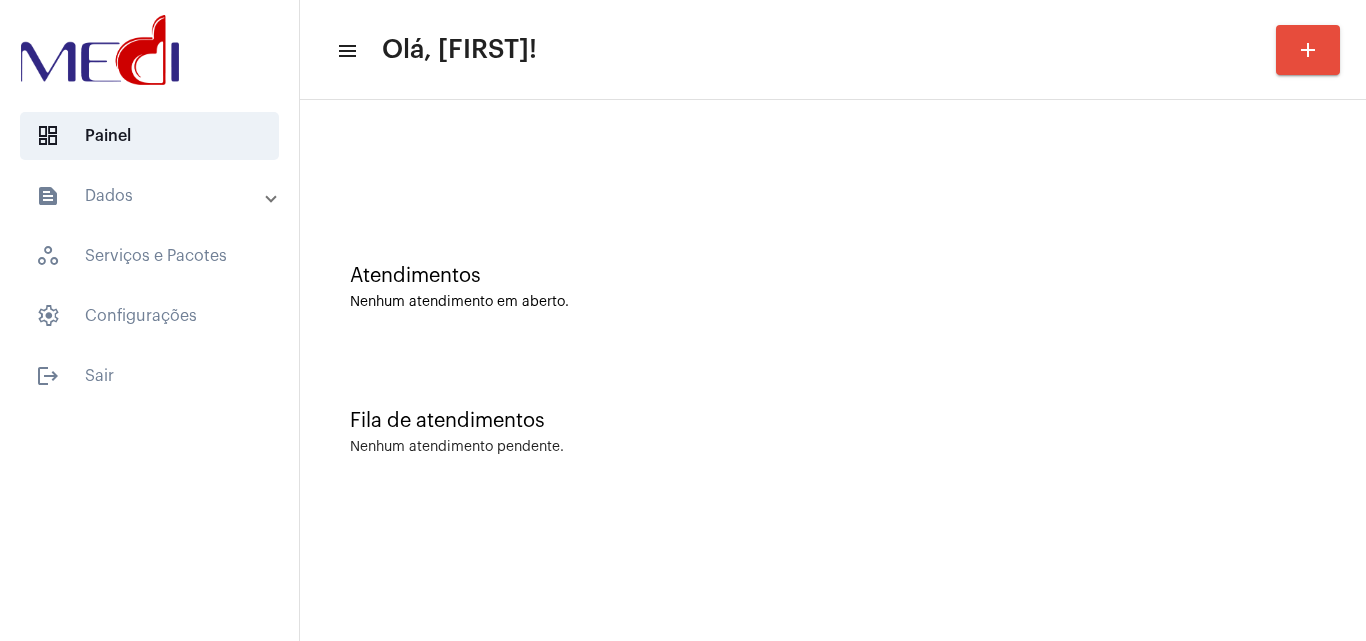 scroll, scrollTop: 0, scrollLeft: 0, axis: both 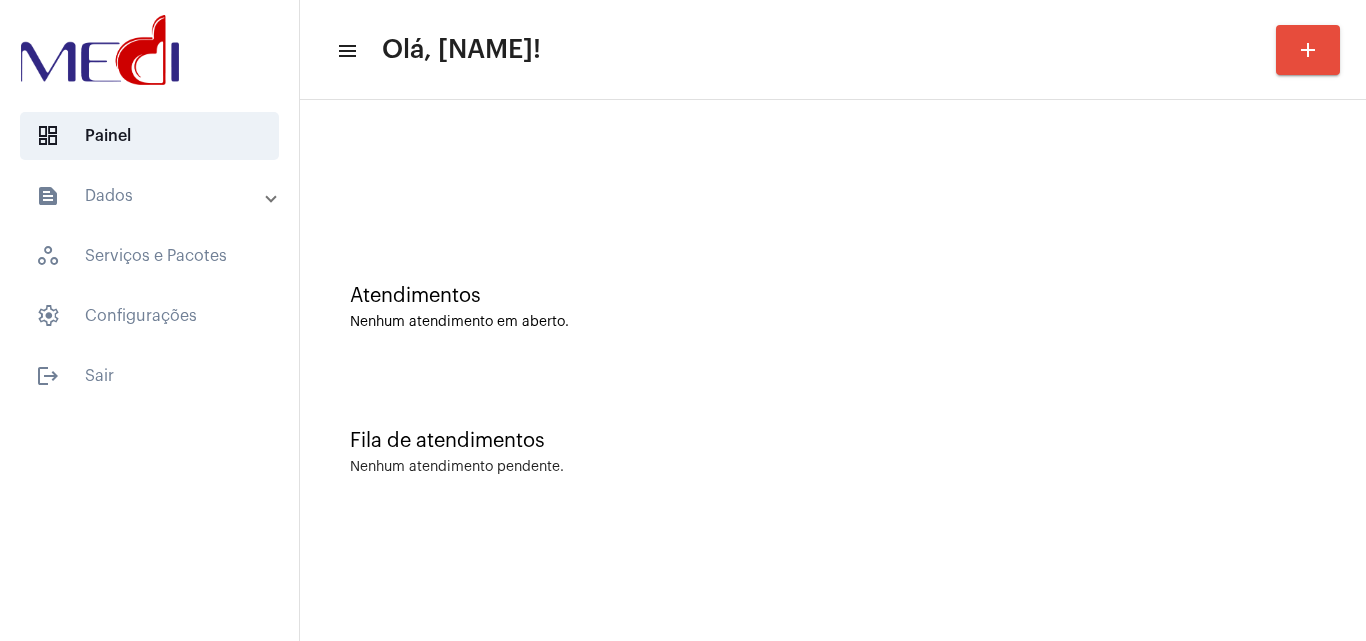 click on "Nenhum atendimento em aberto." 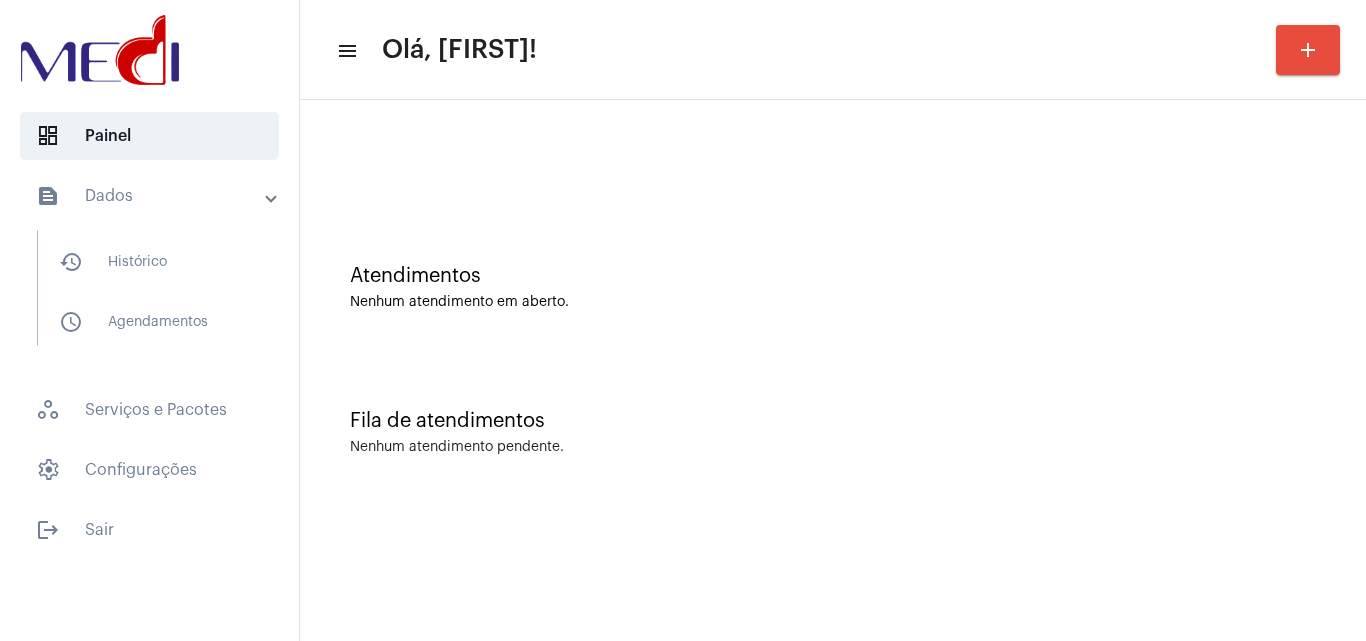 scroll, scrollTop: 0, scrollLeft: 0, axis: both 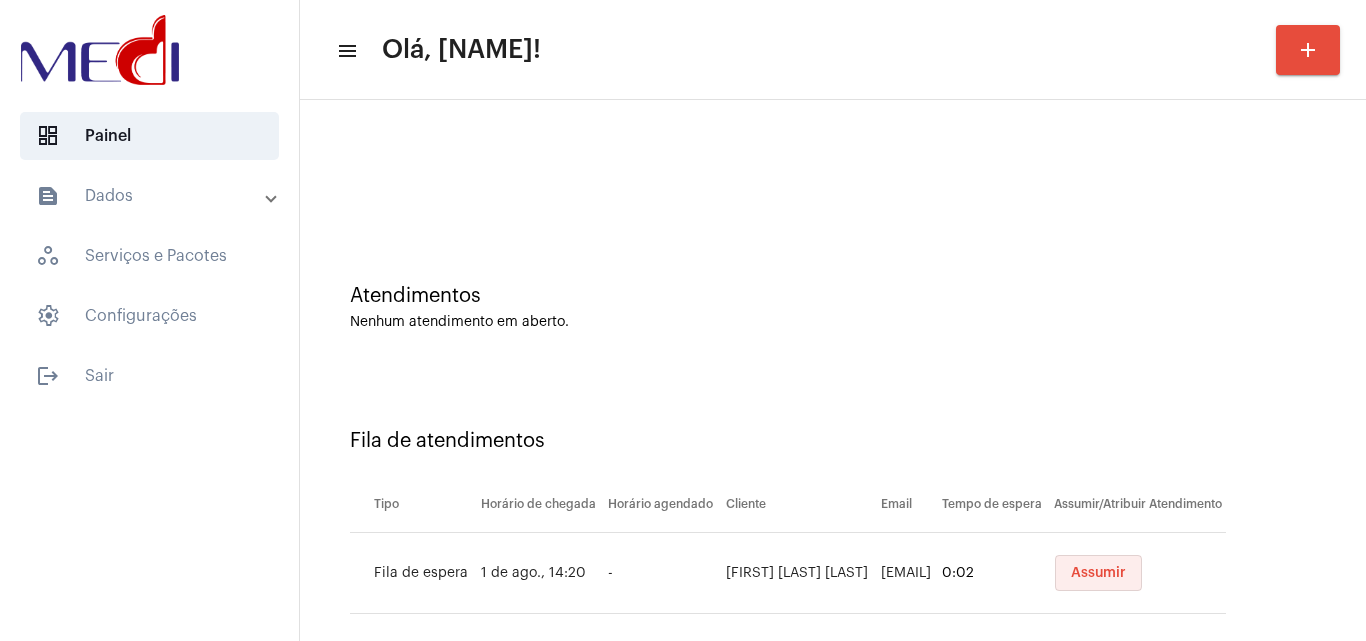 click on "Assumir" at bounding box center [1098, 573] 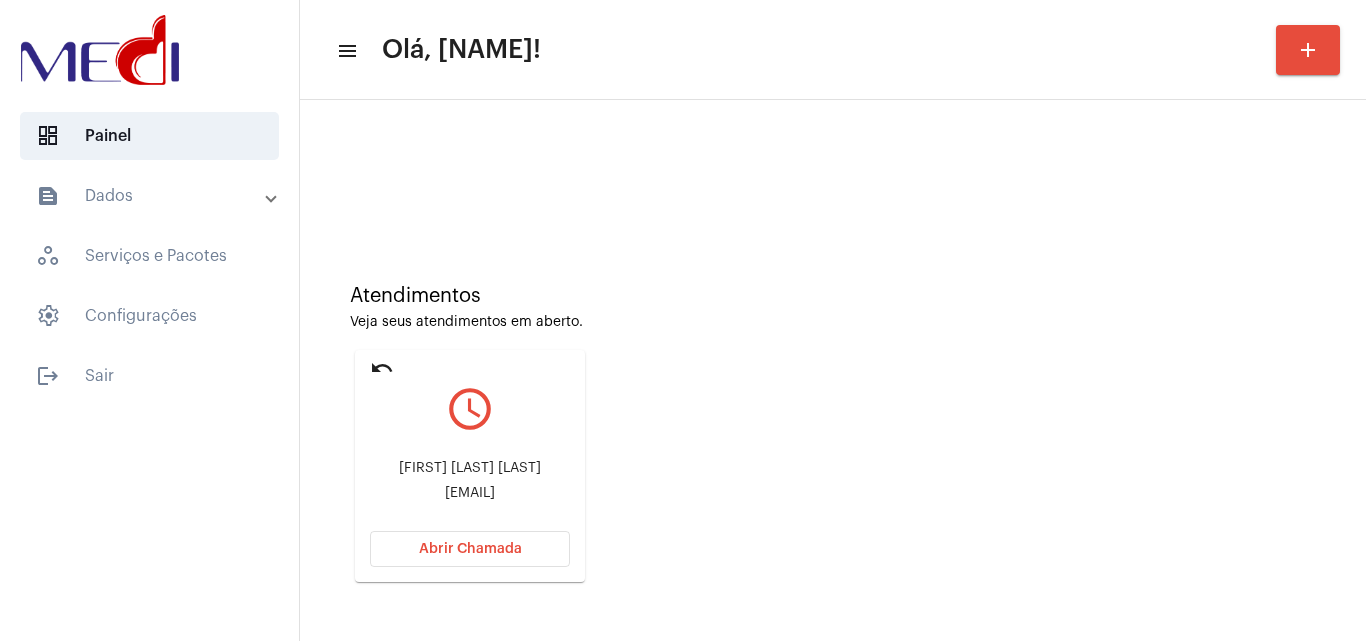 click on "luizapivacarvalho@gmail.com" 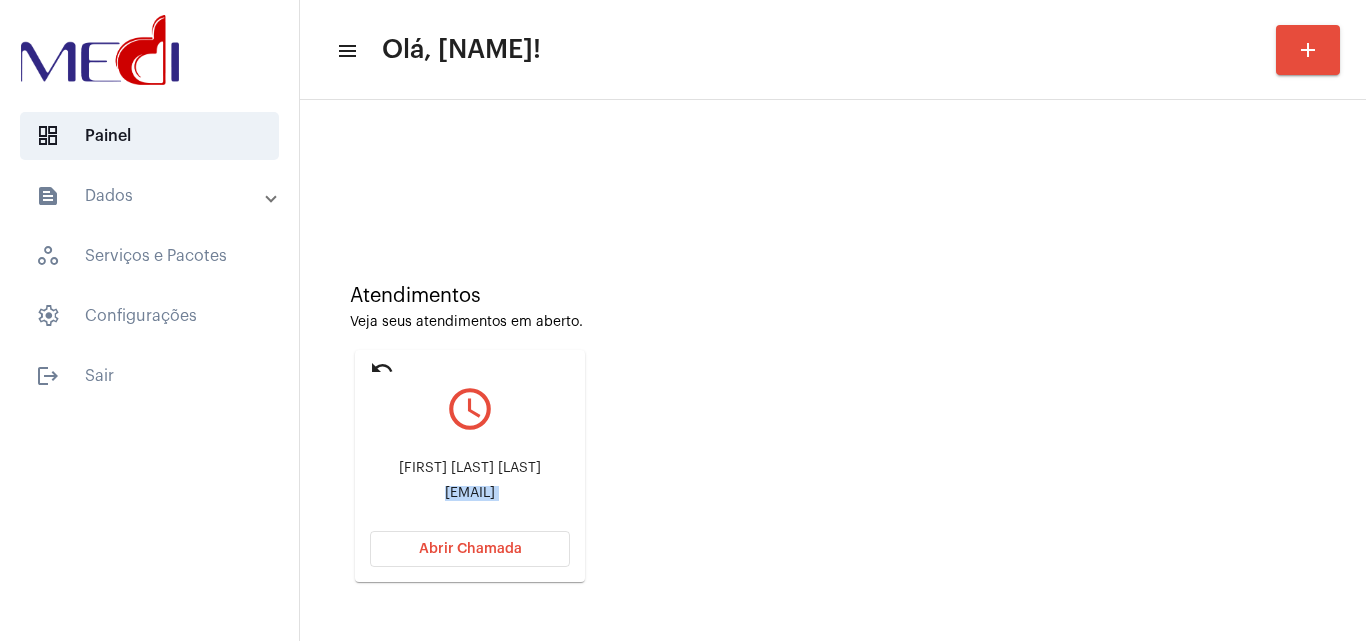 click on "luizapivacarvalho@gmail.com" 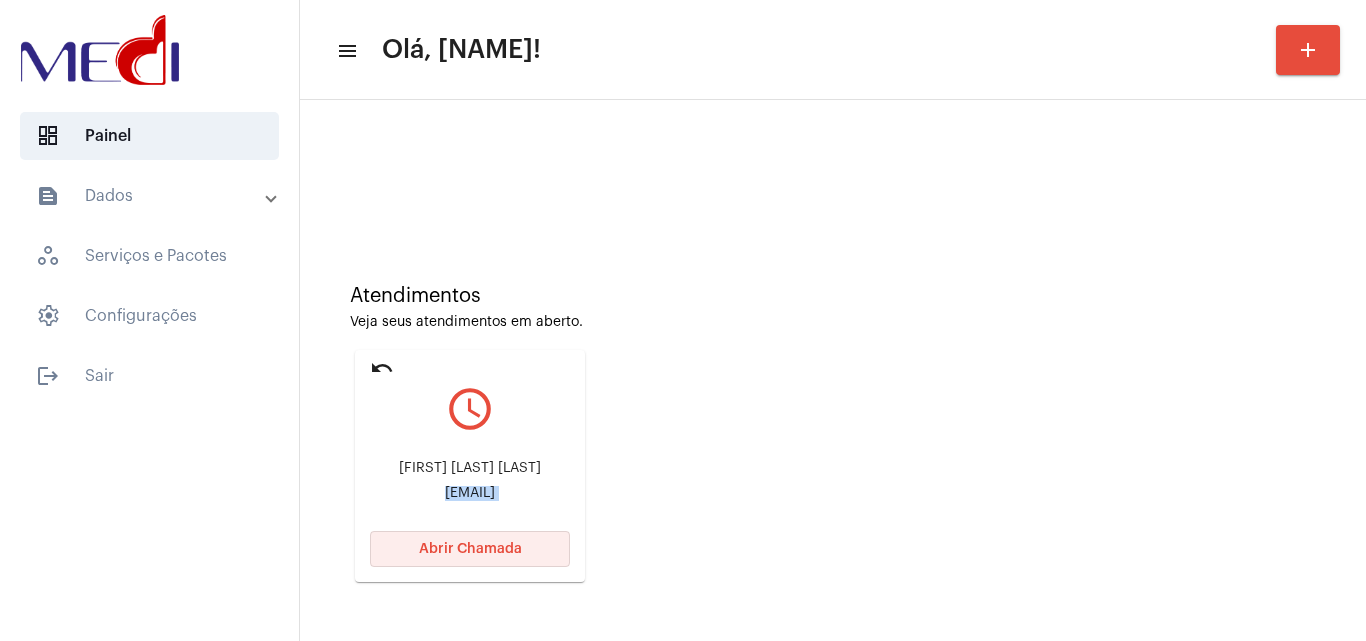click on "Abrir Chamada" 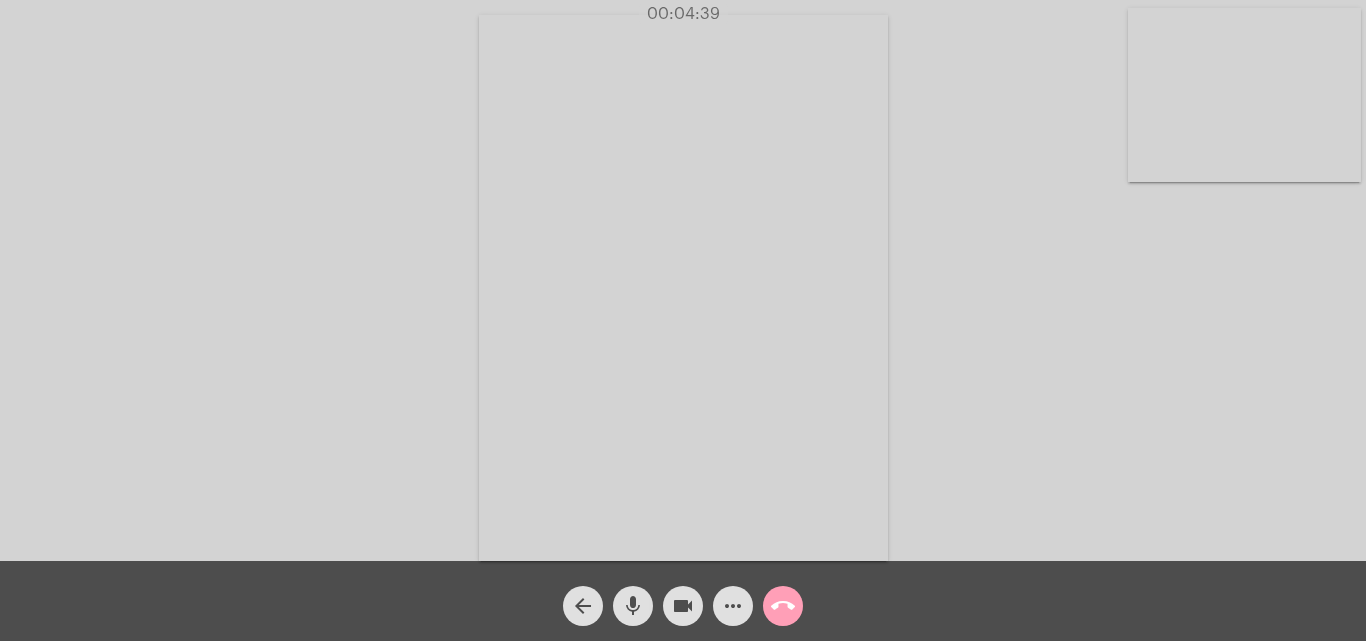 click on "call_end" 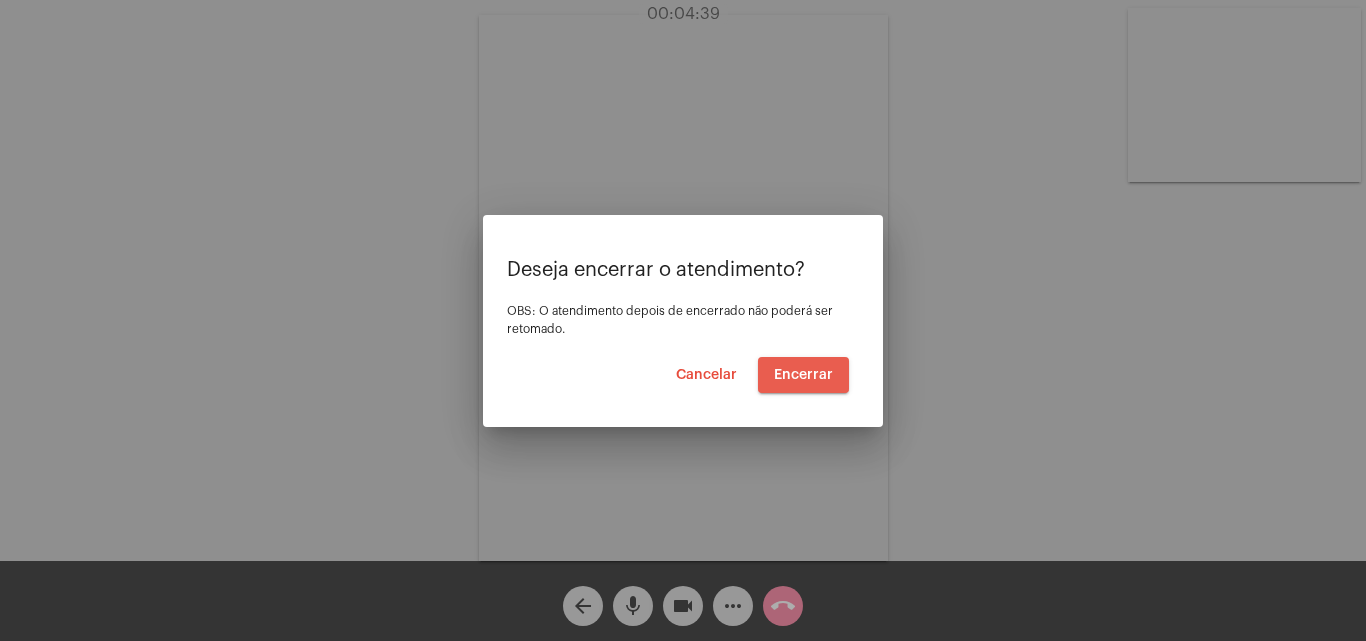 click on "Encerrar" at bounding box center [803, 375] 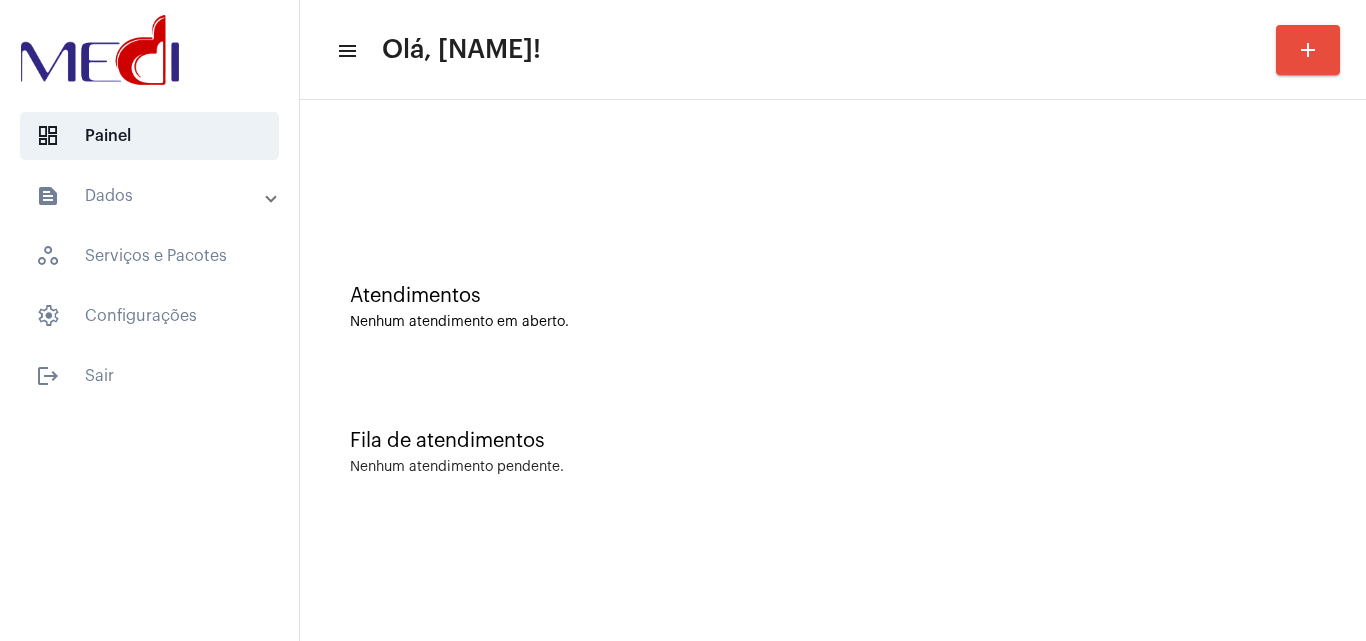 scroll, scrollTop: 0, scrollLeft: 0, axis: both 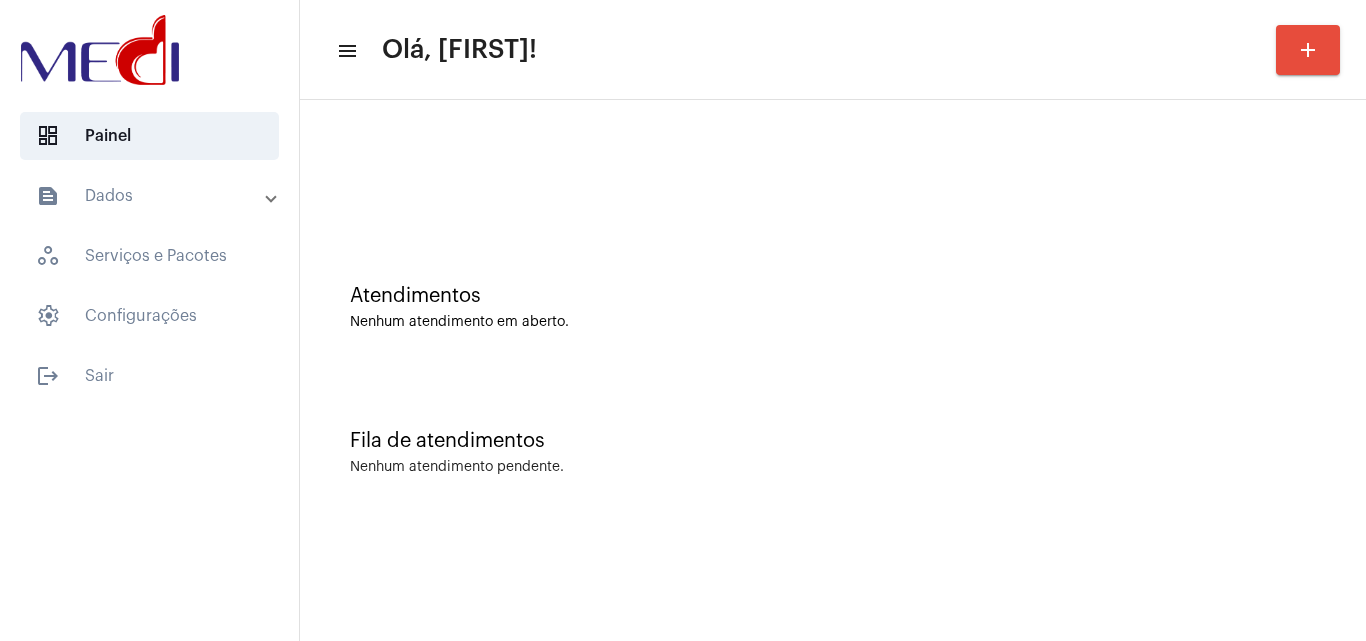 click on "Fila de atendimentos Nenhum atendimento pendente." 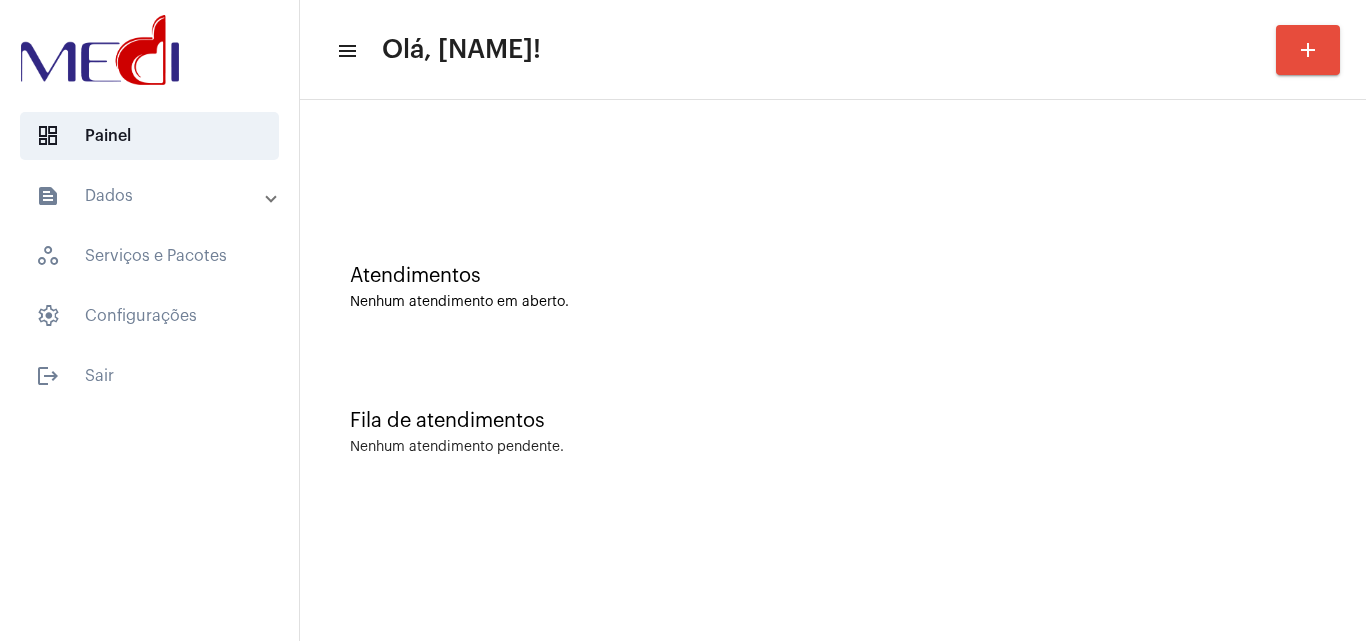 scroll, scrollTop: 0, scrollLeft: 0, axis: both 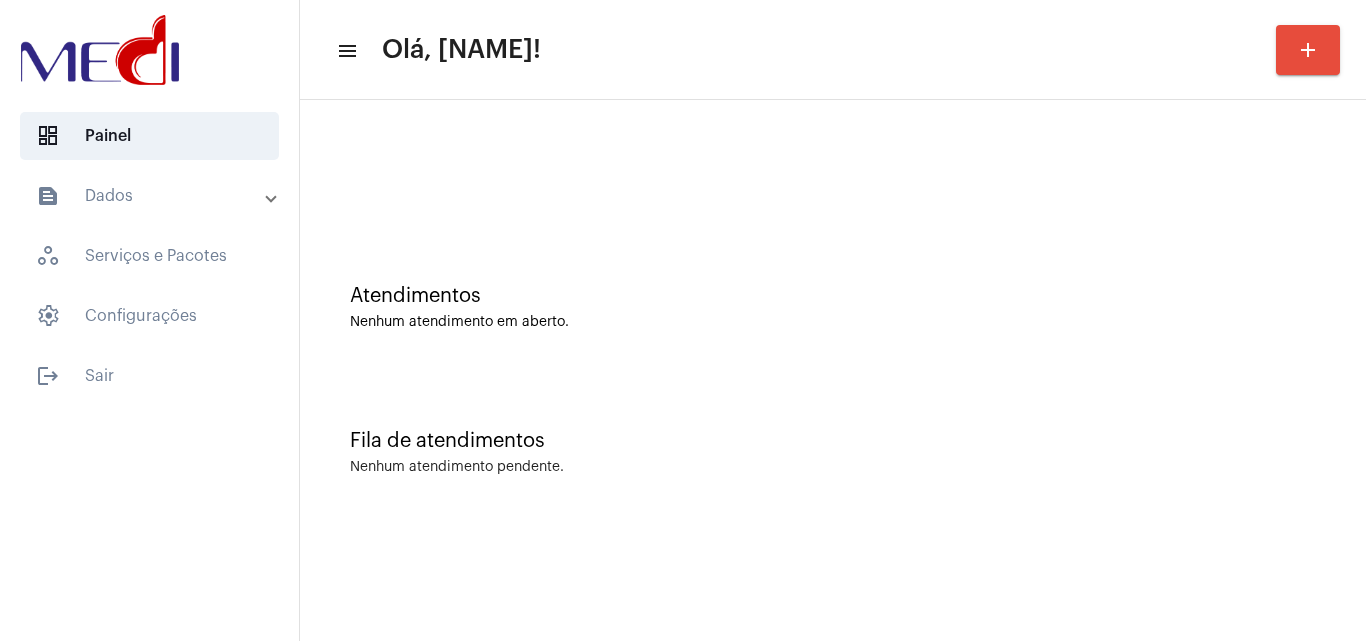 click on "Nenhum atendimento em aberto." 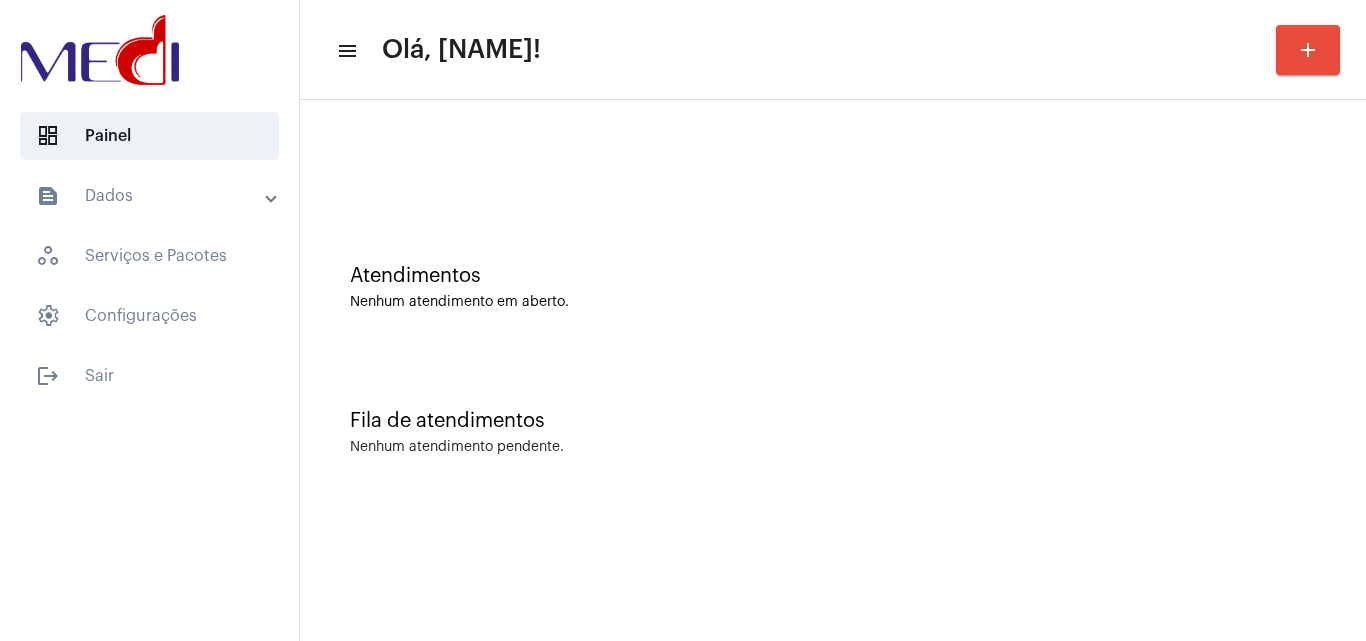 scroll, scrollTop: 0, scrollLeft: 0, axis: both 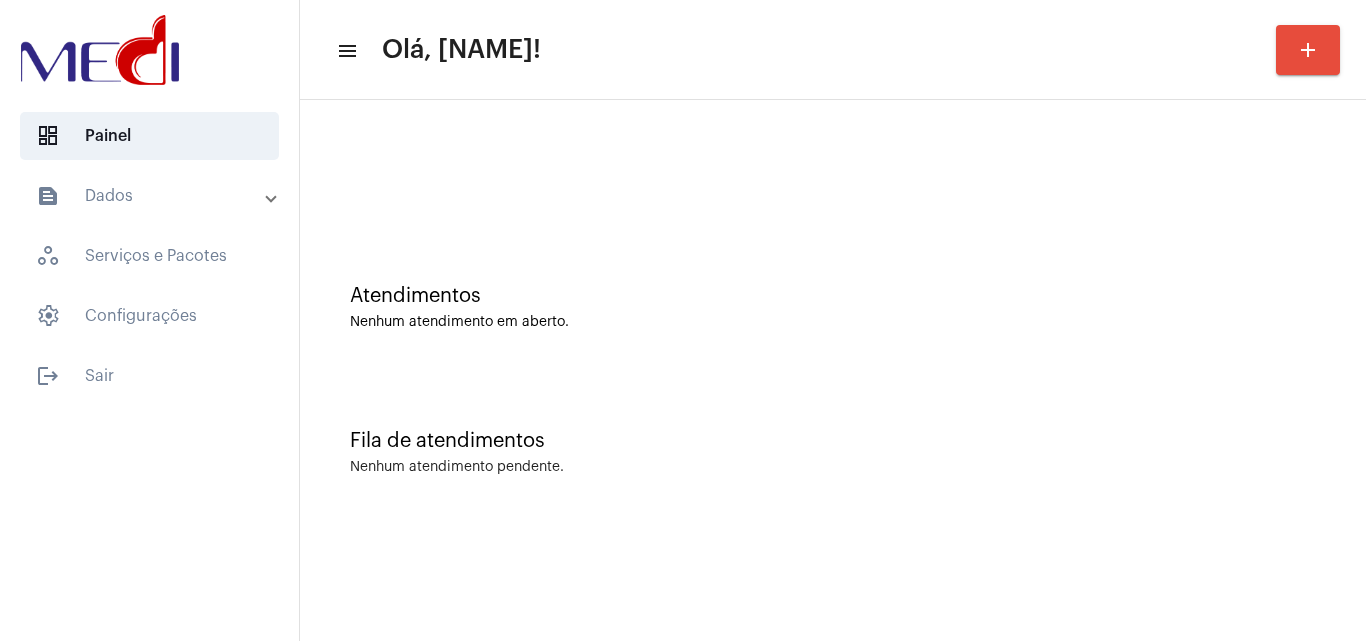 click on "Atendimentos Nenhum atendimento em aberto." 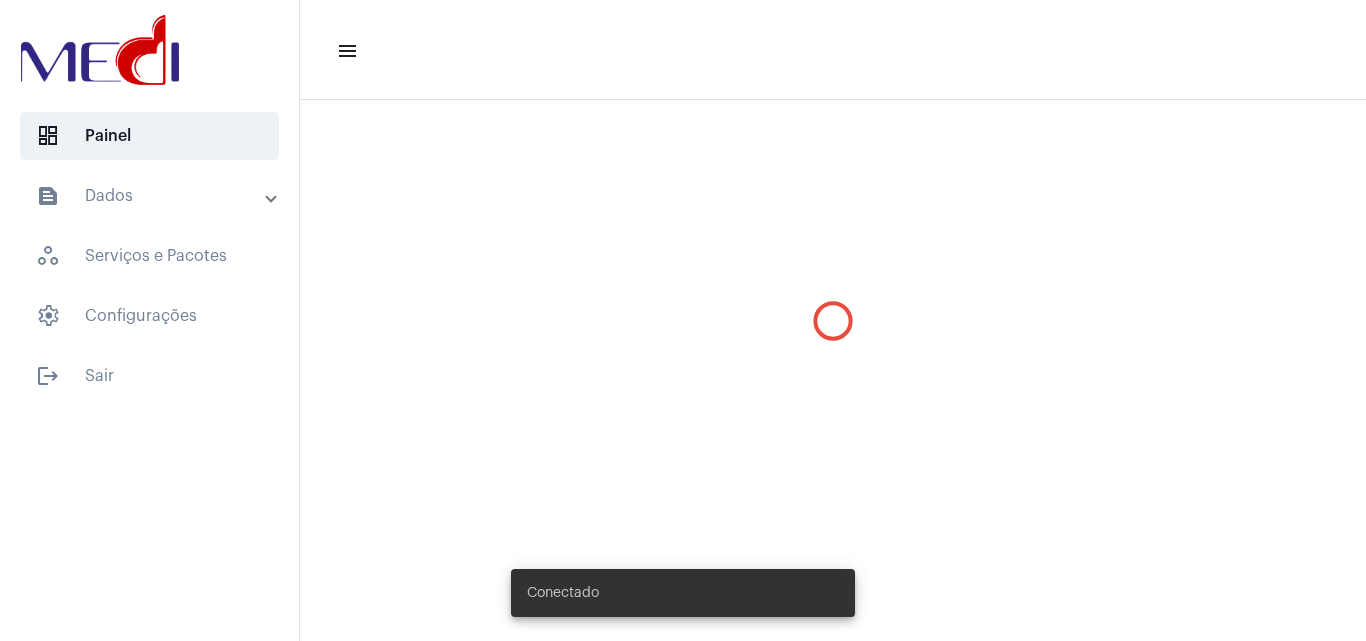 scroll, scrollTop: 0, scrollLeft: 0, axis: both 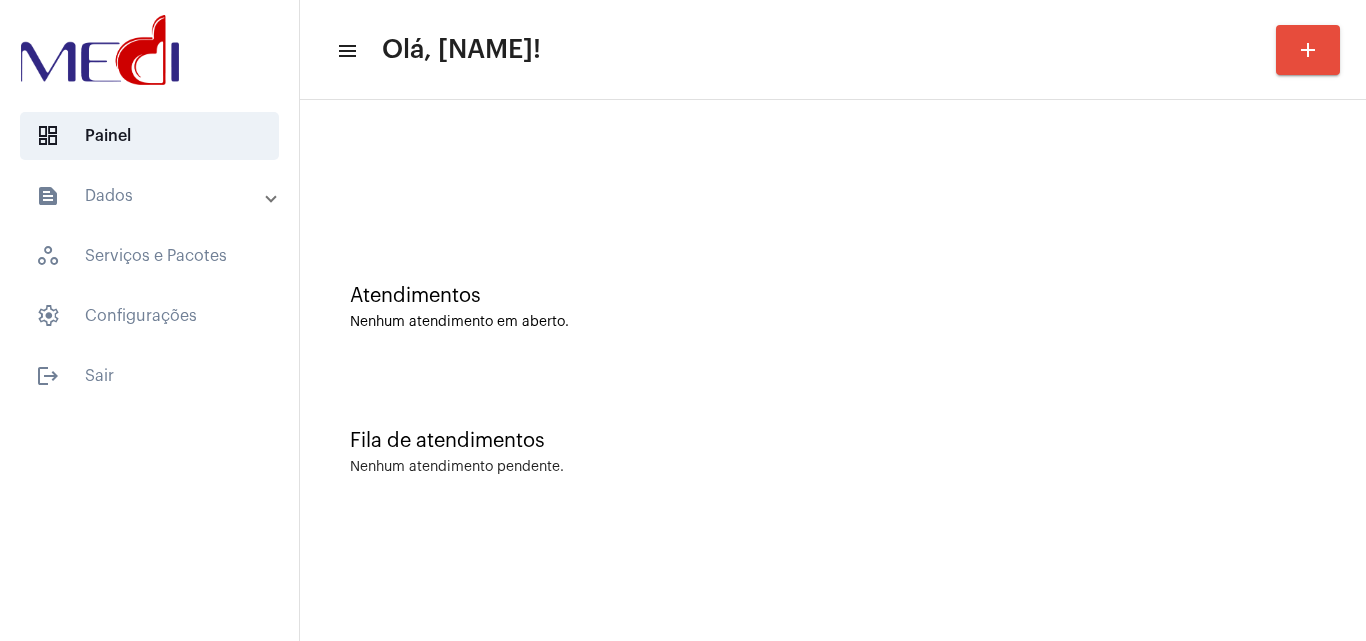 click on "Atendimentos Nenhum atendimento em aberto." 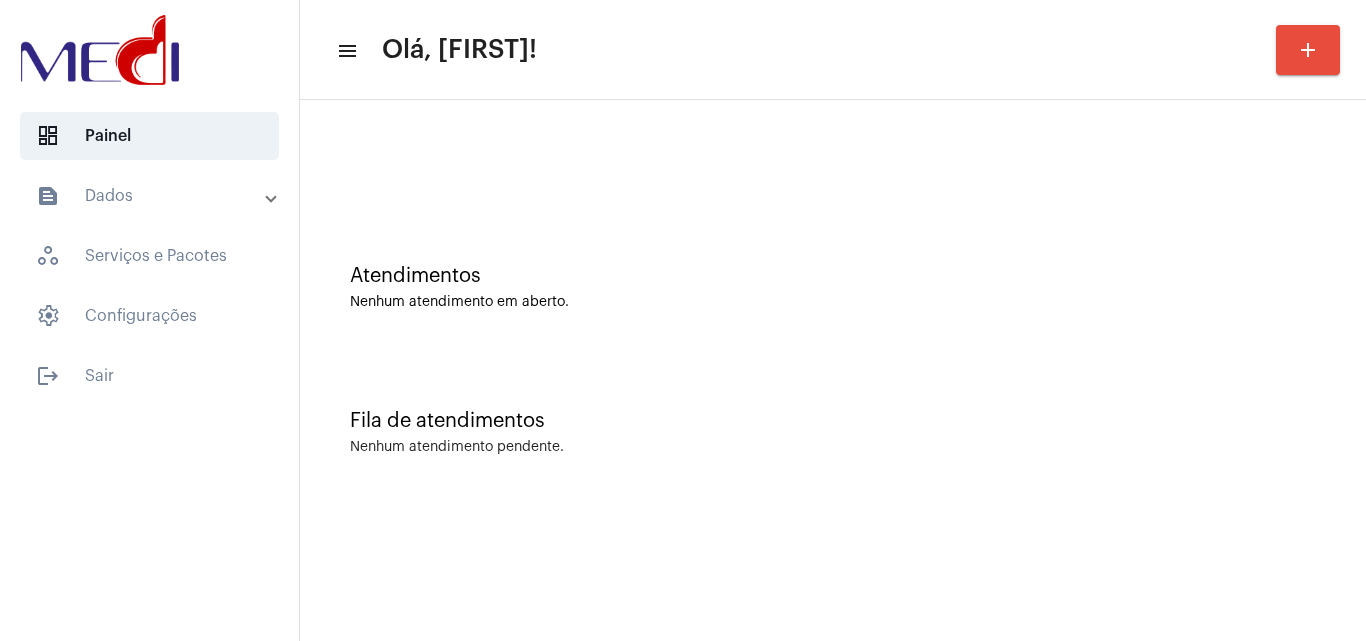 scroll, scrollTop: 0, scrollLeft: 0, axis: both 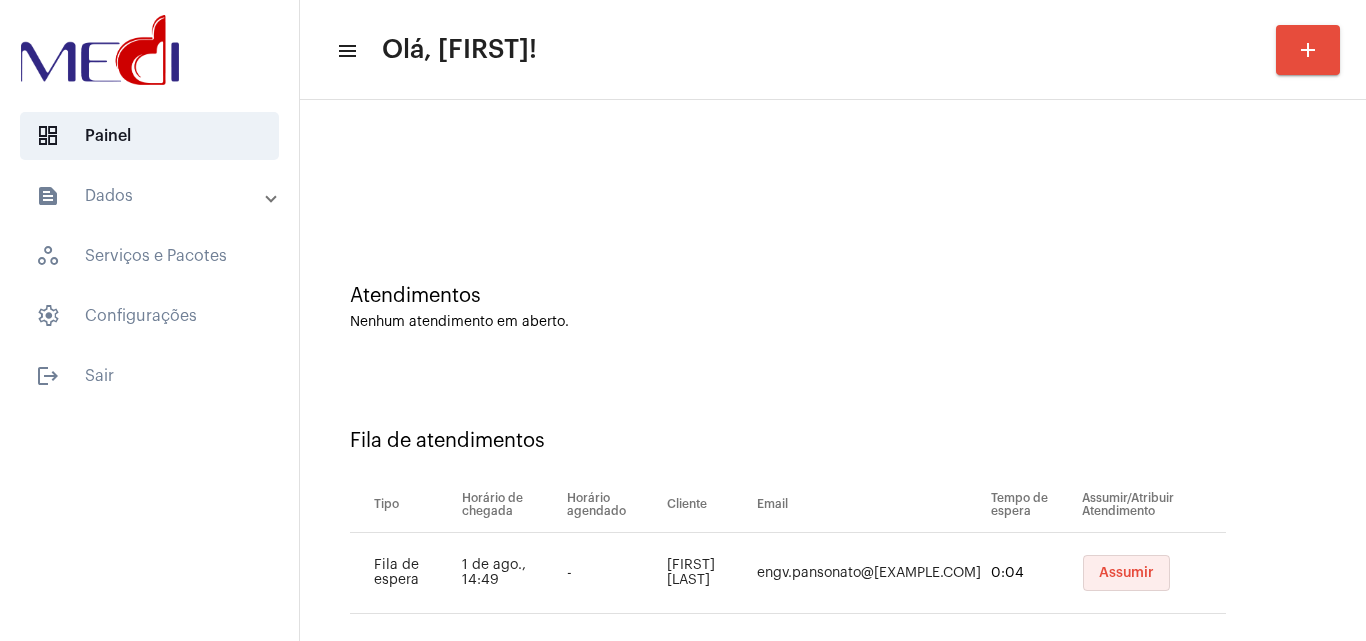 click on "Assumir" at bounding box center (1126, 573) 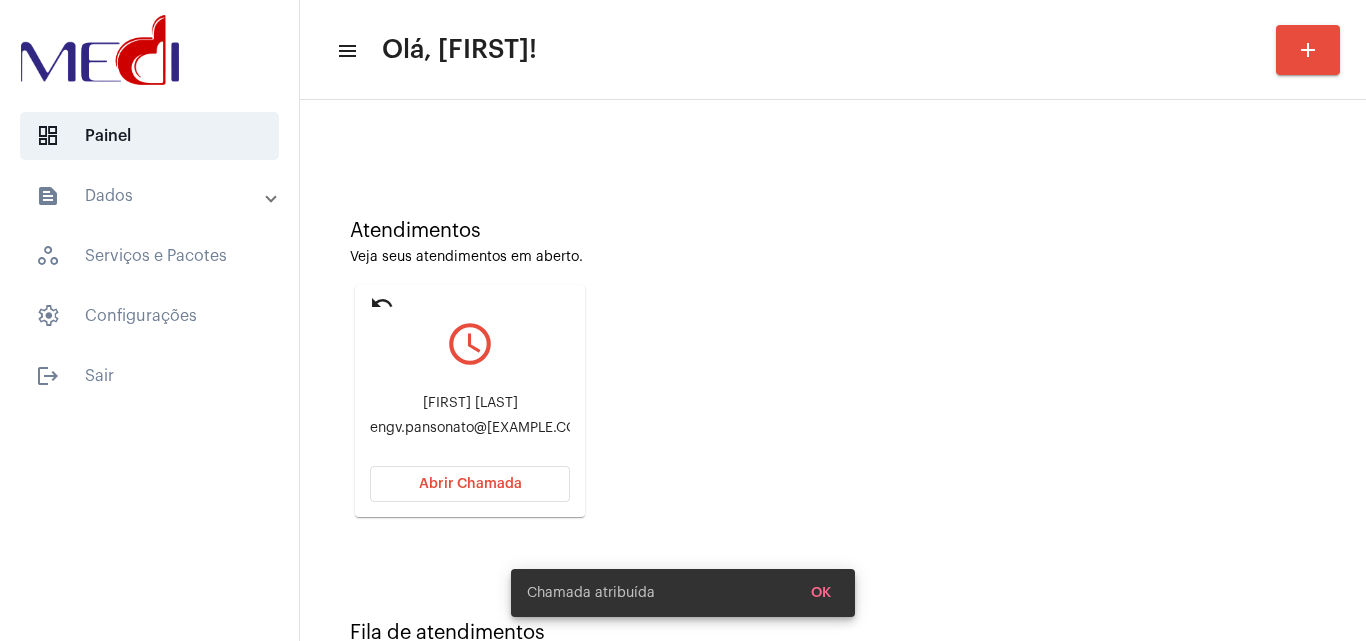 scroll, scrollTop: 141, scrollLeft: 0, axis: vertical 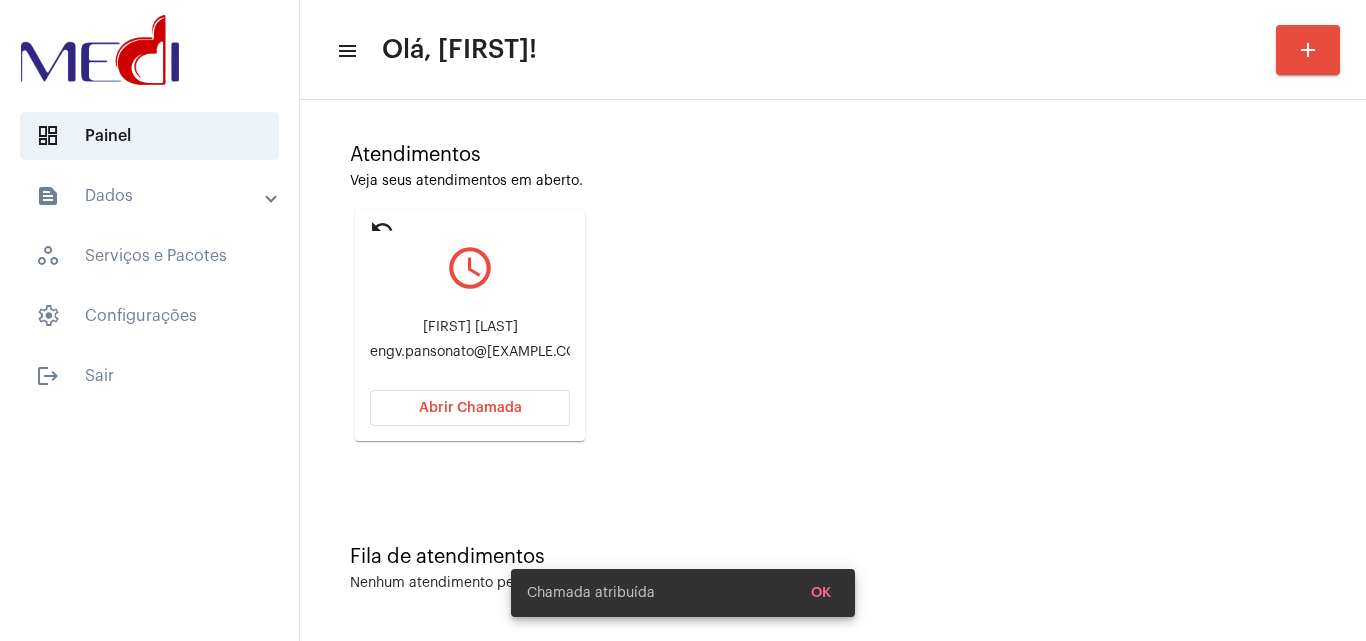 click on "engv.pansonato@gmail.com" 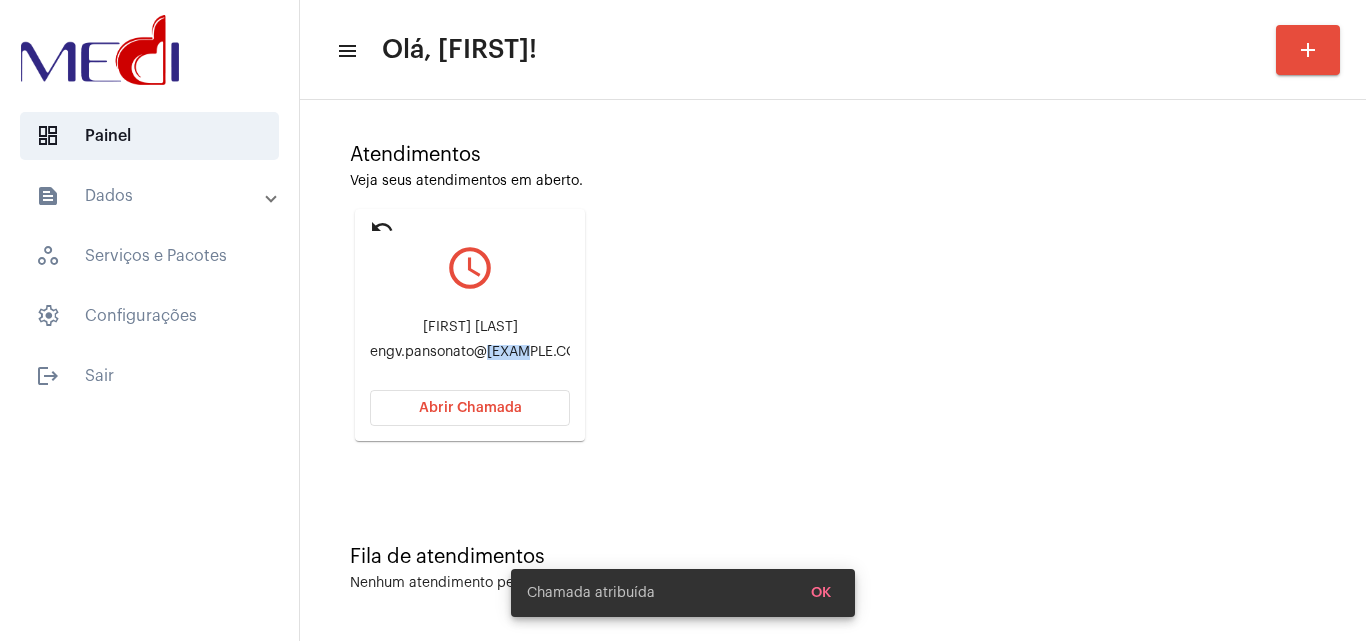 click on "engv.pansonato@gmail.com" 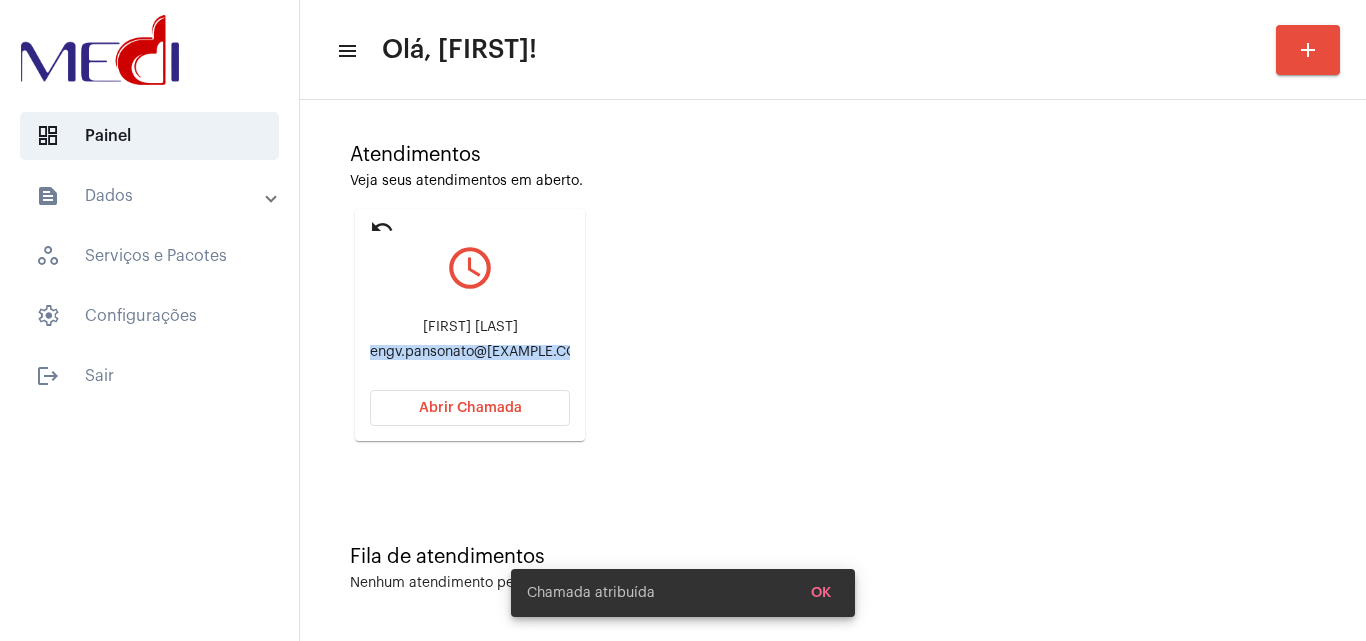 click on "engv.pansonato@gmail.com" 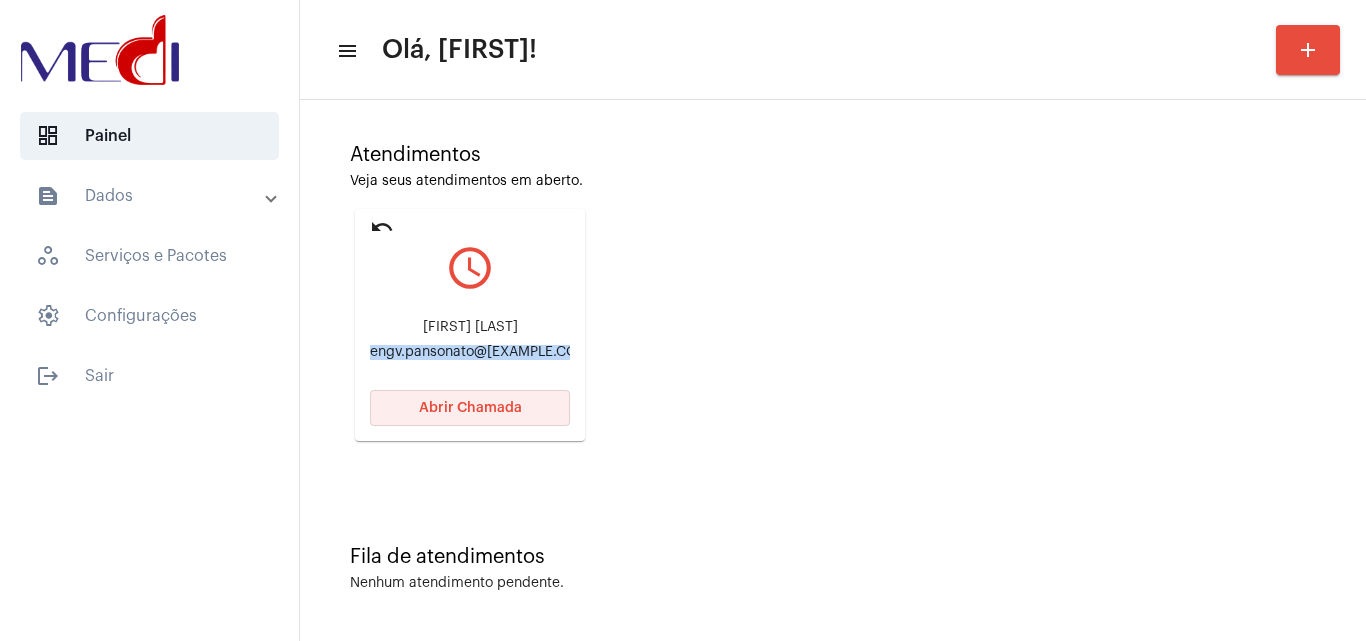 click on "Abrir Chamada" 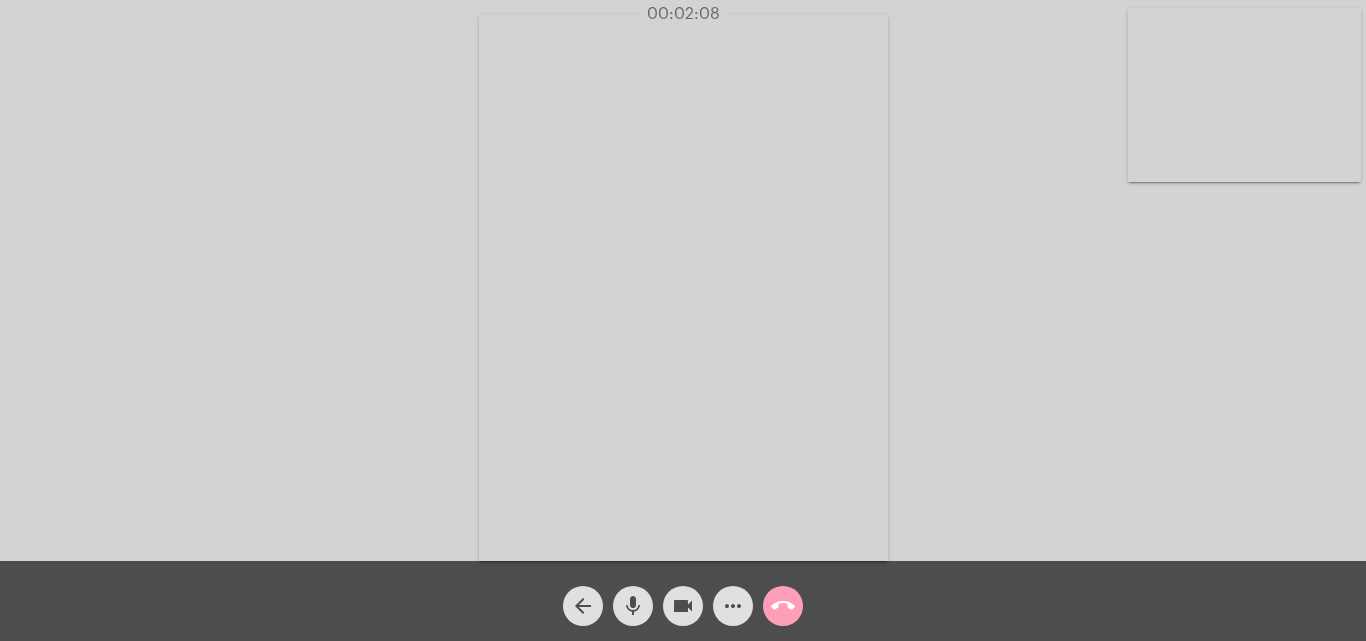 click on "call_end" 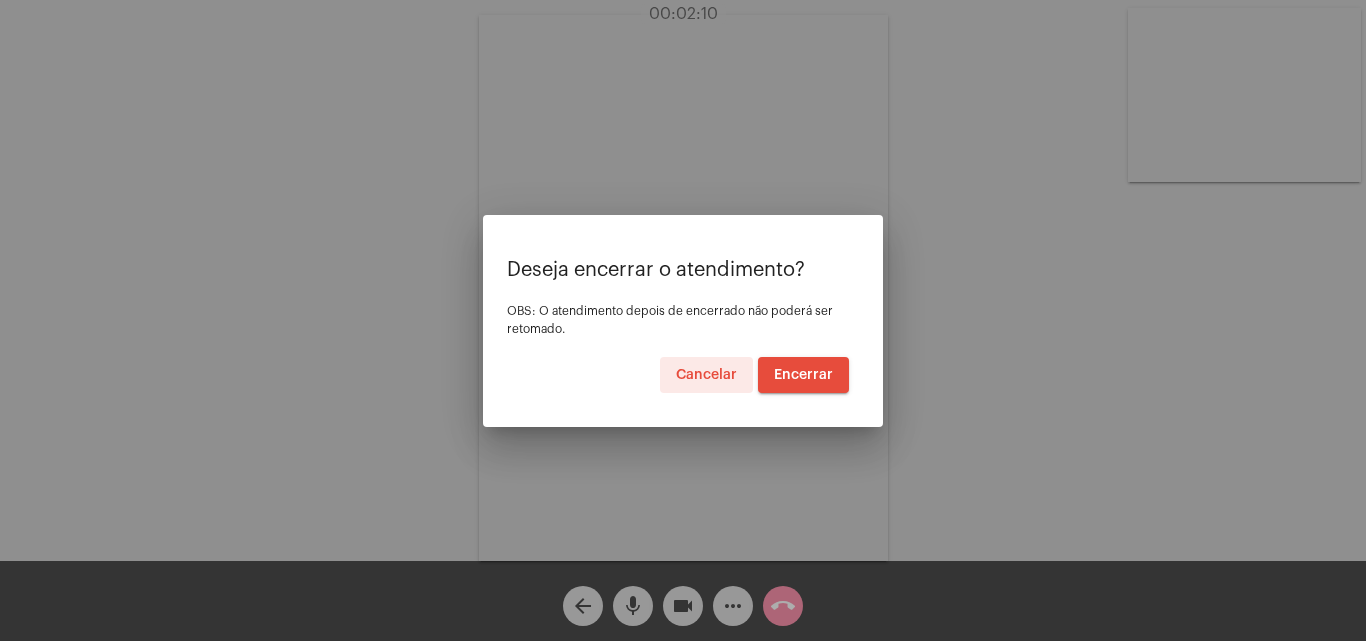 click on "Encerrar" at bounding box center (803, 375) 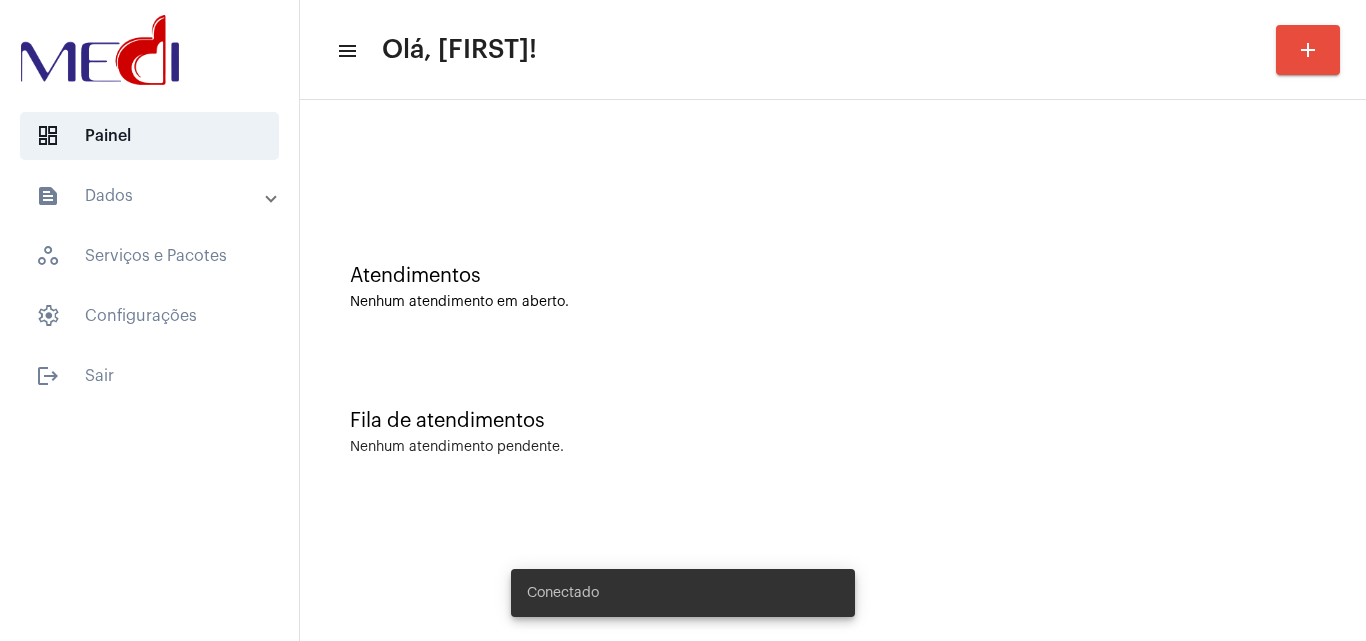 scroll, scrollTop: 0, scrollLeft: 0, axis: both 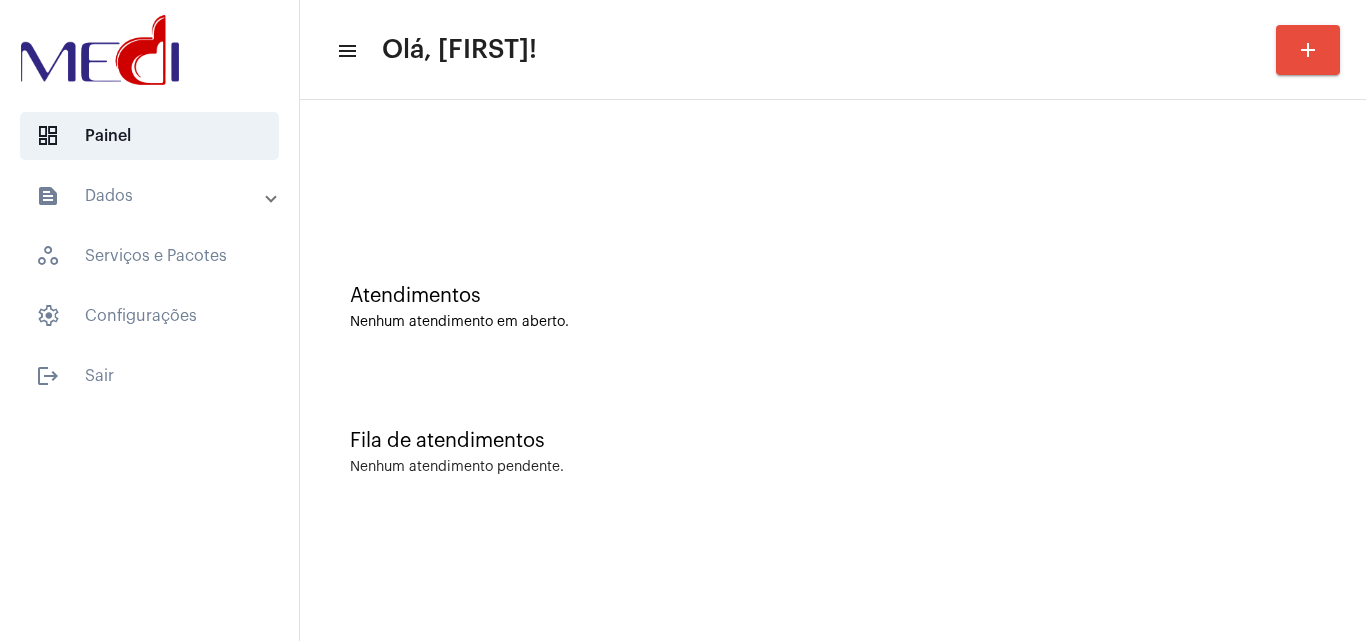 click on "Fila de atendimentos Nenhum atendimento pendente." 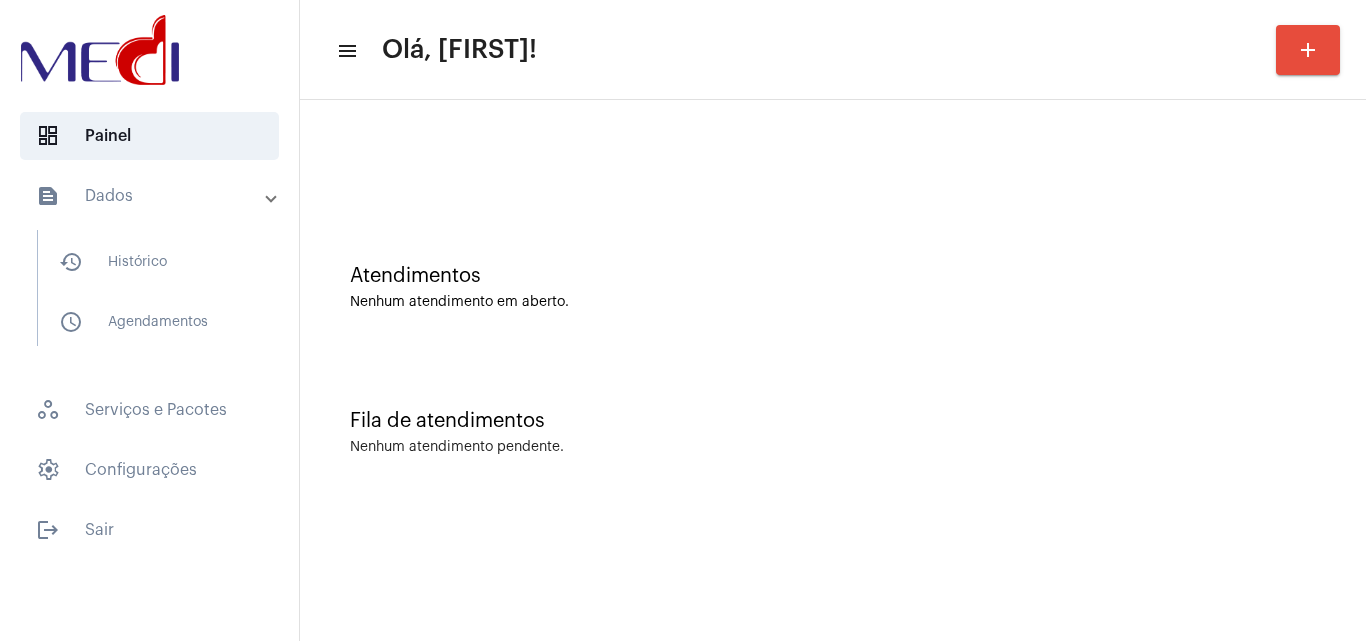 scroll, scrollTop: 0, scrollLeft: 0, axis: both 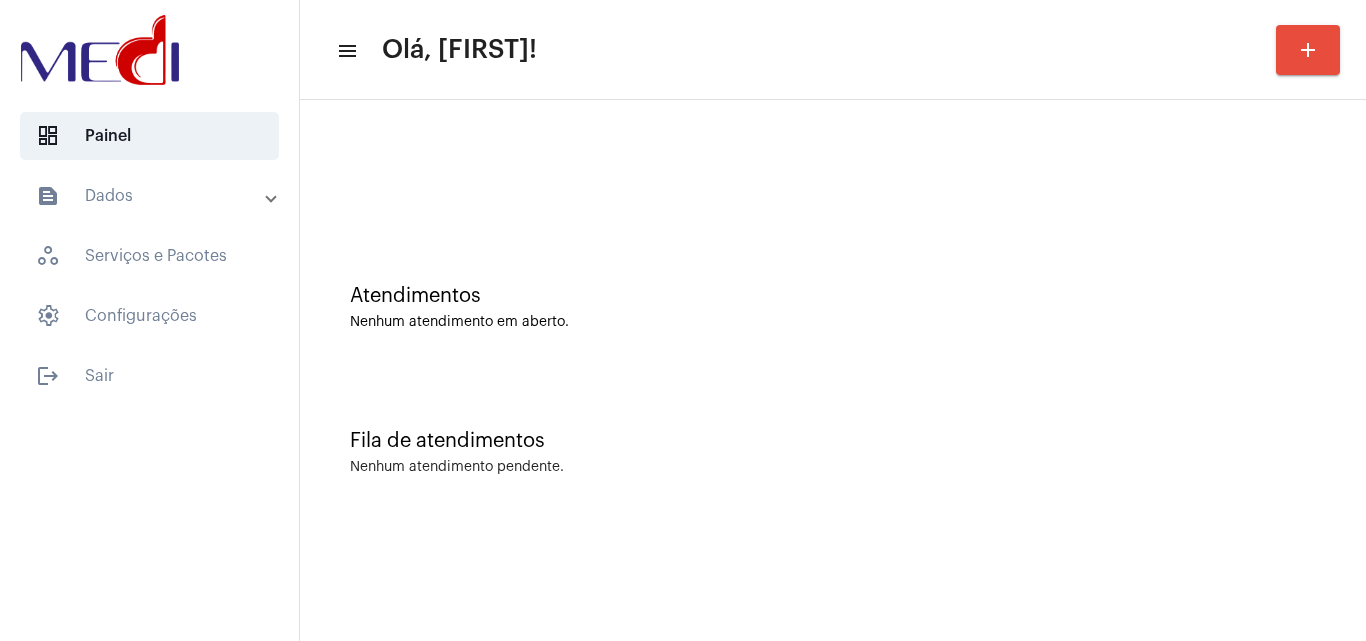 click on "Fila de atendimentos Nenhum atendimento pendente." 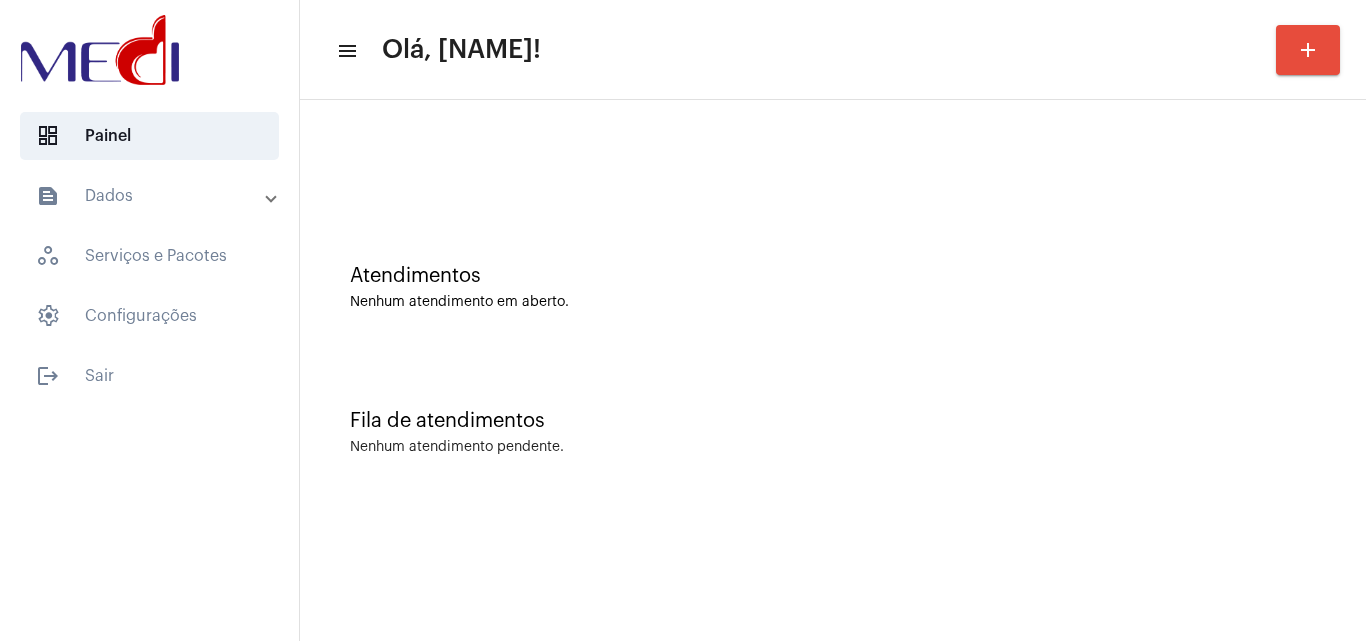 scroll, scrollTop: 0, scrollLeft: 0, axis: both 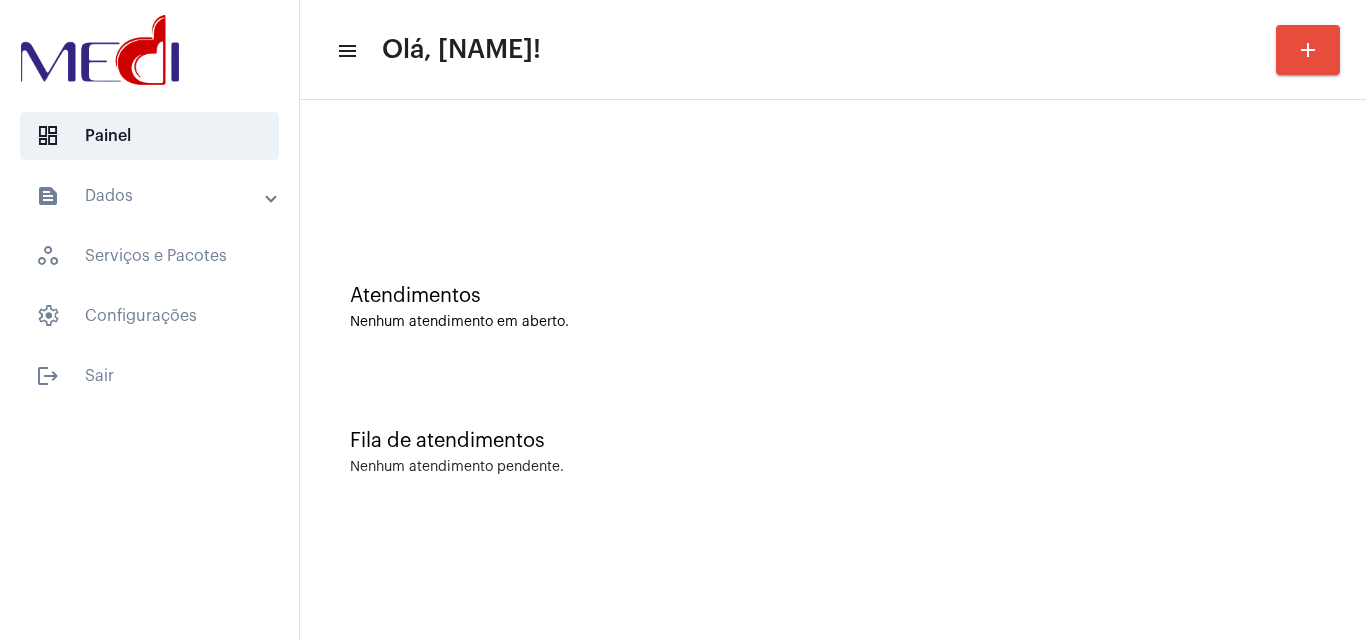 click on "Fila de atendimentos Nenhum atendimento pendente." 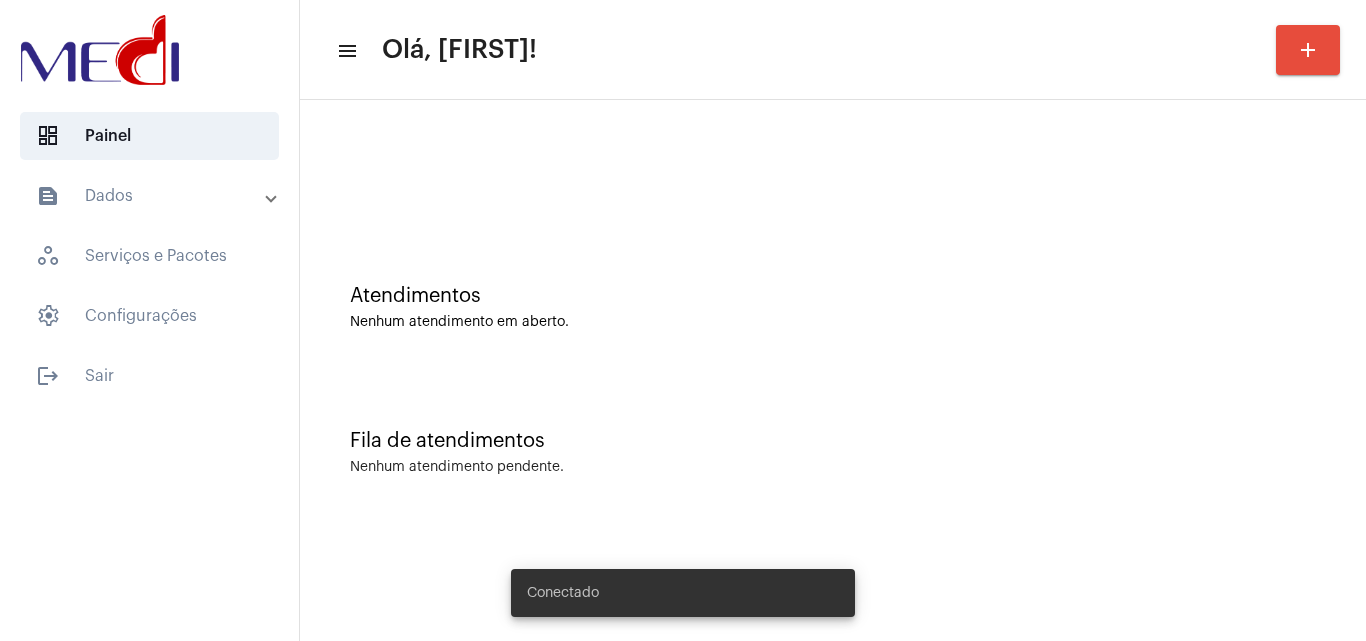 scroll, scrollTop: 0, scrollLeft: 0, axis: both 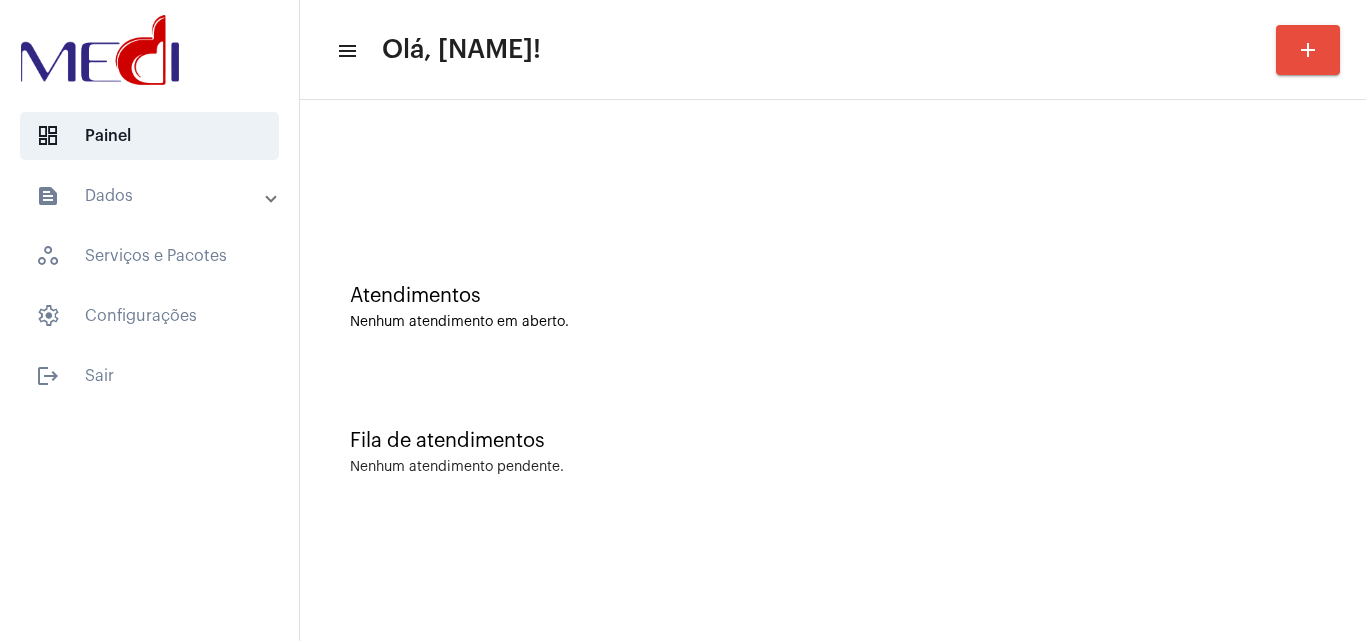 click on "Nenhum atendimento pendente." 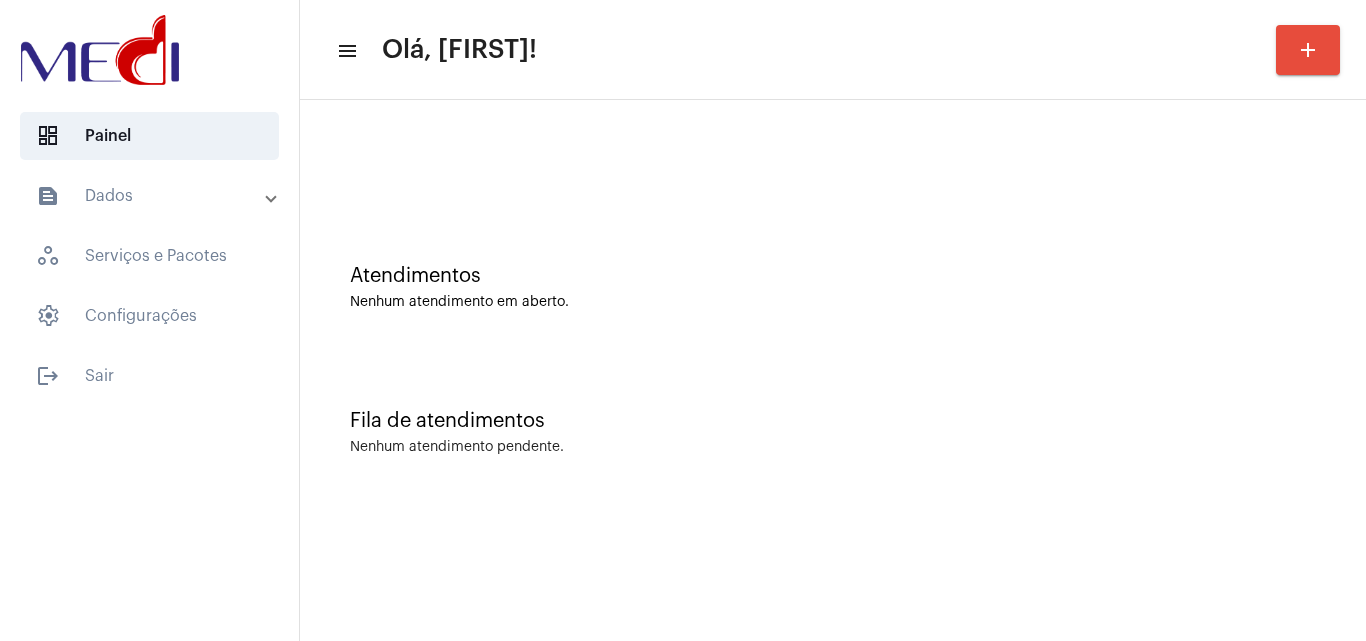 scroll, scrollTop: 0, scrollLeft: 0, axis: both 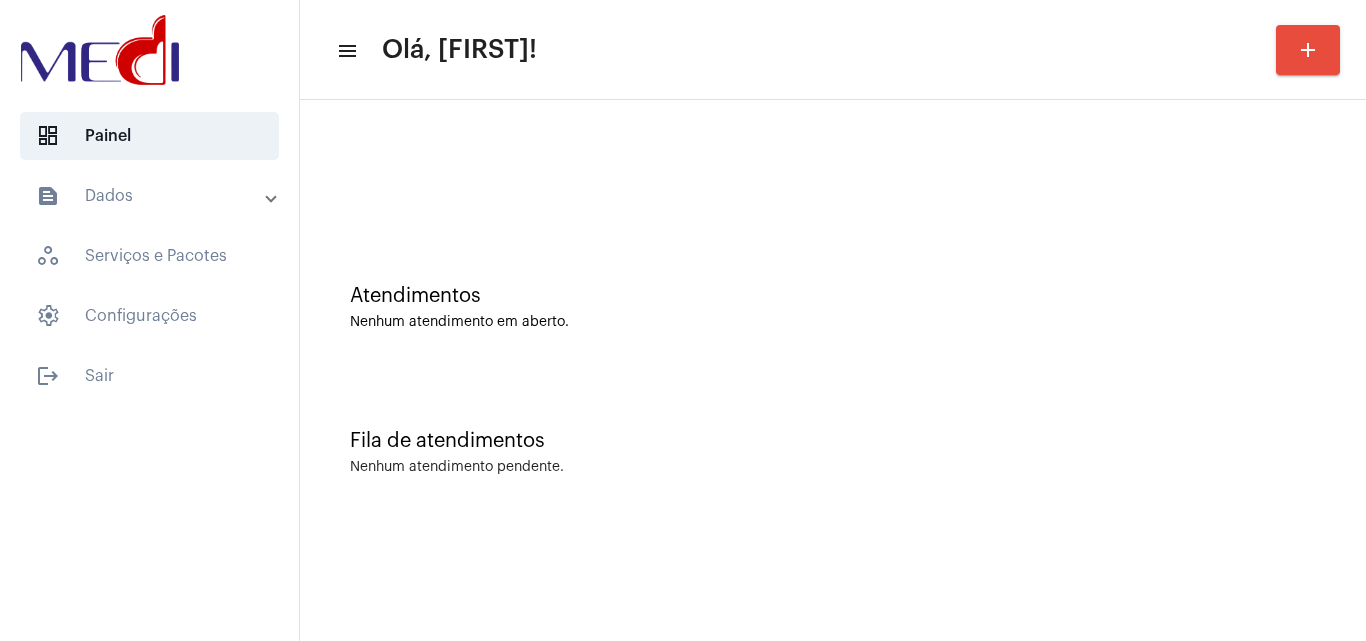click on "Fila de atendimentos Nenhum atendimento pendente." 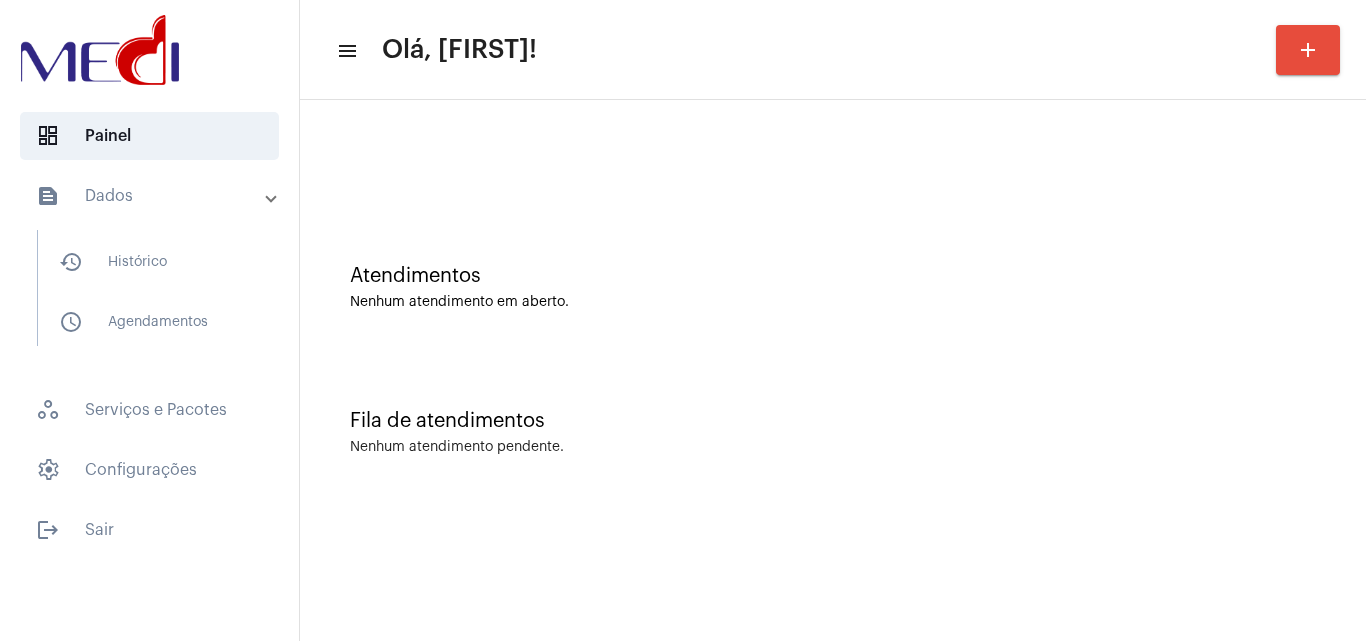 scroll, scrollTop: 0, scrollLeft: 0, axis: both 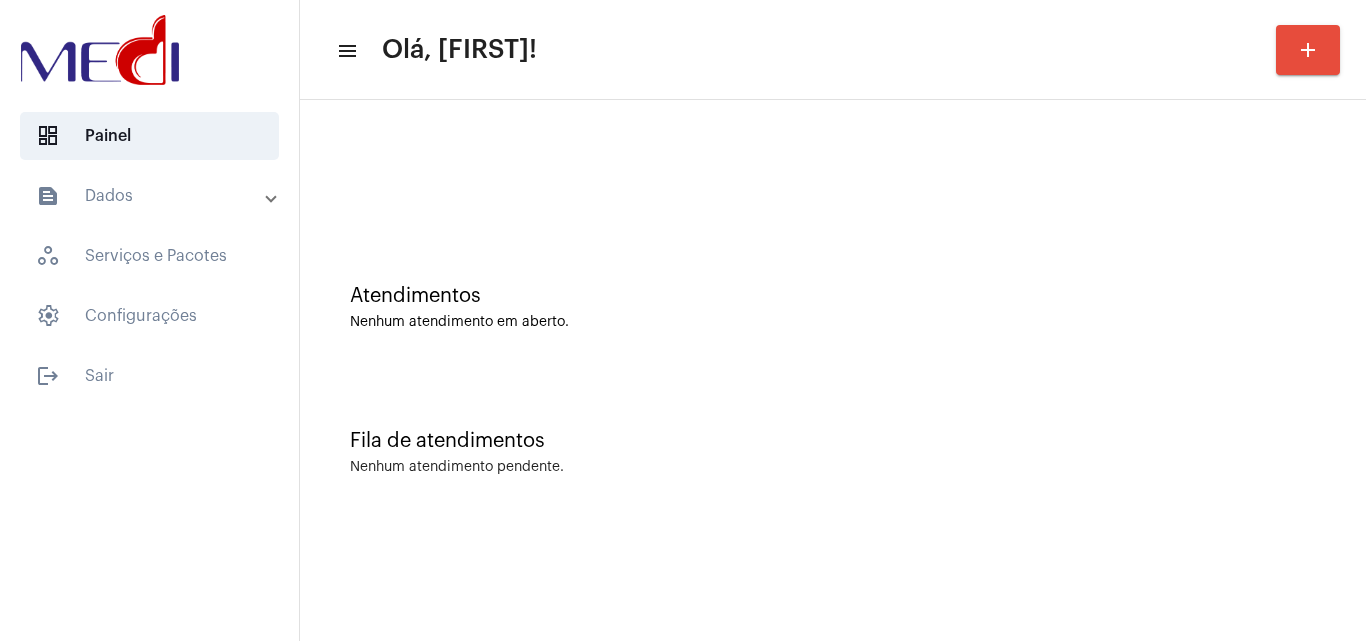 click on "Fila de atendimentos Nenhum atendimento pendente." 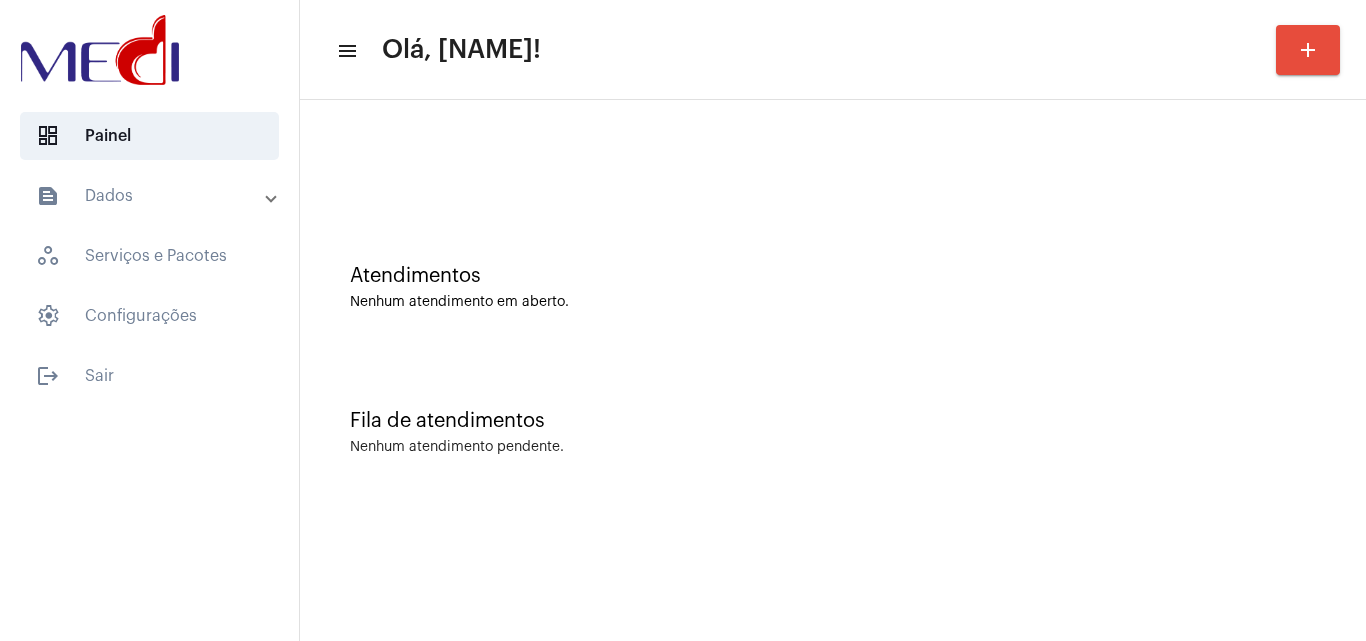 scroll, scrollTop: 0, scrollLeft: 0, axis: both 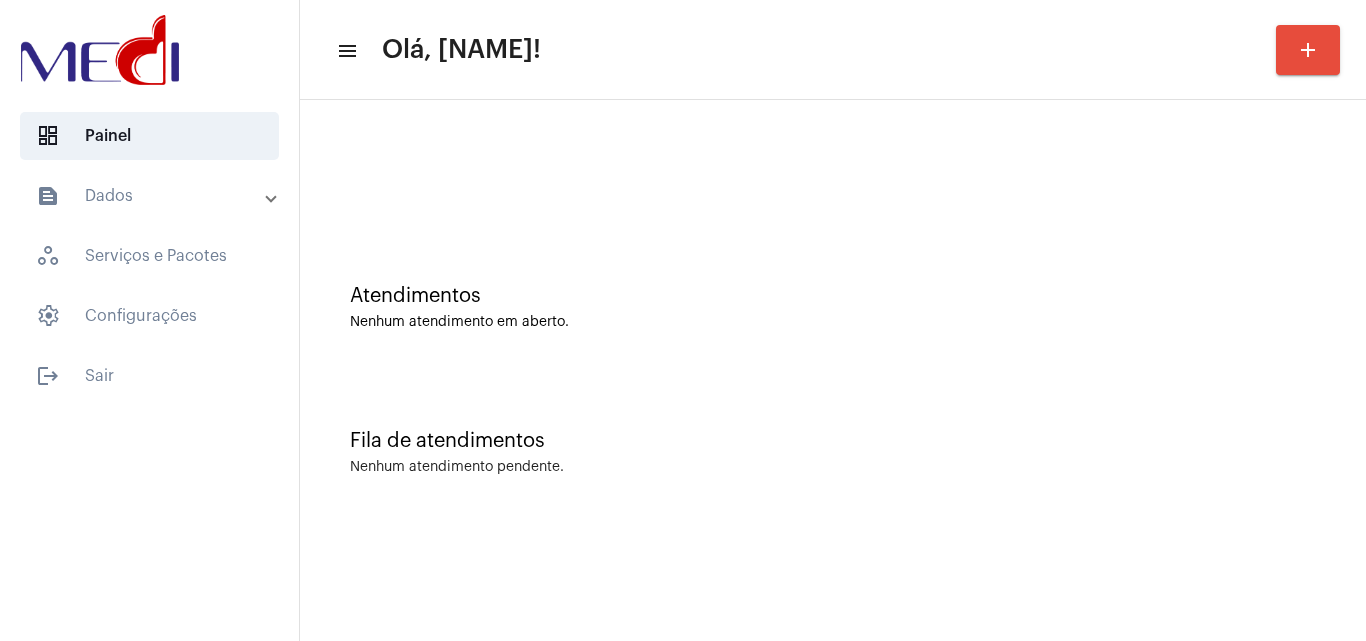 click on "Atendimentos Nenhum atendimento em aberto." 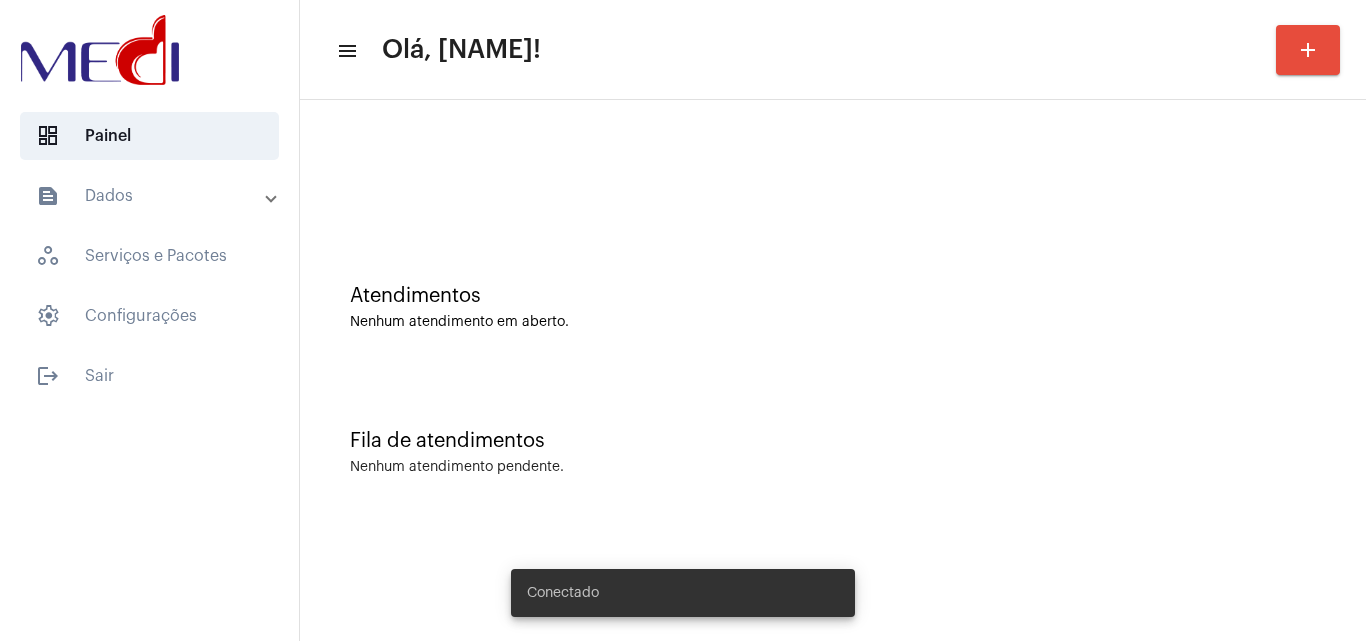 scroll, scrollTop: 0, scrollLeft: 0, axis: both 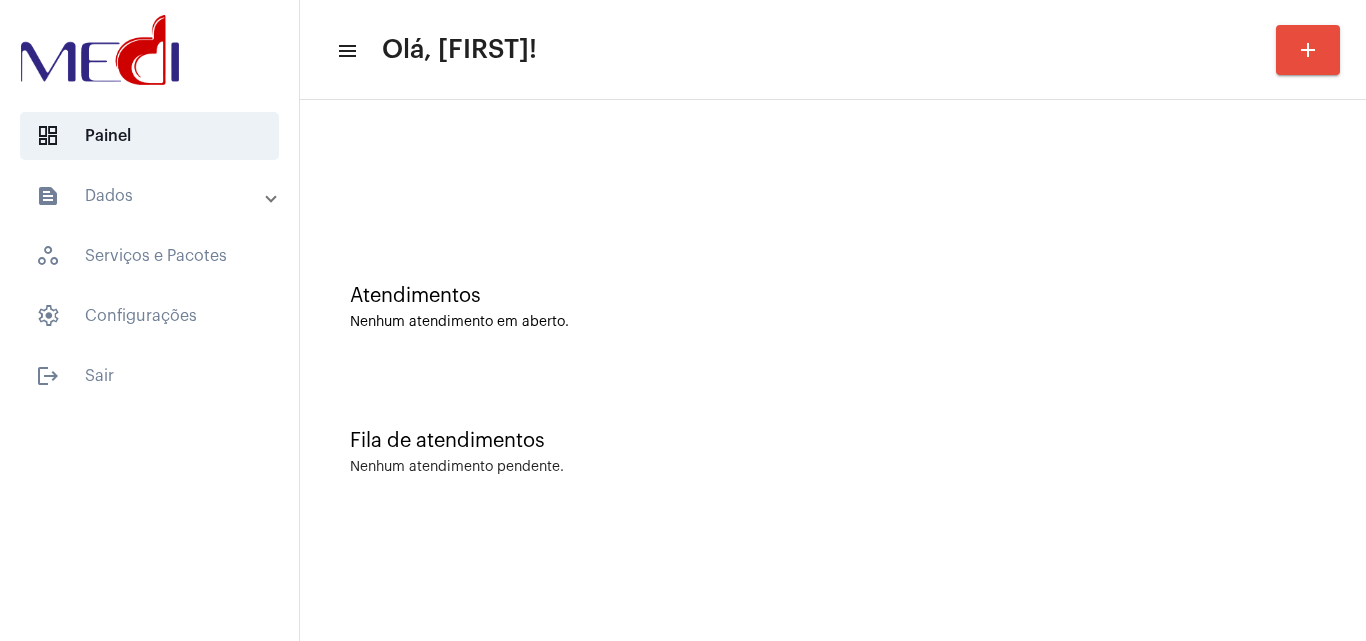 click on "Atendimentos Nenhum atendimento em aberto." 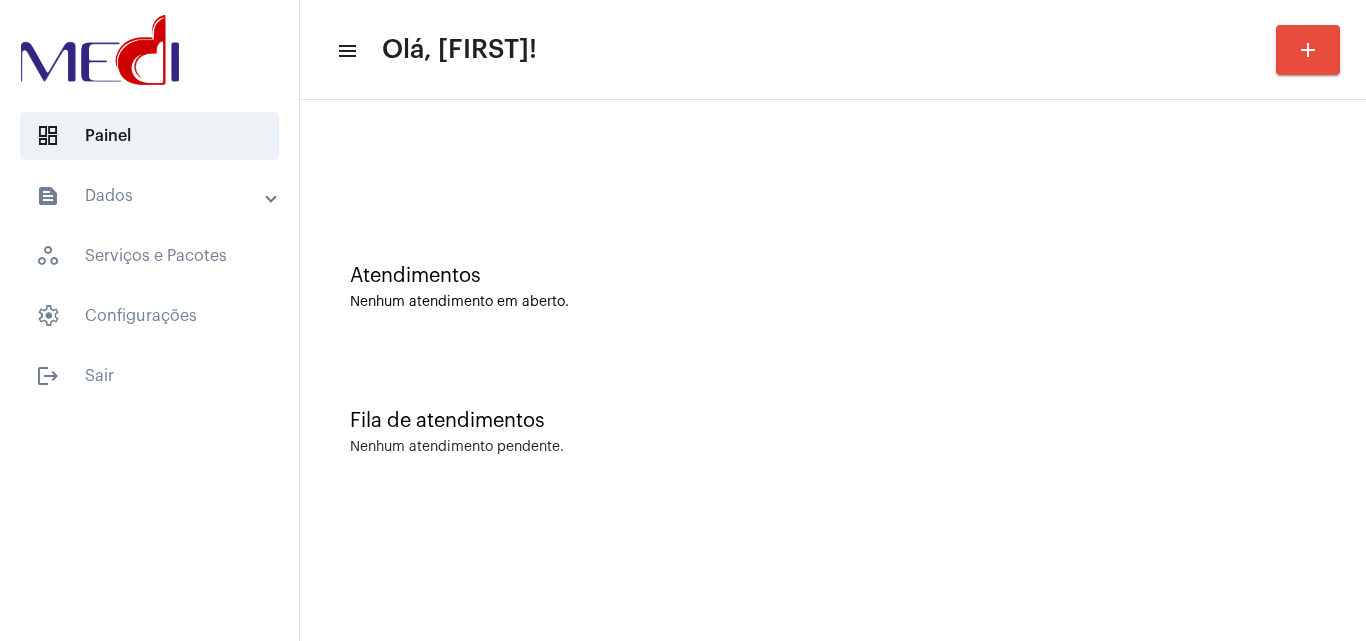 scroll, scrollTop: 0, scrollLeft: 0, axis: both 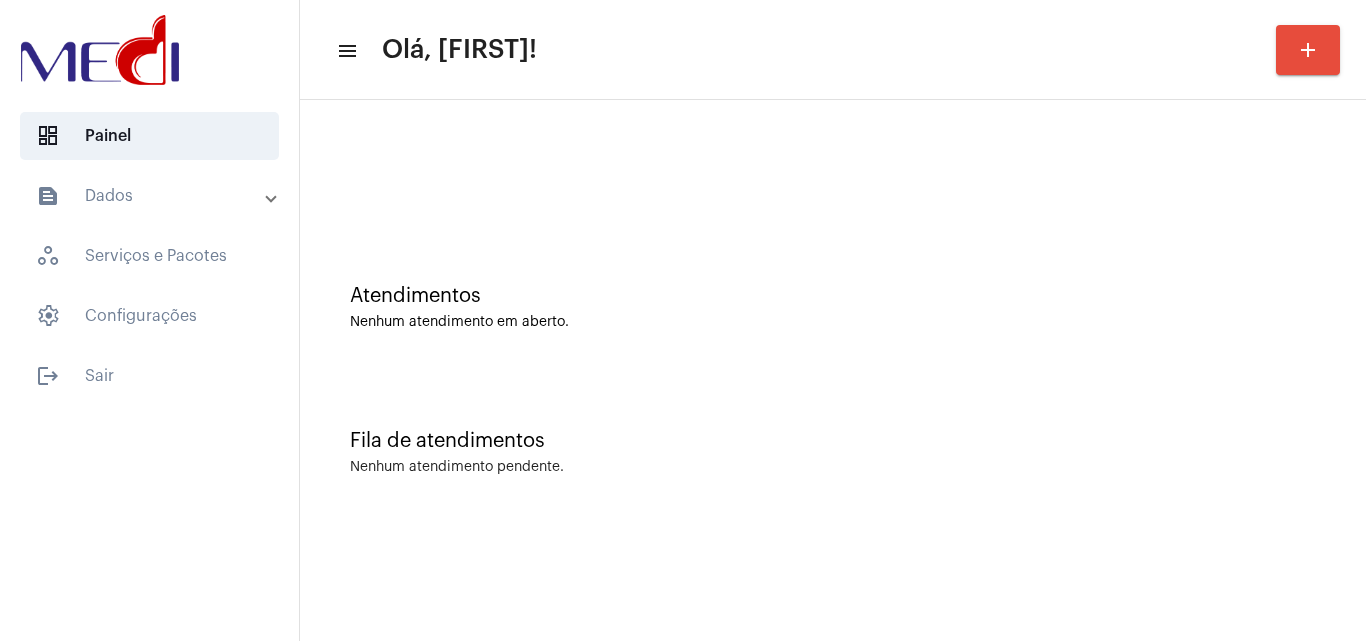 click on "Atendimentos" 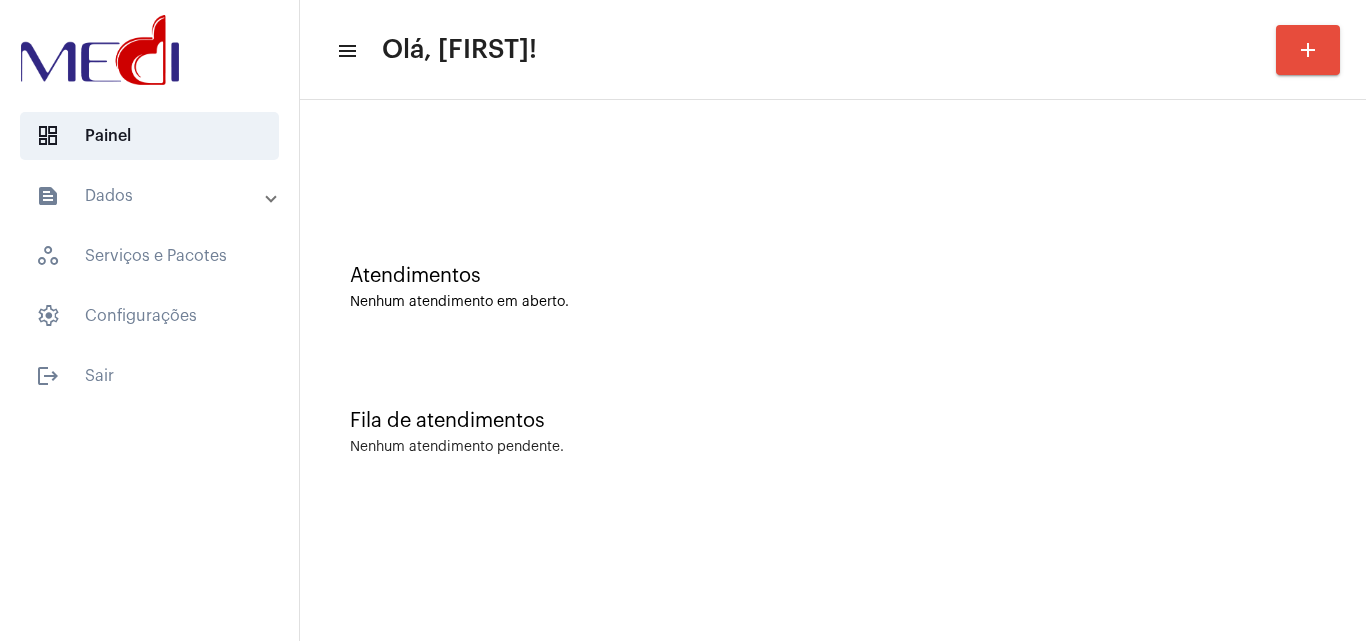 scroll, scrollTop: 0, scrollLeft: 0, axis: both 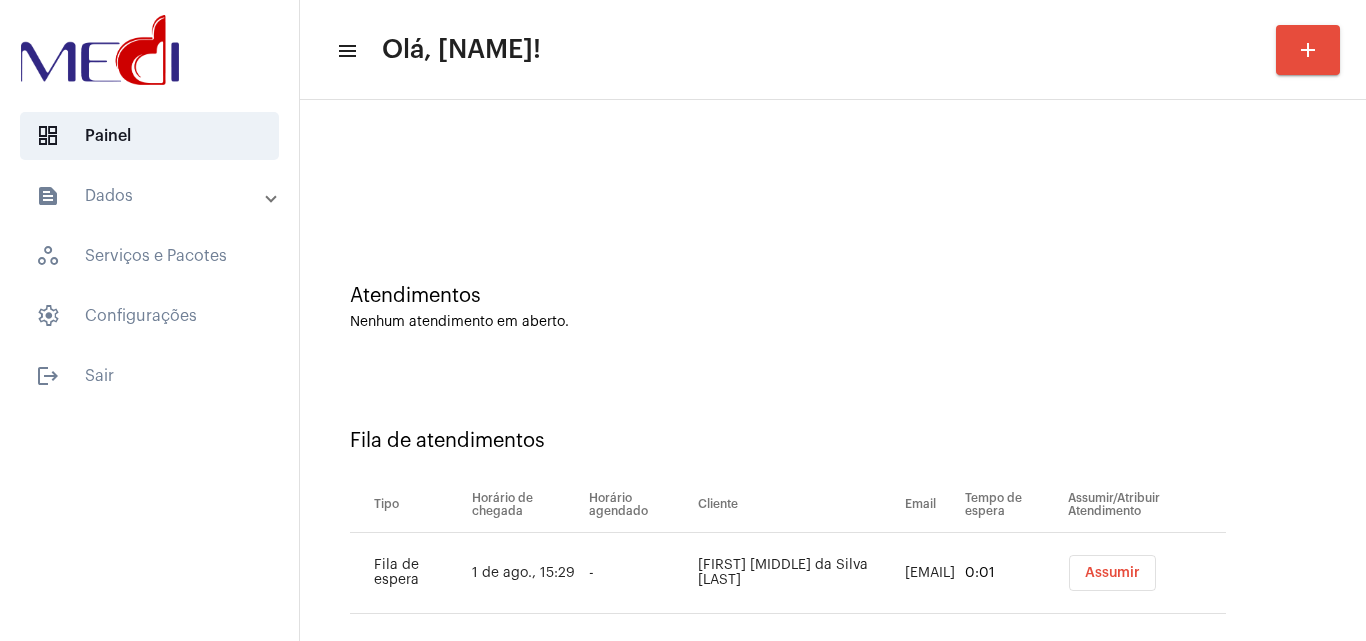drag, startPoint x: 1245, startPoint y: 410, endPoint x: 1120, endPoint y: 524, distance: 169.17743 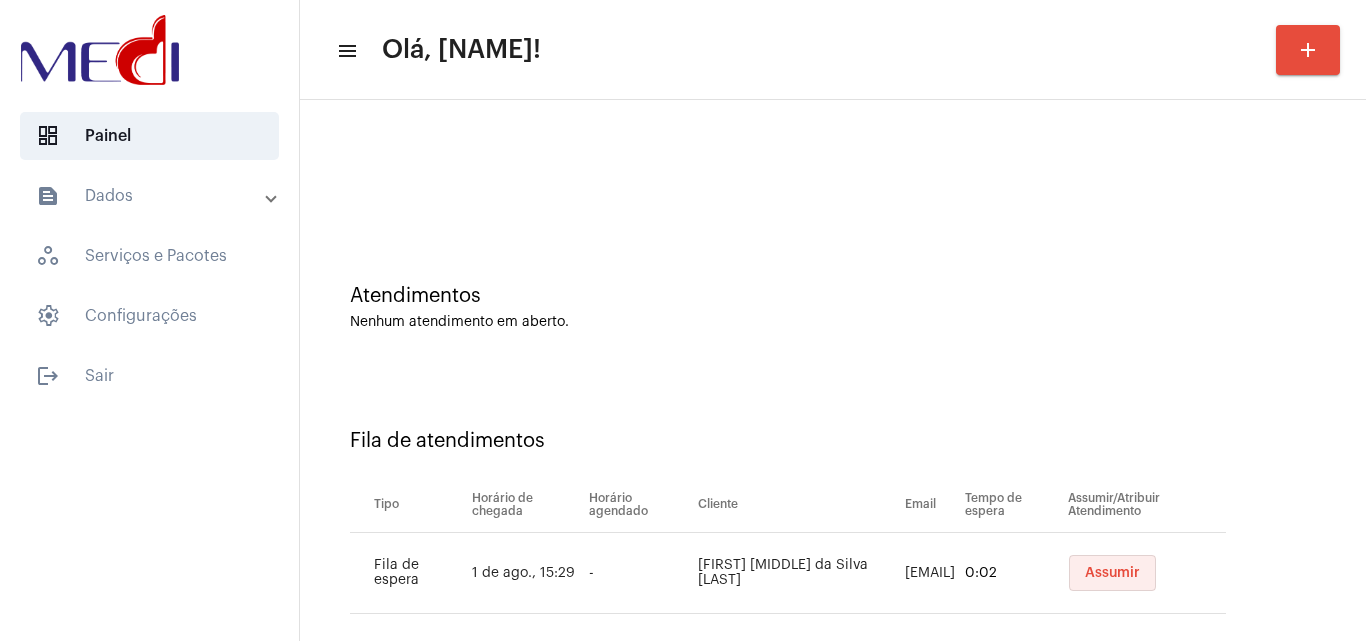 click on "Assumir" at bounding box center (1112, 573) 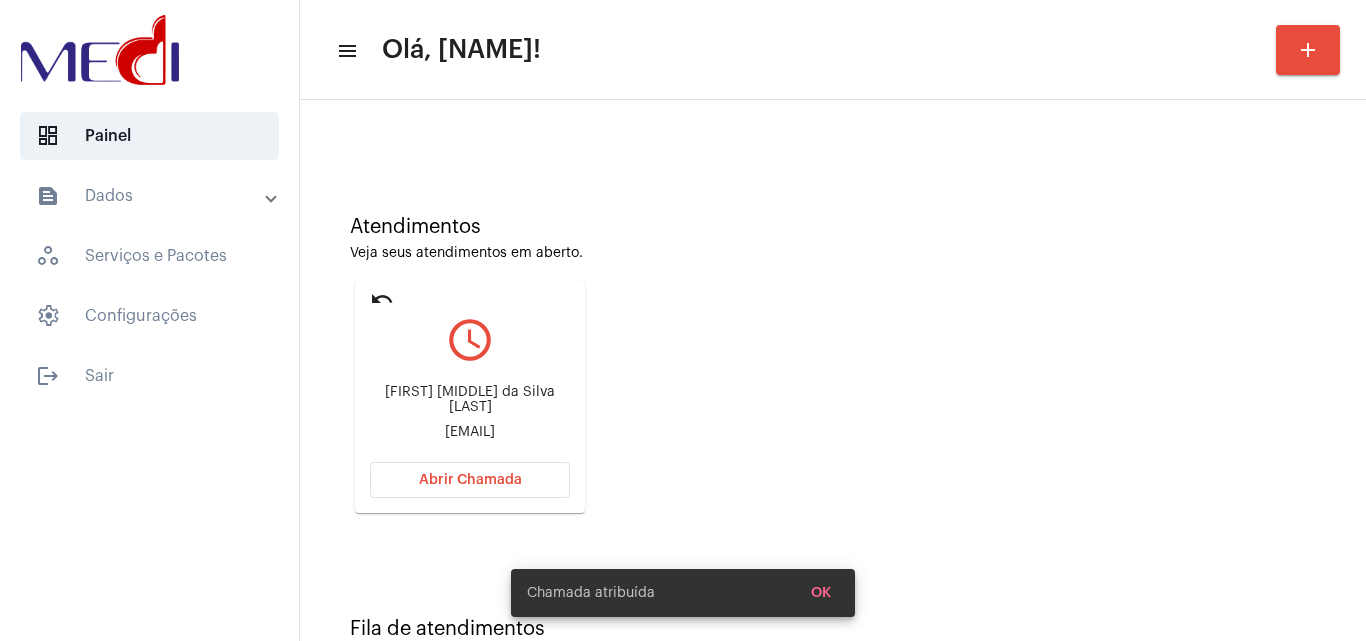 scroll, scrollTop: 141, scrollLeft: 0, axis: vertical 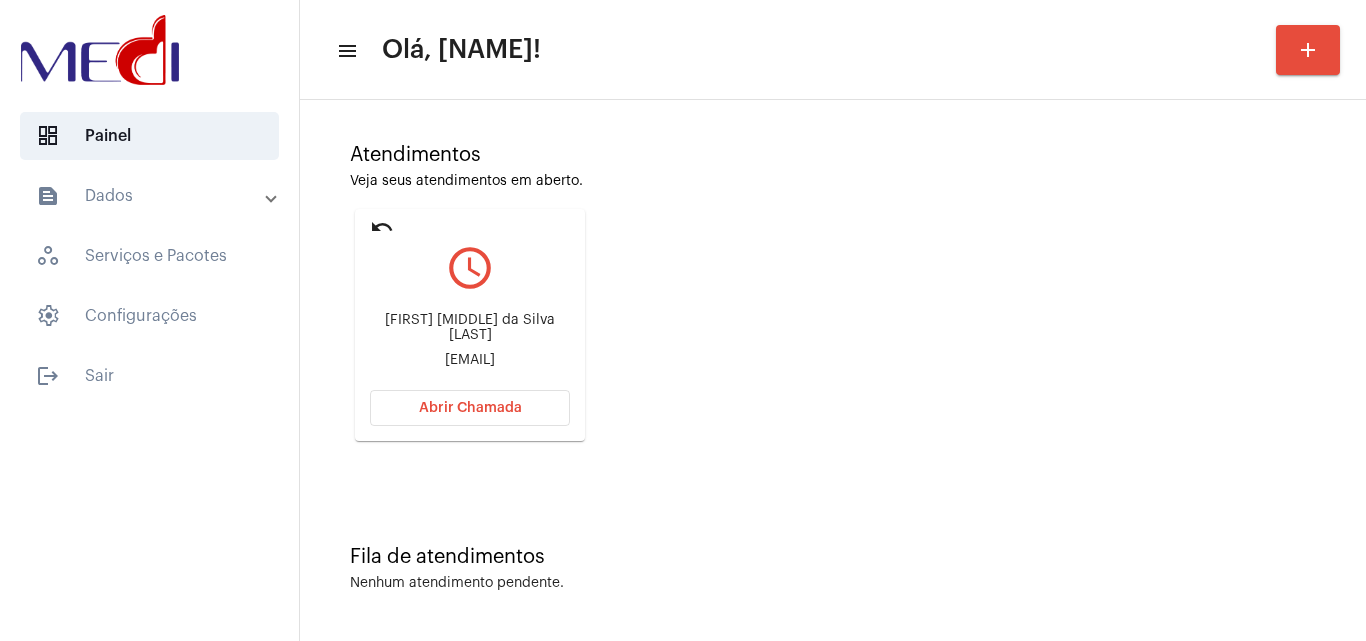 click on "lj187613@gmail.com" 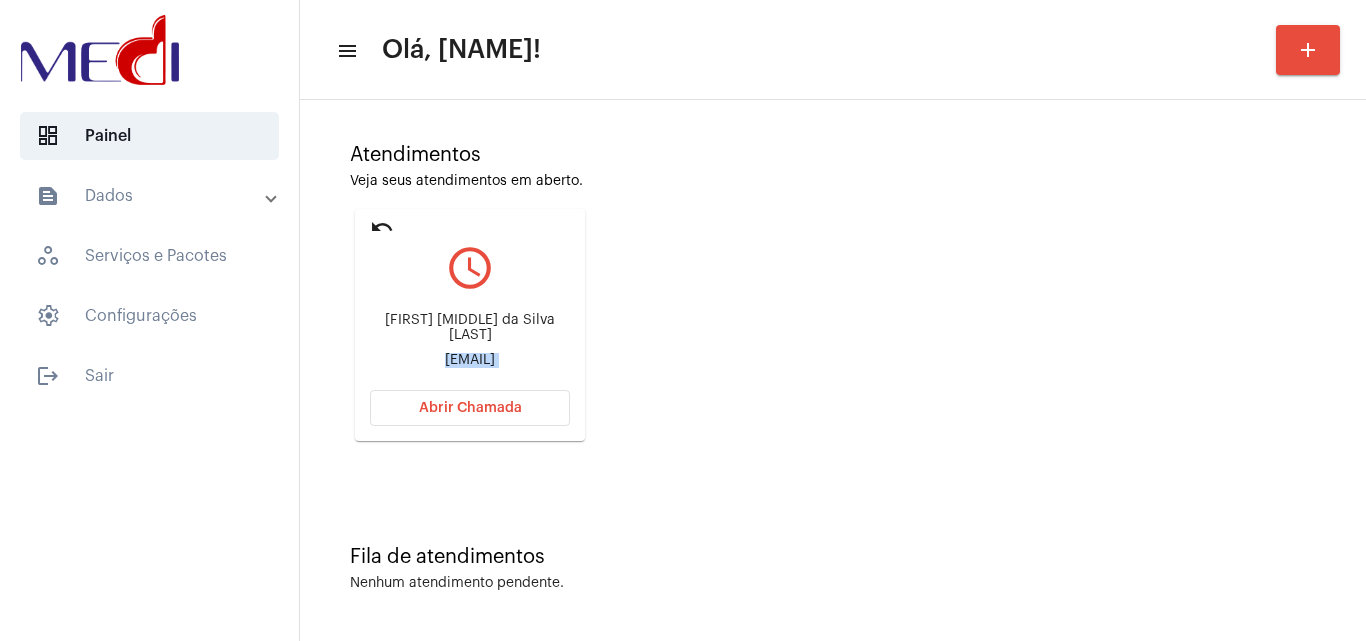 click on "lj187613@gmail.com" 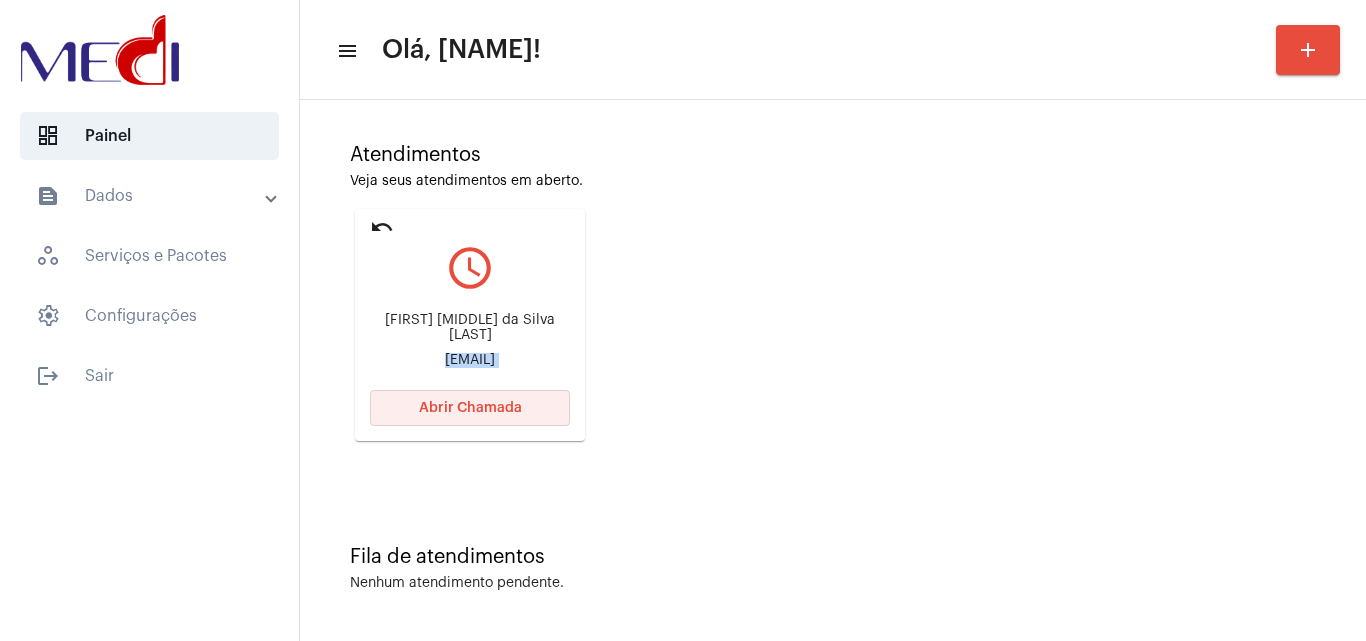 click on "Abrir Chamada" 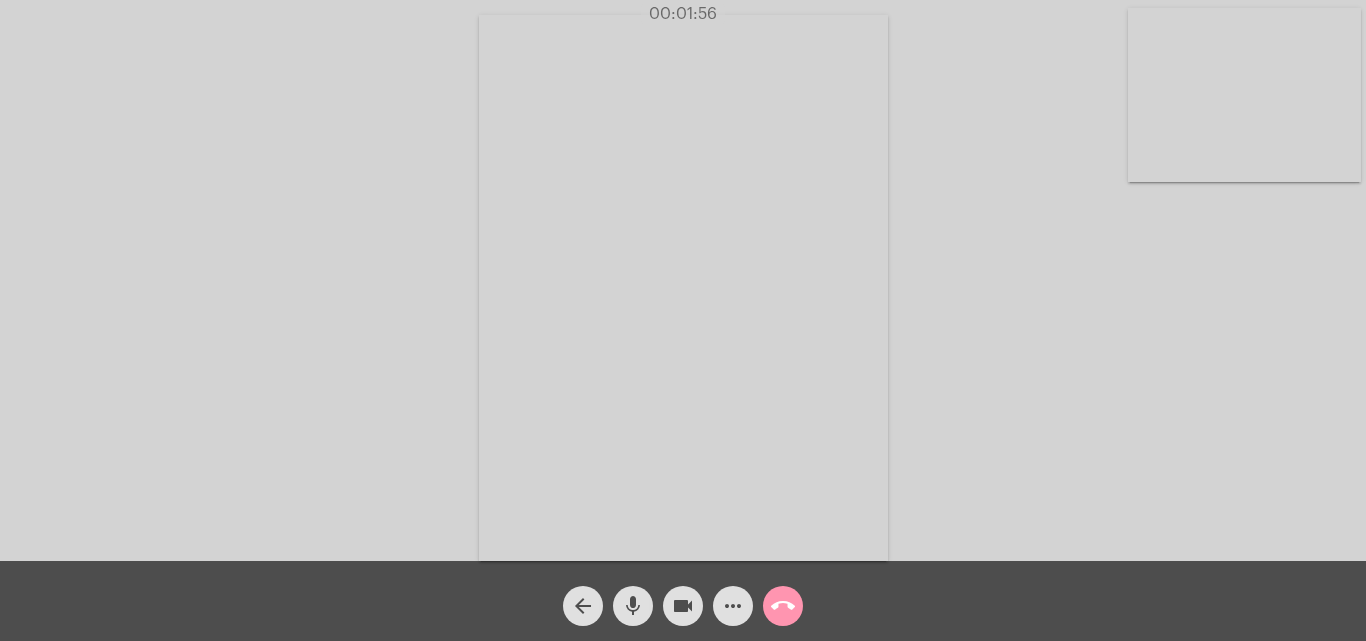 click on "call_end" 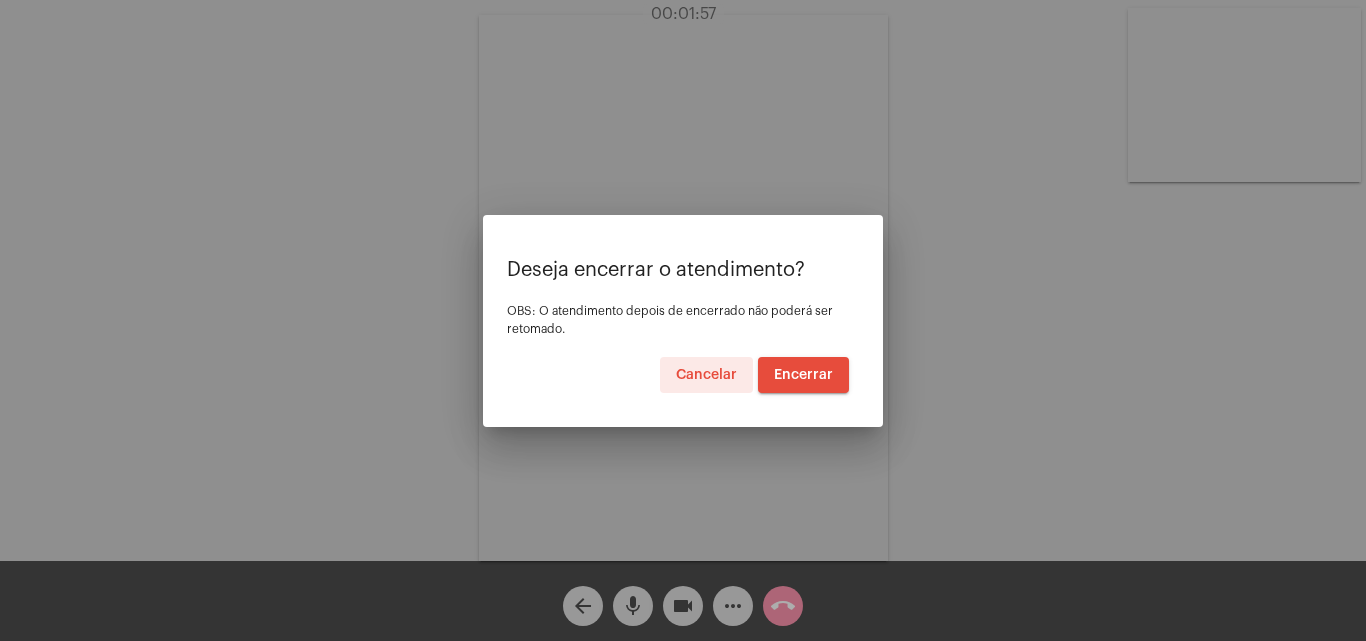 click on "Encerrar" at bounding box center (803, 375) 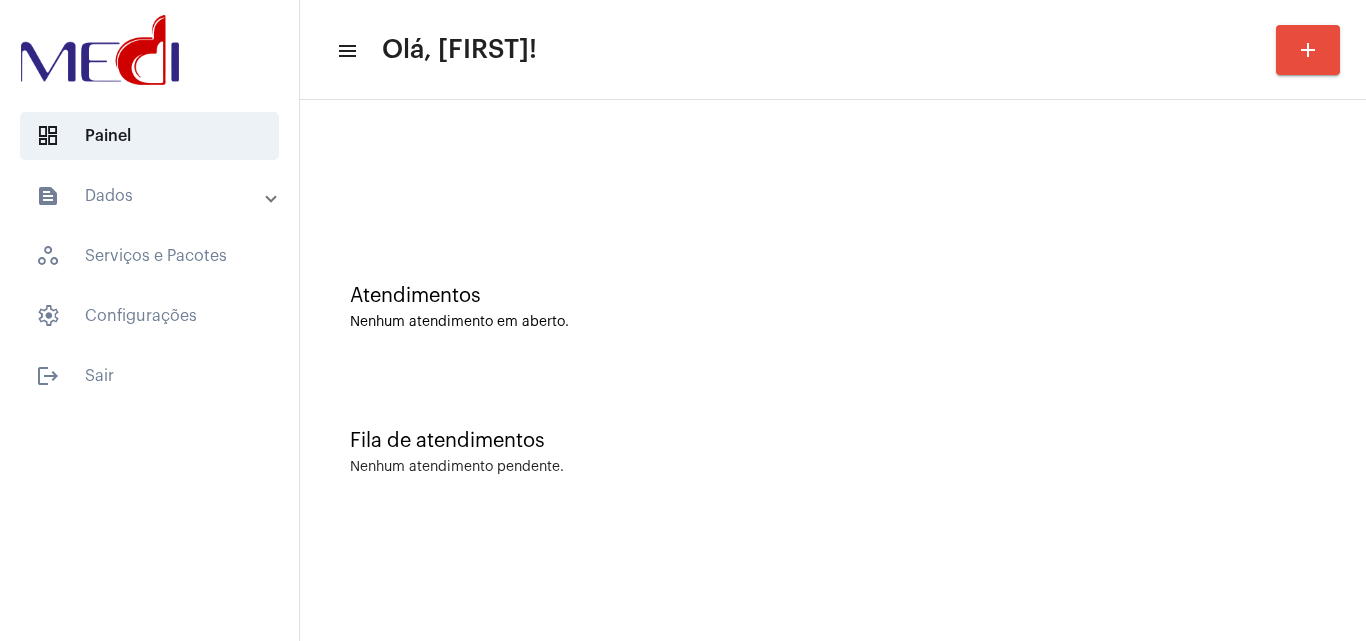 scroll, scrollTop: 0, scrollLeft: 0, axis: both 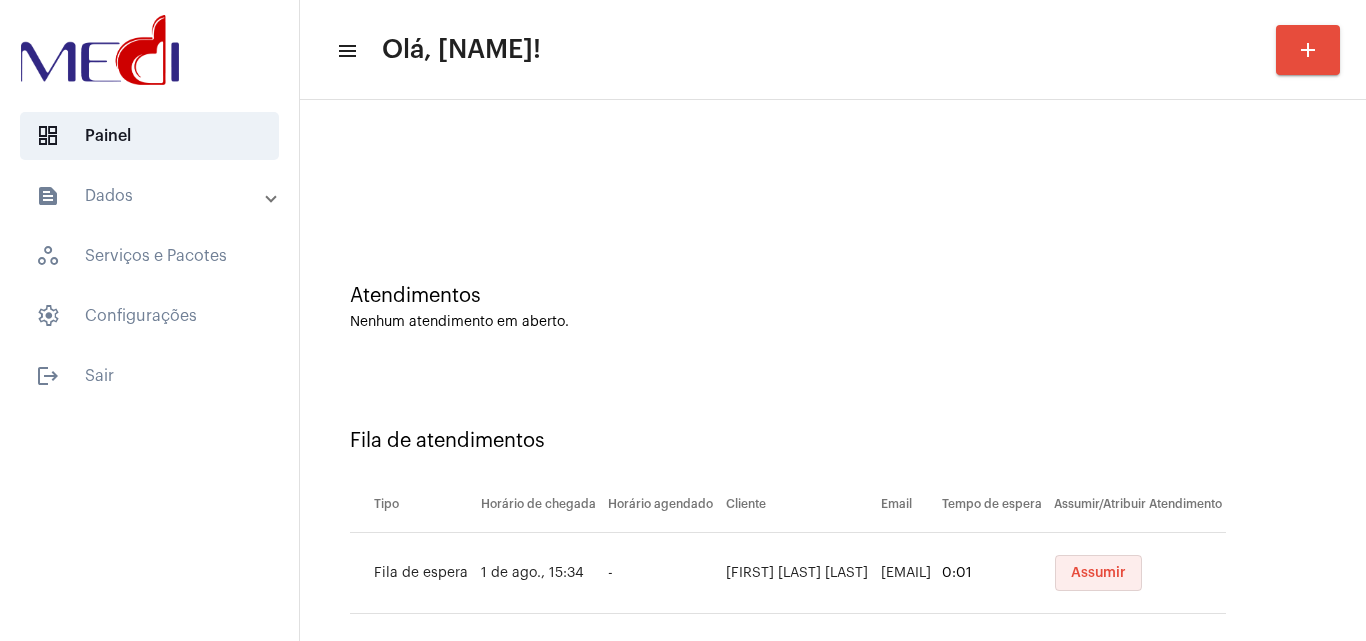 click on "Assumir" at bounding box center (1098, 573) 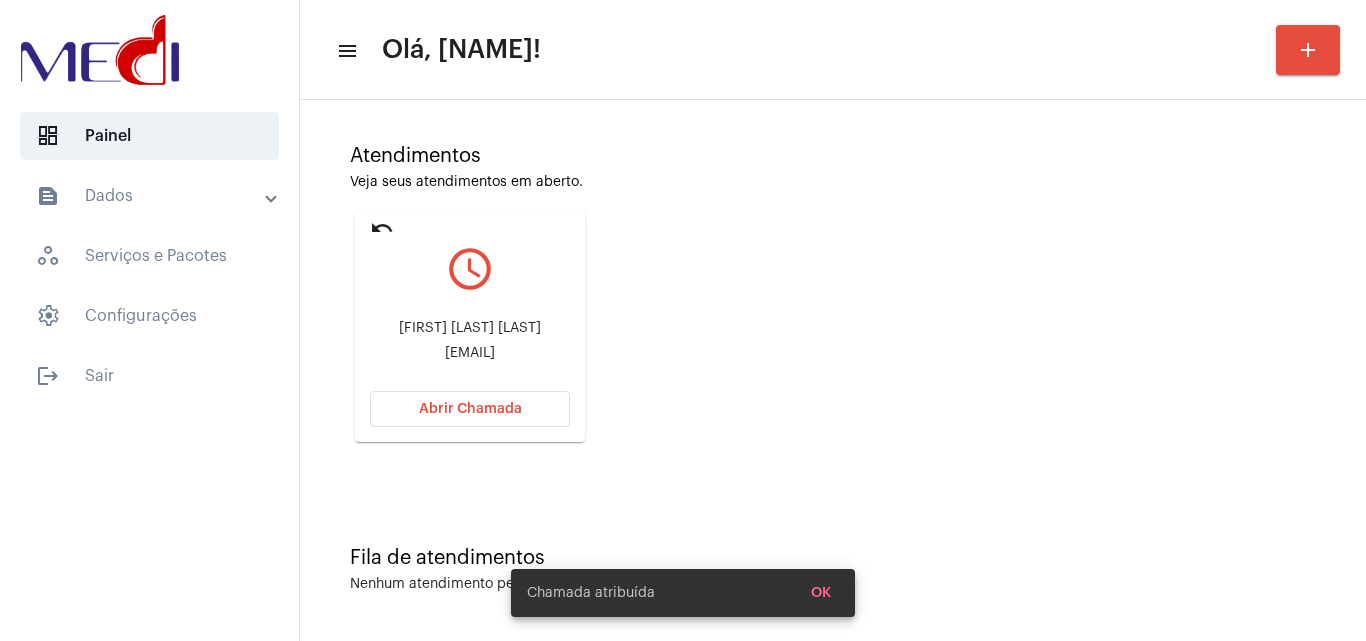 scroll, scrollTop: 141, scrollLeft: 0, axis: vertical 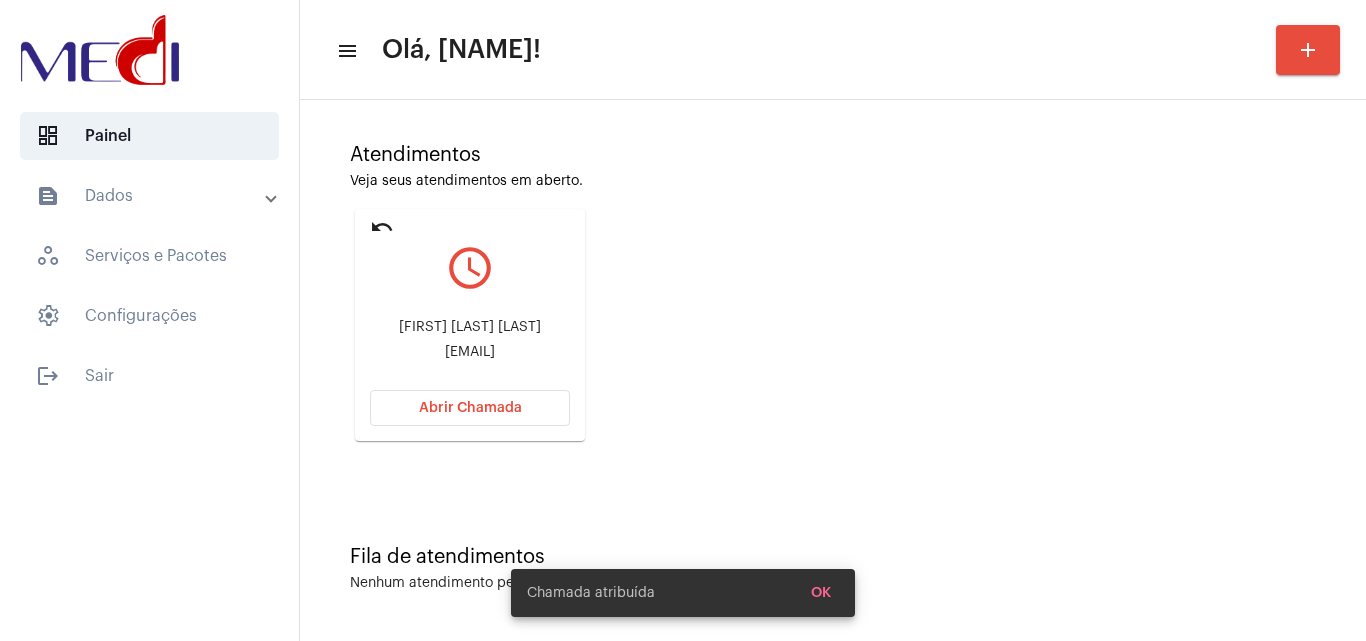 click on "dineiamonteiro323@gmail.com" 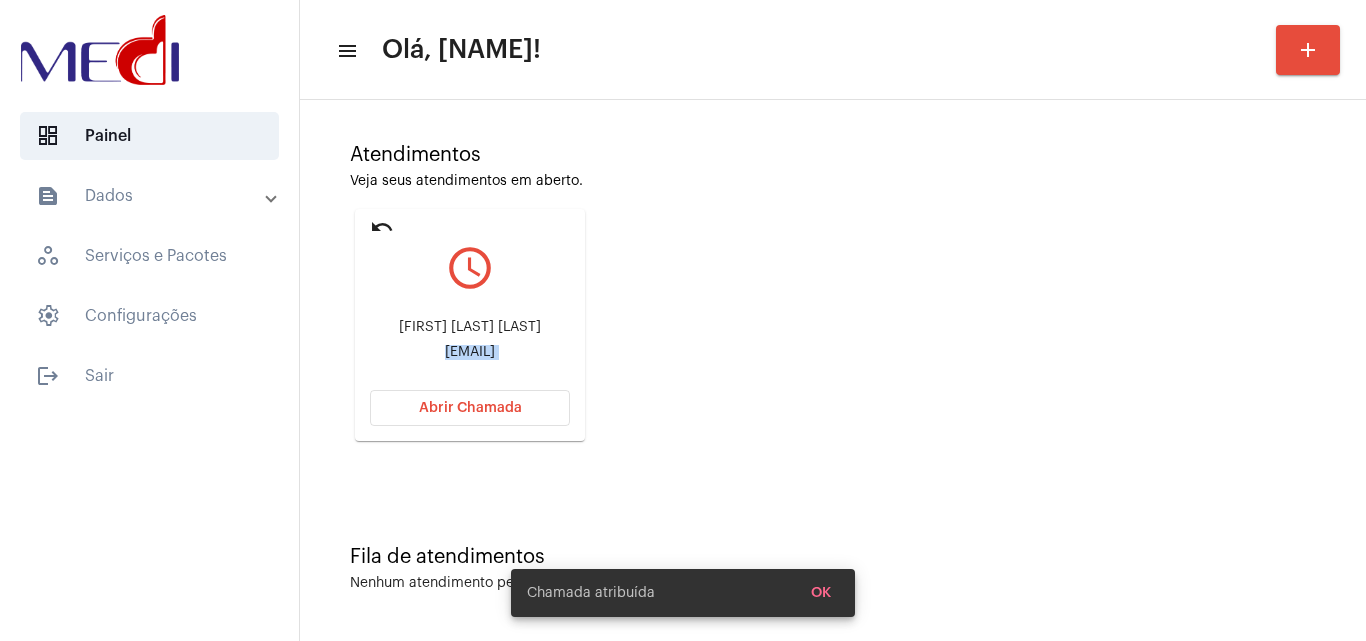 click on "dineiamonteiro323@gmail.com" 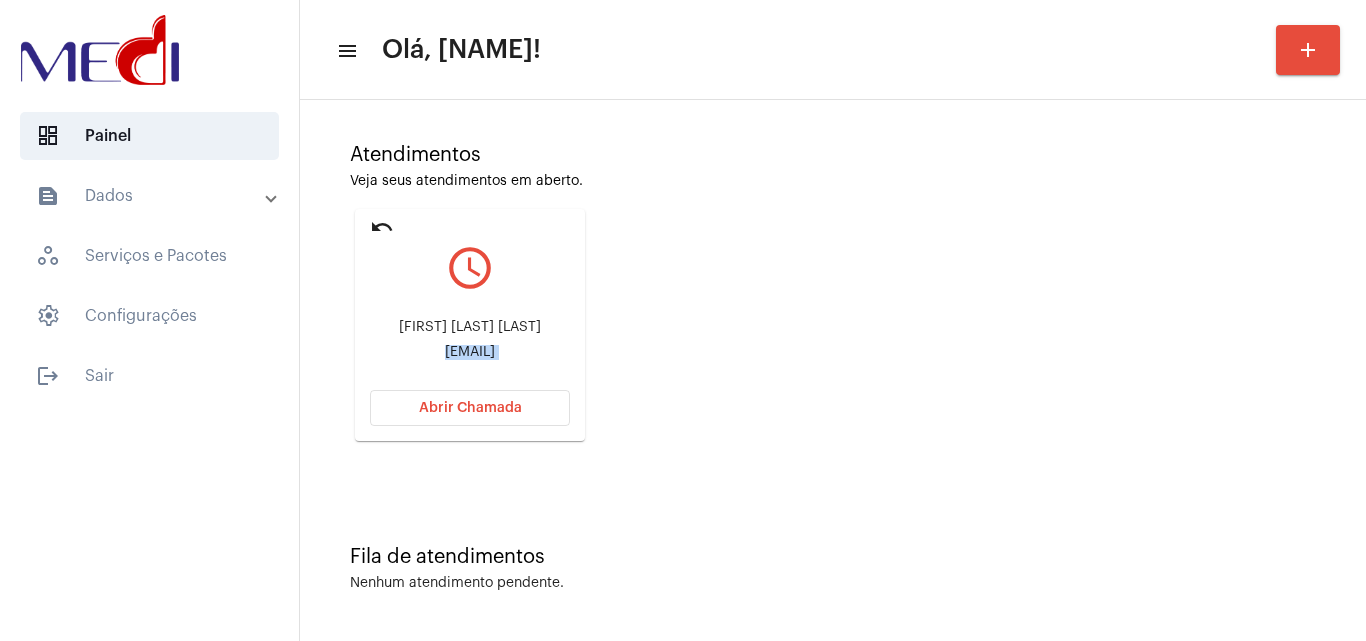click on "undo query_builder Dinéia Pureza Monteiro  dineiamonteiro323@gmail.com Abrir Chamada" 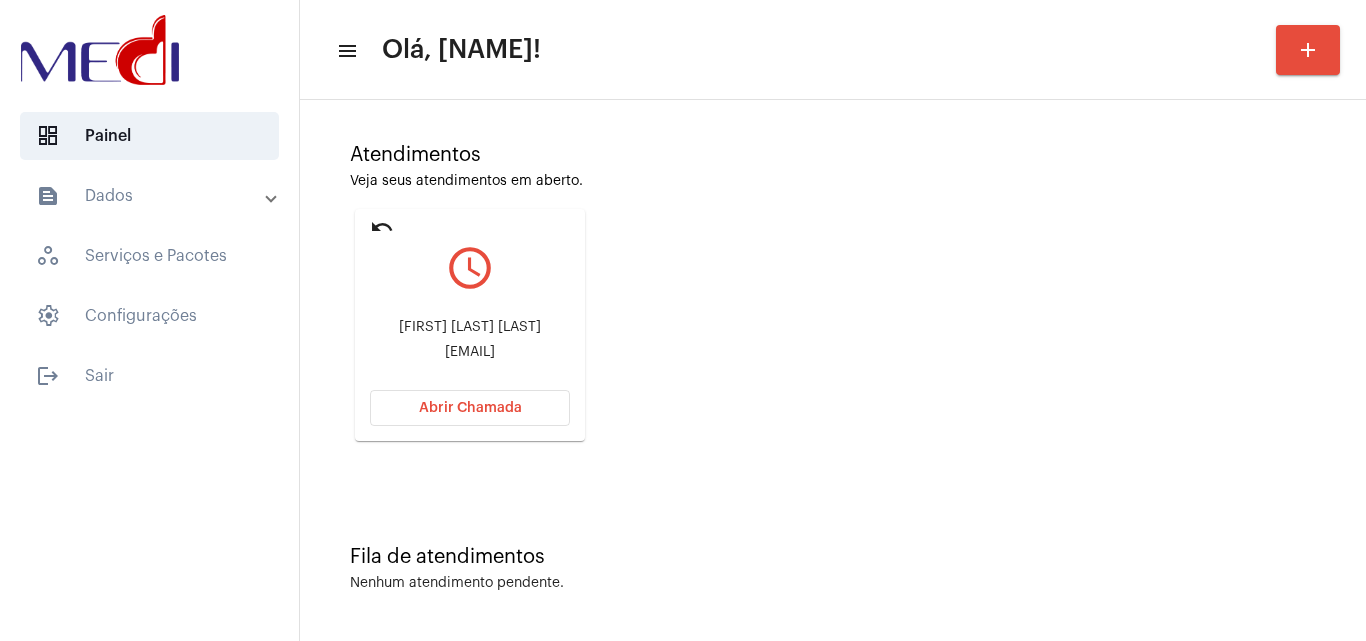 click on "Abrir Chamada" 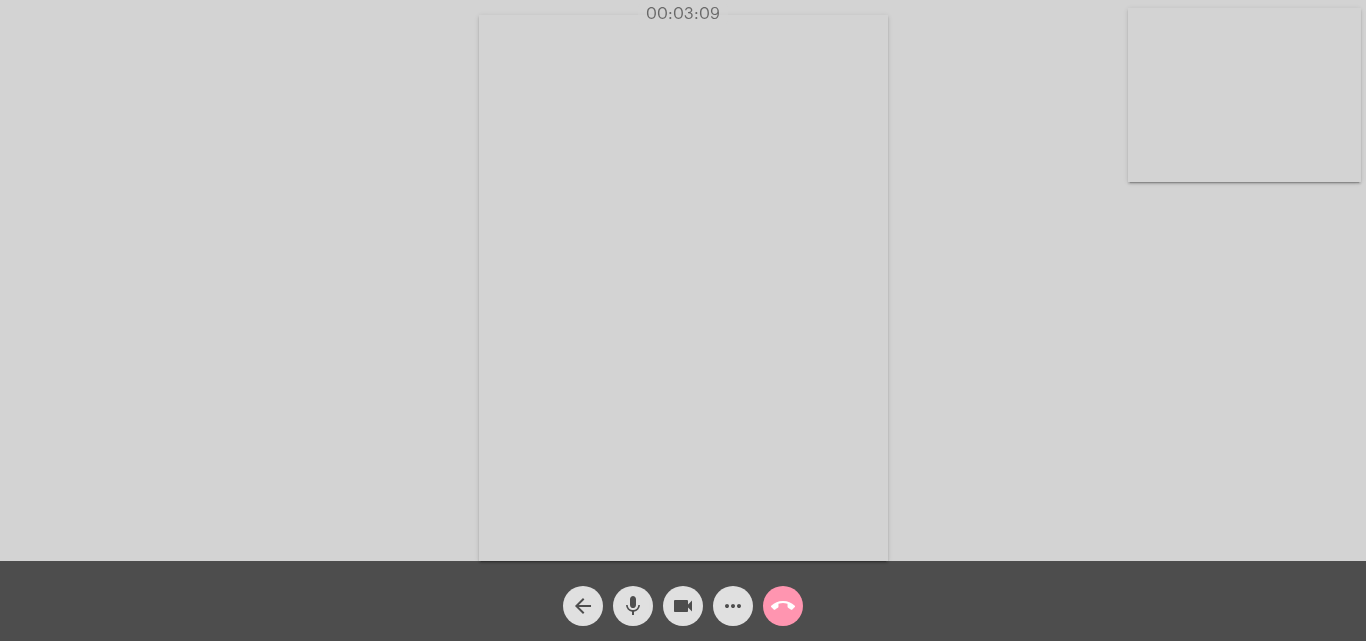 click on "call_end" 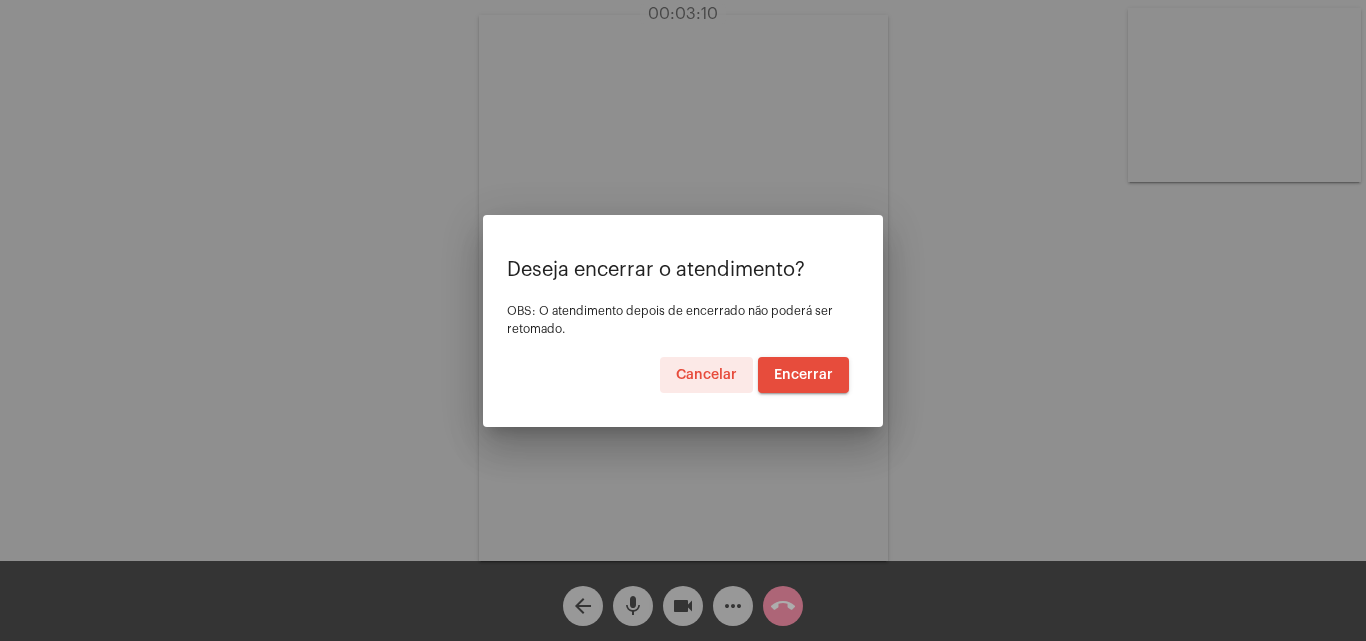 click on "Encerrar" at bounding box center (803, 375) 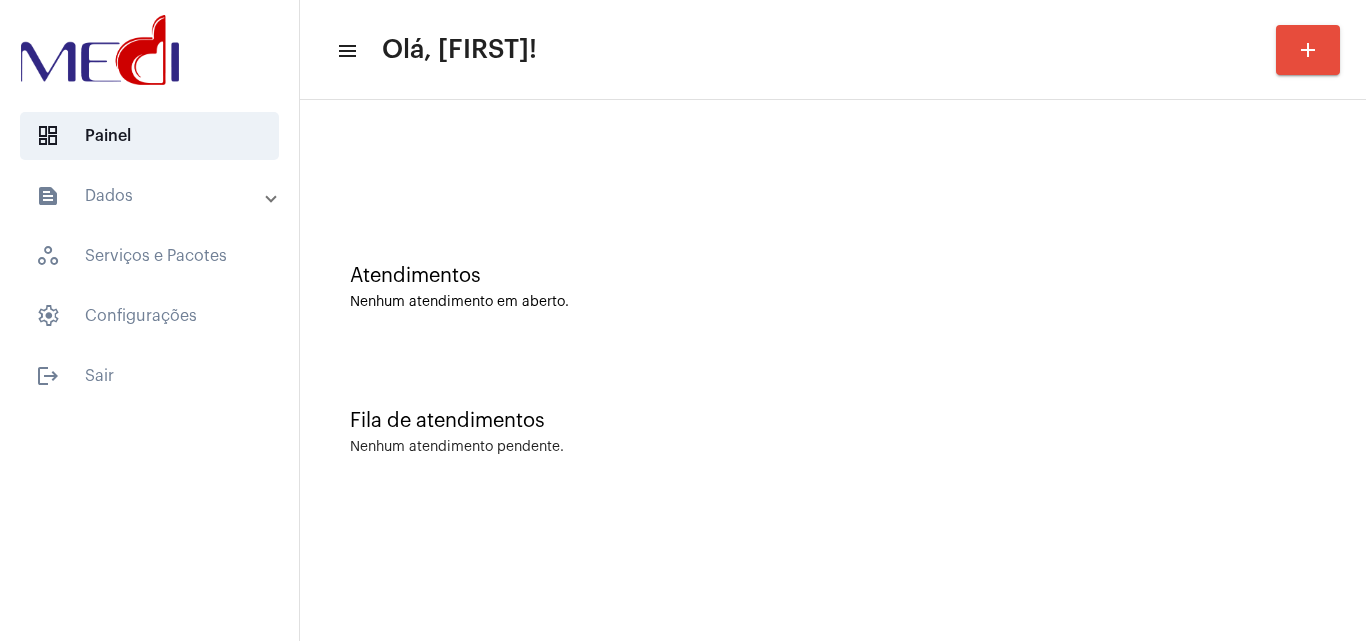scroll, scrollTop: 0, scrollLeft: 0, axis: both 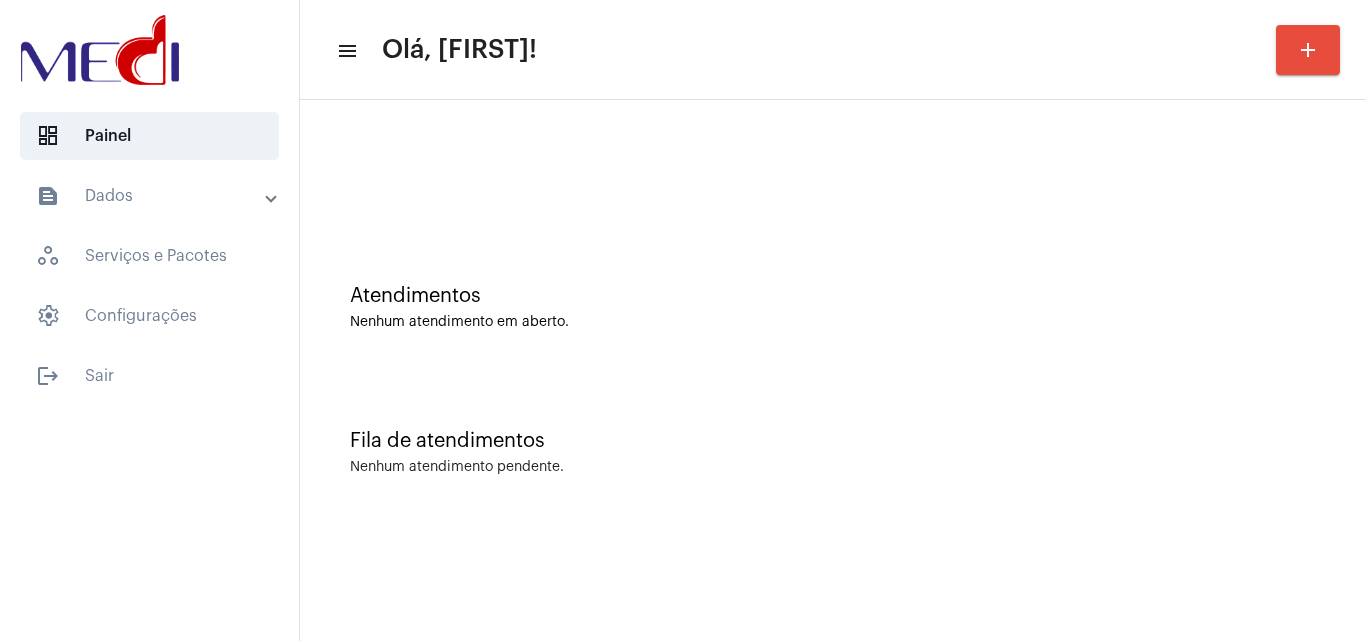 click on "Atendimentos Nenhum atendimento em aberto. Fila de atendimentos Nenhum atendimento pendente." 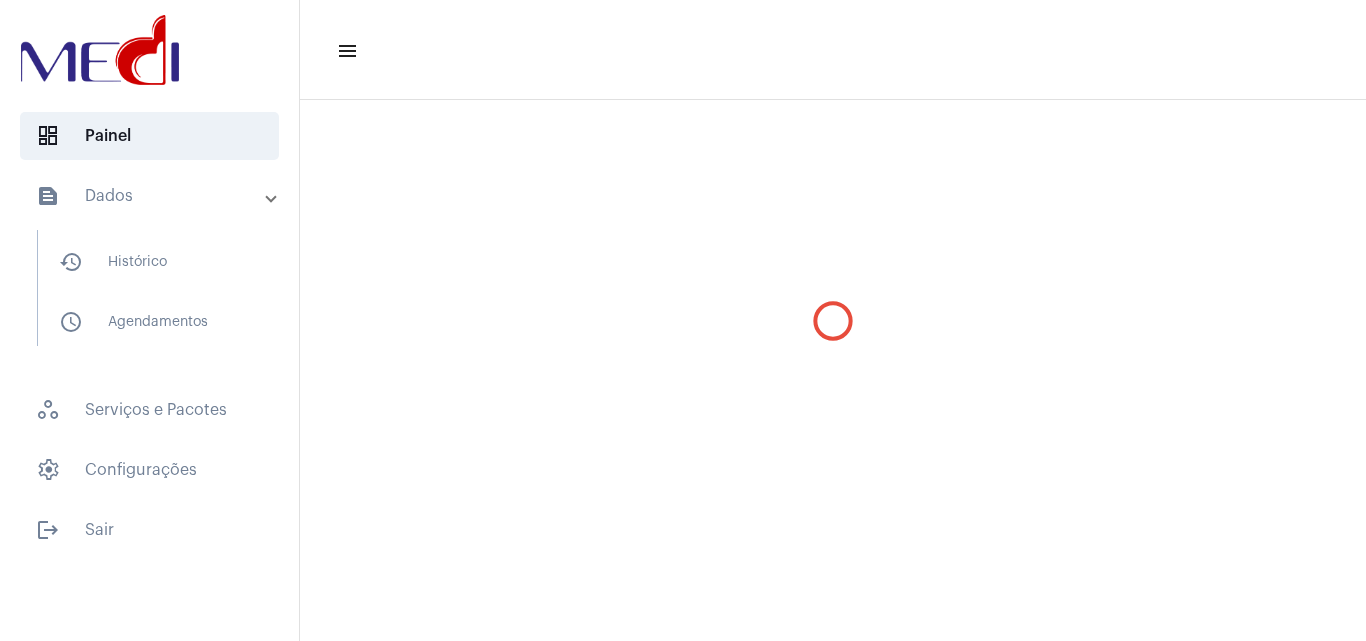 scroll, scrollTop: 0, scrollLeft: 0, axis: both 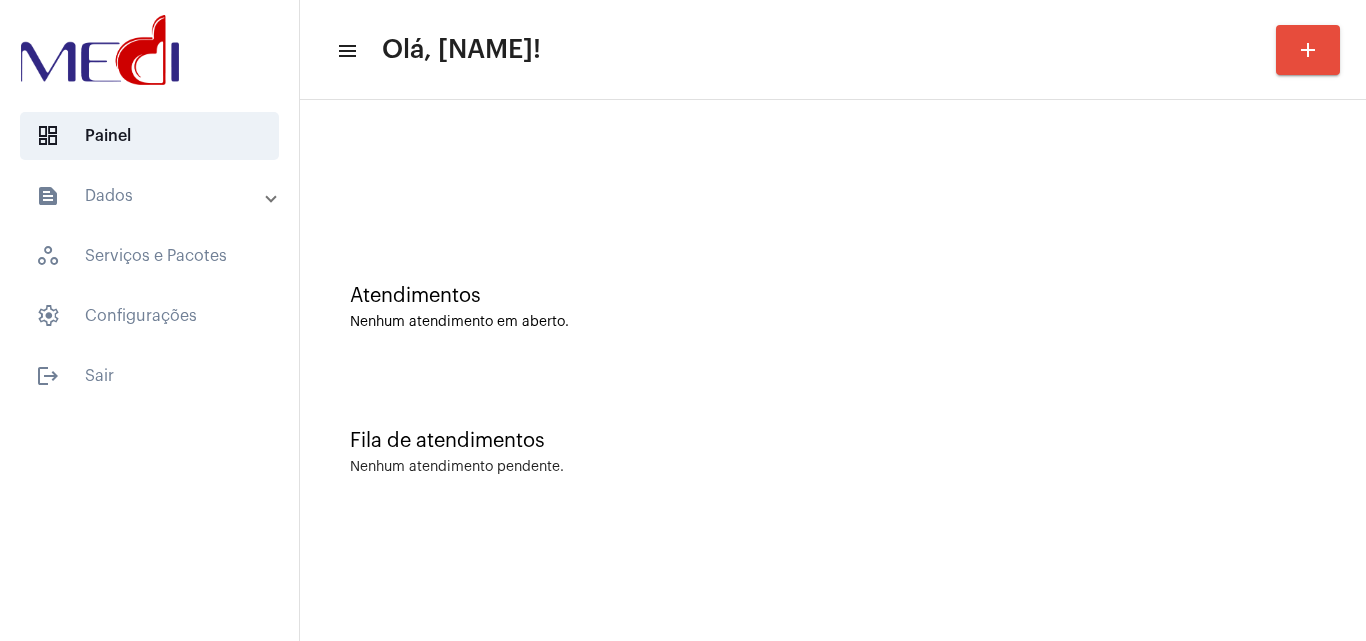 click on "Atendimentos Nenhum atendimento em aberto. Fila de atendimentos Nenhum atendimento pendente." 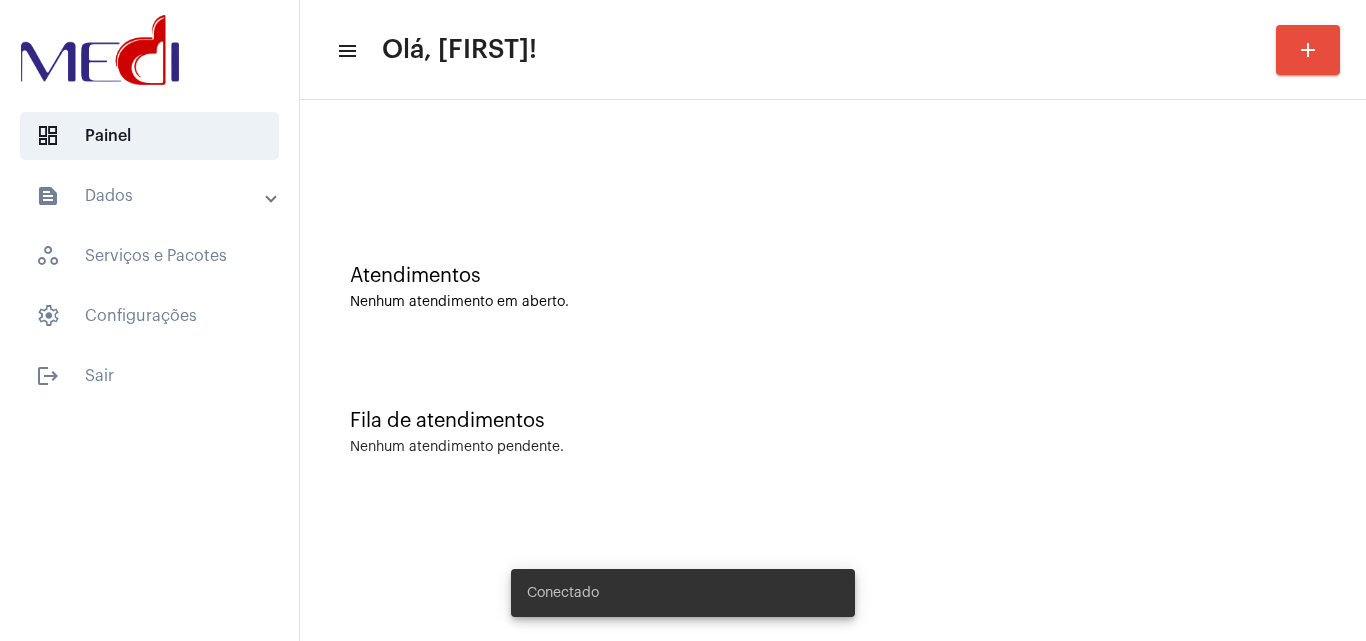 scroll, scrollTop: 0, scrollLeft: 0, axis: both 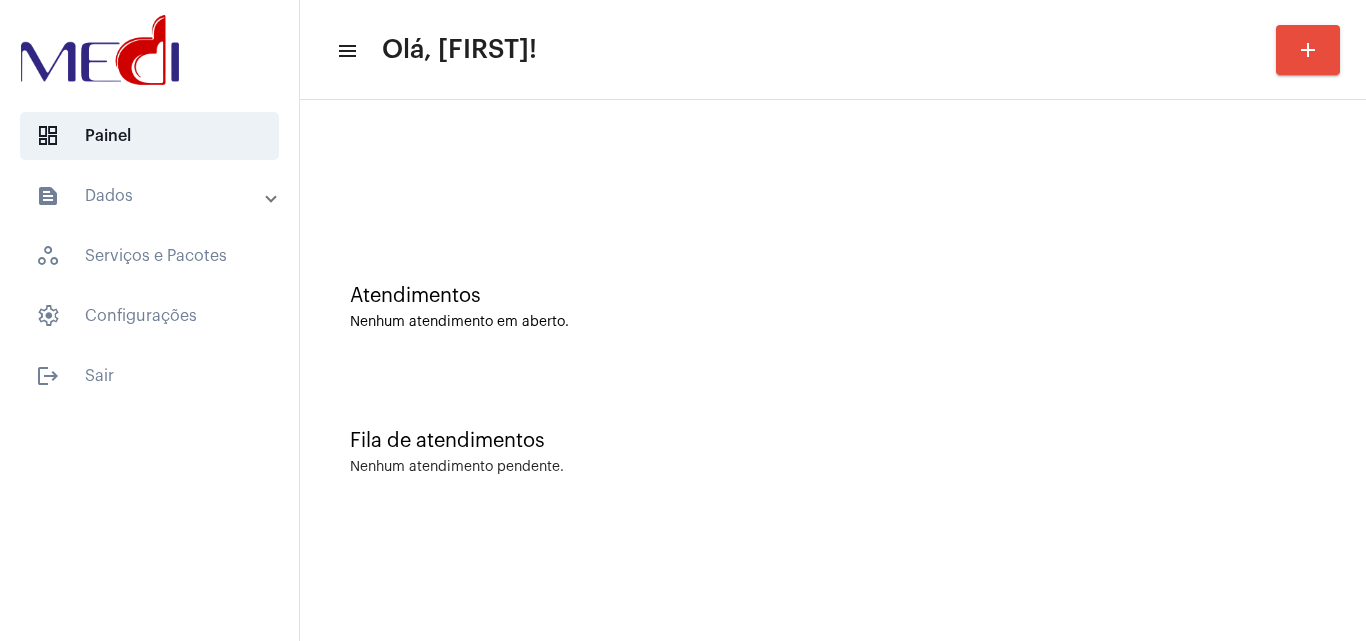 click on "Atendimentos Nenhum atendimento em aberto." 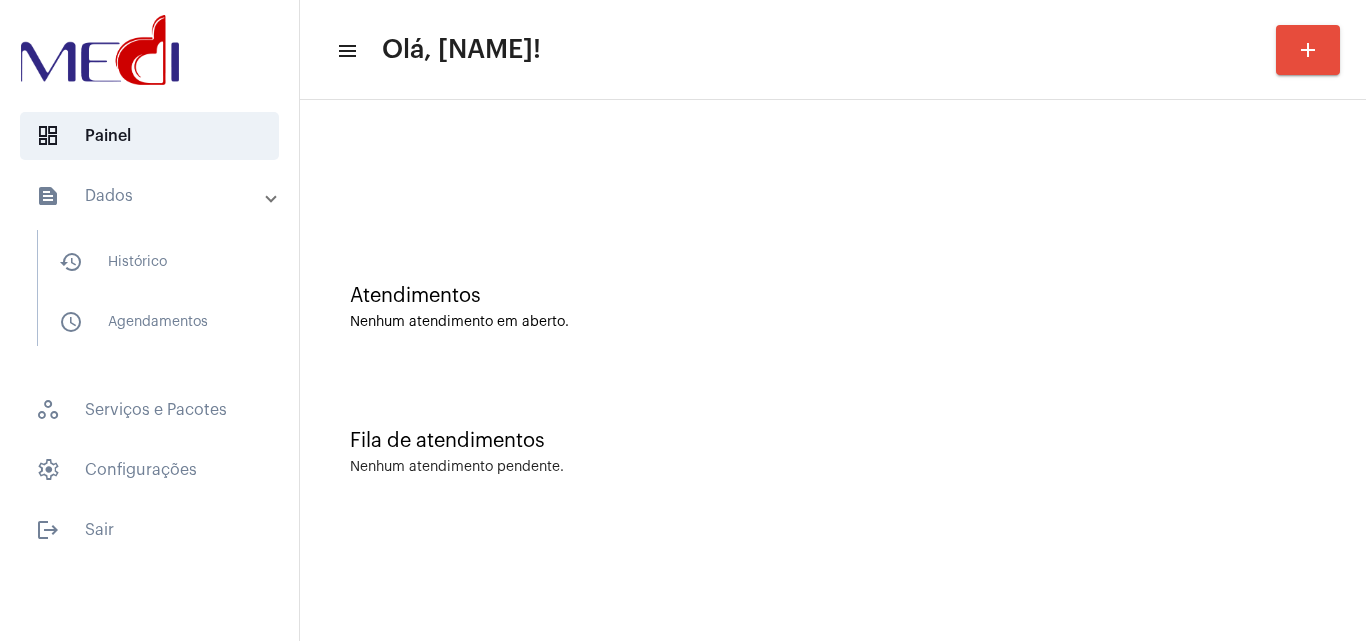 scroll, scrollTop: 0, scrollLeft: 0, axis: both 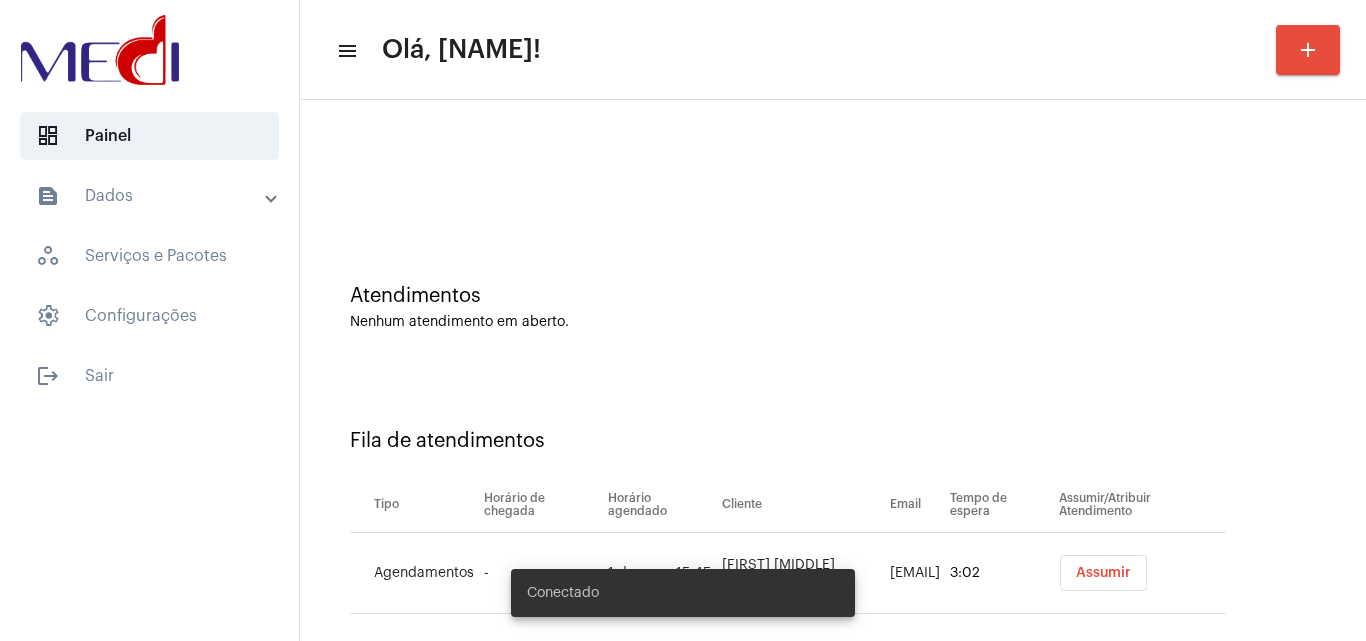 click on "Assumir" at bounding box center (1103, 573) 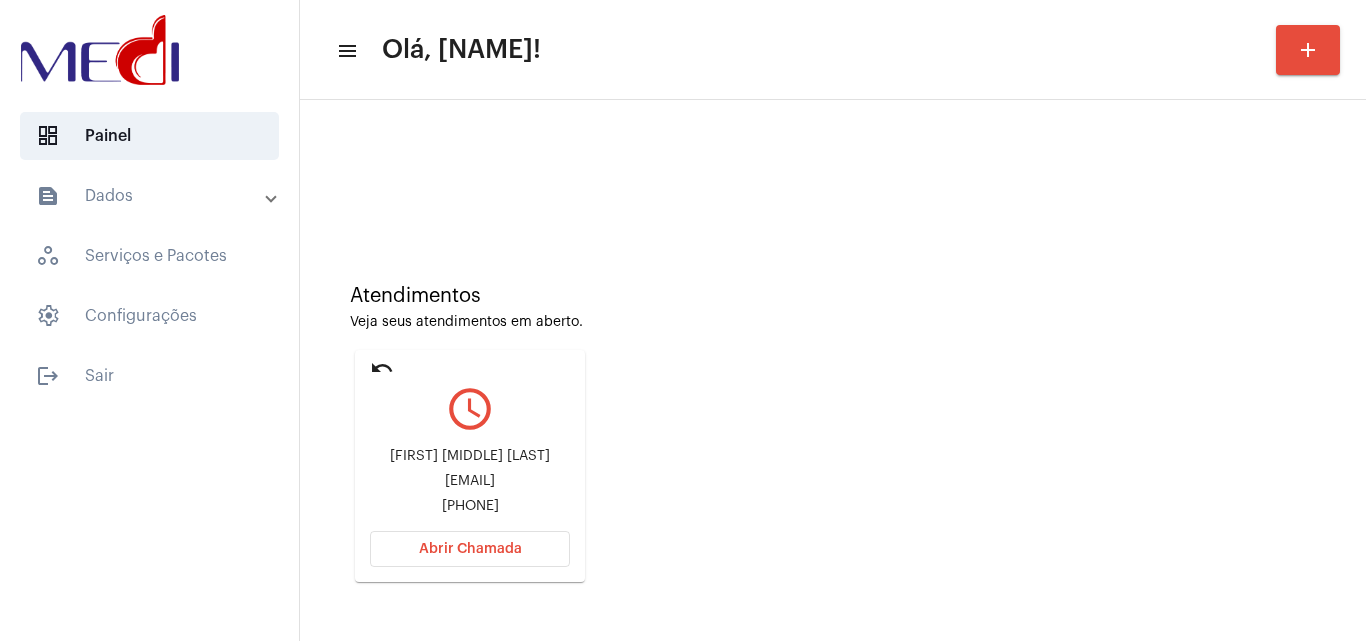 click on "gabriellimasilva83@gmail.com" 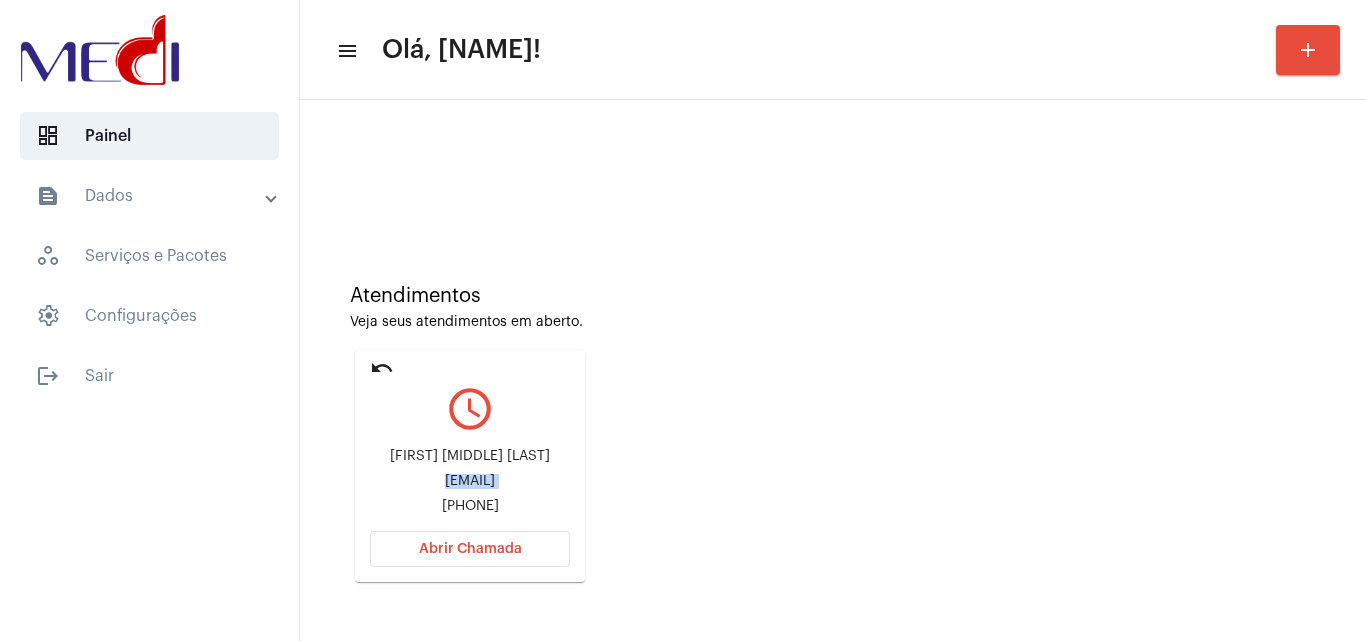 click on "gabriellimasilva83@gmail.com" 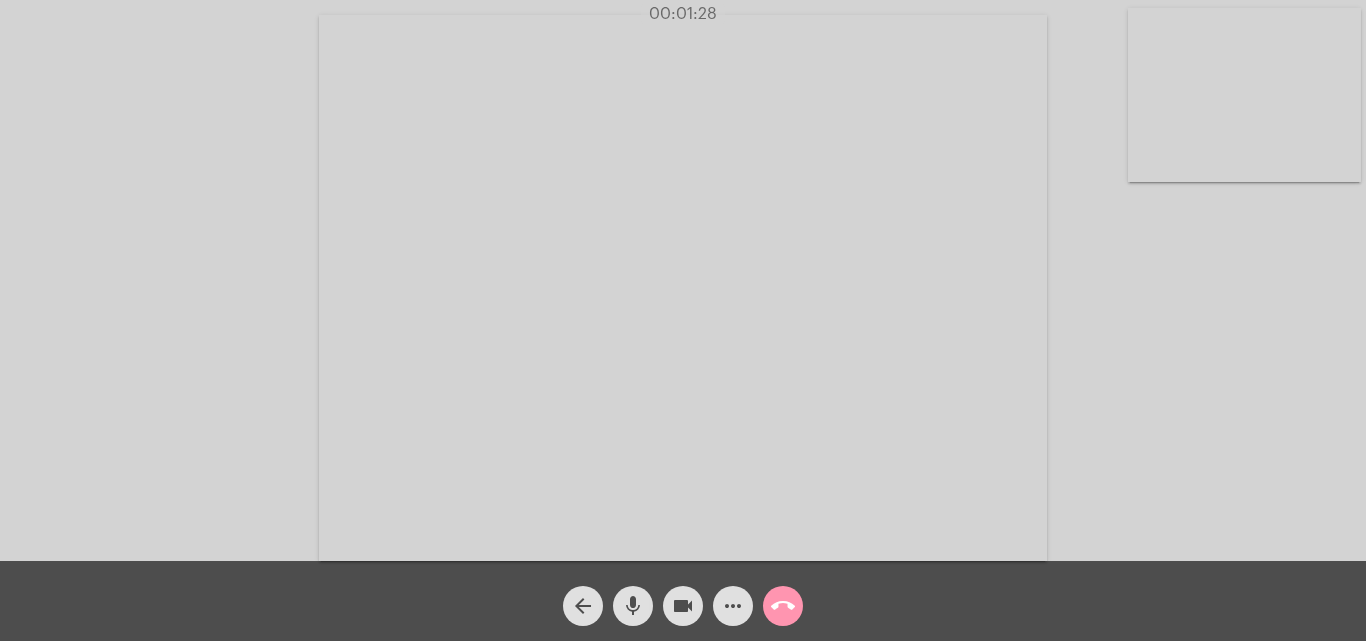 click on "call_end" 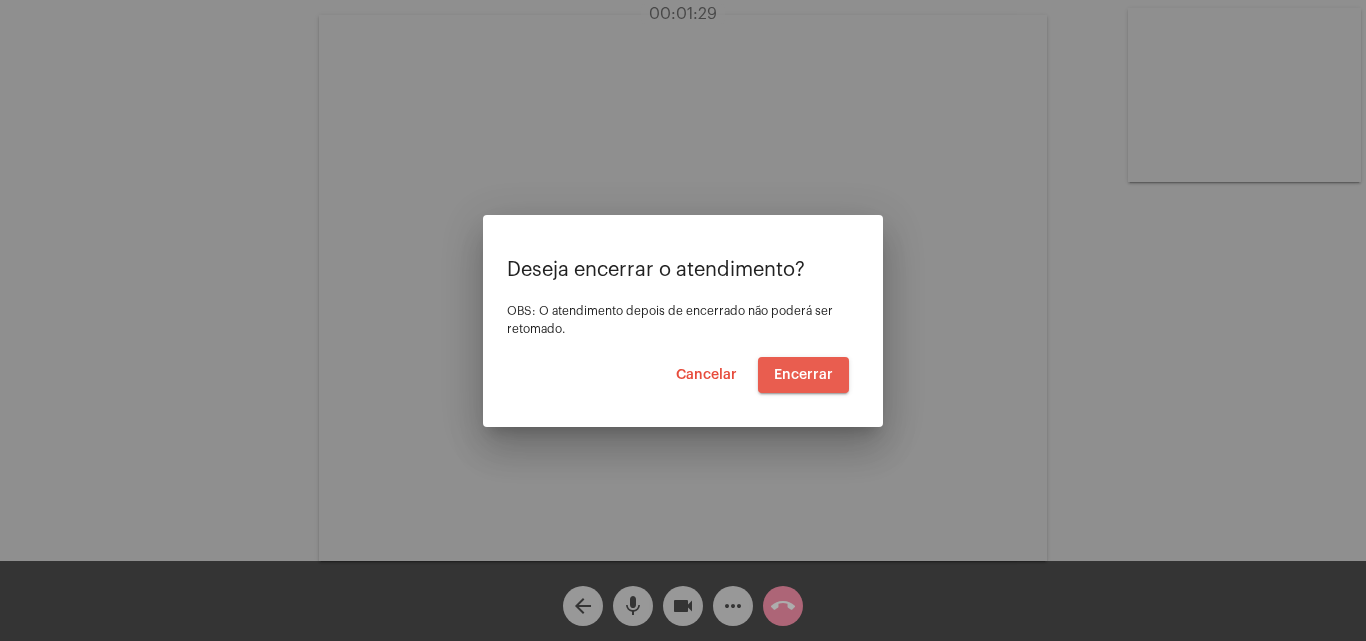 click on "Encerrar" at bounding box center [803, 375] 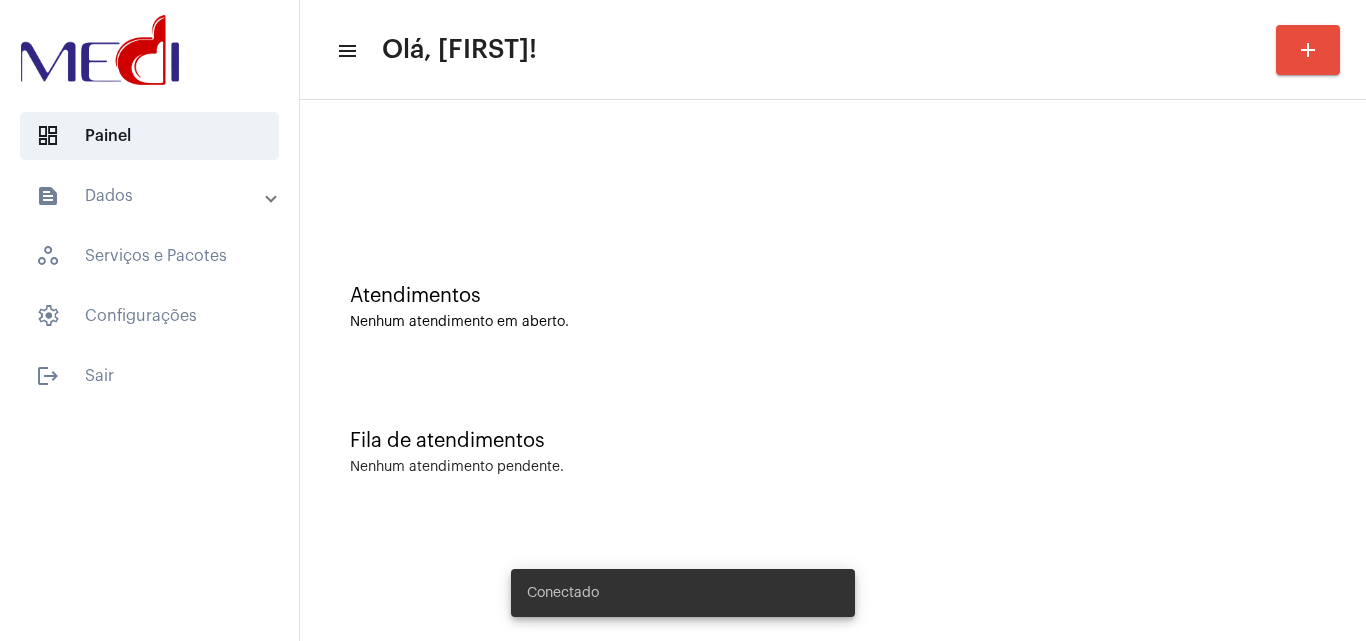 scroll, scrollTop: 0, scrollLeft: 0, axis: both 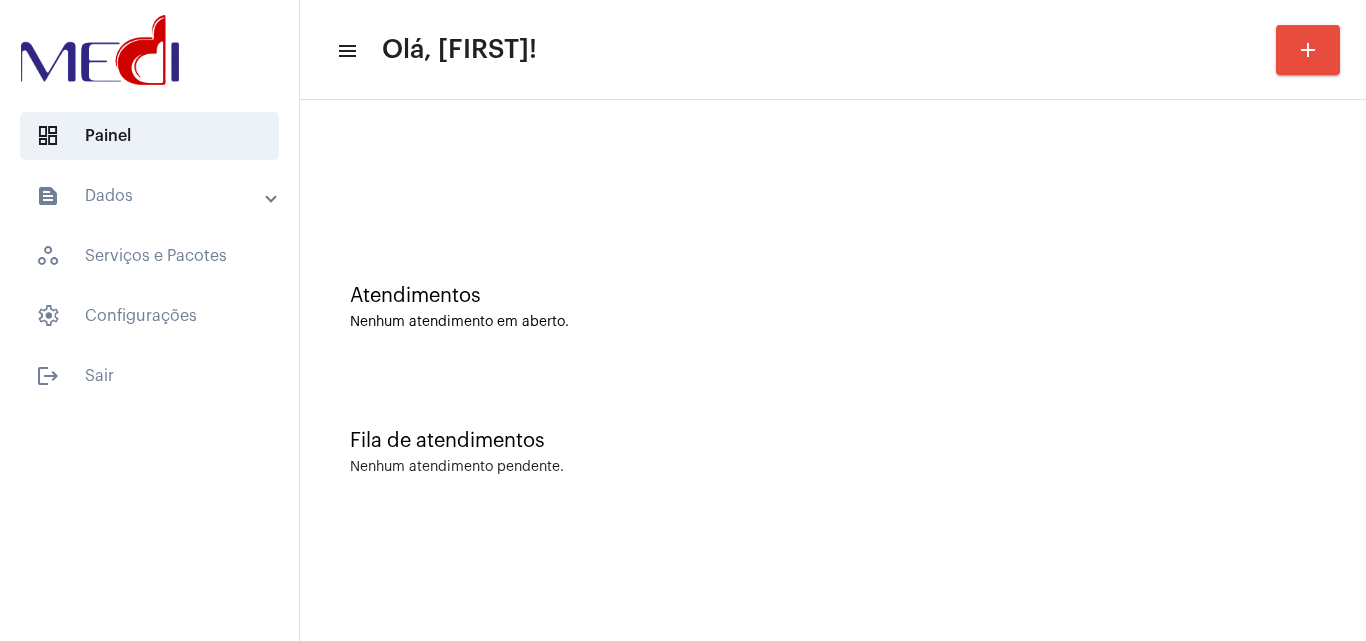 click on "Fila de atendimentos" 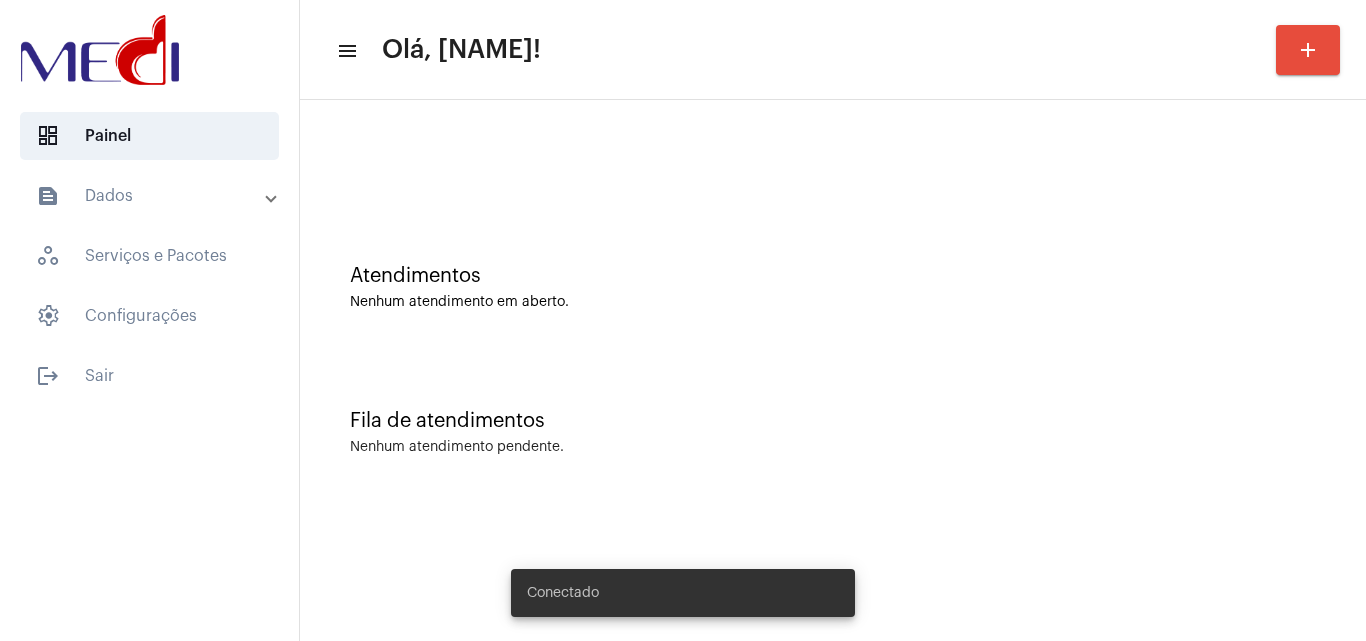 scroll, scrollTop: 0, scrollLeft: 0, axis: both 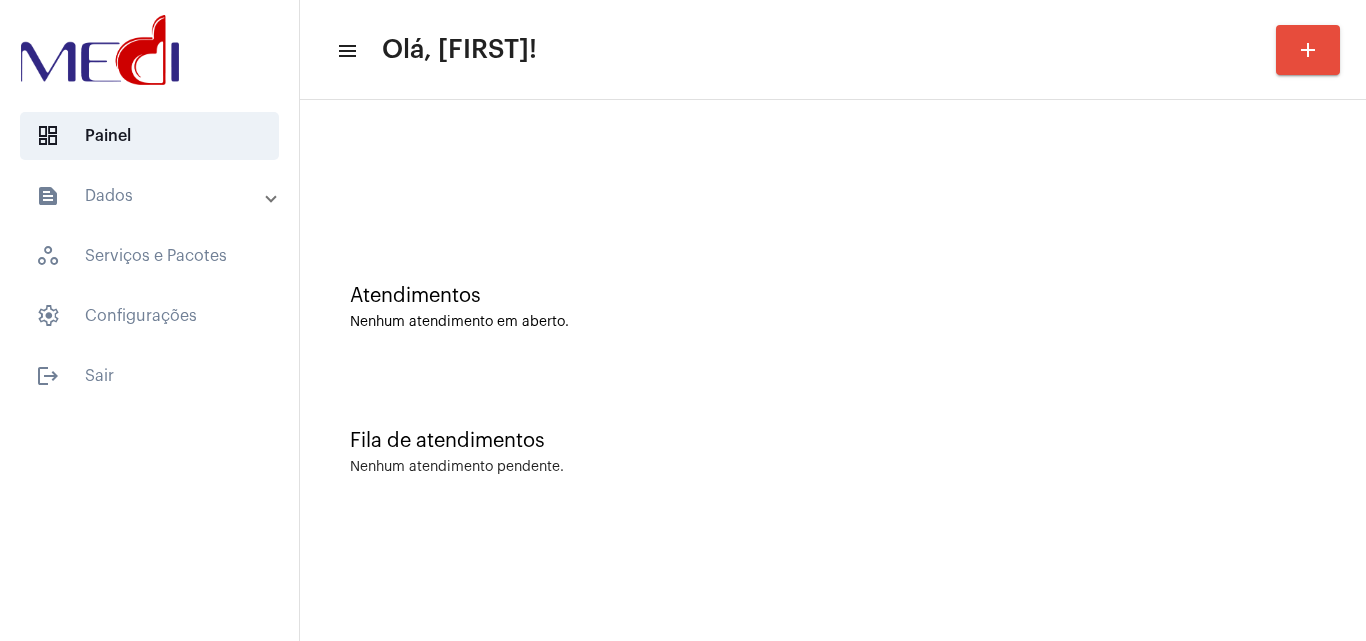 click on "Atendimentos Nenhum atendimento em aberto." 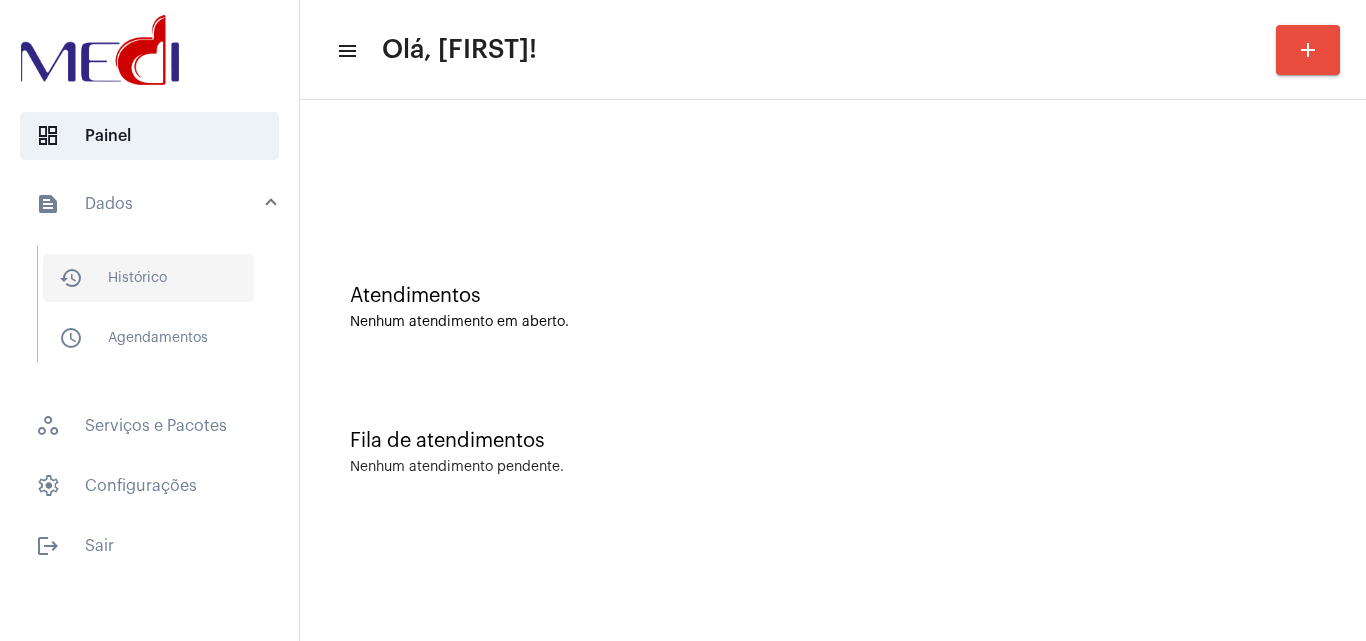 click on "history_outlined  Histórico" at bounding box center (148, 278) 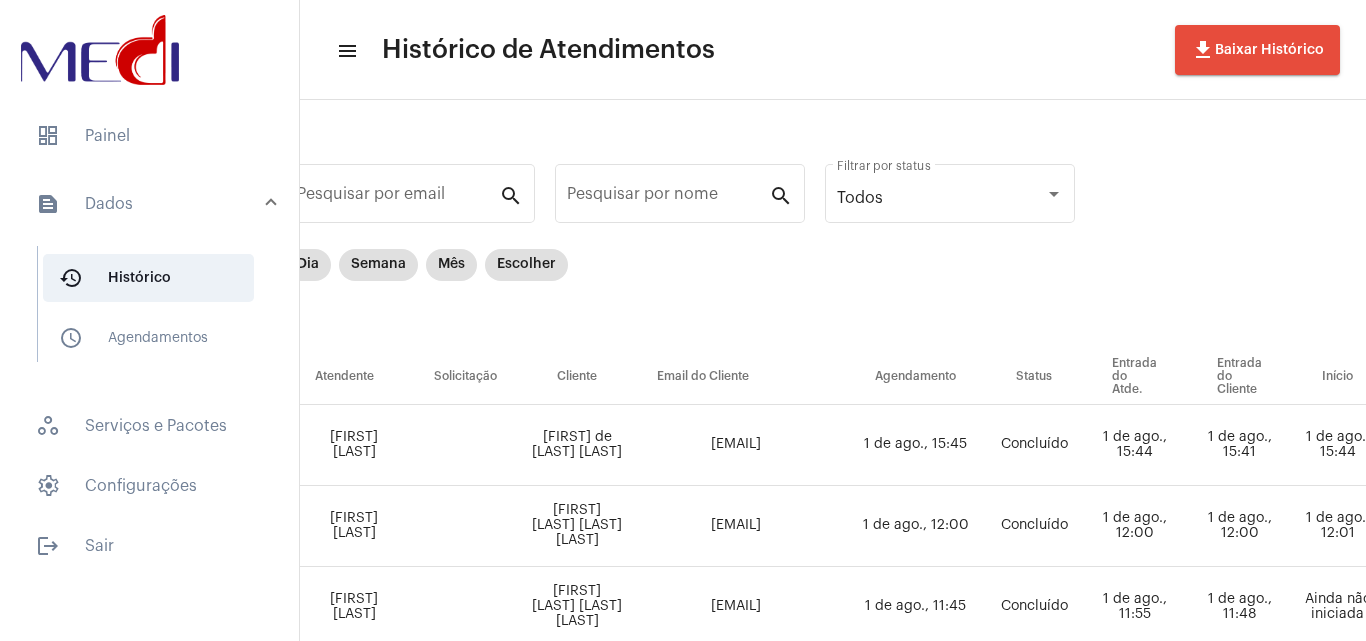 scroll, scrollTop: 0, scrollLeft: 0, axis: both 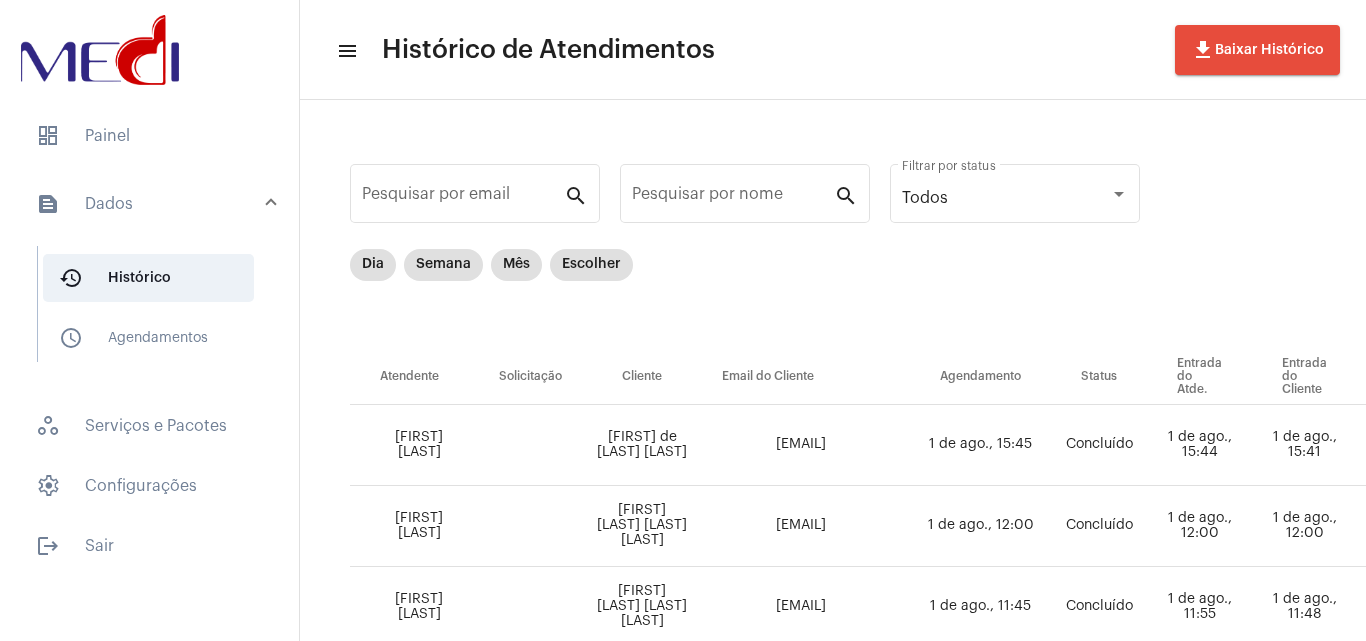 click on "text_snippet_outlined  Dados" at bounding box center (155, 204) 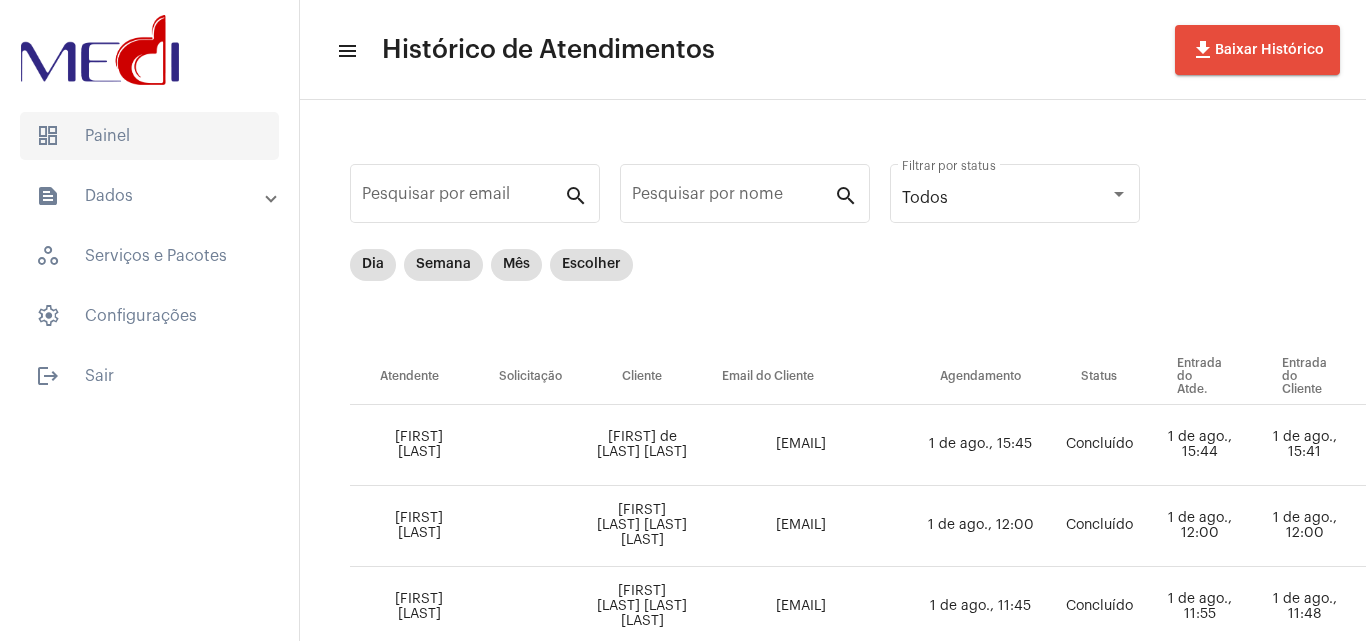 click on "dashboard   Painel" 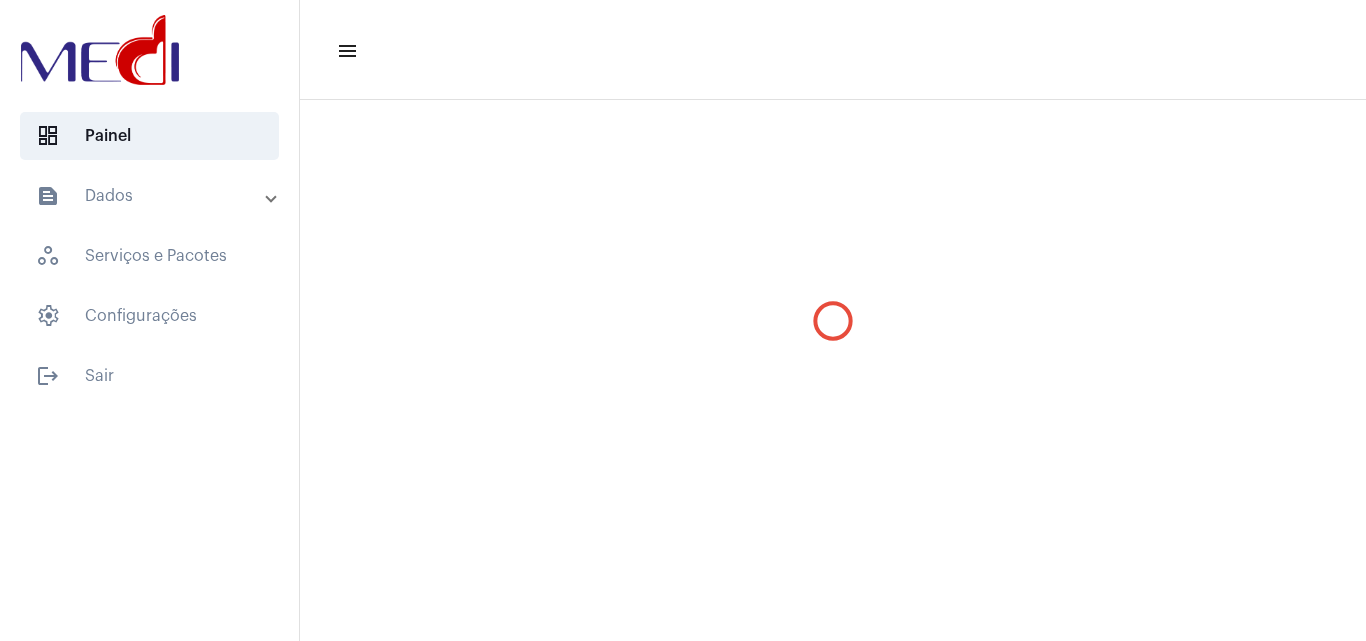 scroll, scrollTop: 0, scrollLeft: 0, axis: both 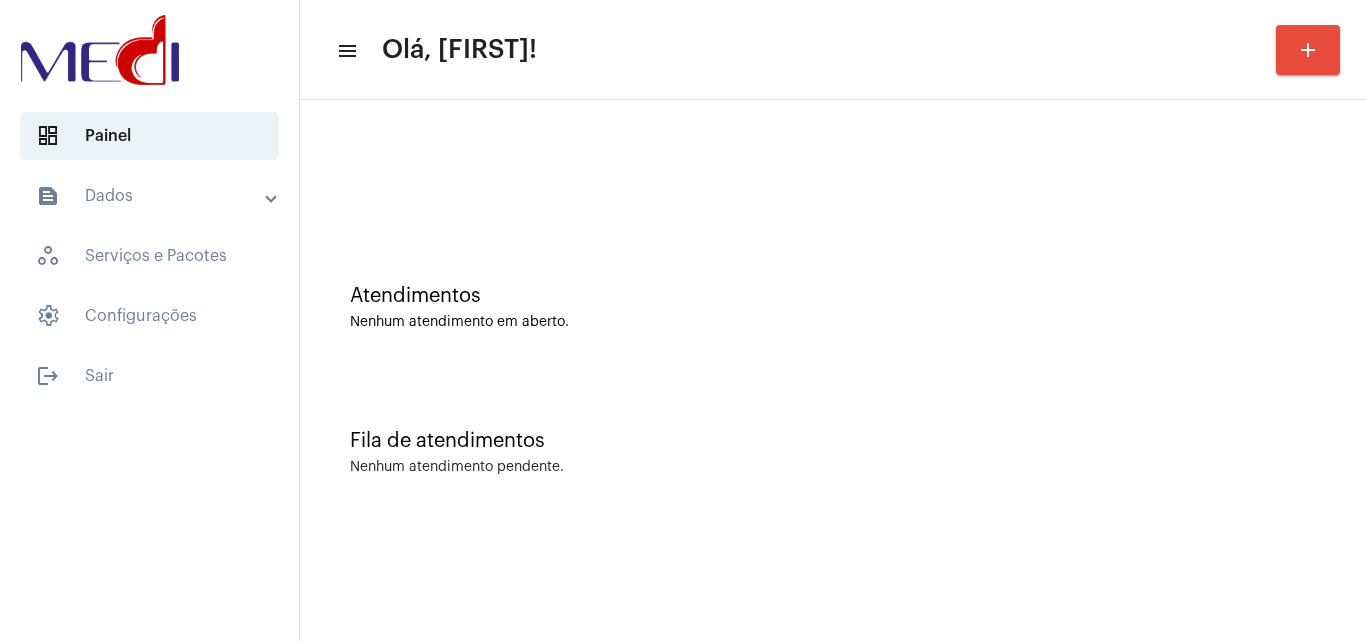 click on "Atendimentos Nenhum atendimento em aberto." 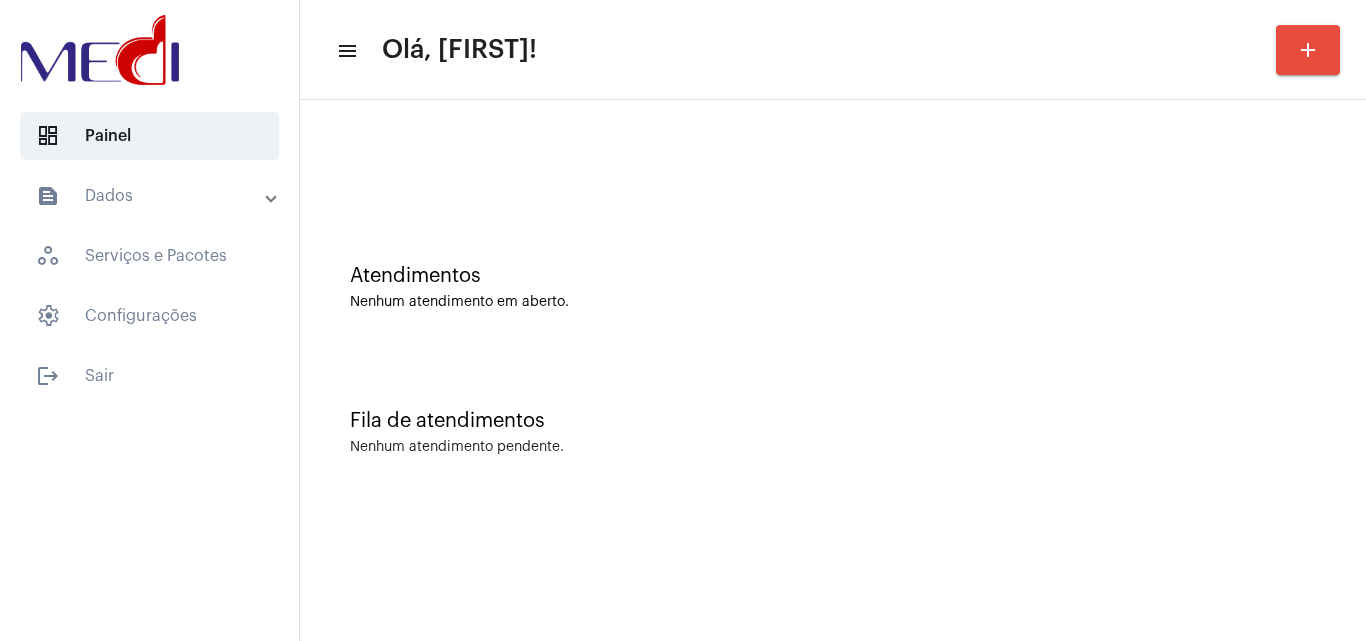 scroll, scrollTop: 0, scrollLeft: 0, axis: both 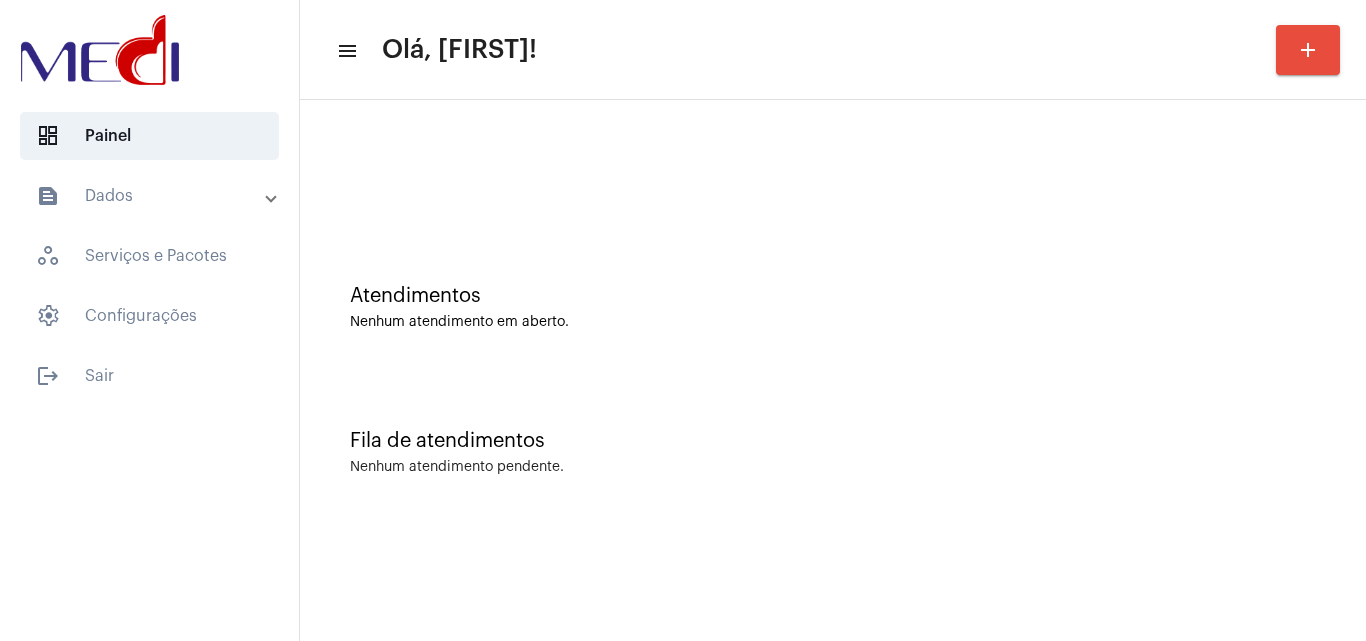 click on "Fila de atendimentos Nenhum atendimento pendente." 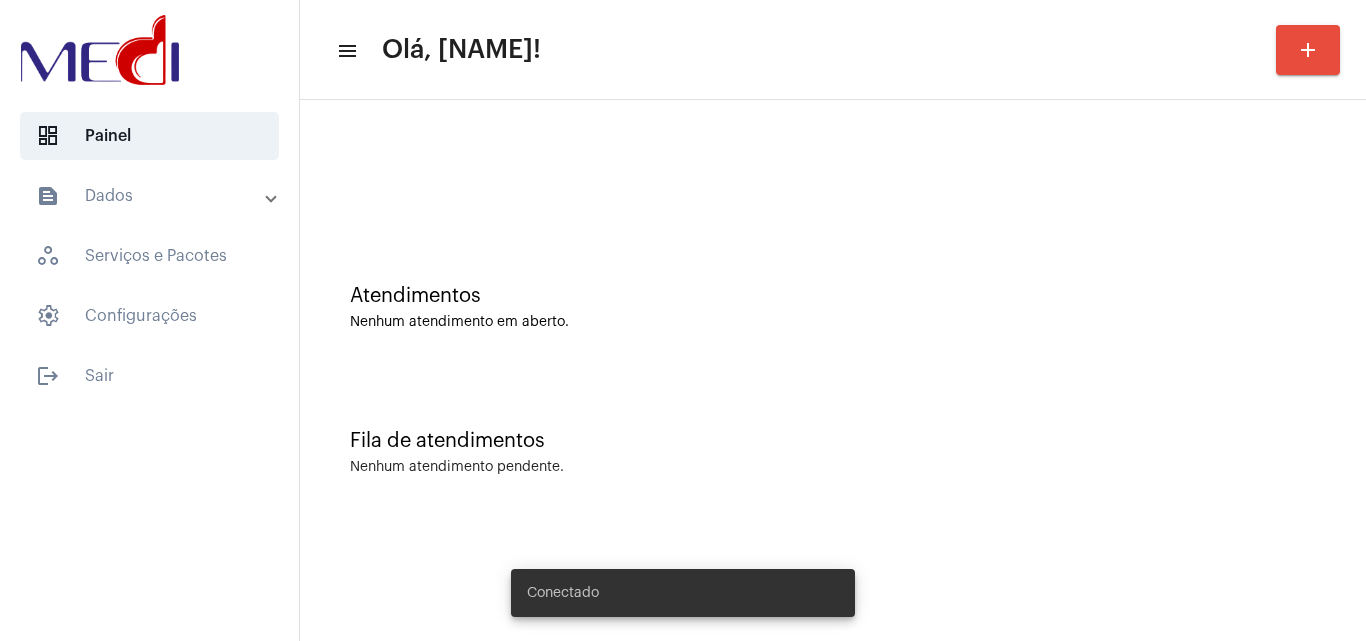 scroll, scrollTop: 0, scrollLeft: 0, axis: both 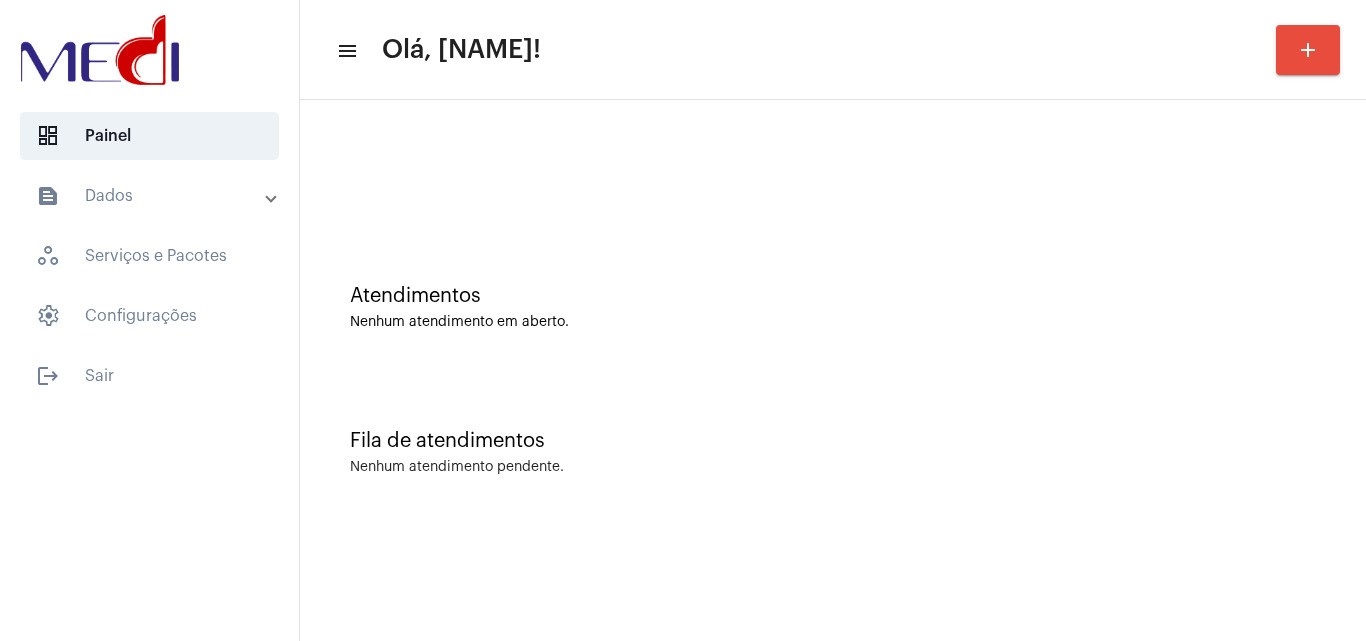 click on "Atendimentos Nenhum atendimento em aberto." 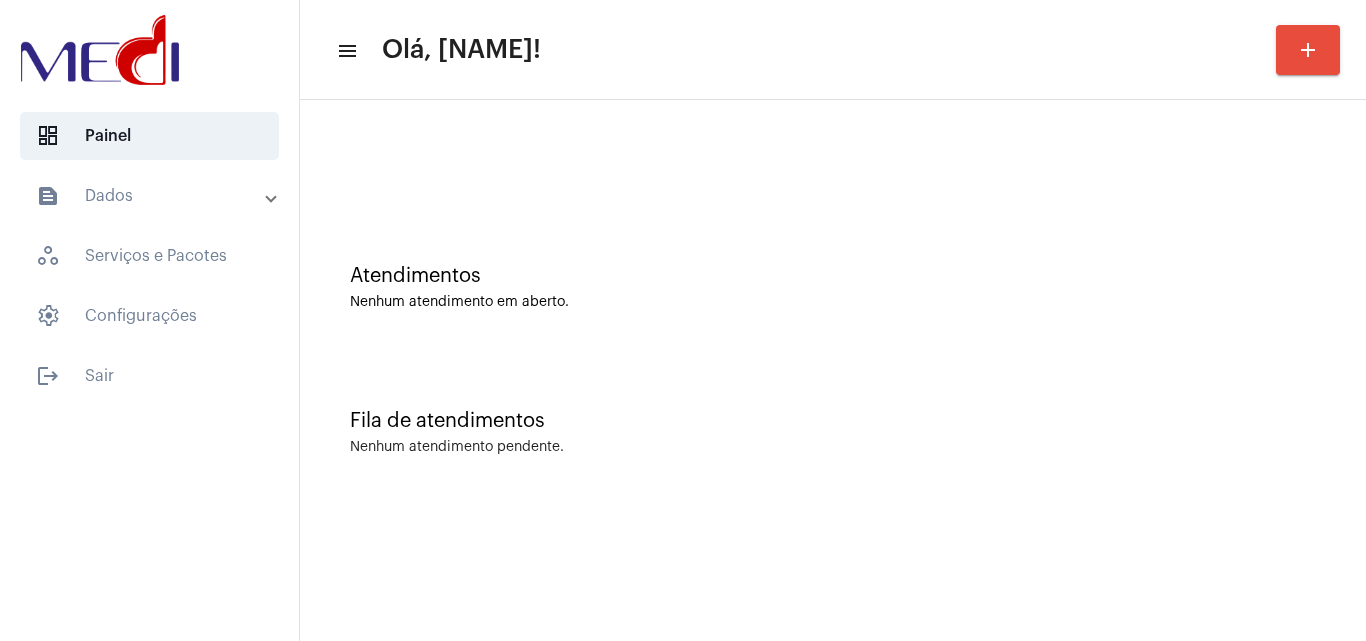 scroll, scrollTop: 0, scrollLeft: 0, axis: both 